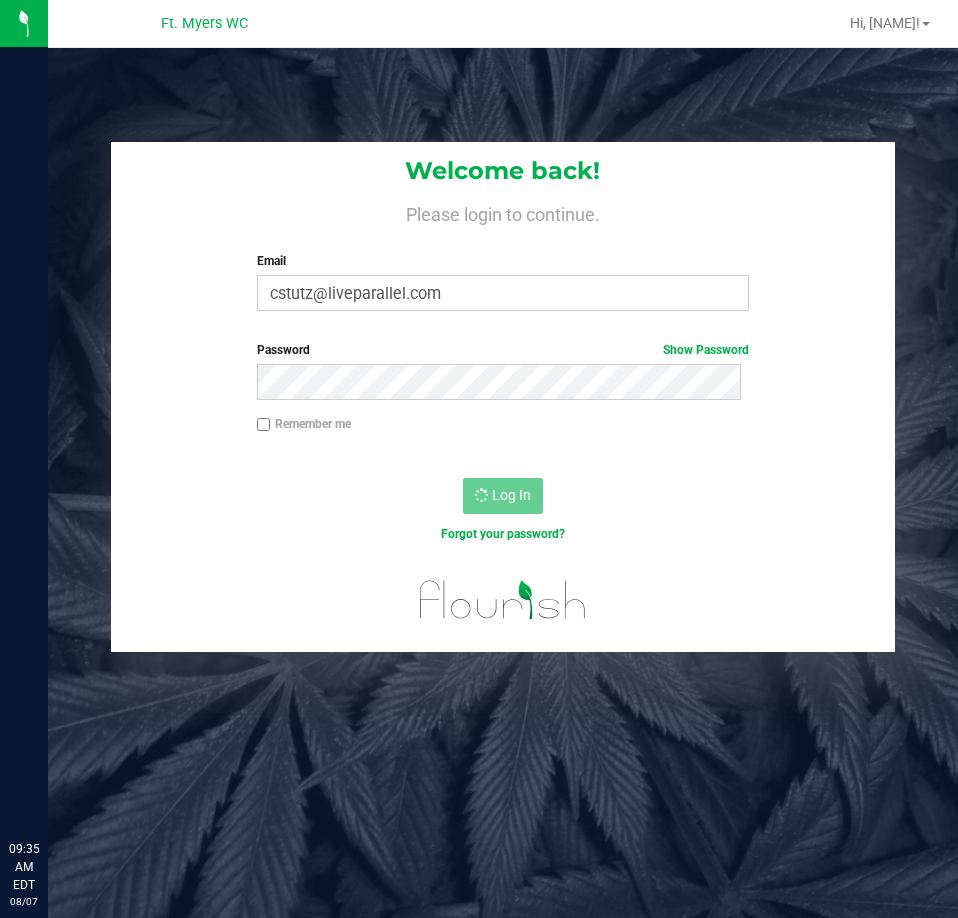 scroll, scrollTop: 0, scrollLeft: 0, axis: both 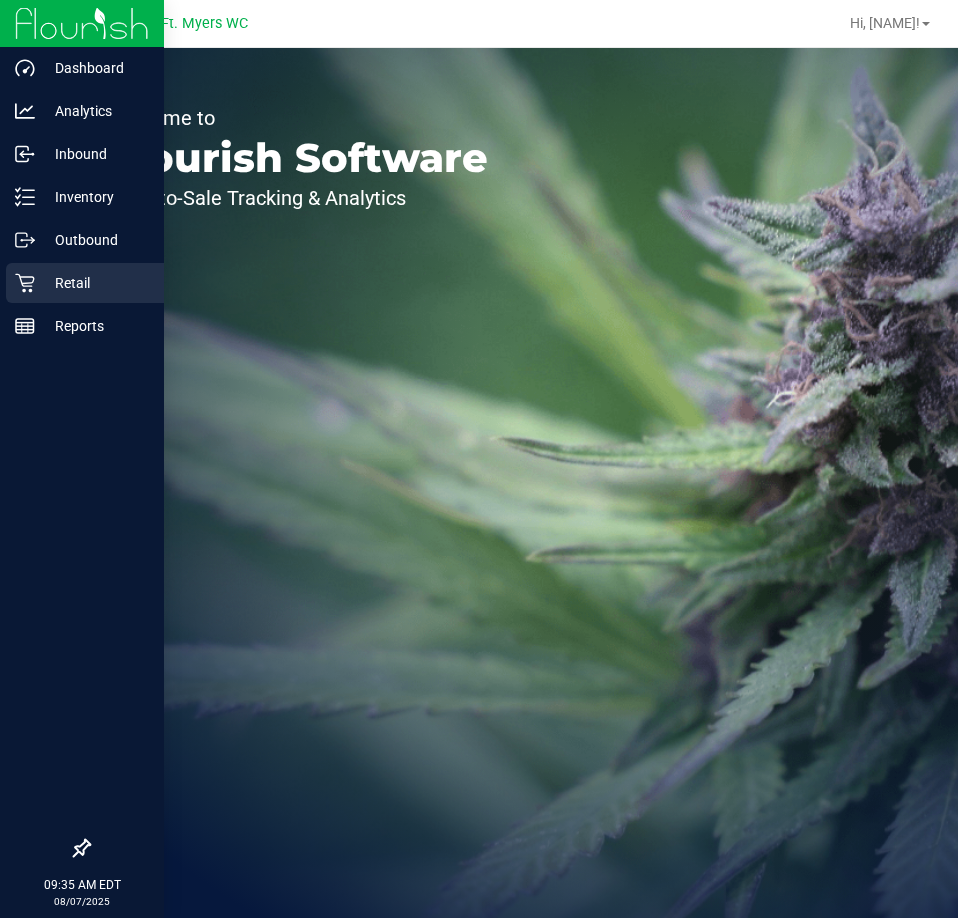 click on "Retail" at bounding box center [85, 283] 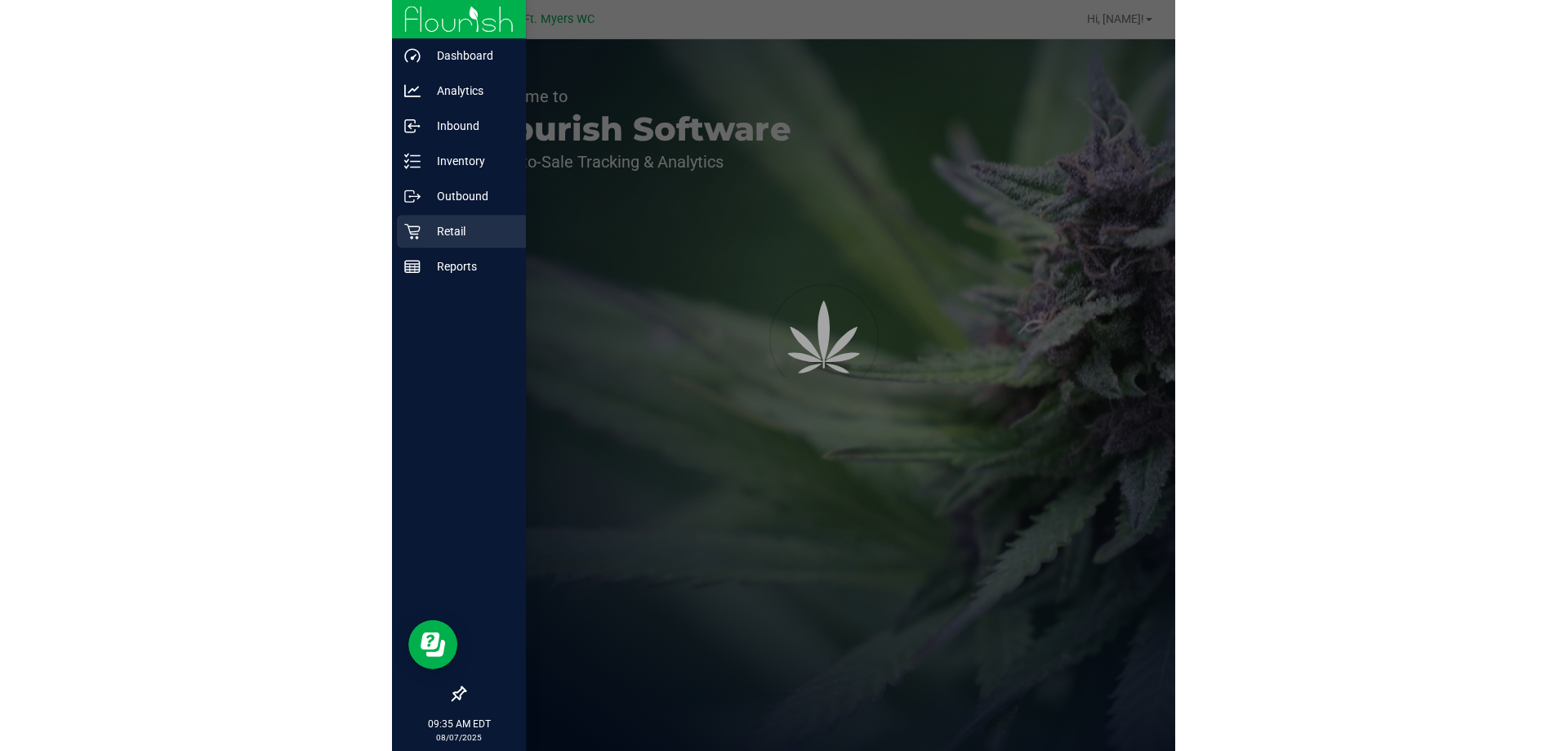 scroll, scrollTop: 0, scrollLeft: 0, axis: both 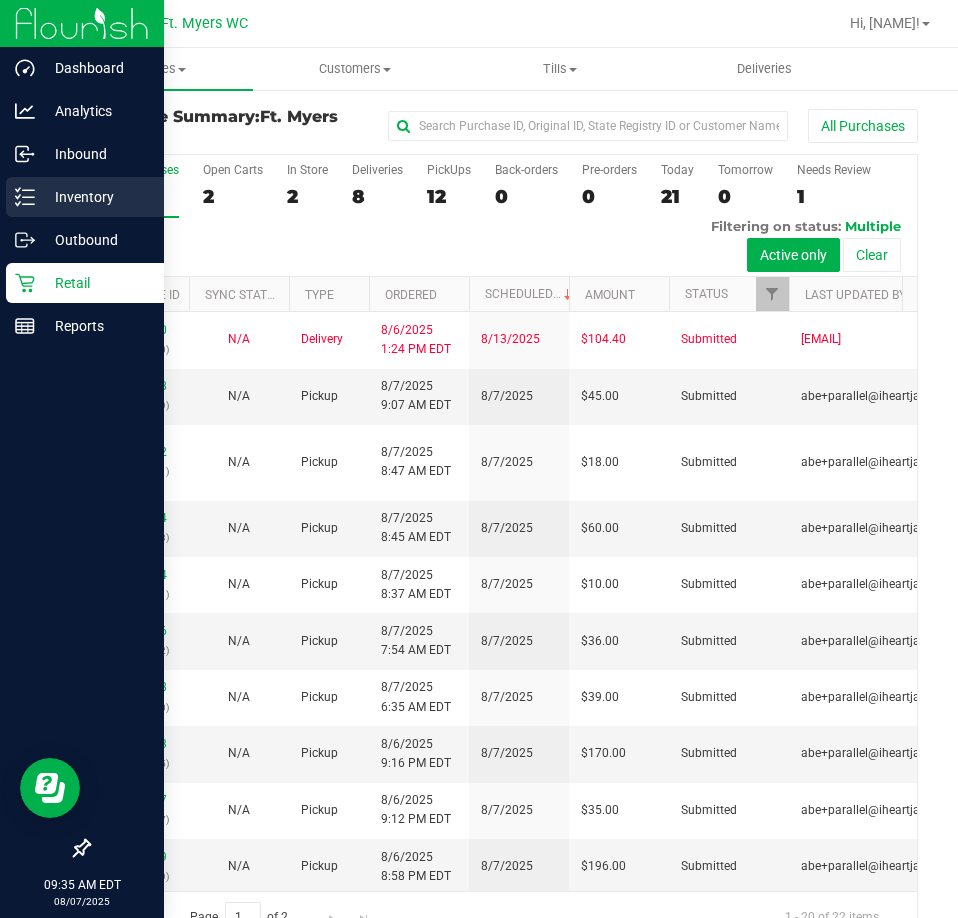 click on "Inventory" at bounding box center (95, 197) 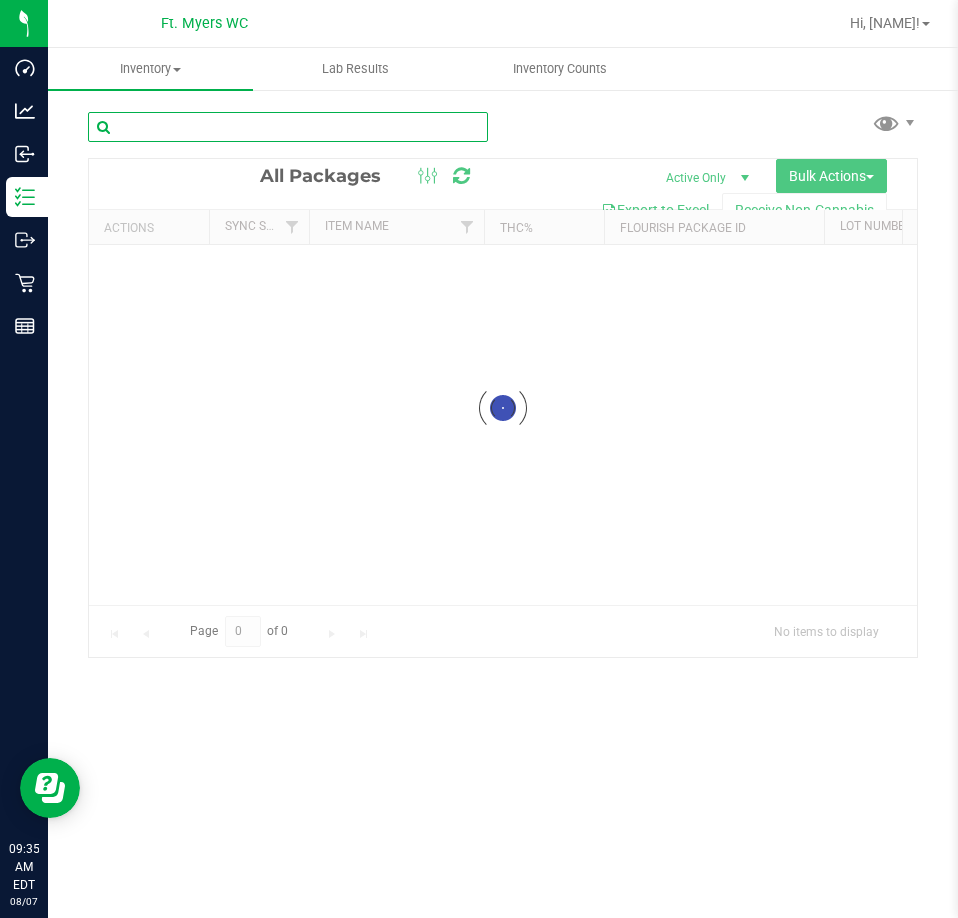 click at bounding box center [288, 127] 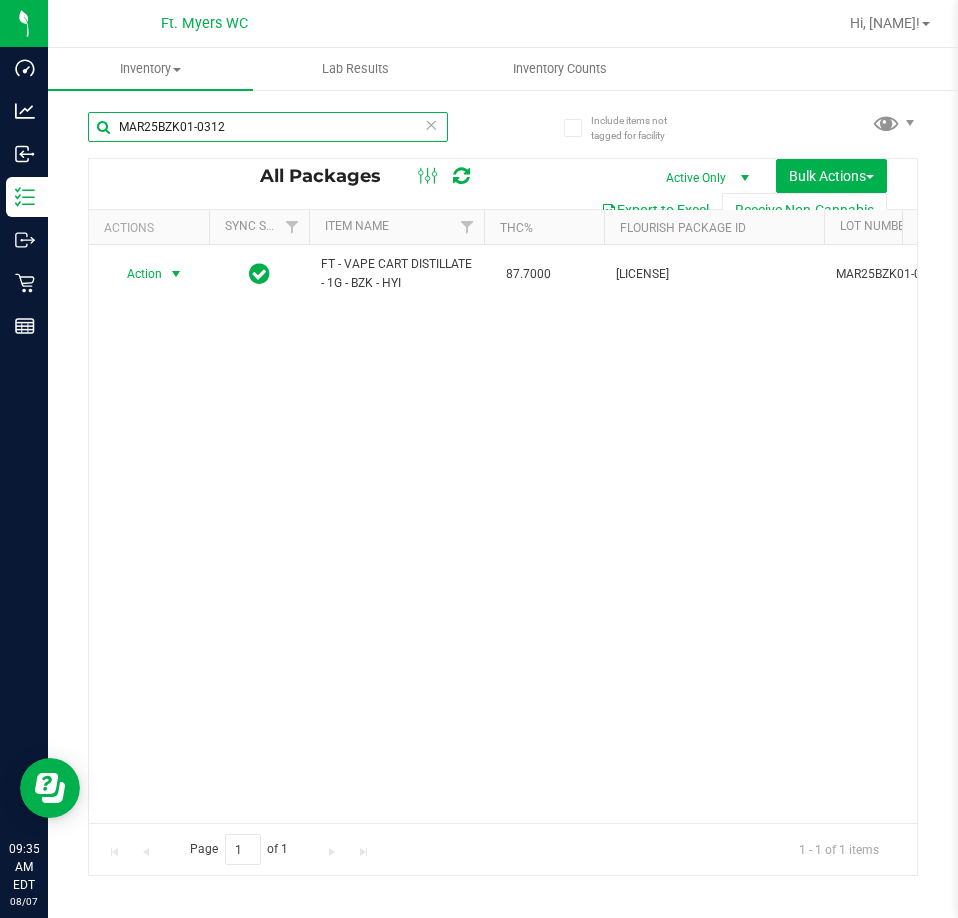 type on "MAR25BZK01-0312" 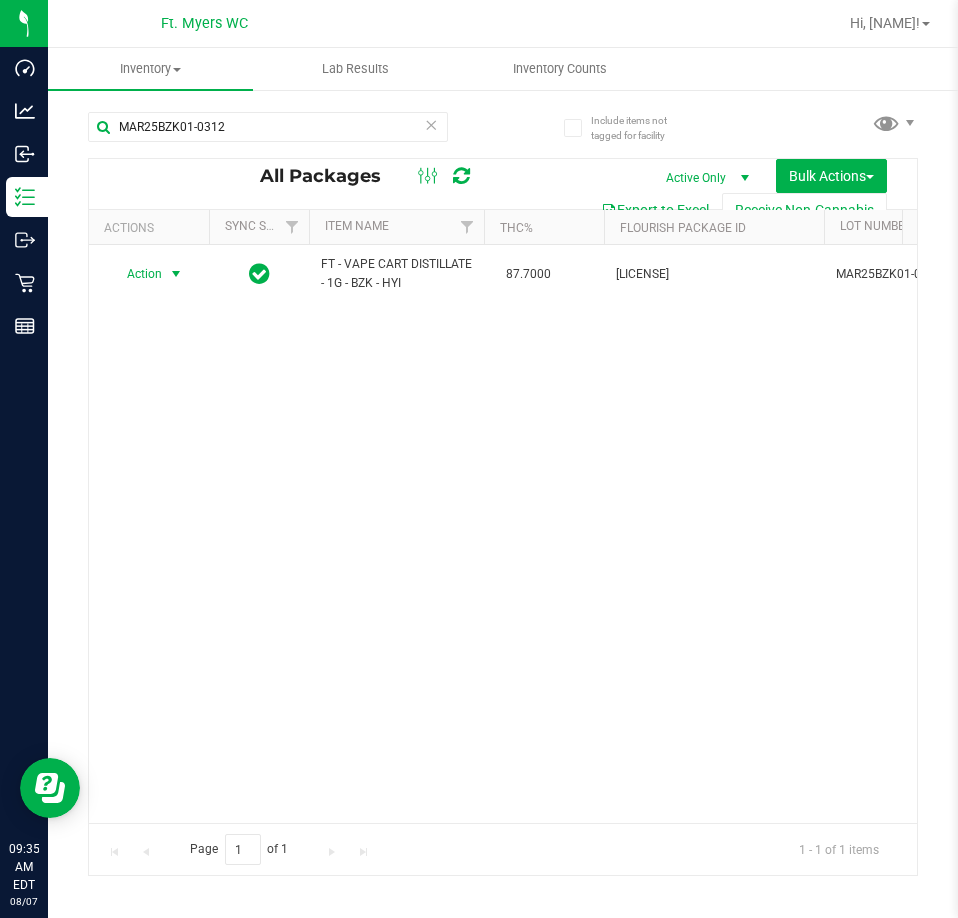 click on "Action" at bounding box center [136, 274] 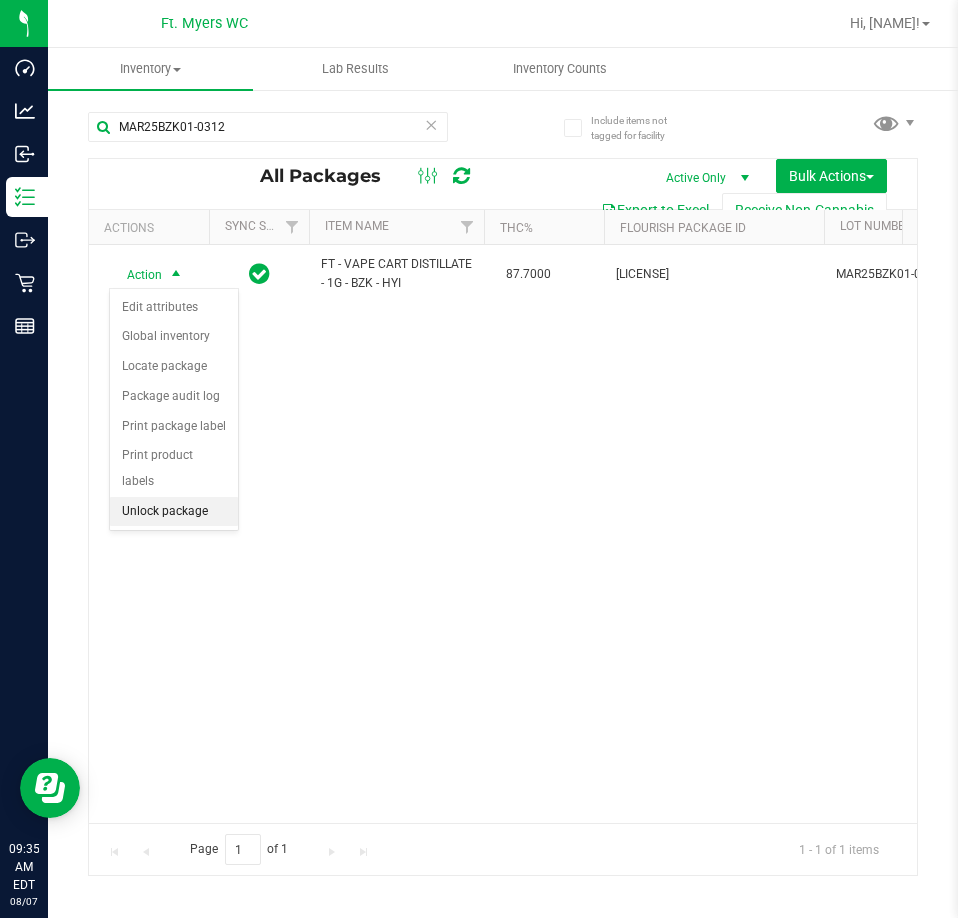 click on "Unlock package" at bounding box center (174, 512) 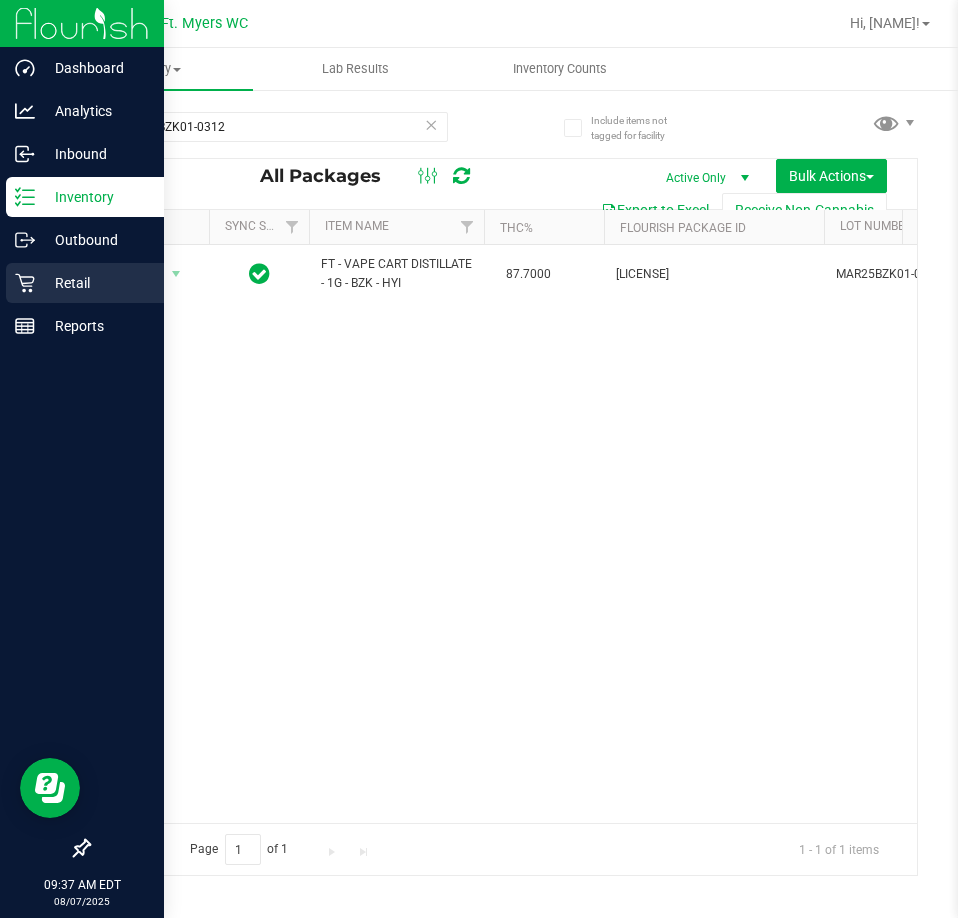 click 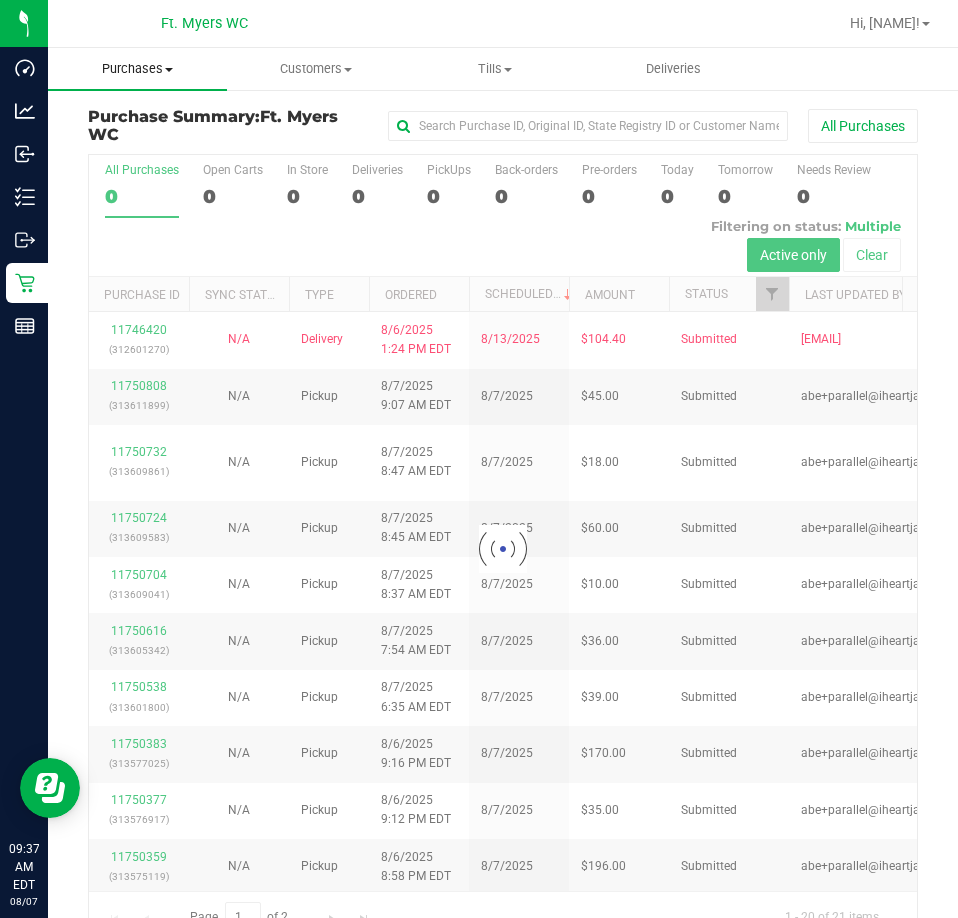 click on "Purchases
Summary of purchases
Fulfillment
All purchases" at bounding box center [137, 69] 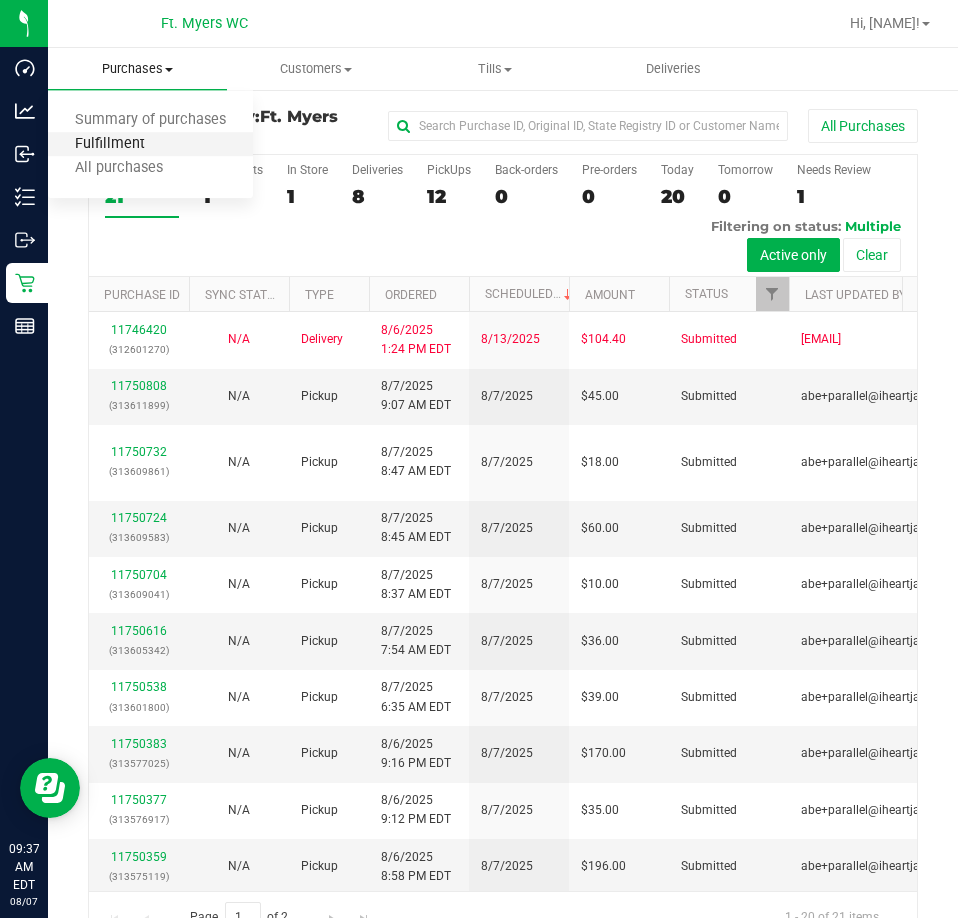 click on "Fulfillment" at bounding box center [110, 144] 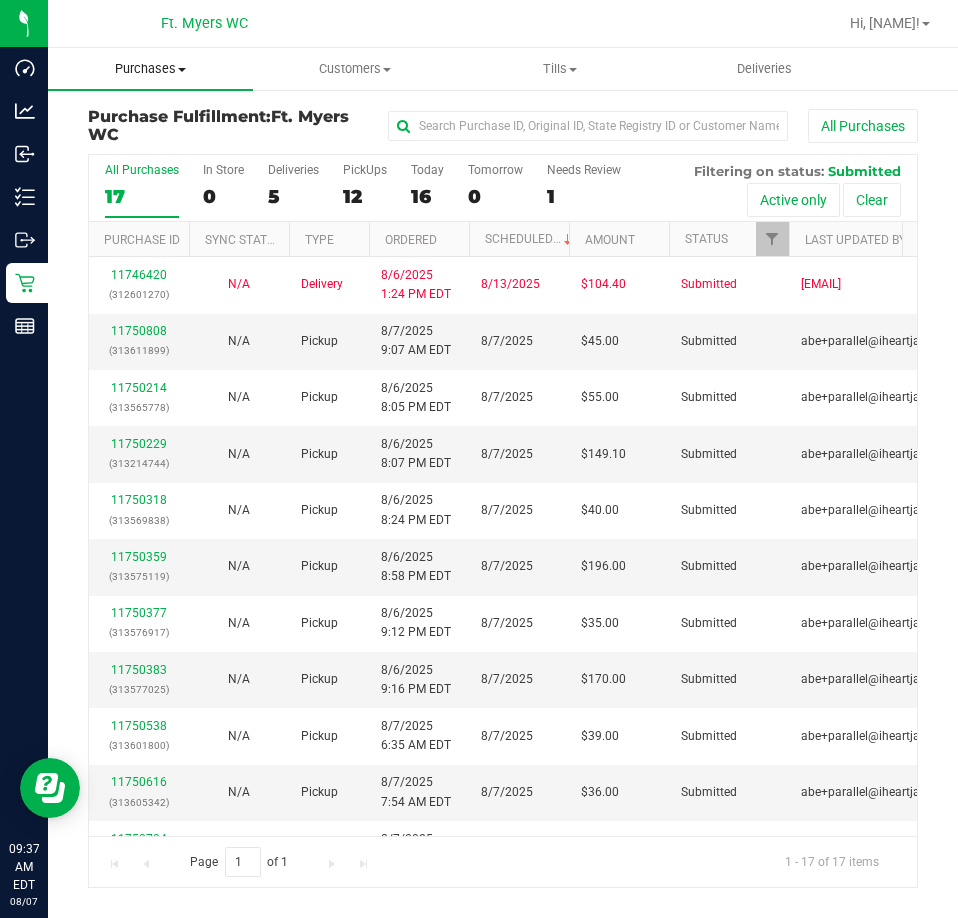 click on "Purchases" at bounding box center (150, 69) 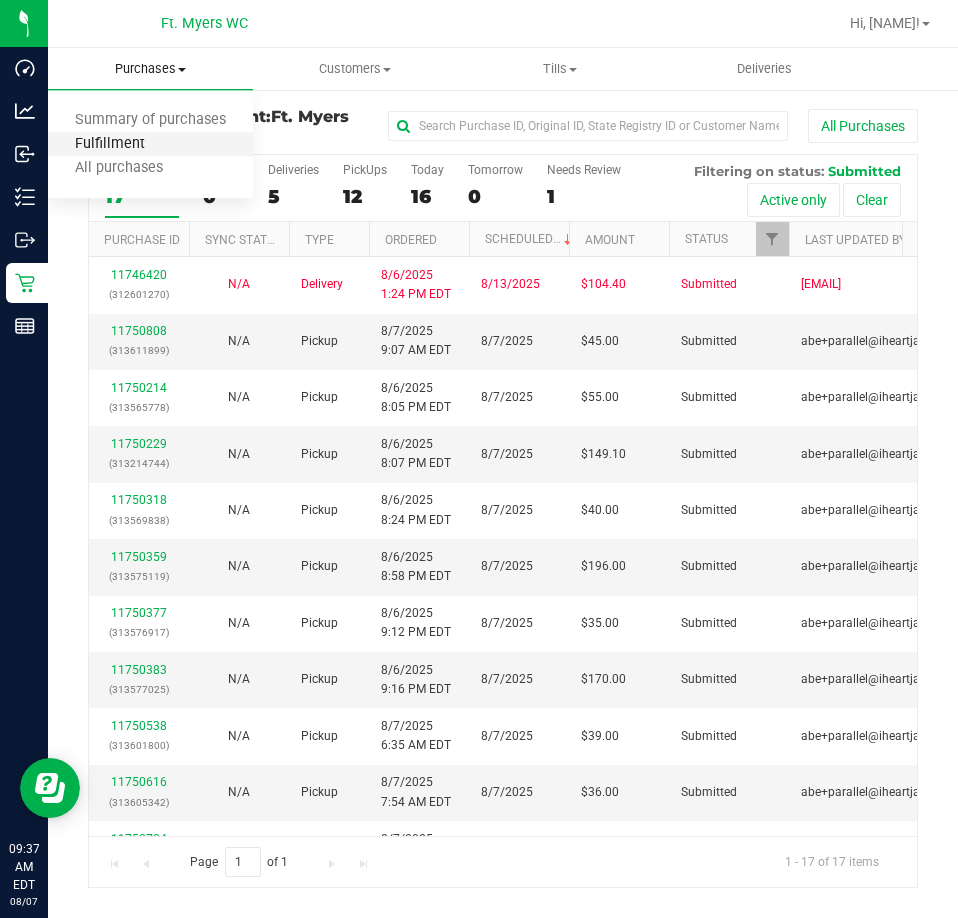 click on "Fulfillment" at bounding box center (110, 144) 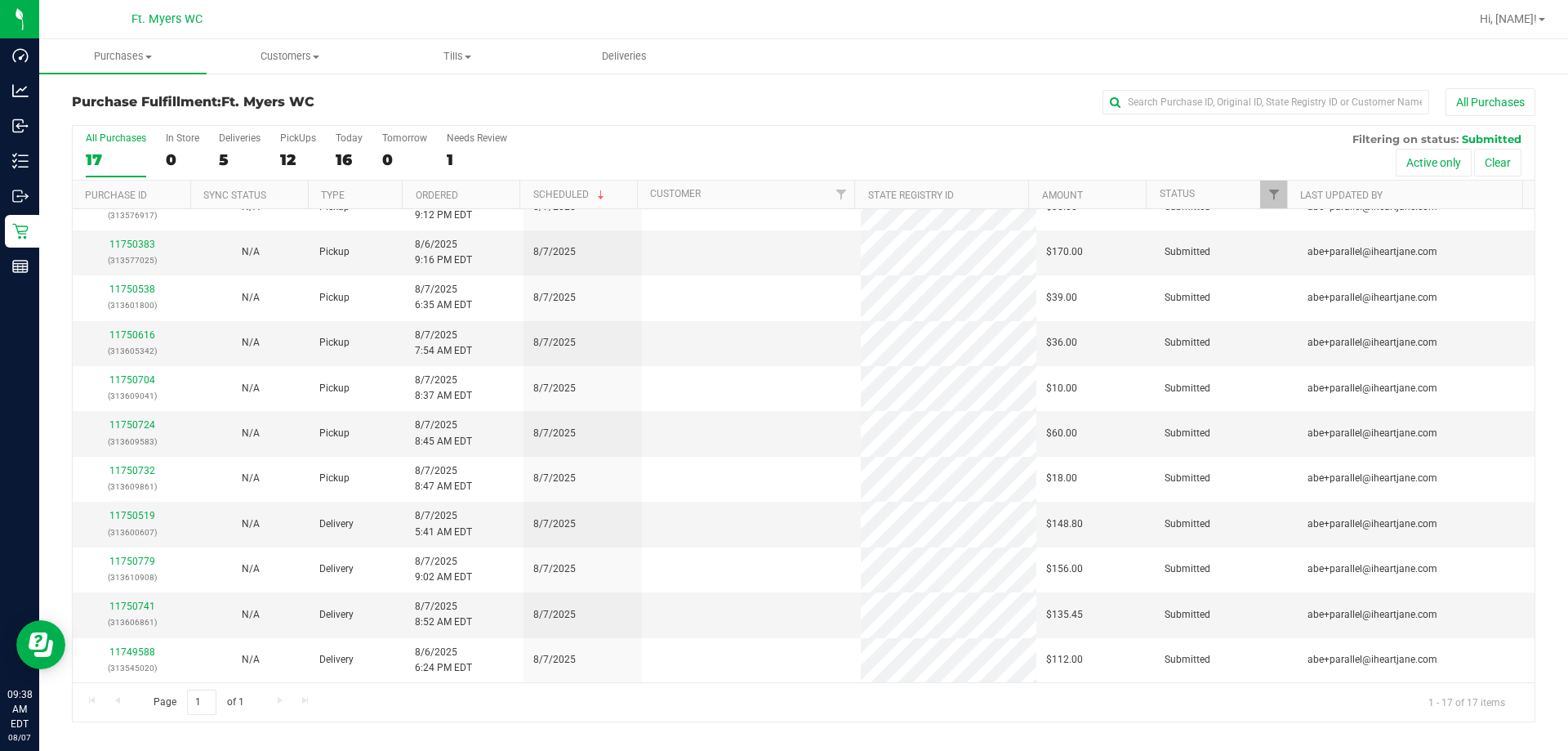 scroll, scrollTop: 0, scrollLeft: 0, axis: both 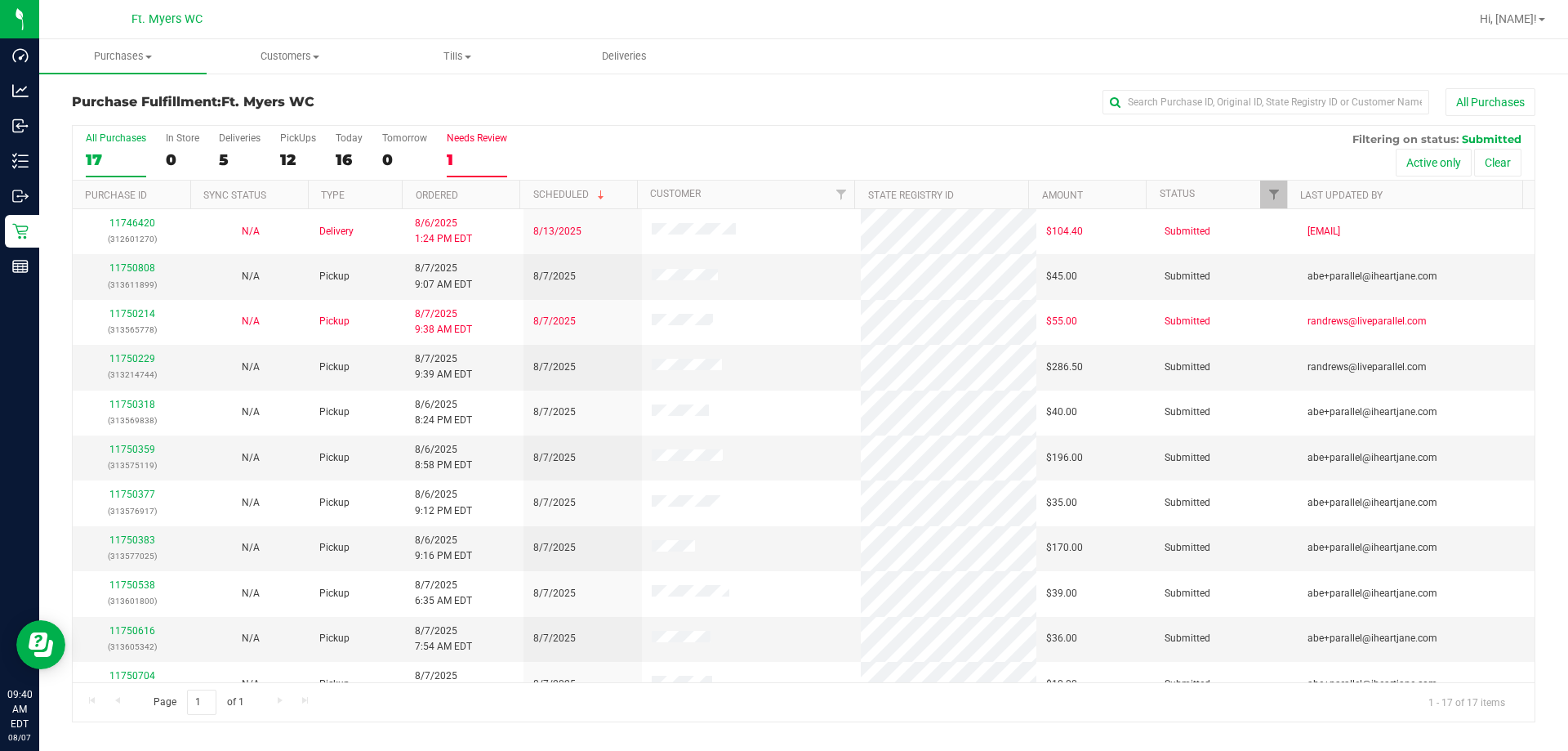 click on "1" at bounding box center (477, 159) 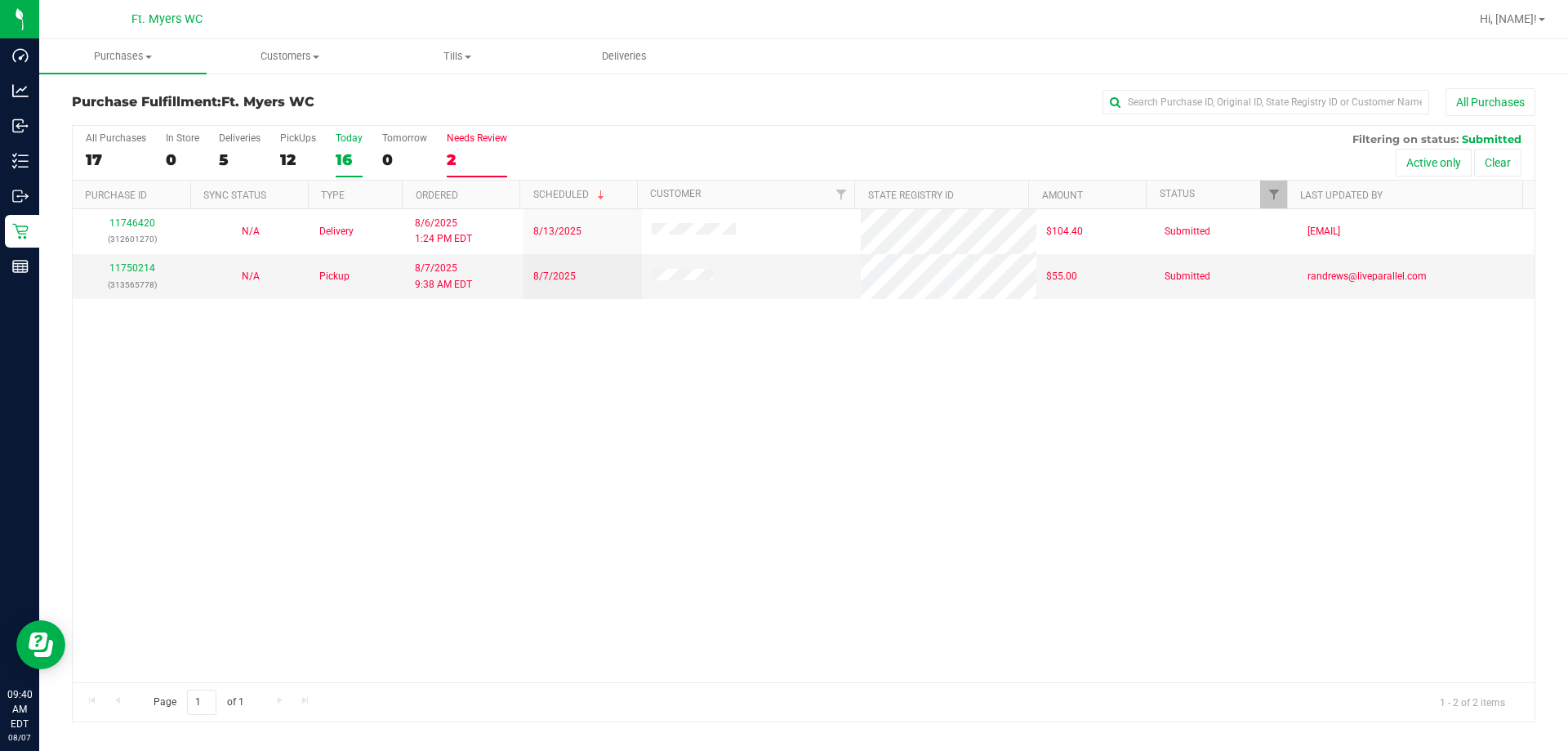 click on "16" at bounding box center [349, 159] 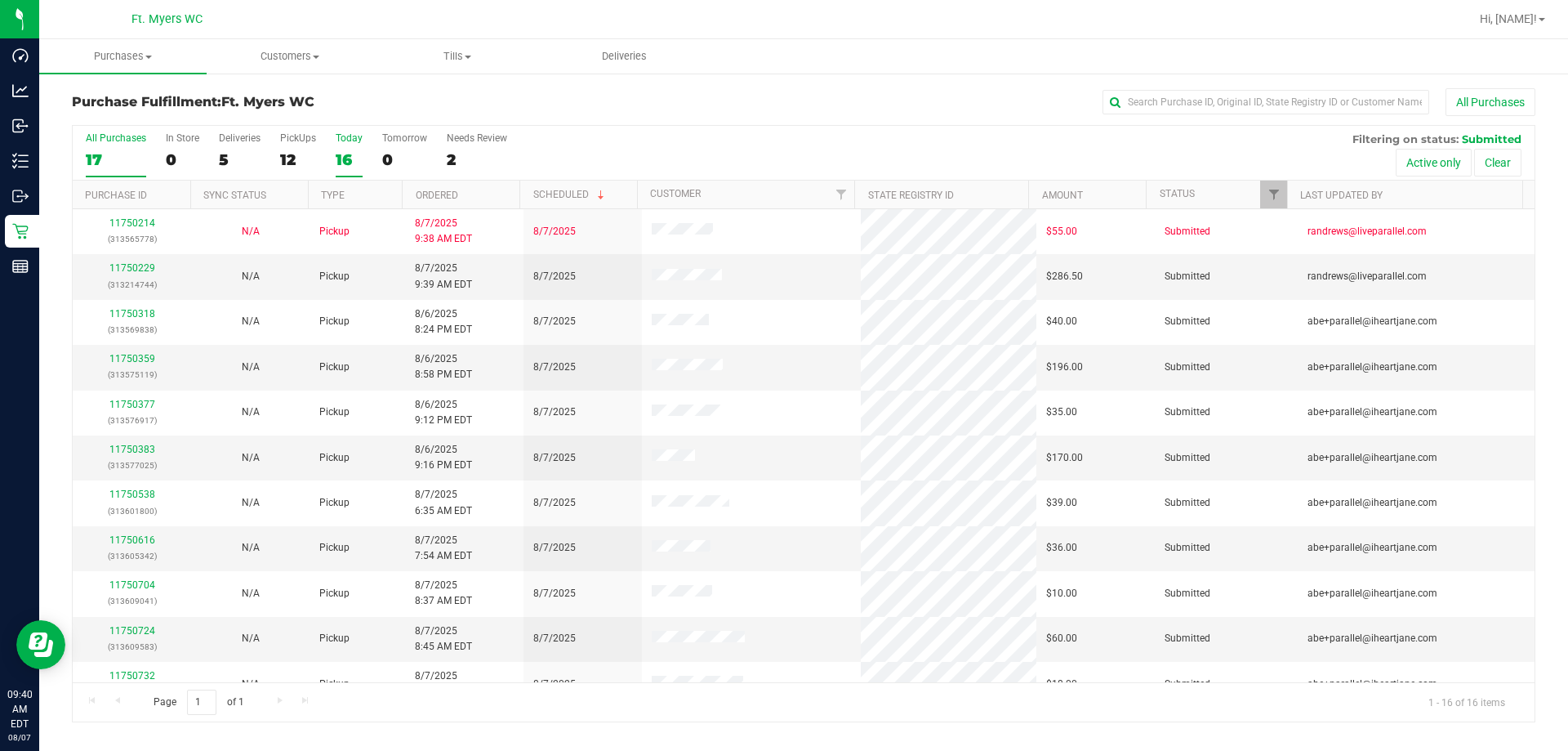 click on "17" at bounding box center [116, 159] 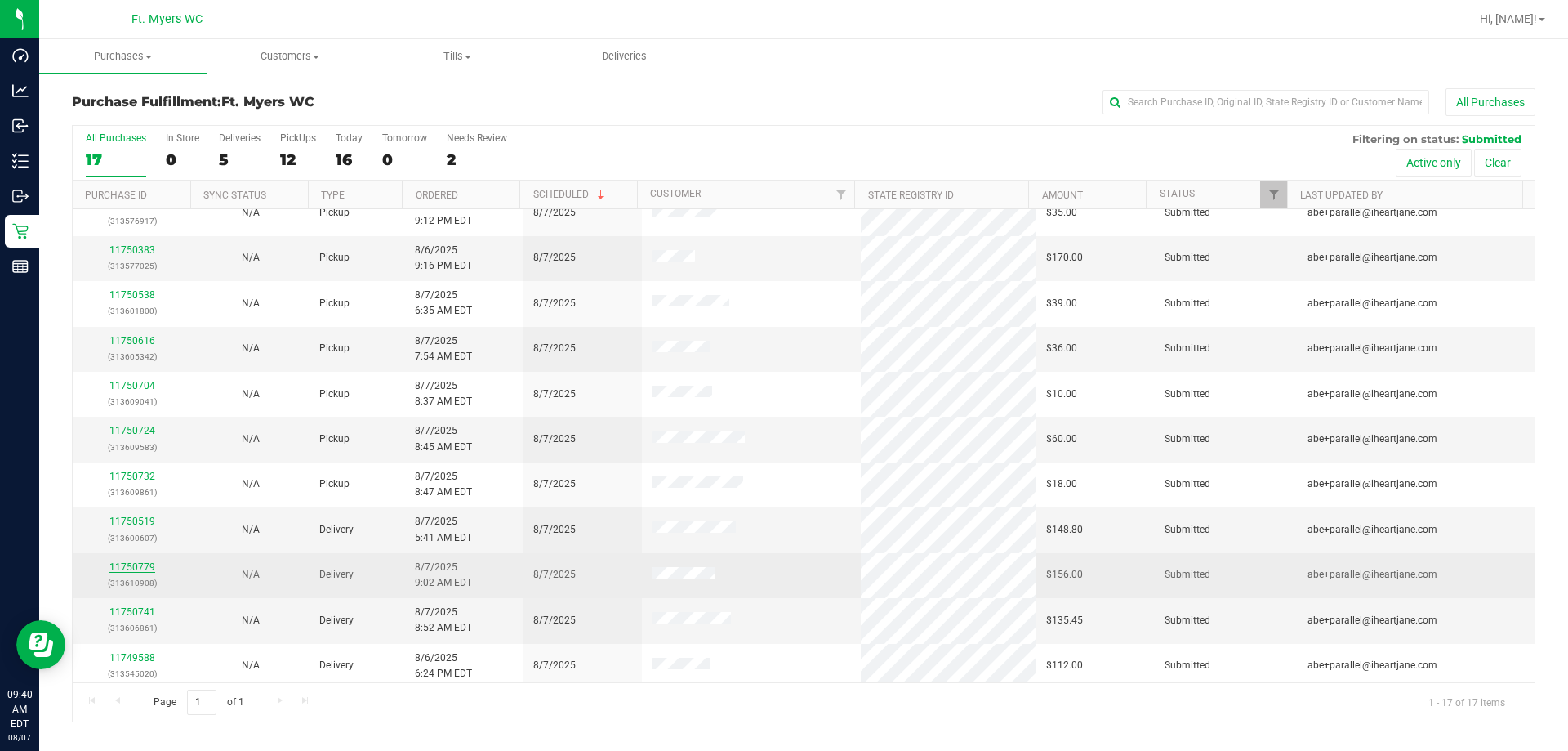 scroll, scrollTop: 296, scrollLeft: 0, axis: vertical 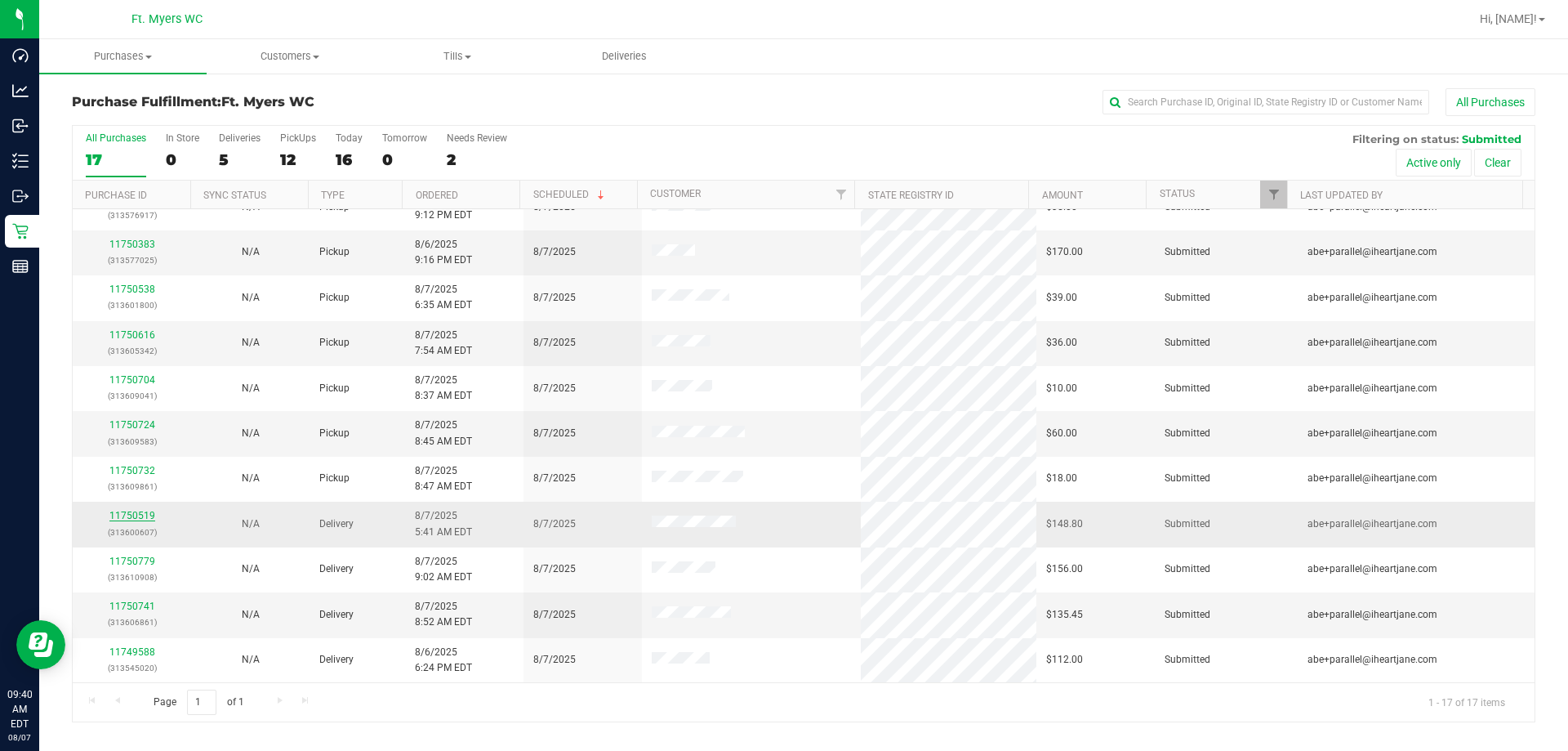 click on "11750519" at bounding box center (132, 516) 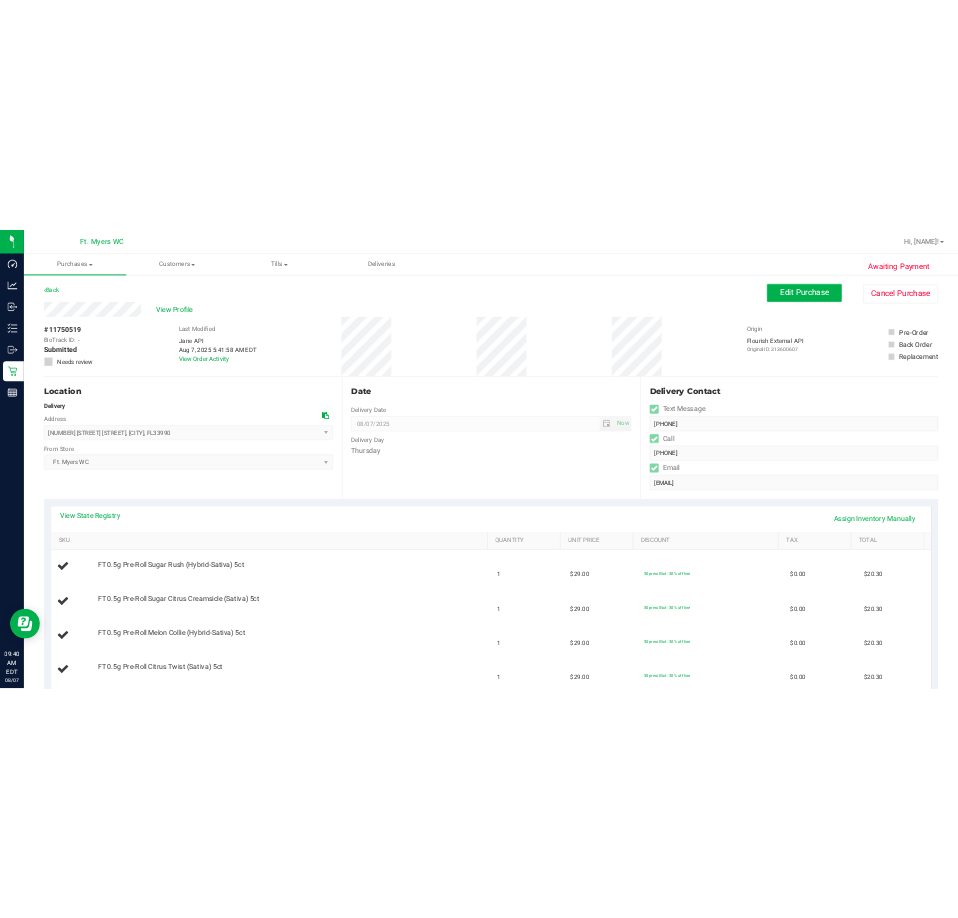 scroll, scrollTop: 600, scrollLeft: 0, axis: vertical 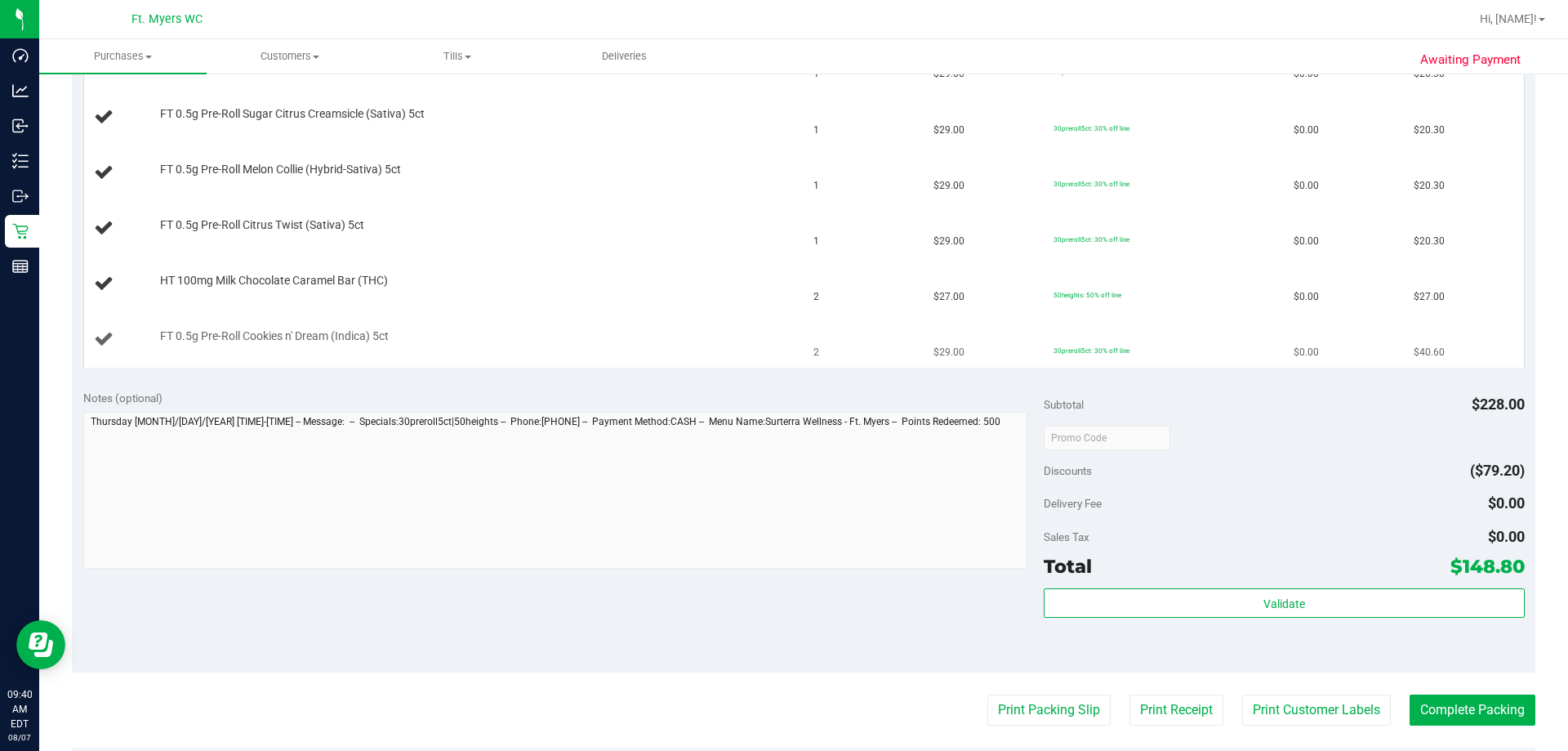 click on "Notes (optional)" at bounding box center [564, 481] 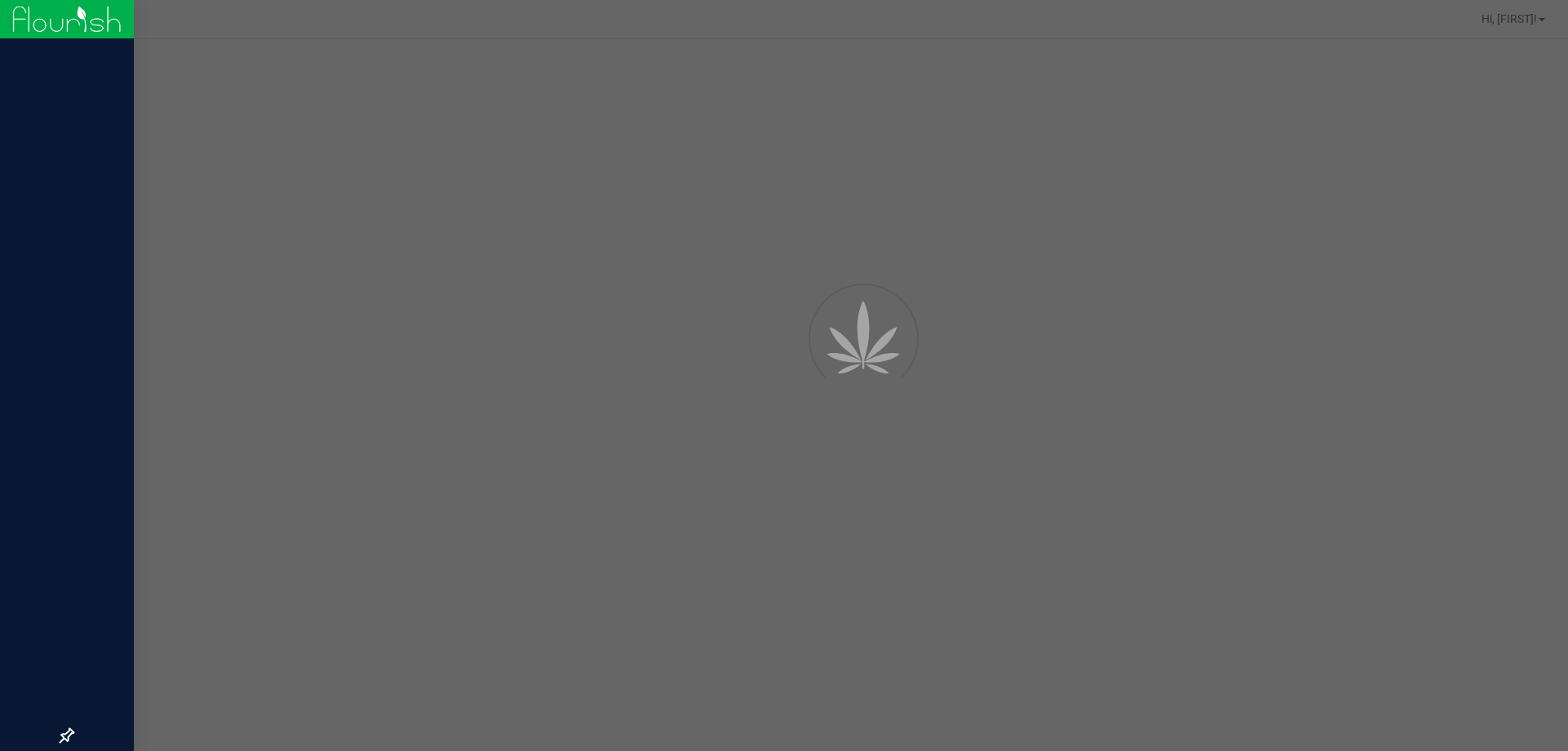 scroll, scrollTop: 0, scrollLeft: 0, axis: both 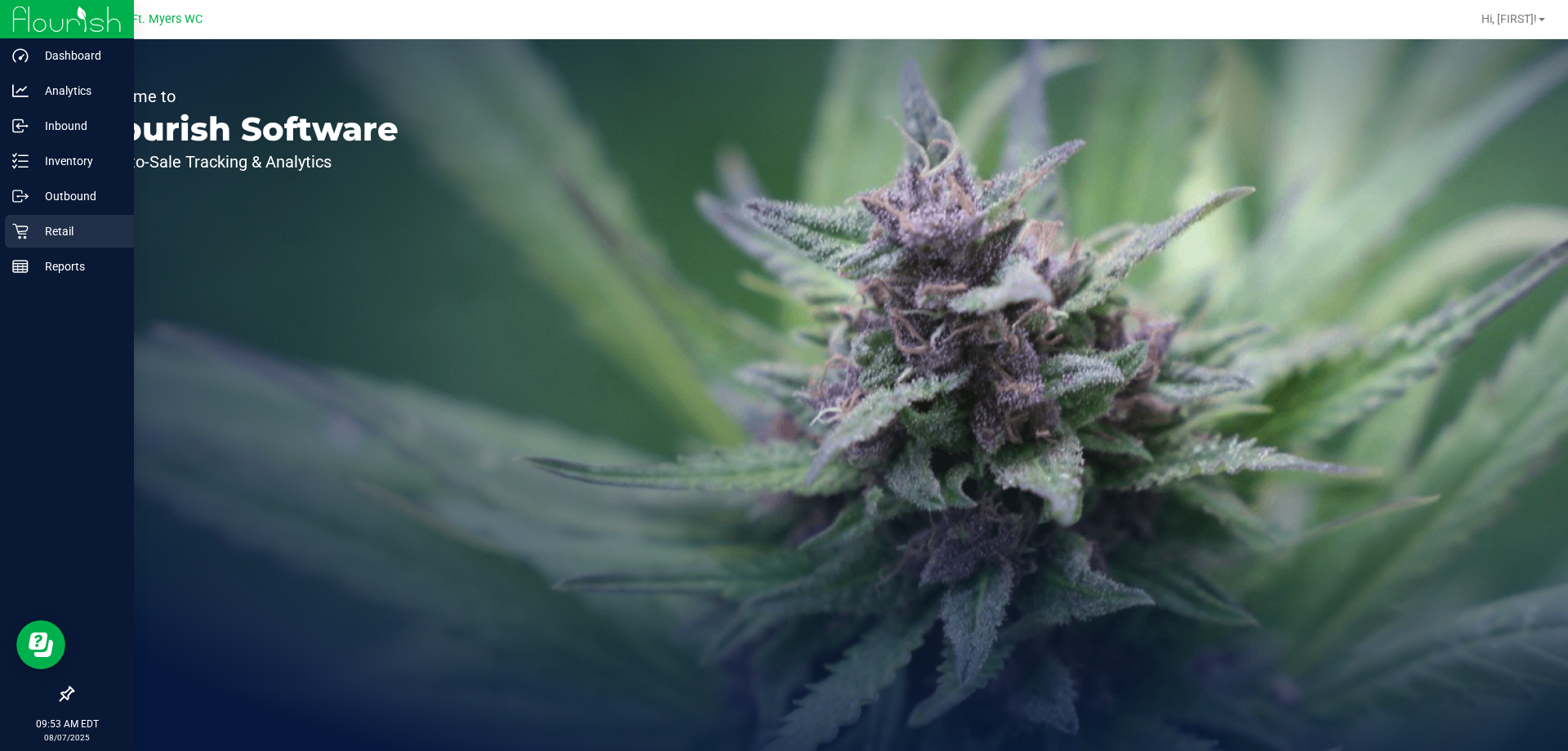 click on "Retail" at bounding box center [69, 231] 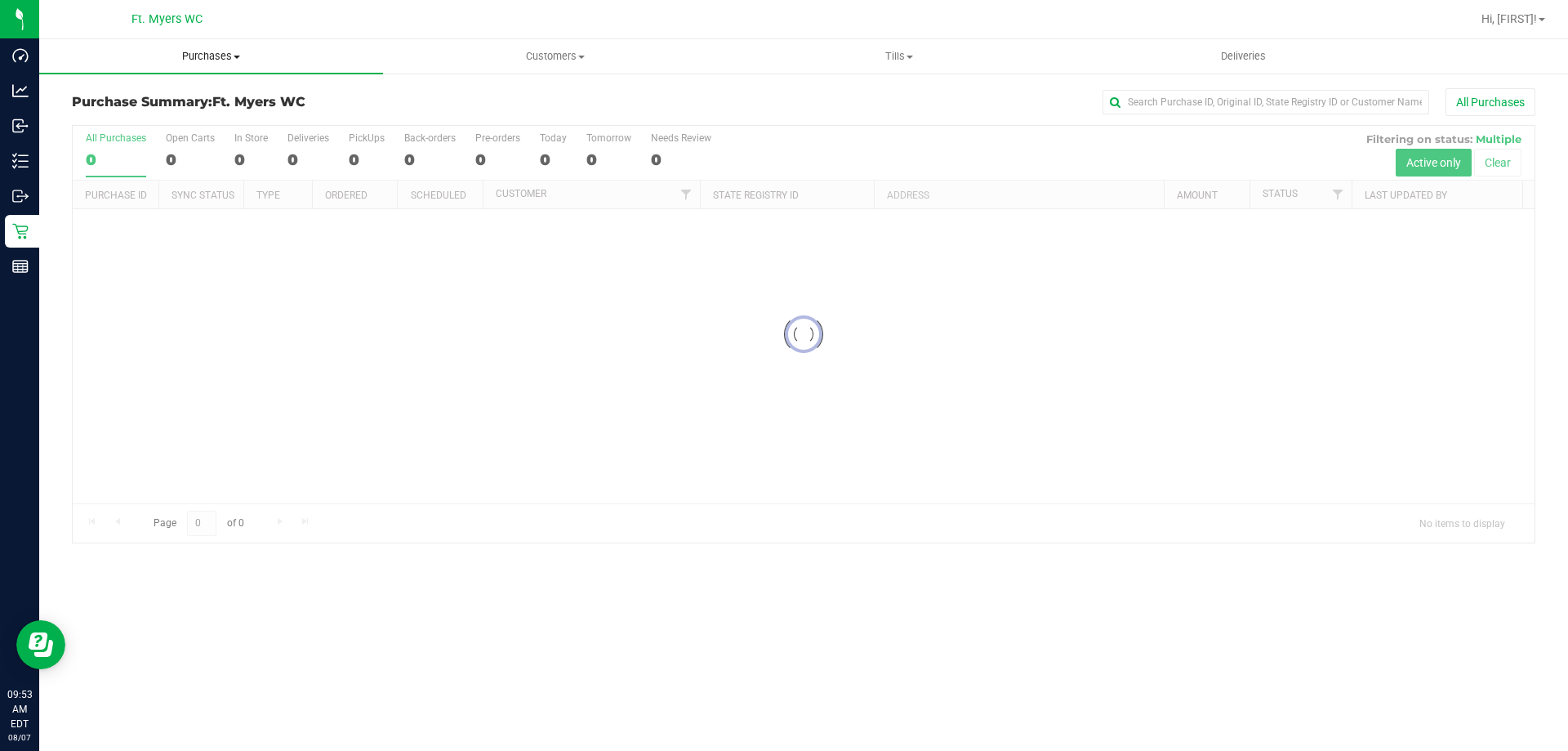 click on "Purchases
Summary of purchases
Fulfillment
All purchases" at bounding box center (211, 56) 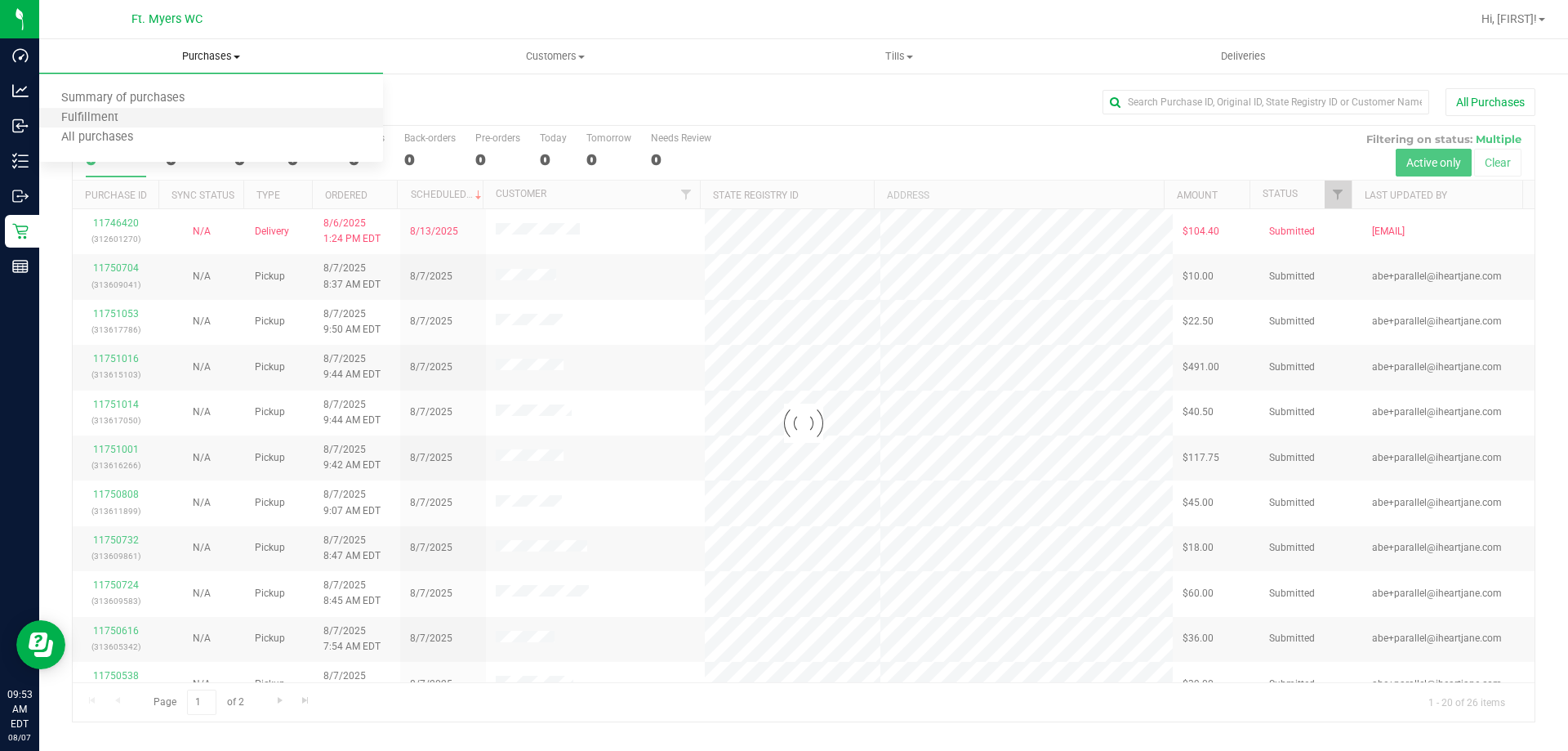 click on "Fulfillment" at bounding box center [211, 118] 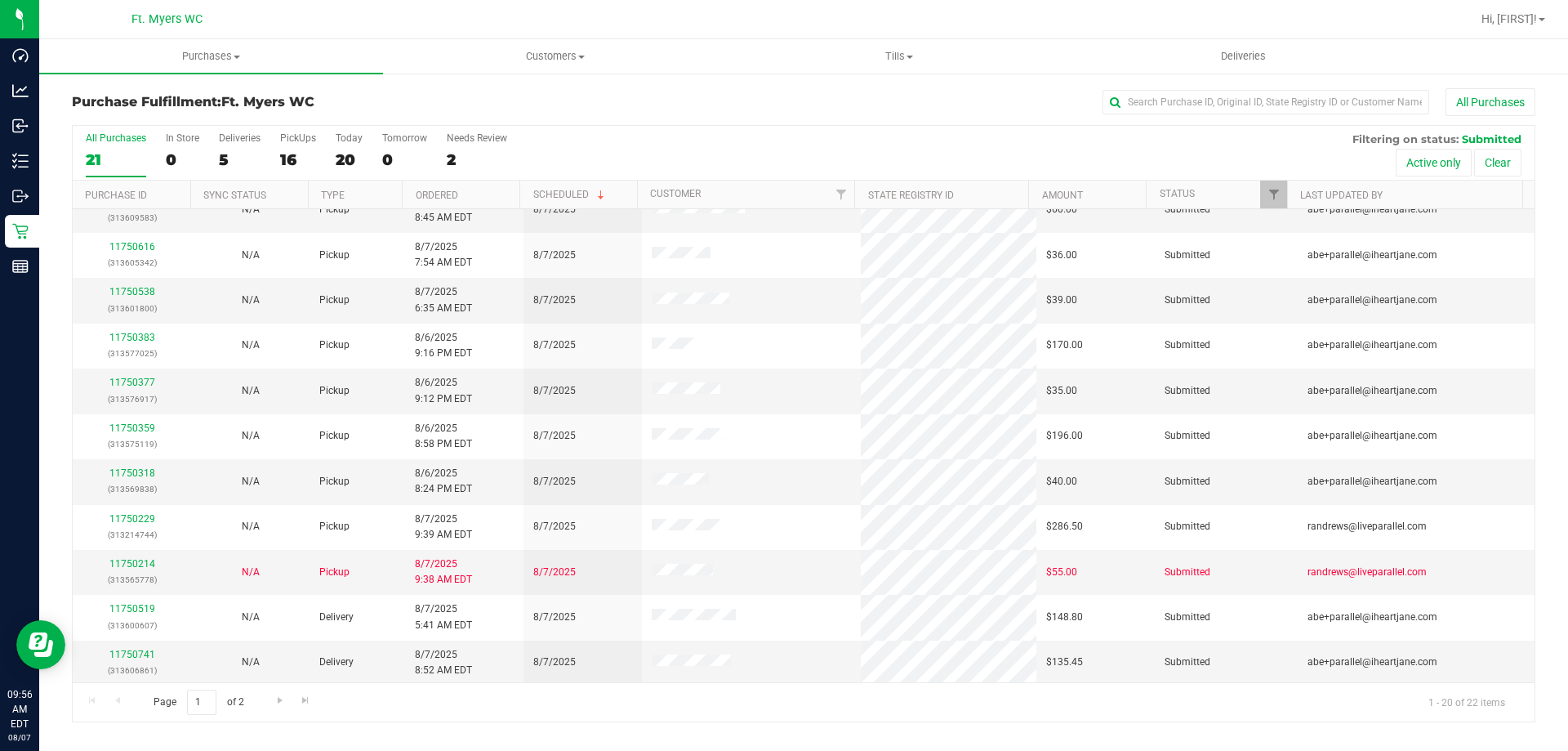scroll, scrollTop: 431, scrollLeft: 0, axis: vertical 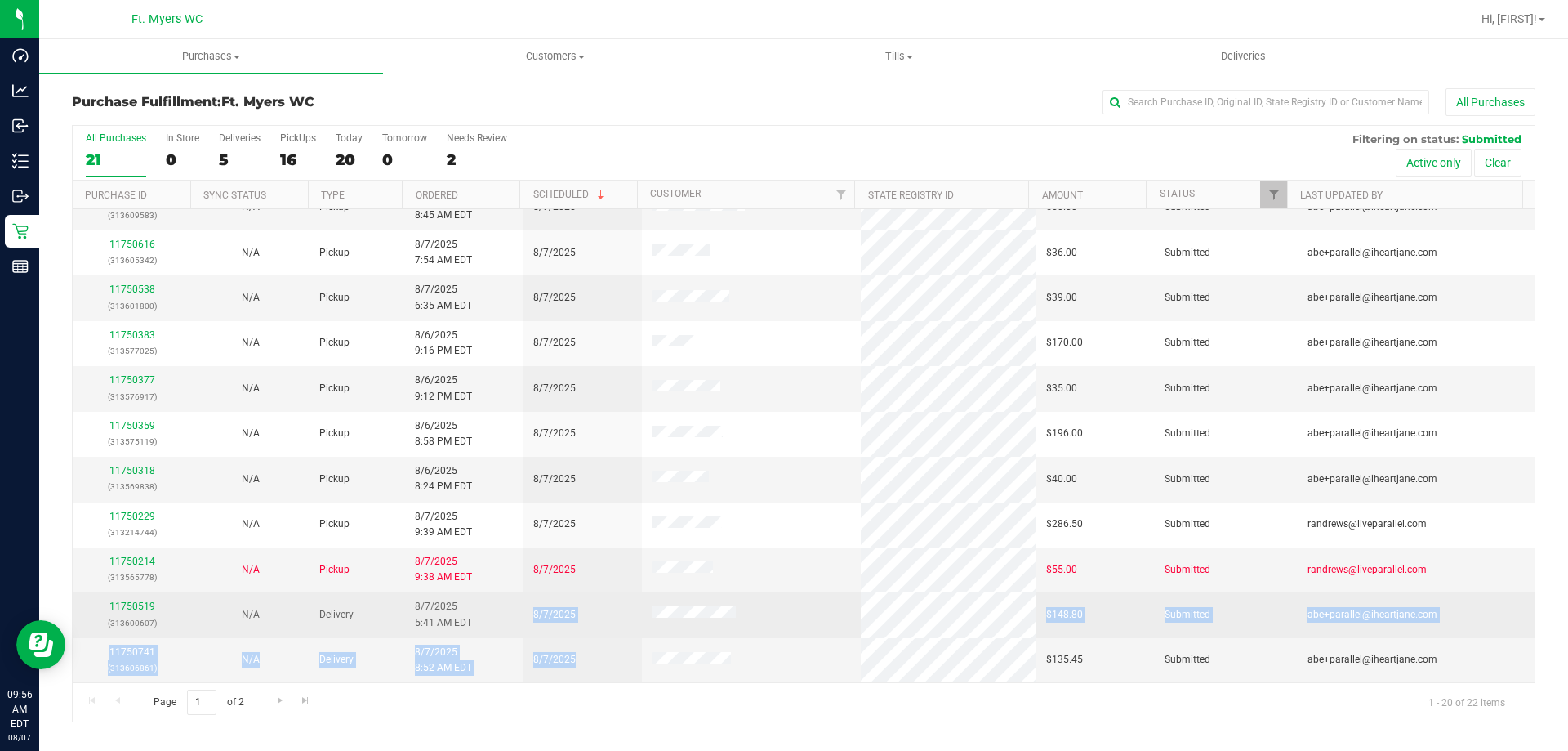 drag, startPoint x: 610, startPoint y: 671, endPoint x: 520, endPoint y: 622, distance: 102.474387 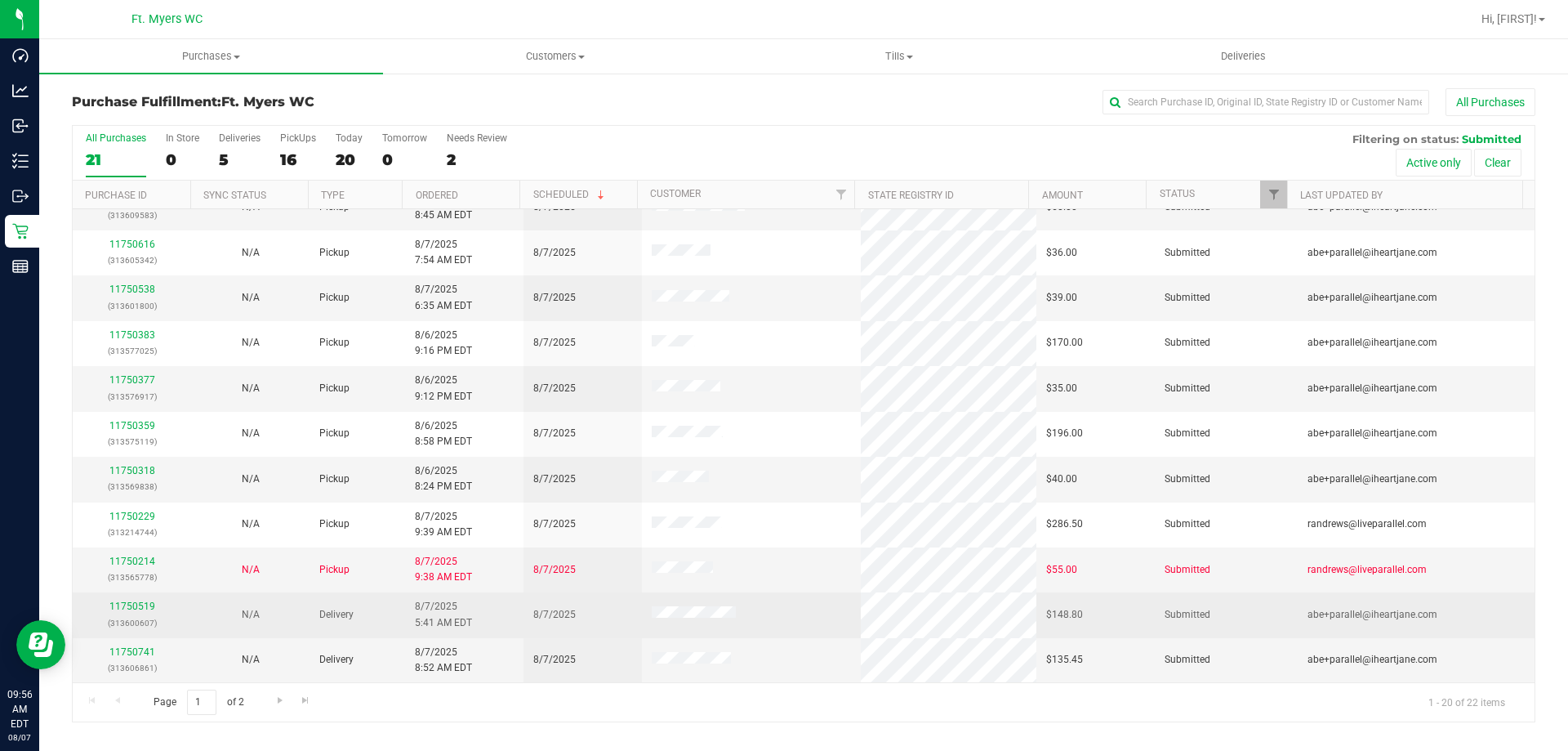 click on "8/7/2025" at bounding box center [582, 615] 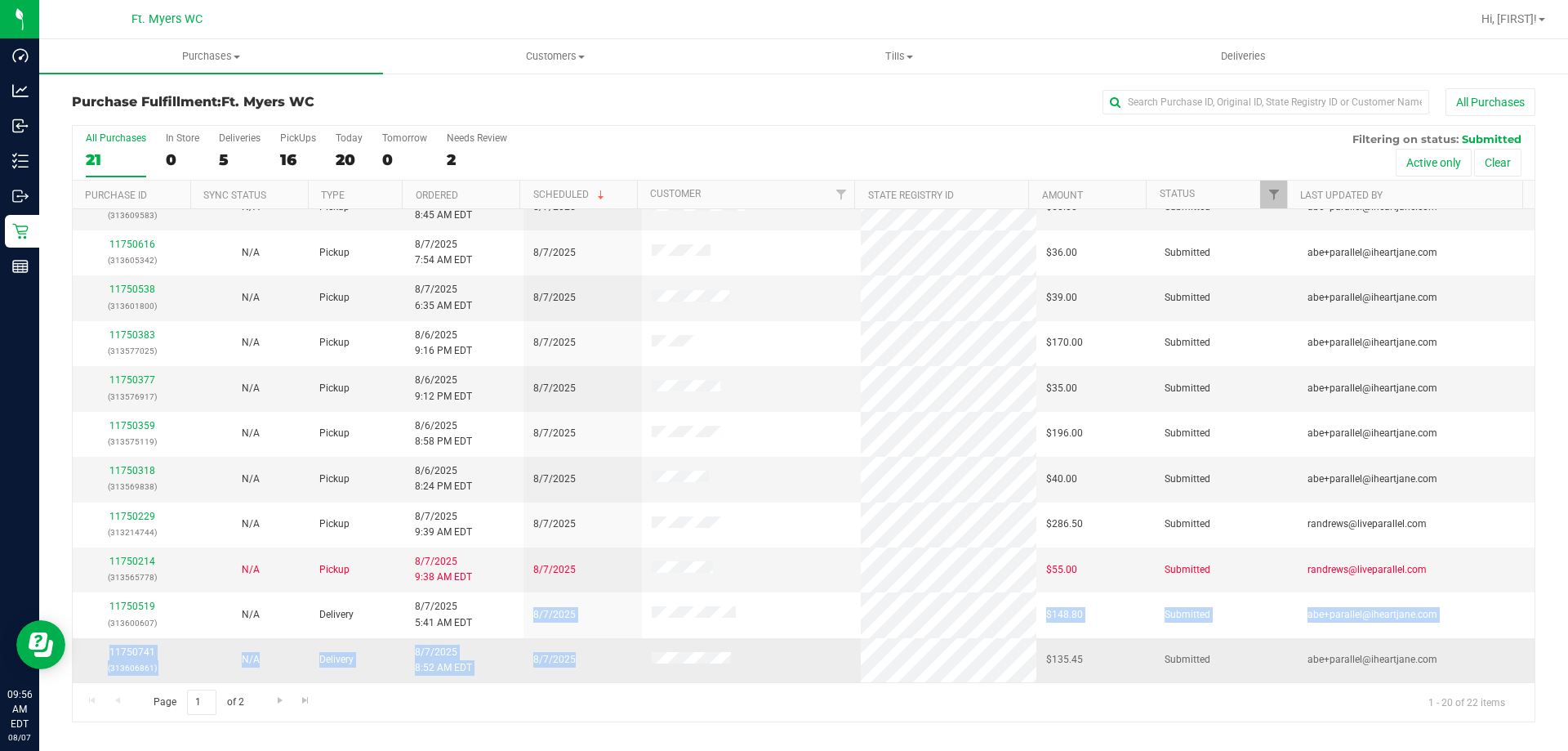 drag, startPoint x: 520, startPoint y: 622, endPoint x: 572, endPoint y: 677, distance: 75.69016 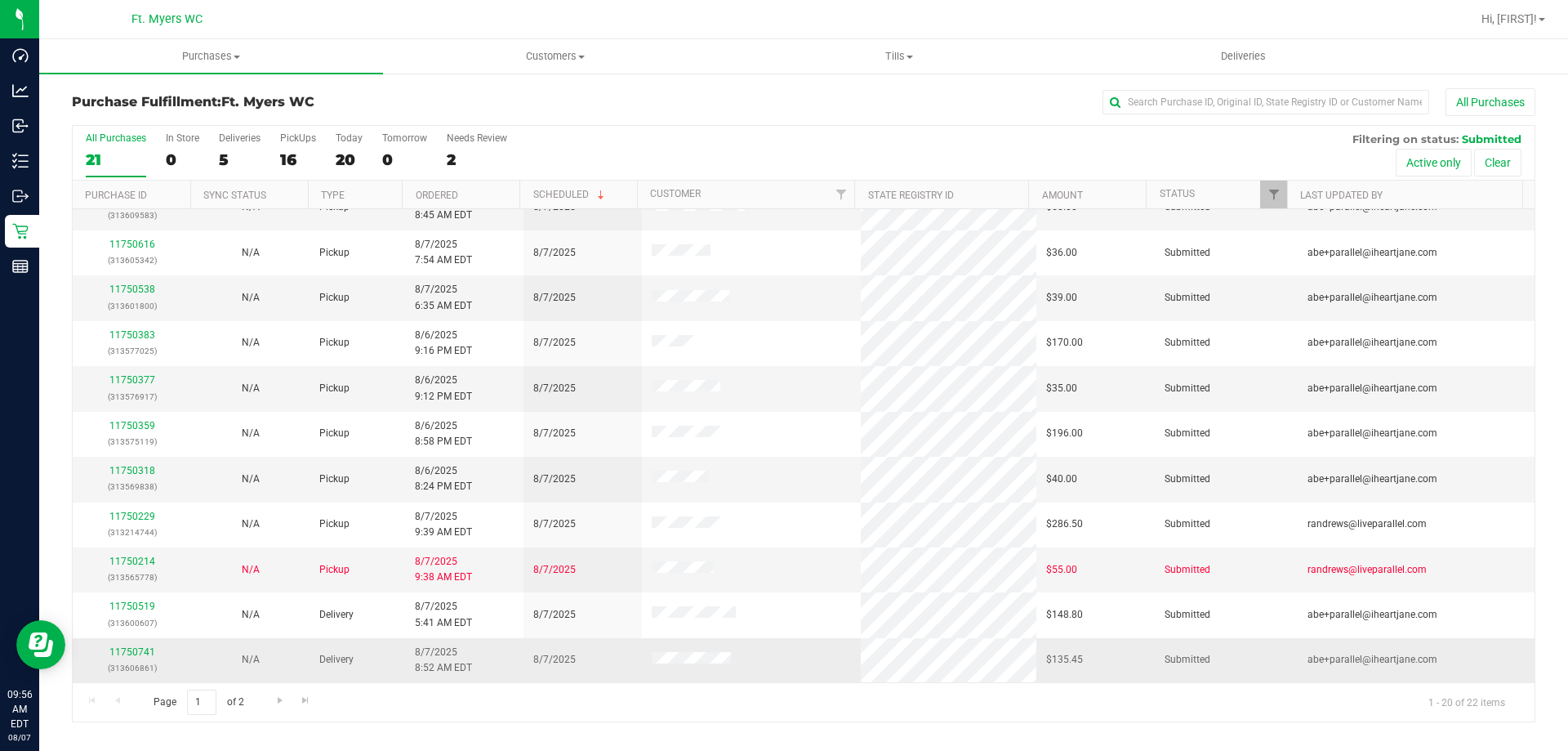 click on "8/7/2025" at bounding box center (582, 660) 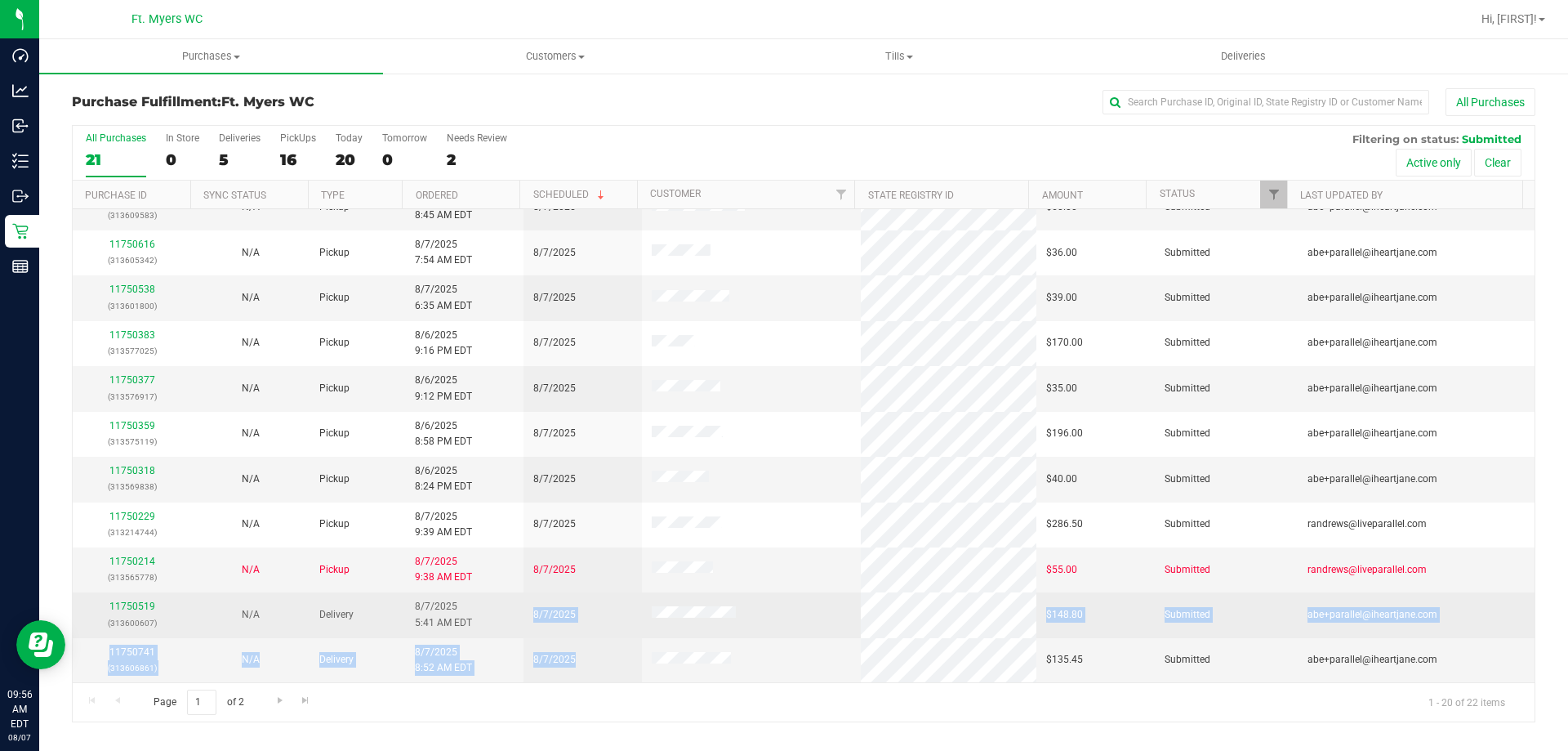 drag, startPoint x: 595, startPoint y: 666, endPoint x: 523, endPoint y: 614, distance: 88.81441 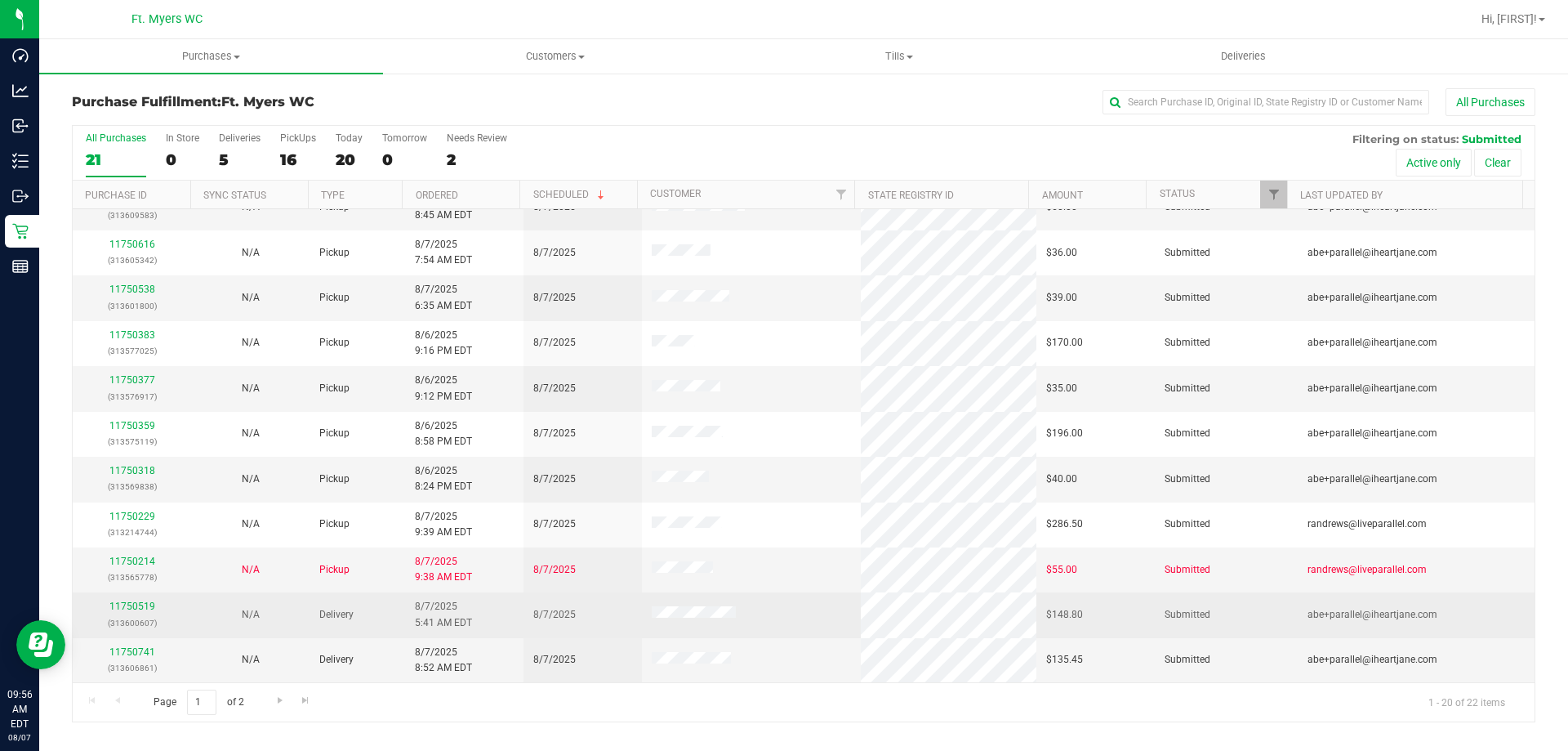 click on "8/7/2025" at bounding box center (582, 615) 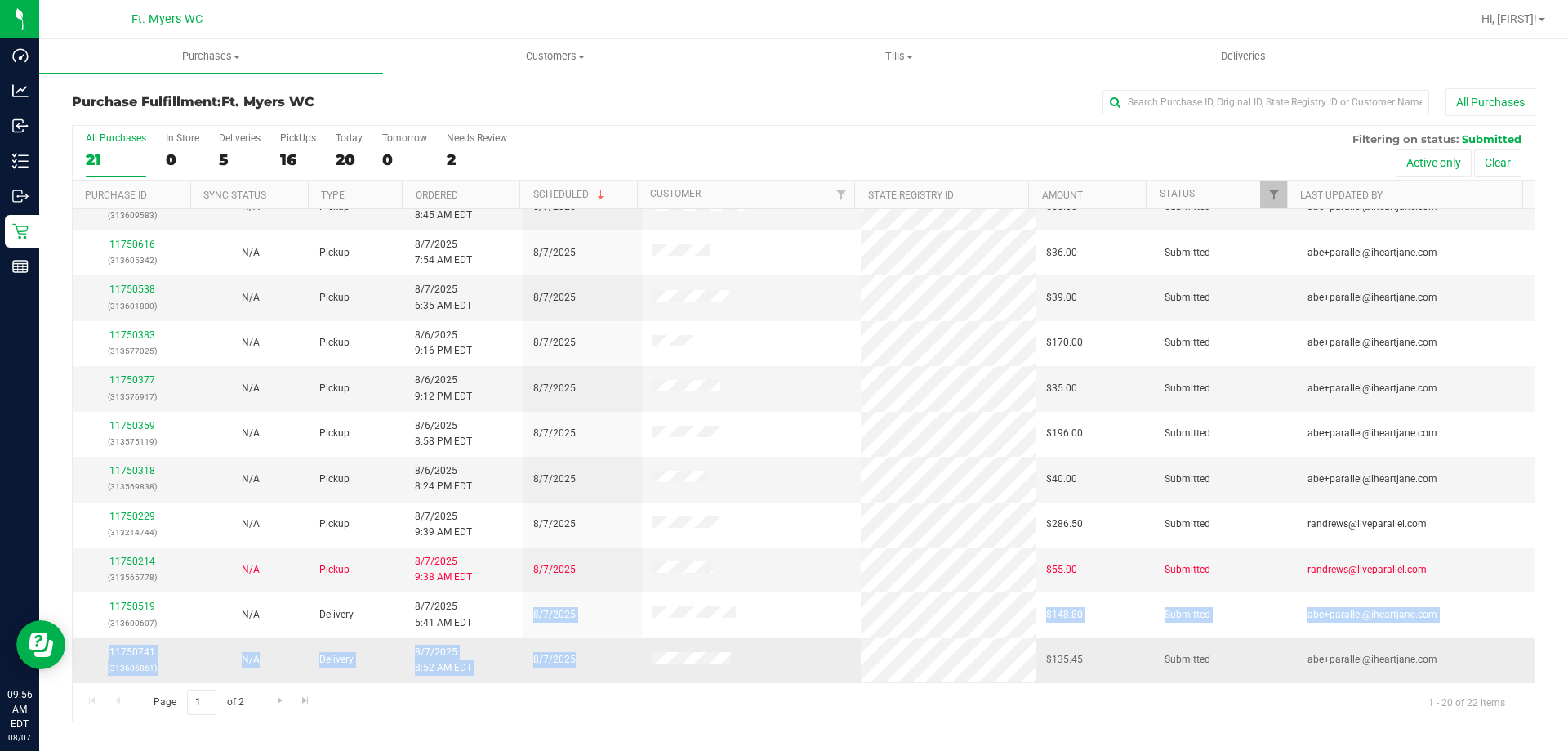 drag, startPoint x: 523, startPoint y: 614, endPoint x: 617, endPoint y: 673, distance: 110.98198 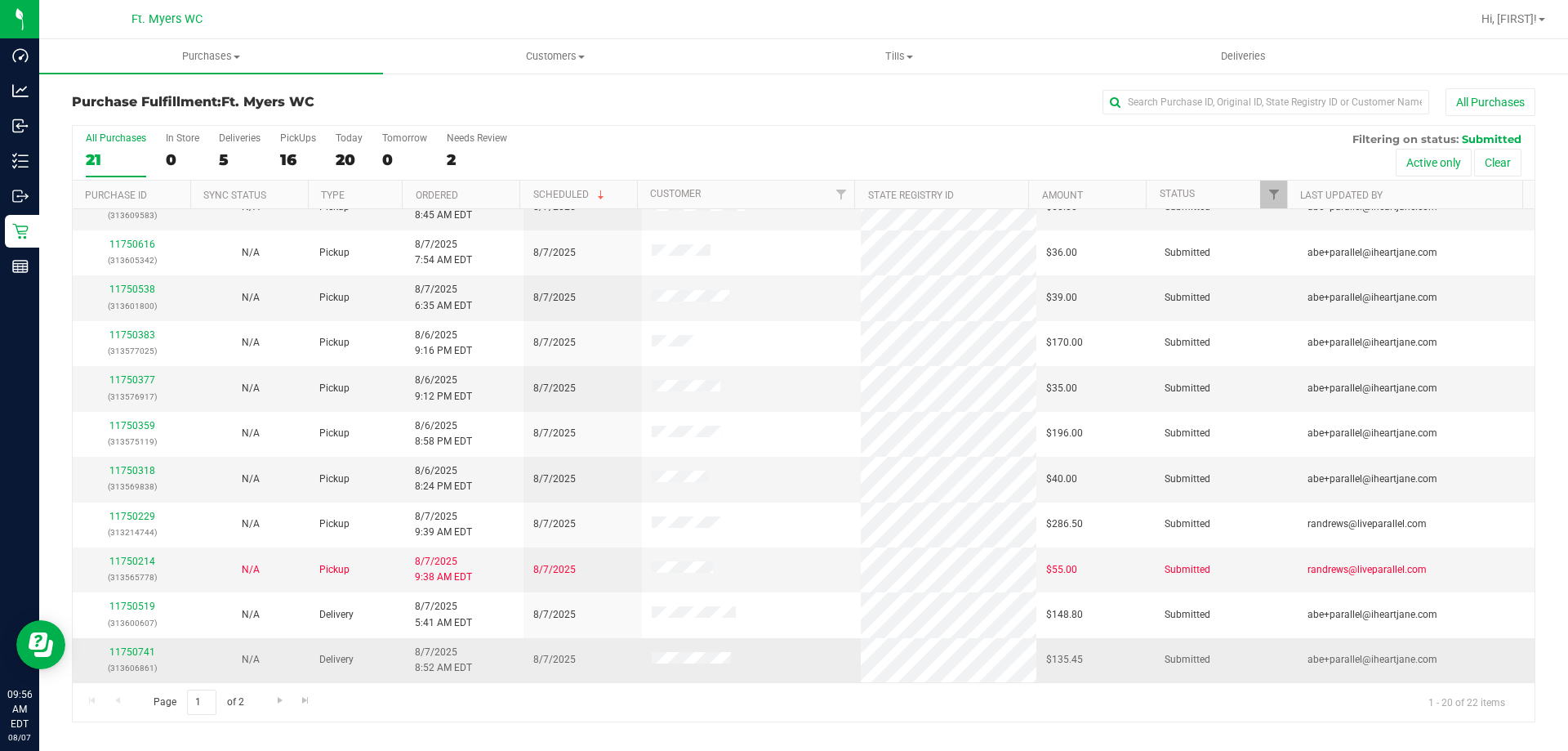 click on "8/7/2025" at bounding box center [582, 660] 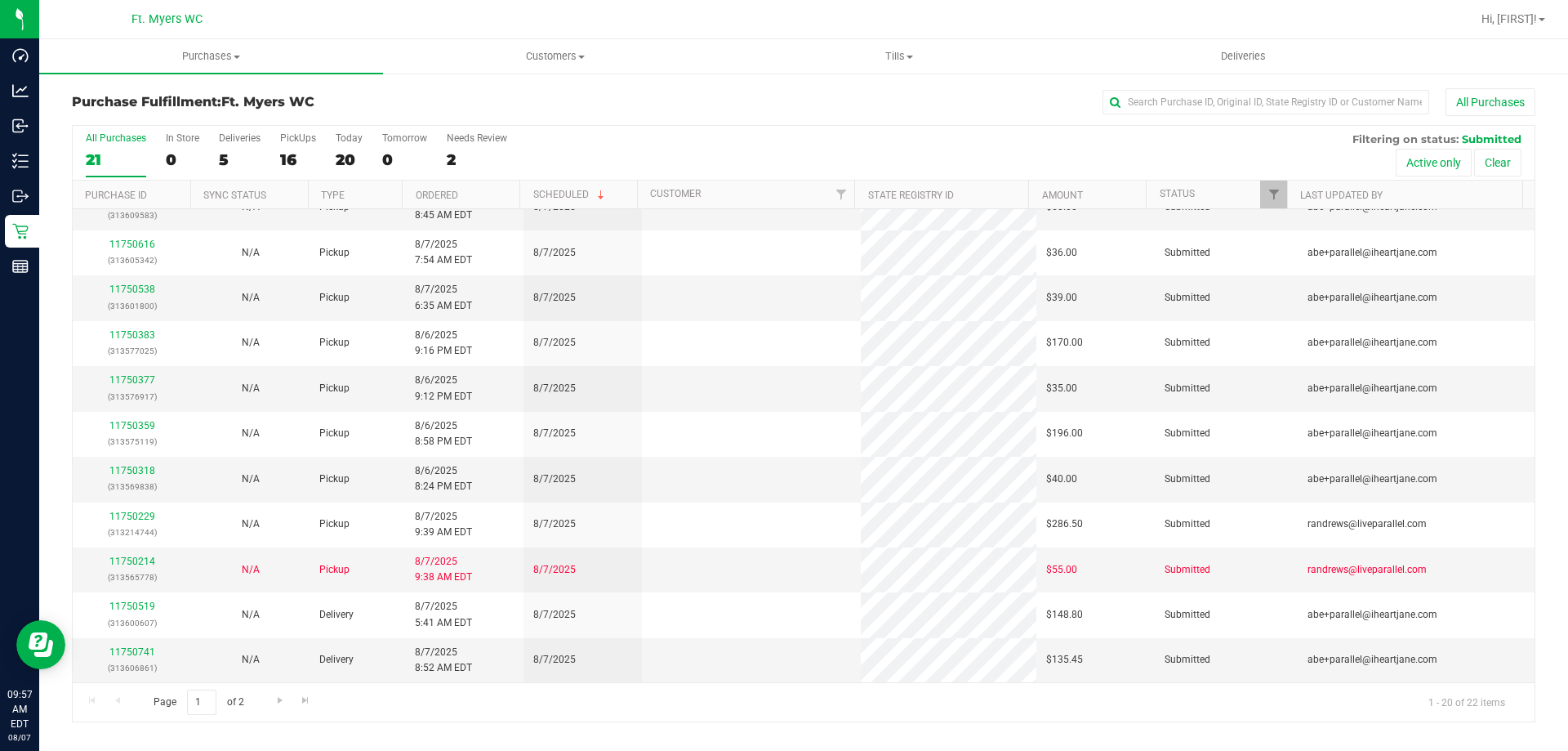 scroll, scrollTop: 0, scrollLeft: 0, axis: both 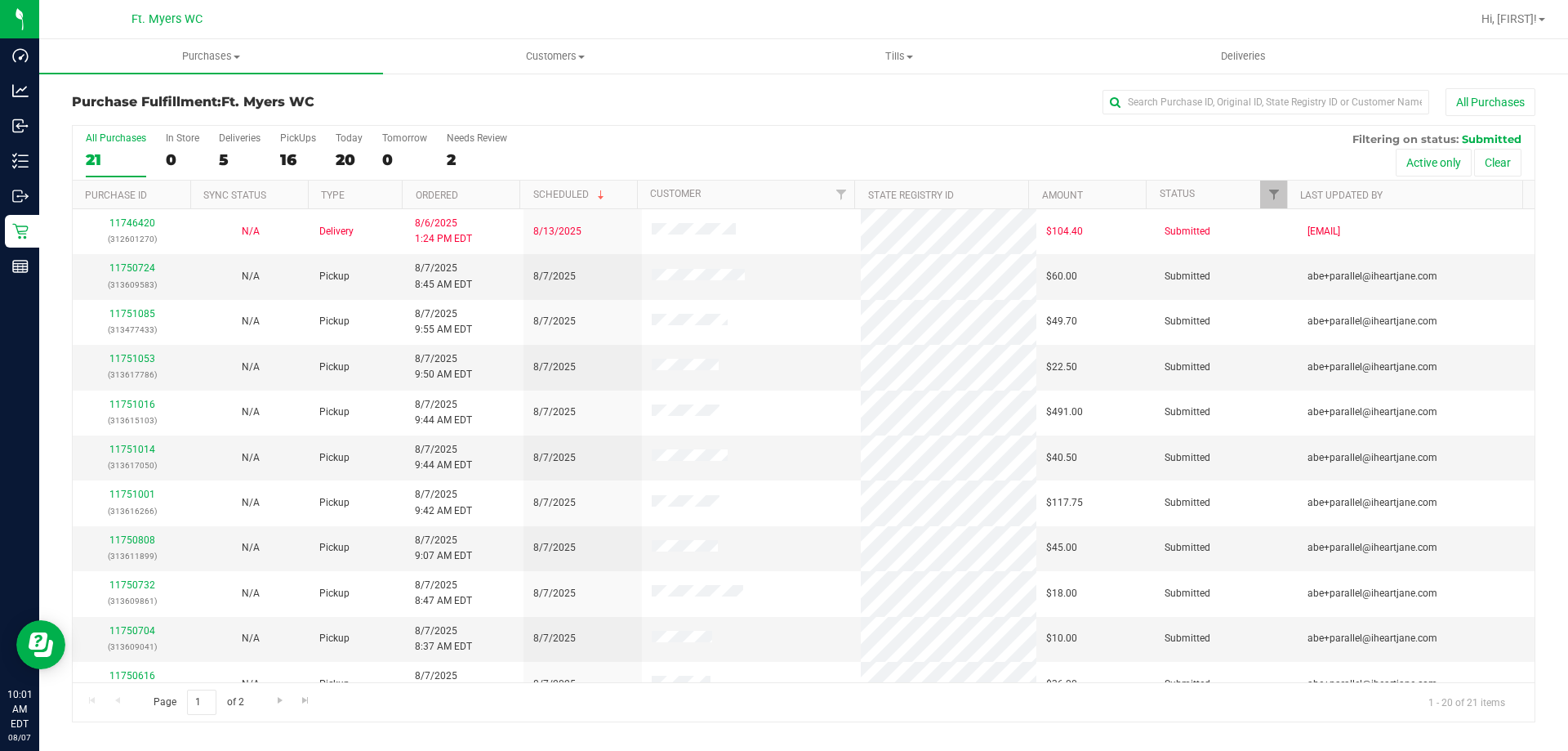 click on "Ft. Myers WC   Hi, Charles!" at bounding box center (804, 20) 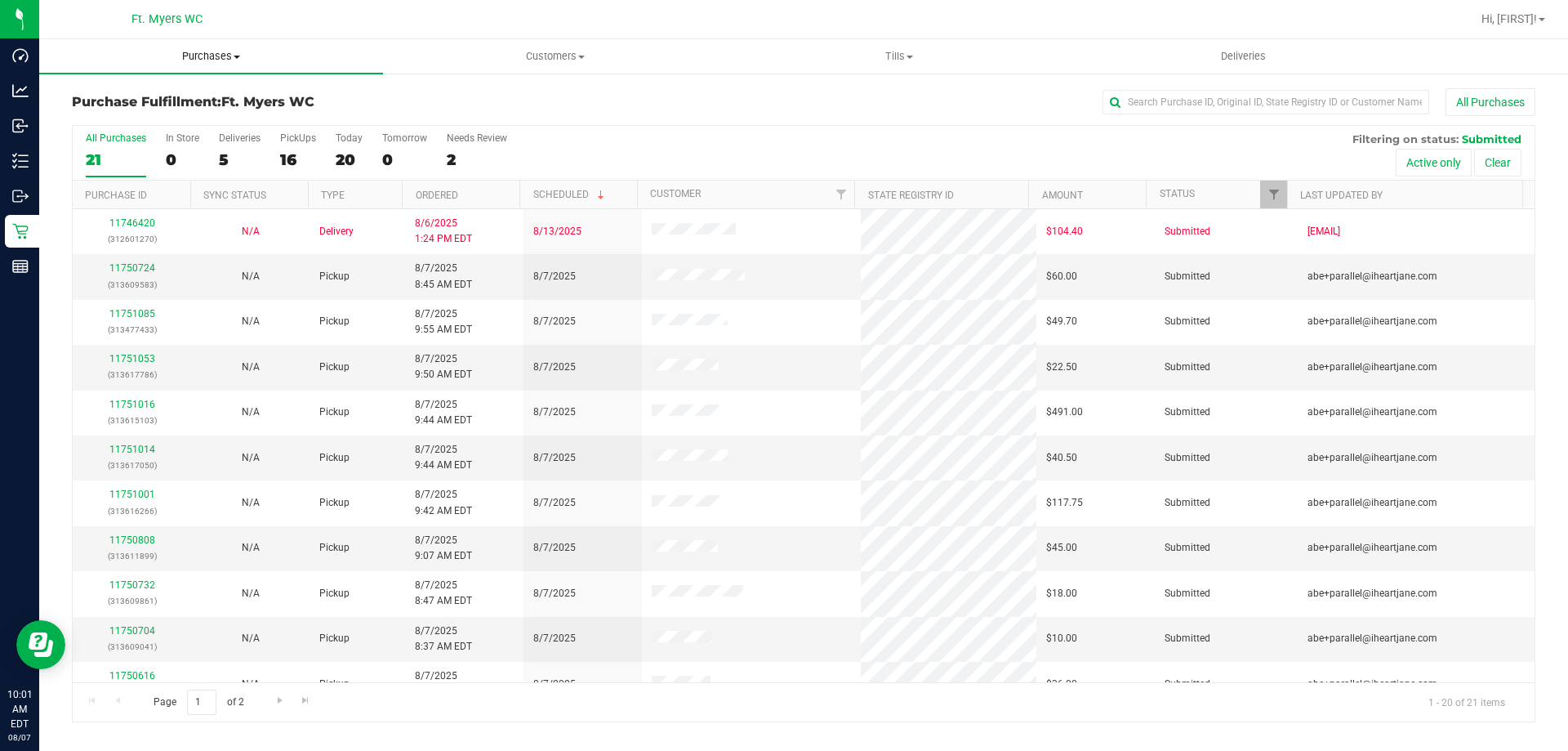 click on "Purchases
Summary of purchases
Fulfillment
All purchases" at bounding box center [211, 56] 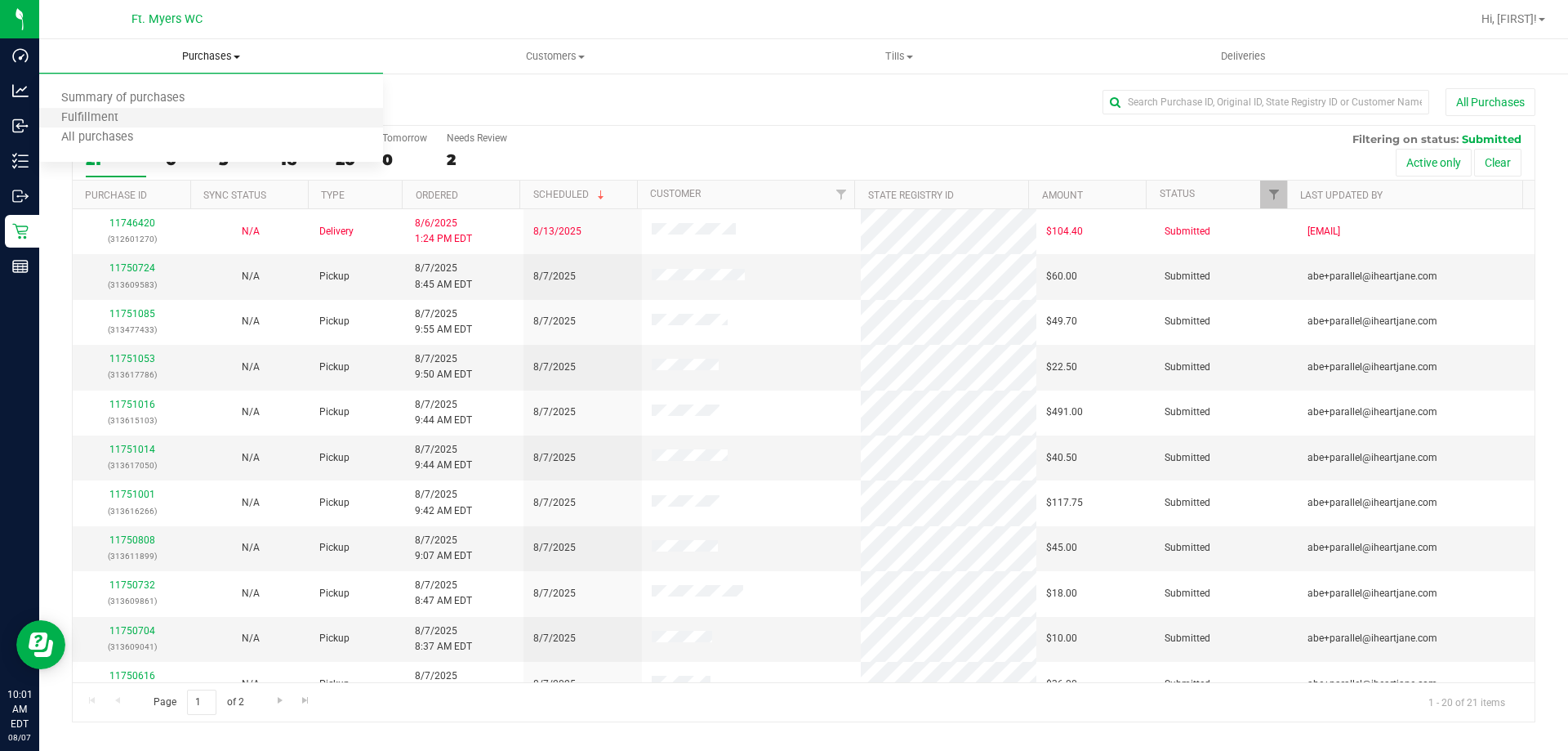 click on "Fulfillment" at bounding box center [211, 118] 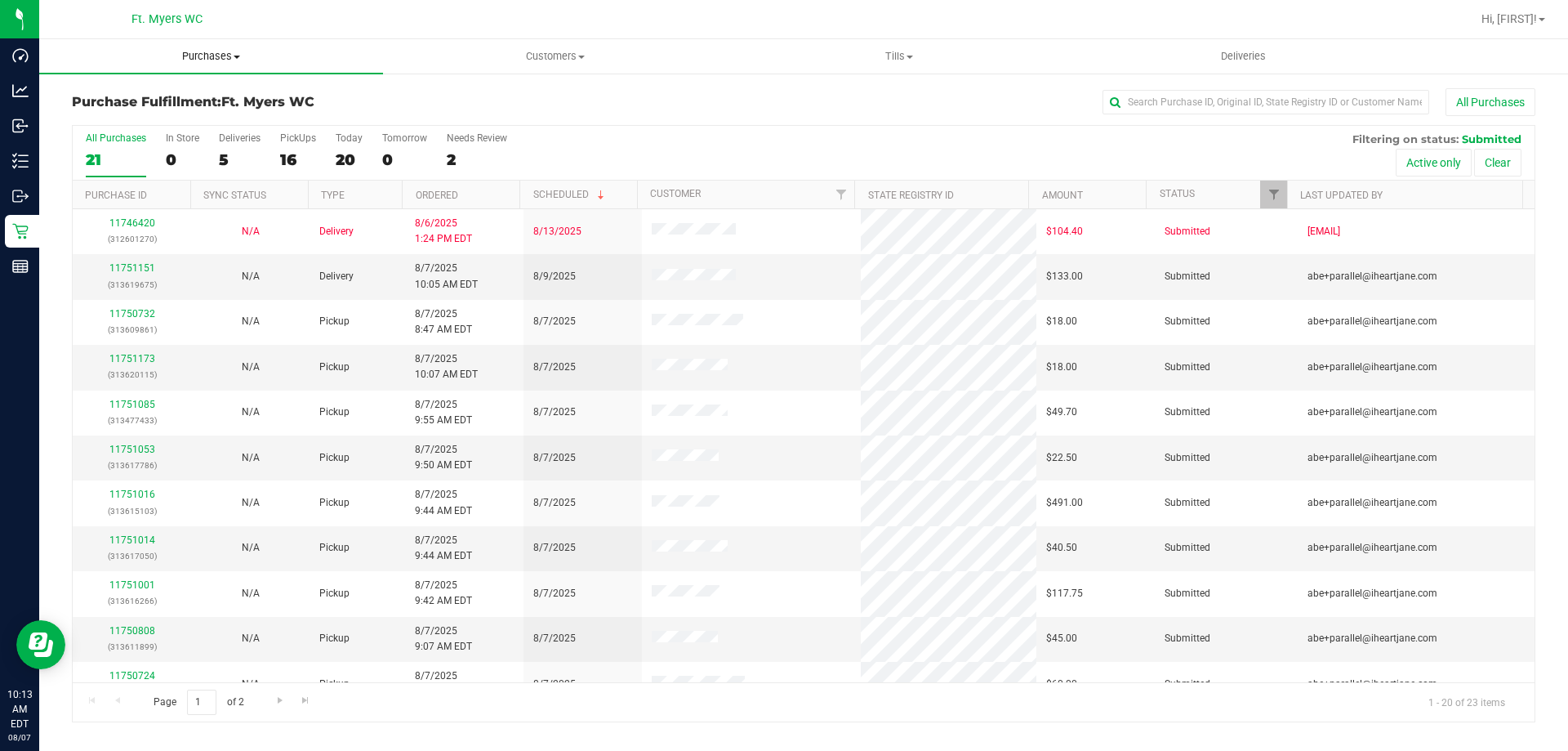 click on "Purchases" at bounding box center (211, 56) 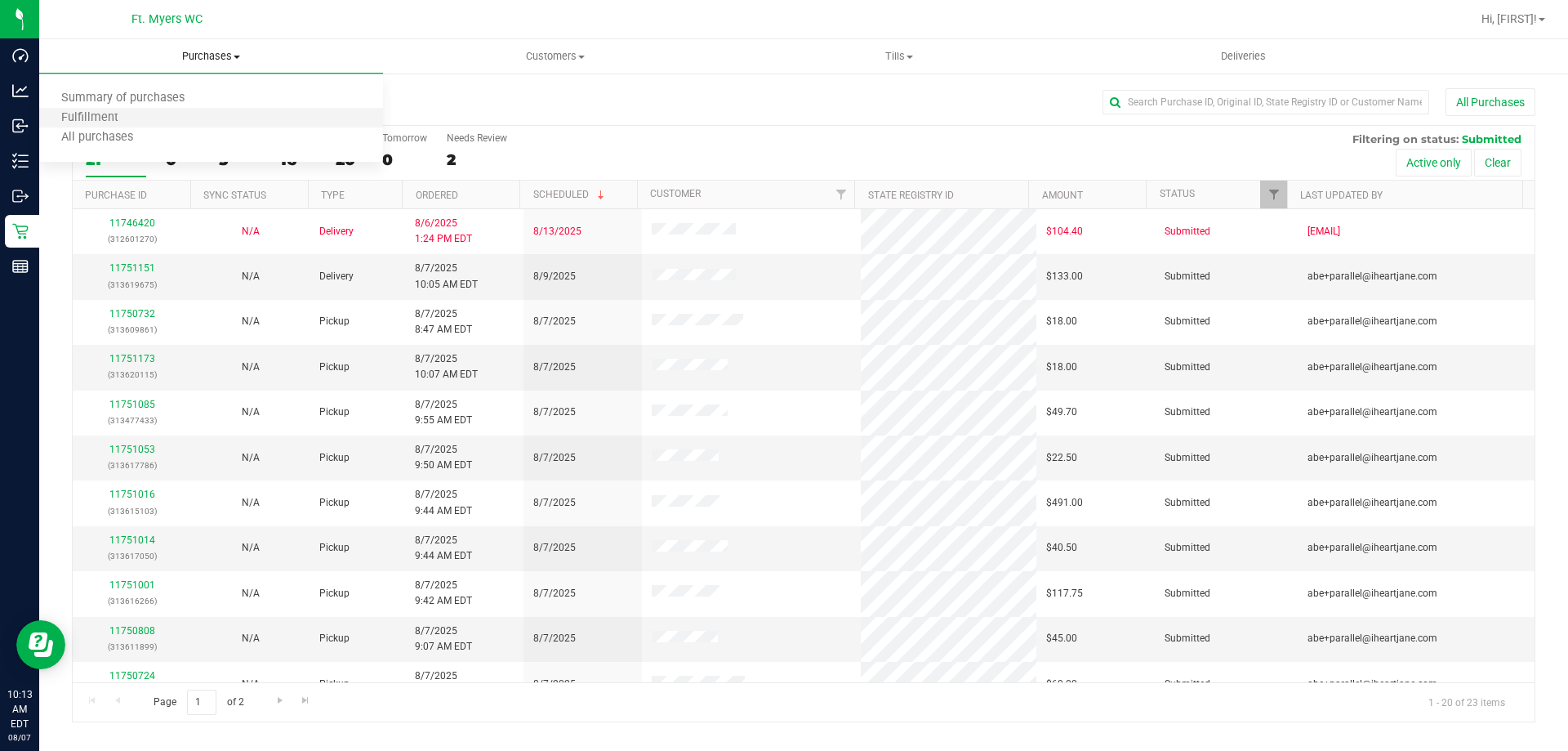 click on "Fulfillment" at bounding box center [211, 118] 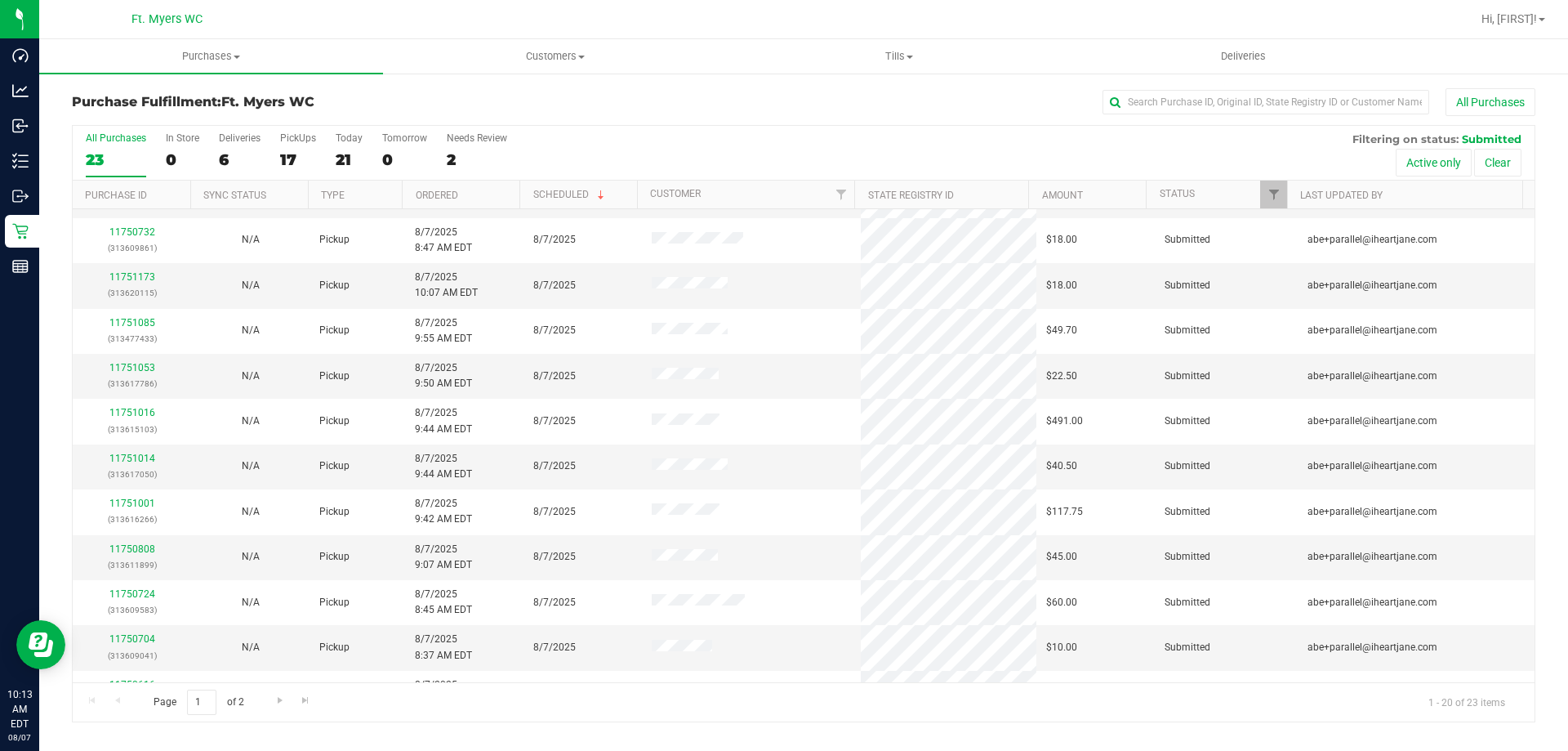 scroll, scrollTop: 0, scrollLeft: 0, axis: both 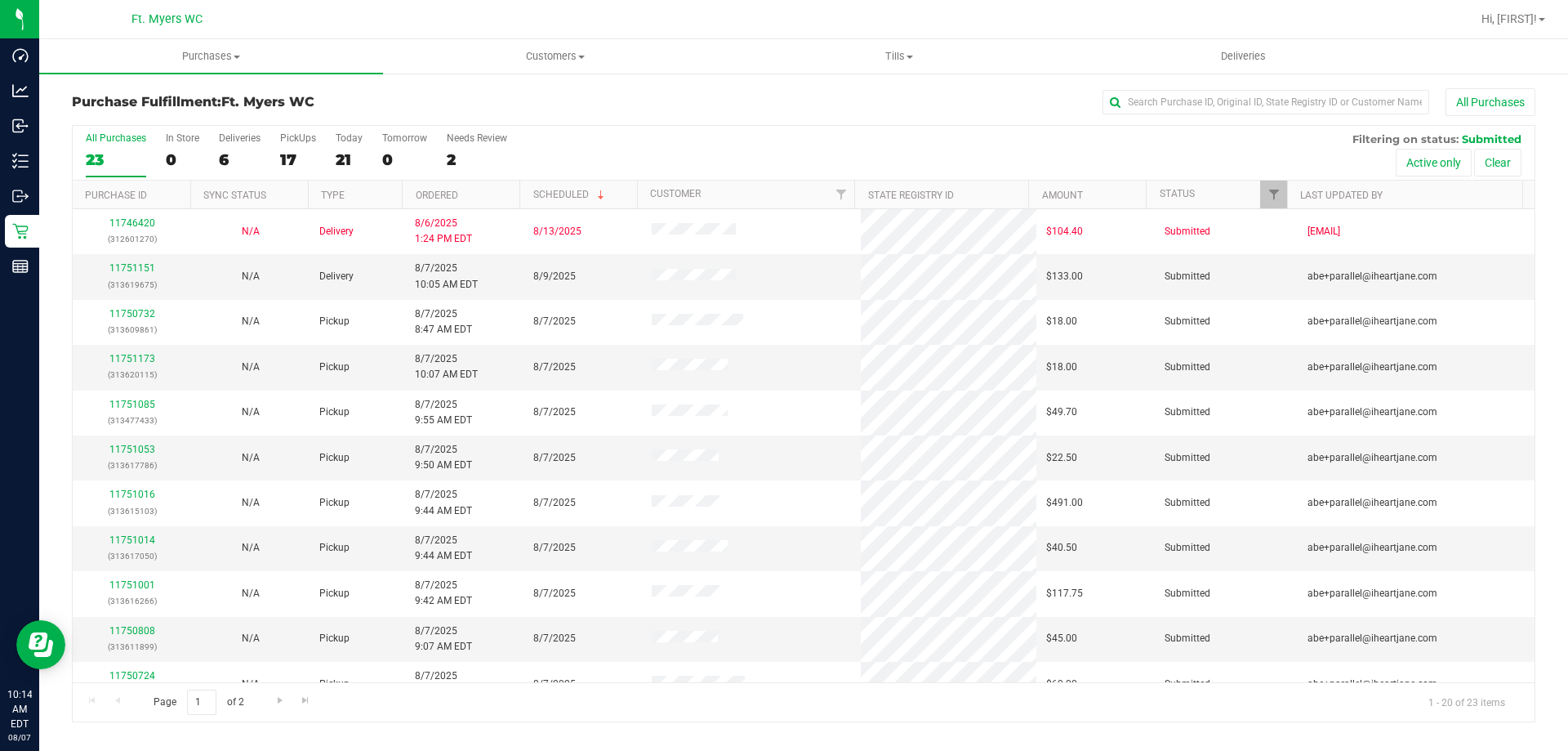click on "Ordered" at bounding box center (461, 194) 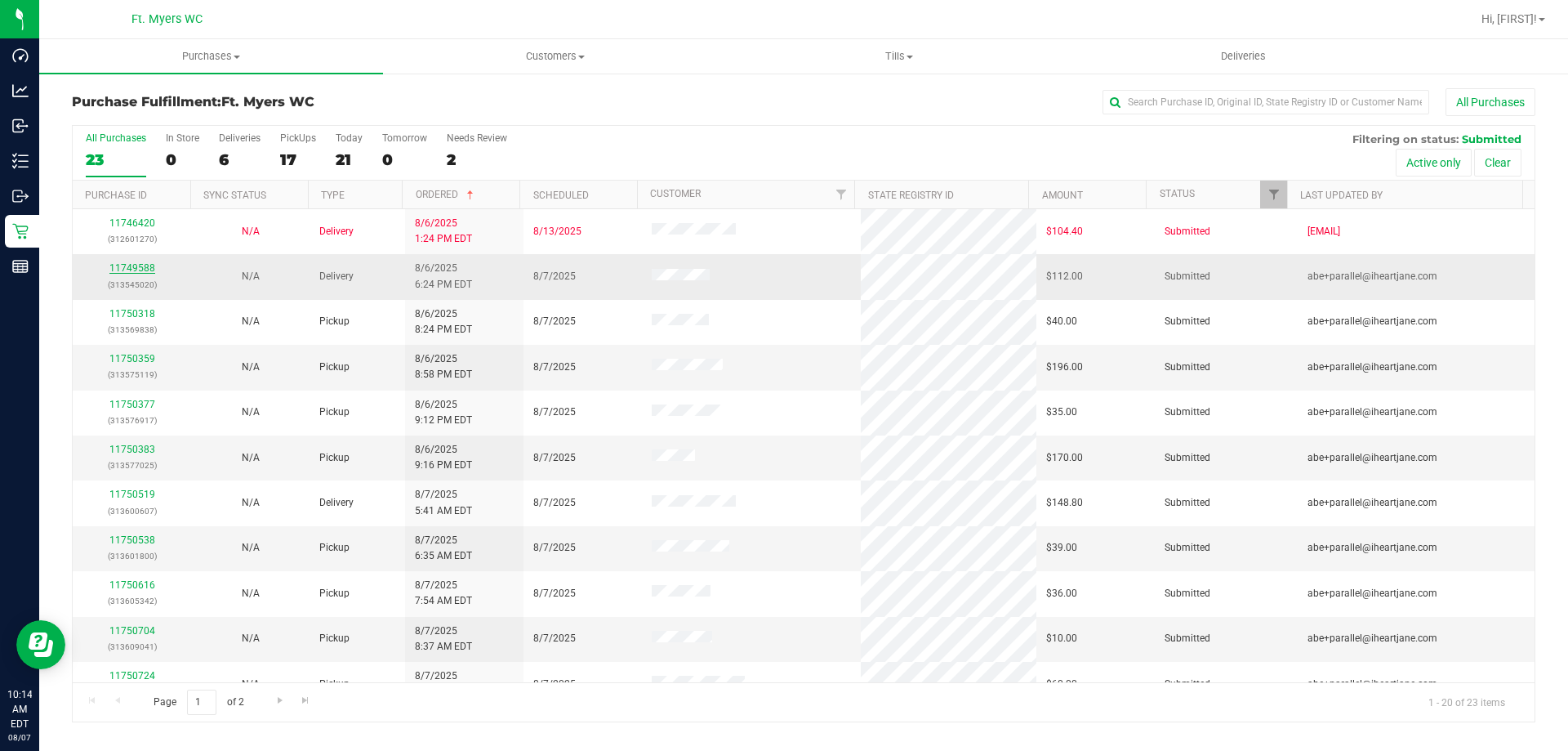 click on "11749588" at bounding box center [132, 268] 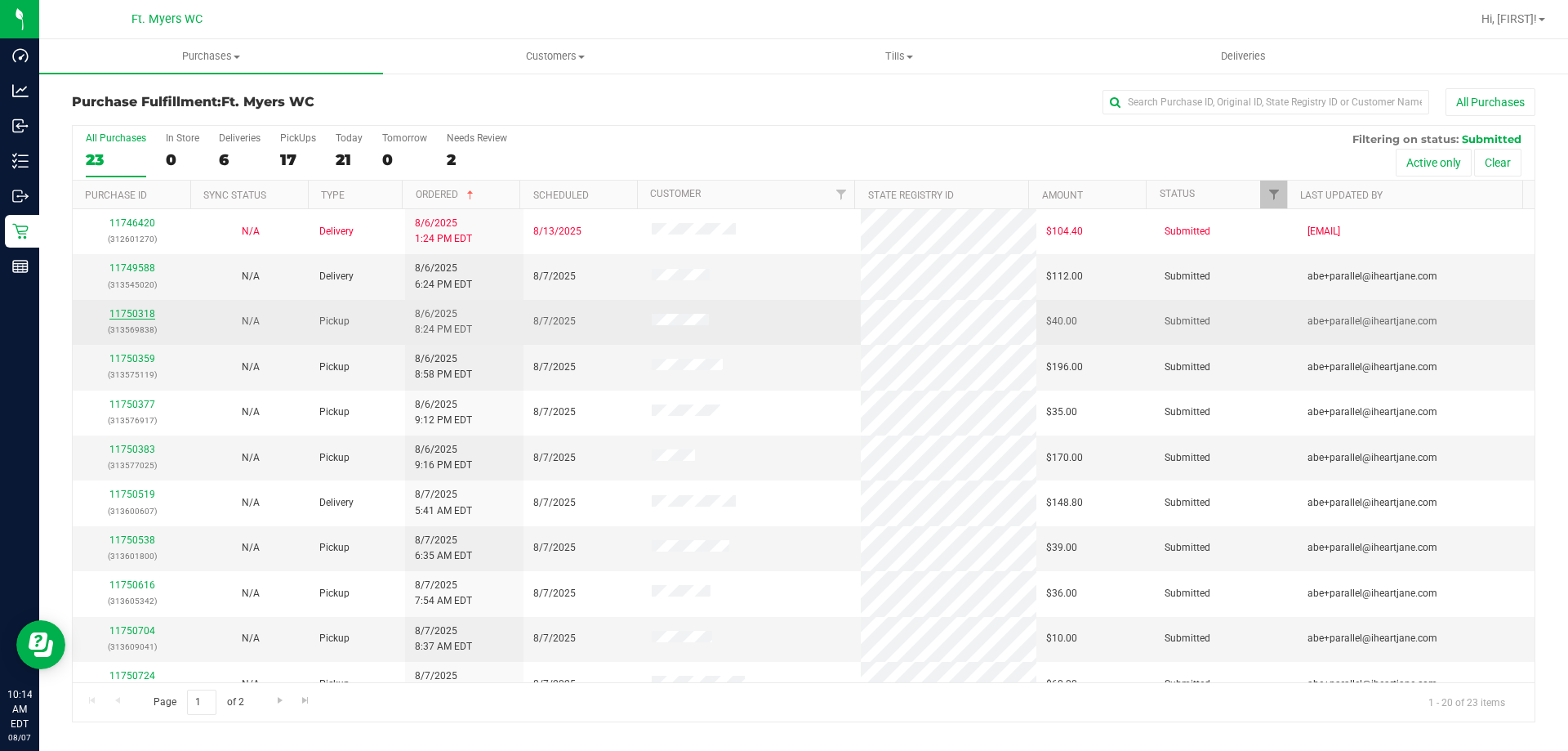 click on "11750318" at bounding box center [132, 314] 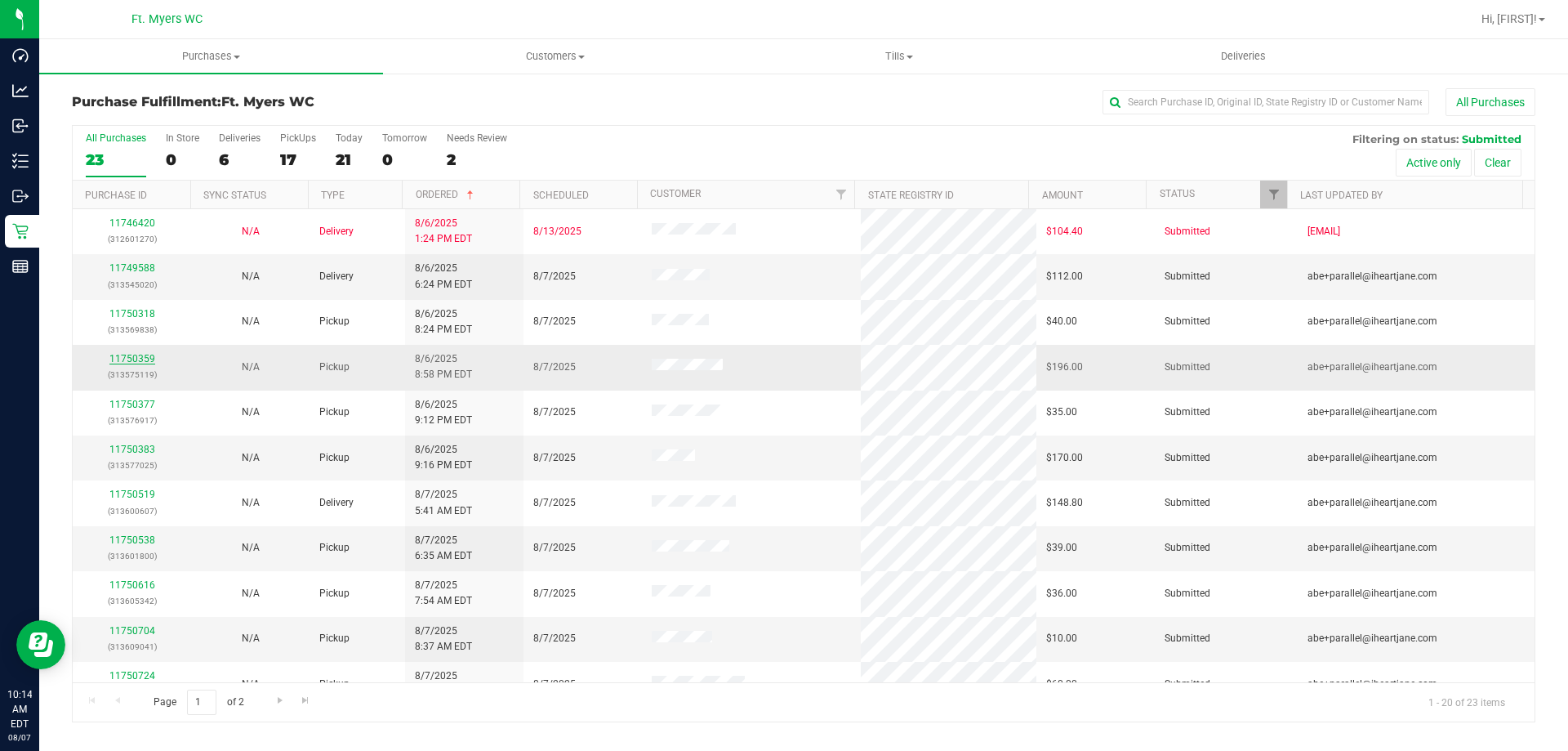 click on "11750359" at bounding box center (132, 359) 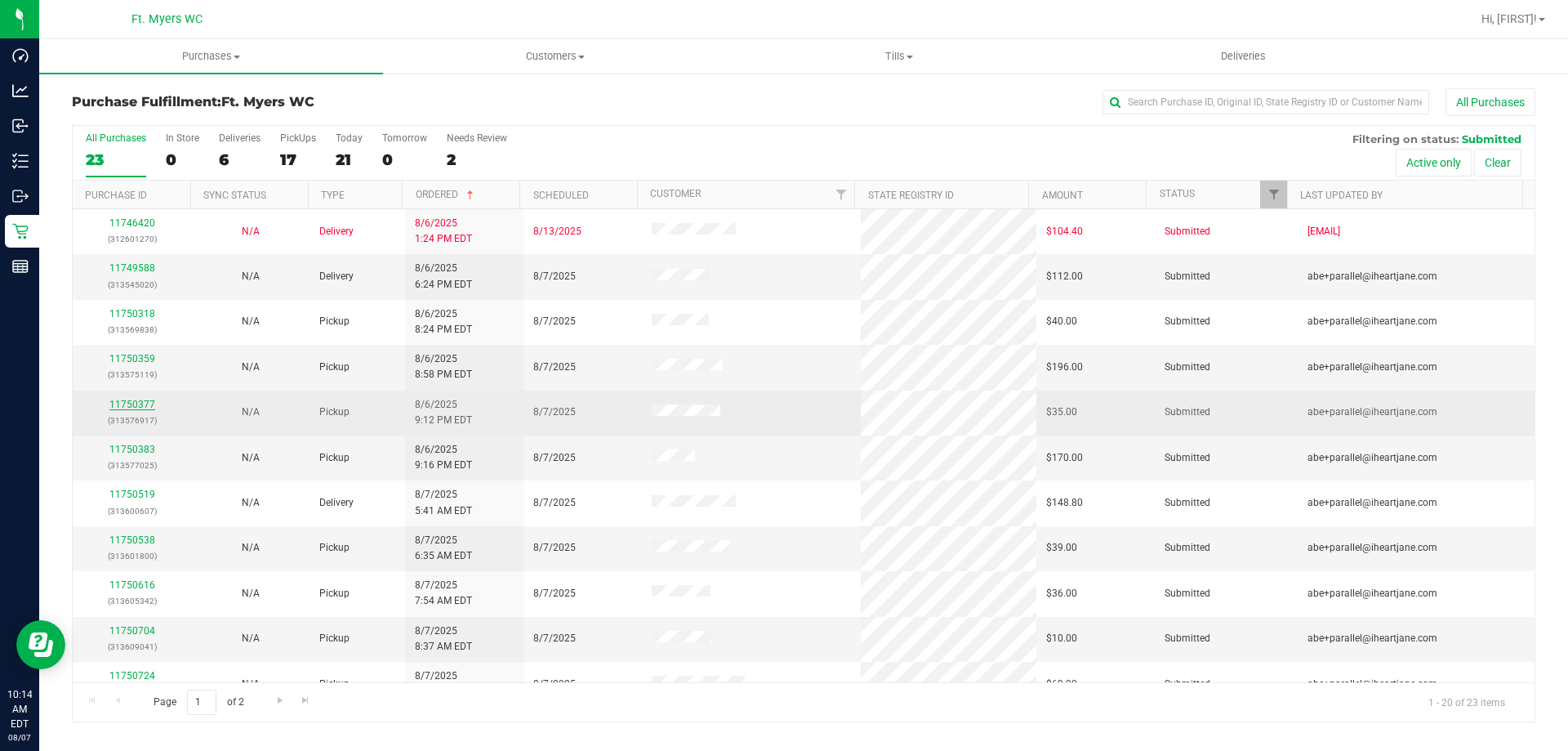 click on "11750377" at bounding box center [132, 405] 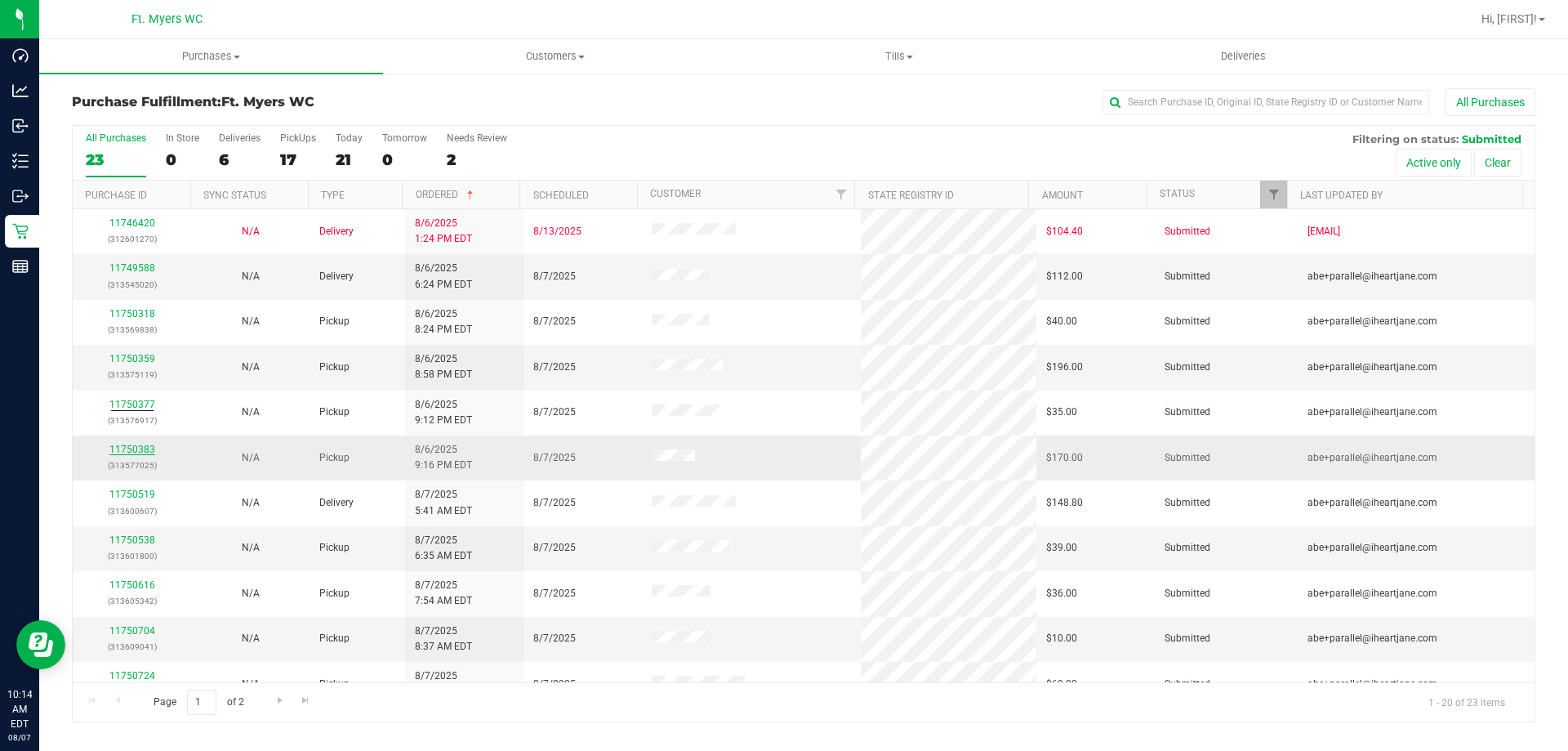 click on "11750383" at bounding box center [132, 449] 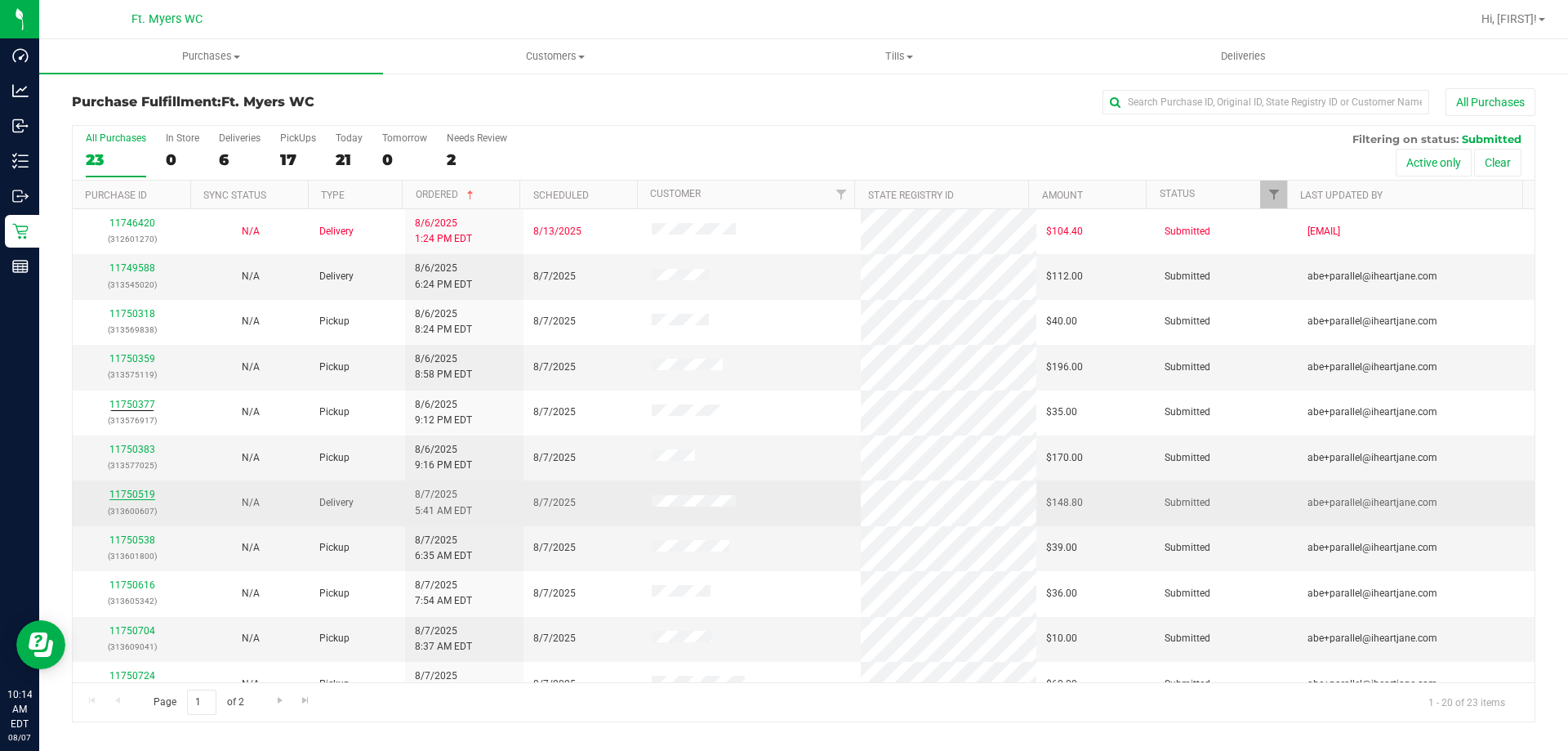 click on "11750519" at bounding box center (132, 494) 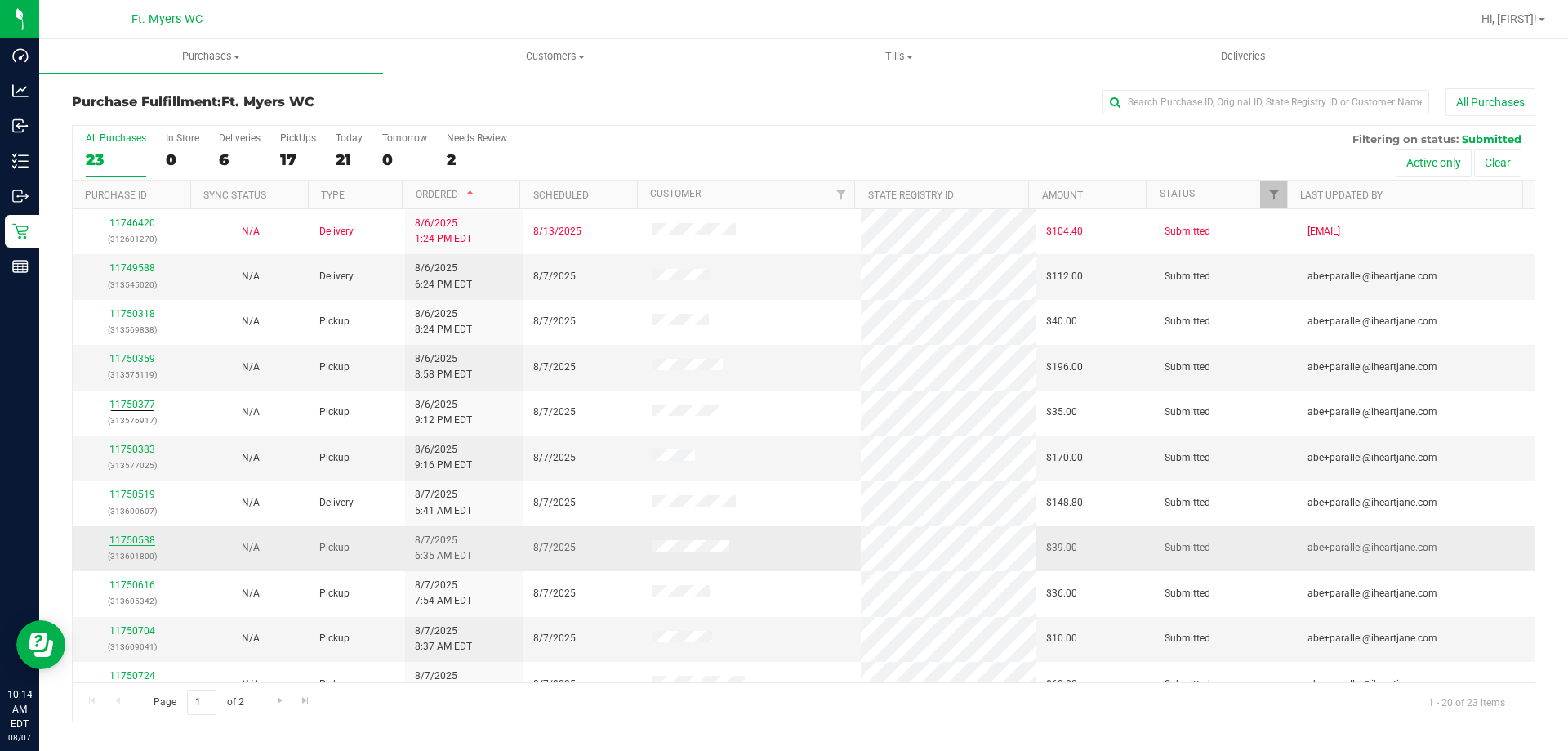 click on "11750538" at bounding box center [132, 540] 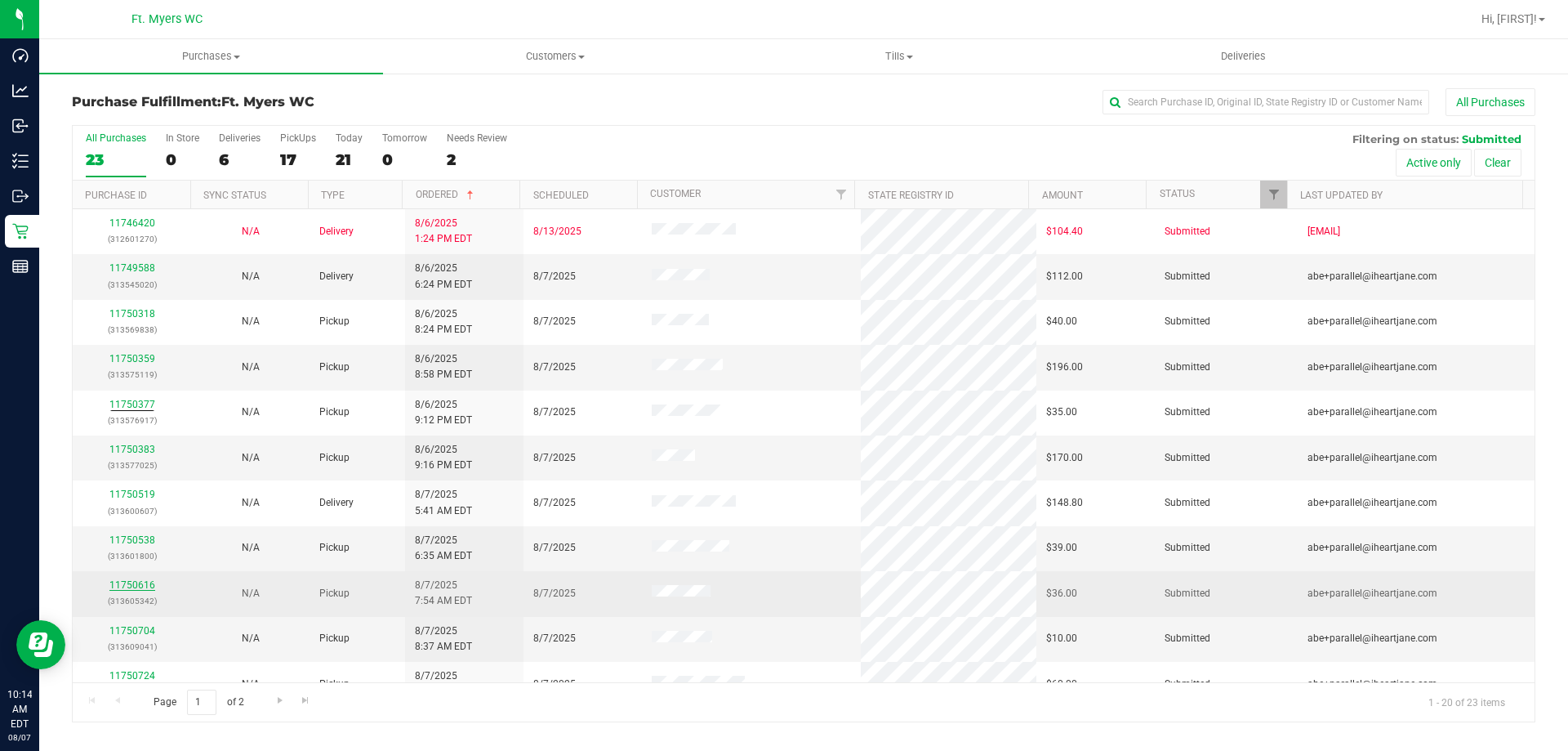 click on "11750616" at bounding box center [132, 585] 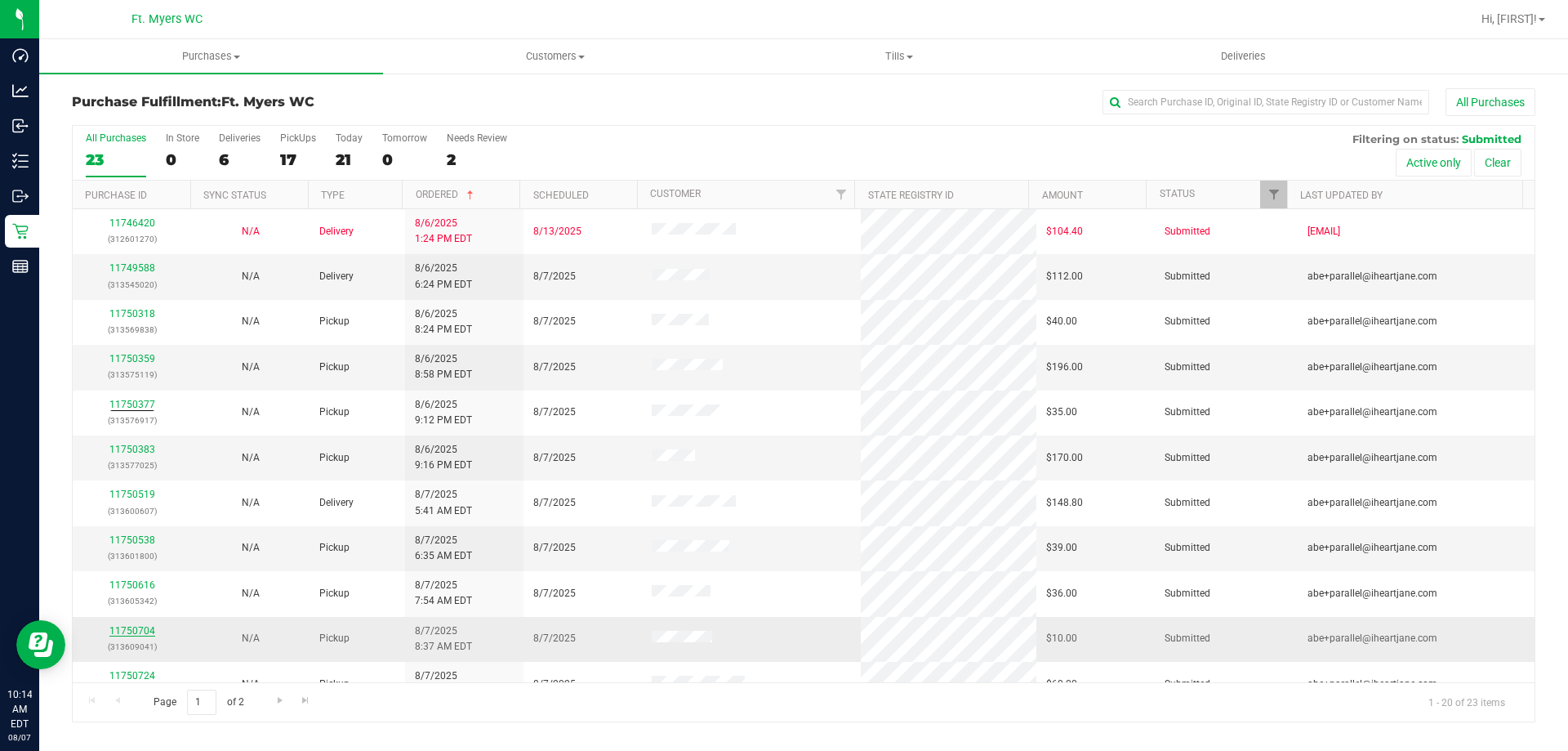 click on "11750704" at bounding box center (132, 631) 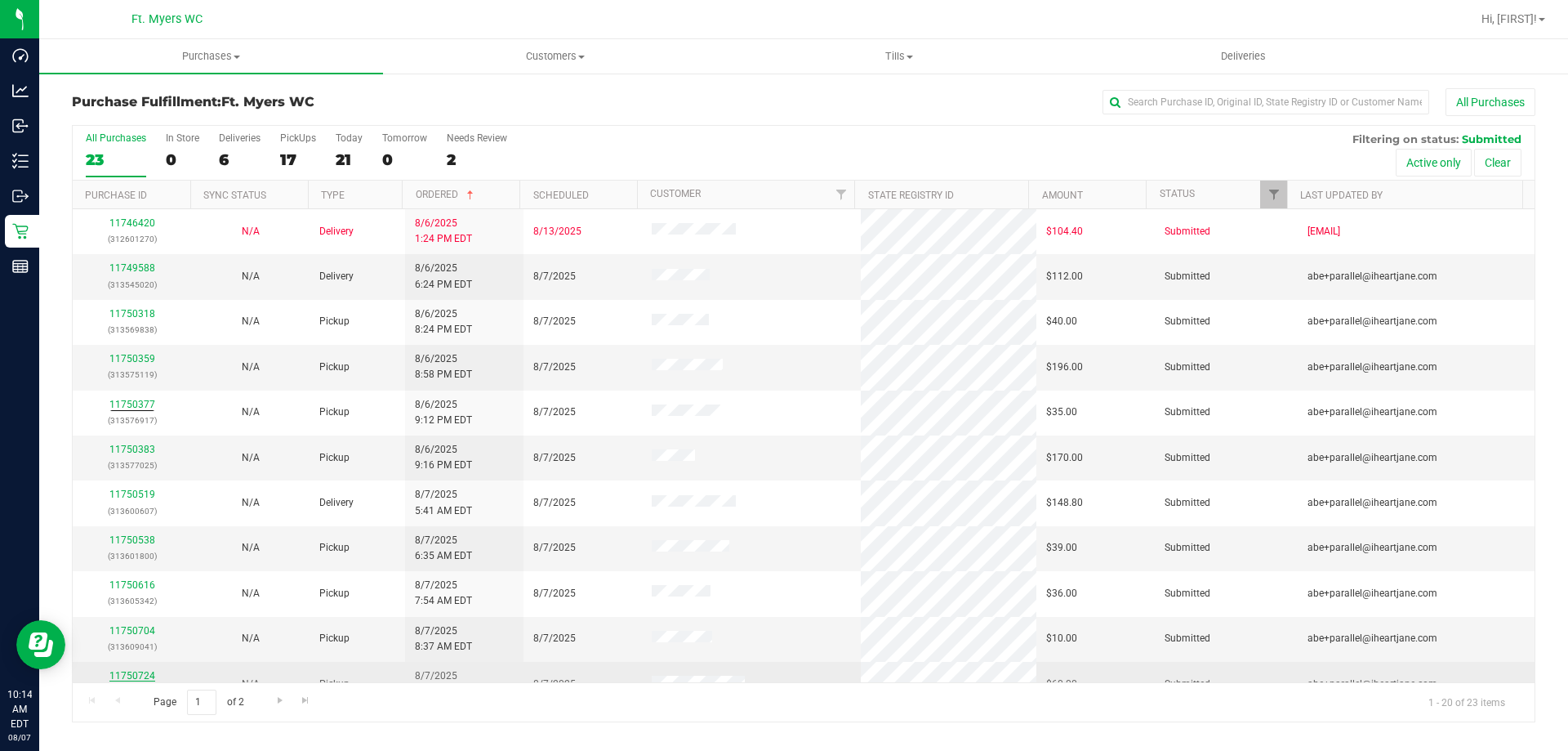 click on "11750724" at bounding box center (132, 676) 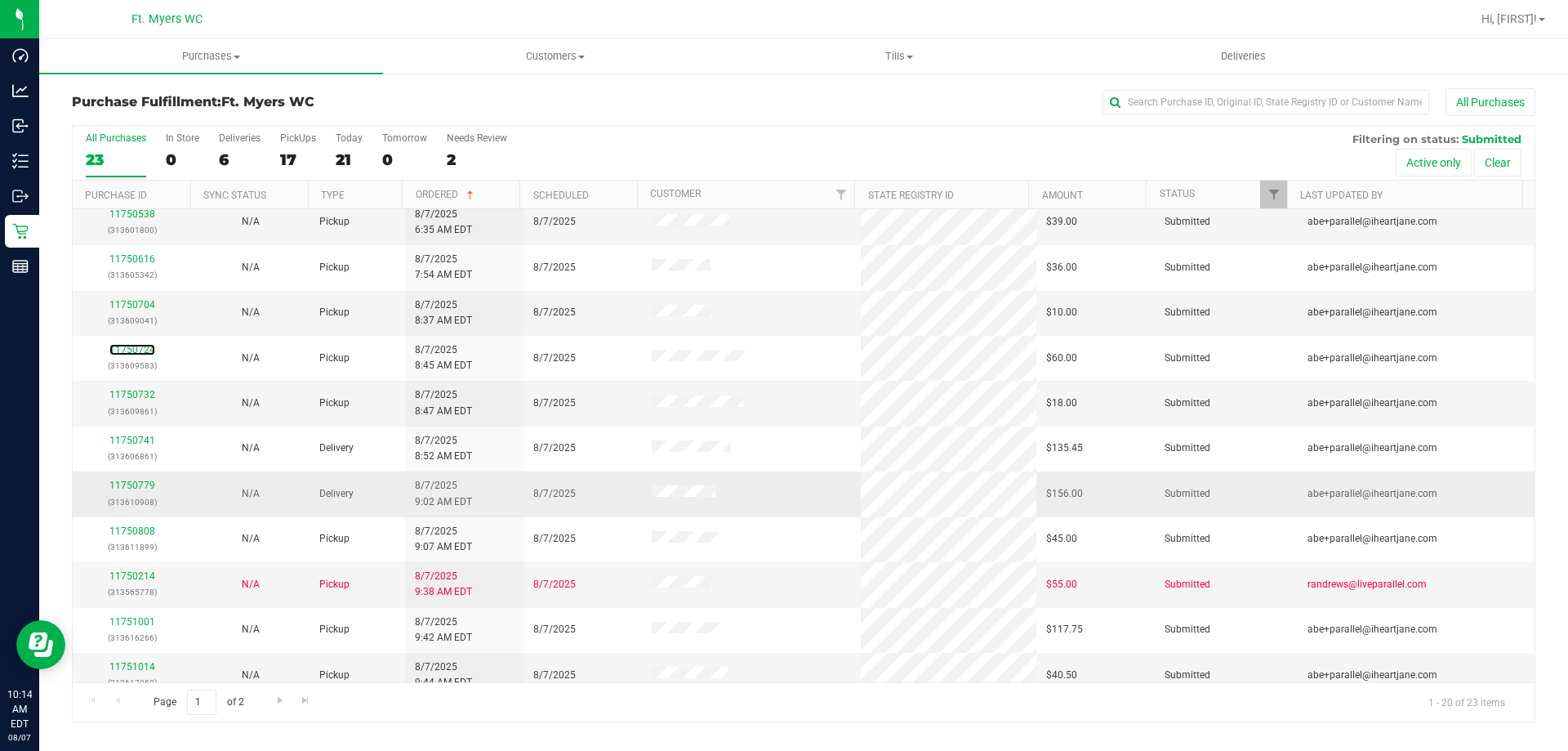 scroll, scrollTop: 327, scrollLeft: 0, axis: vertical 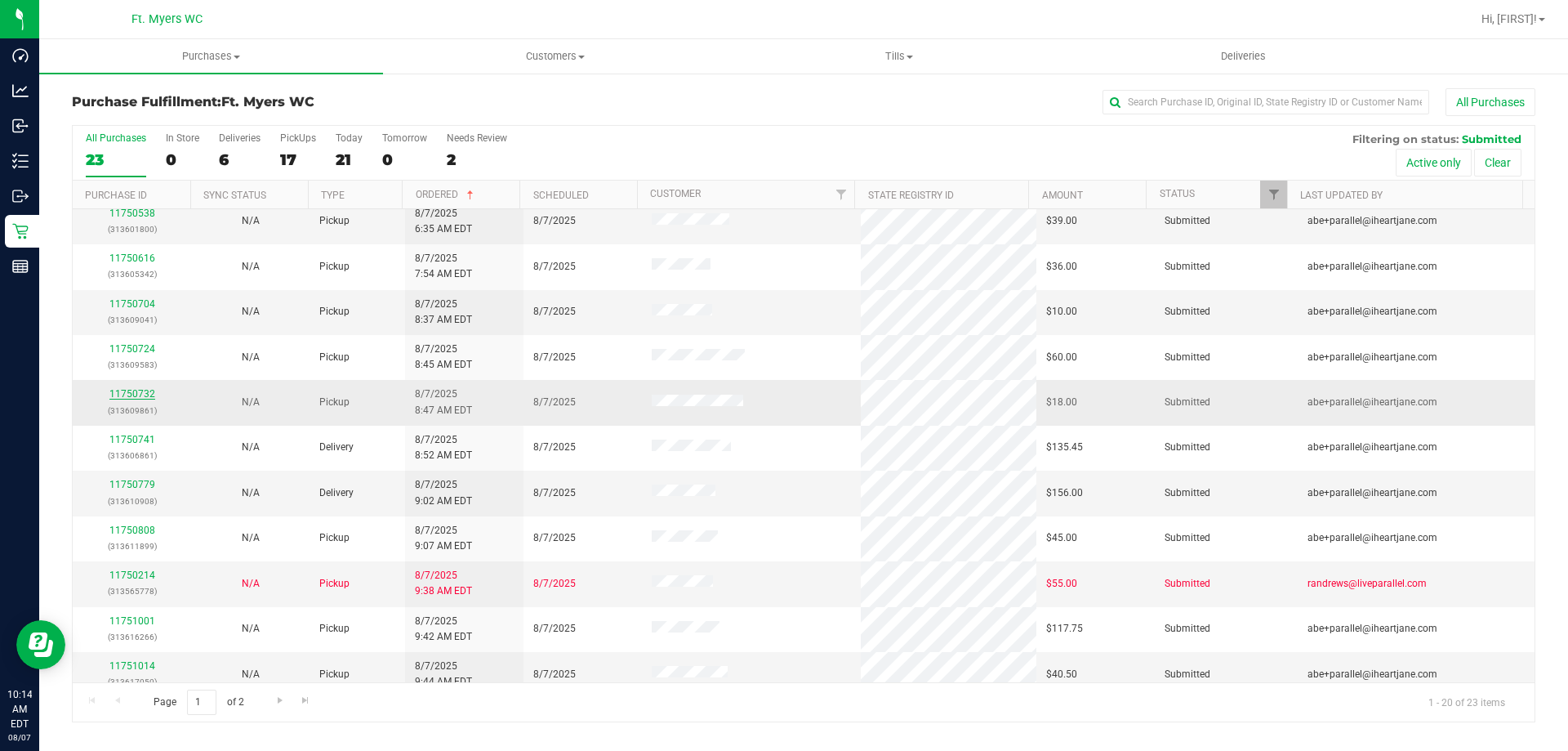 click on "11750732" at bounding box center (132, 394) 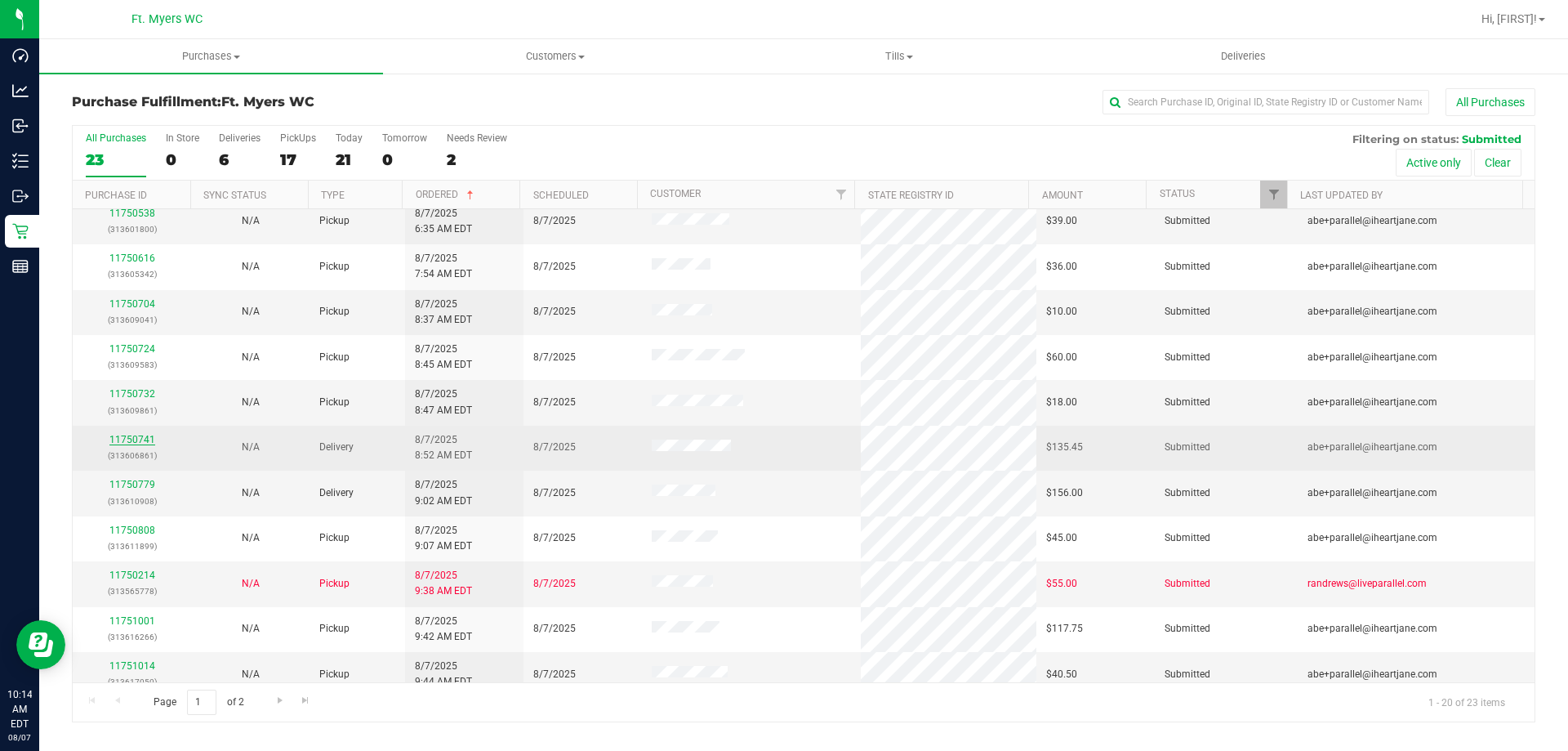 click on "11750741" at bounding box center [132, 440] 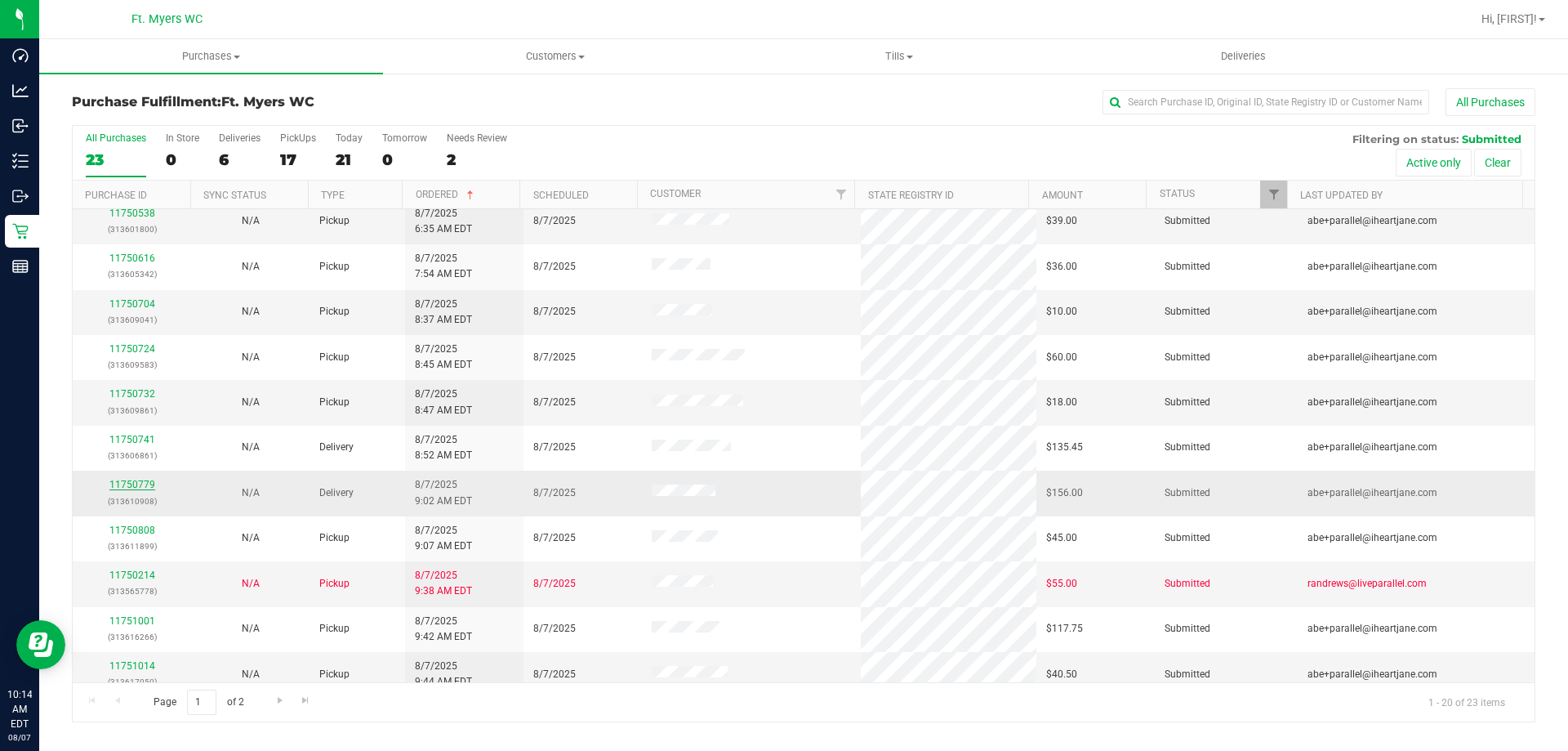 click on "11750779" at bounding box center [132, 485] 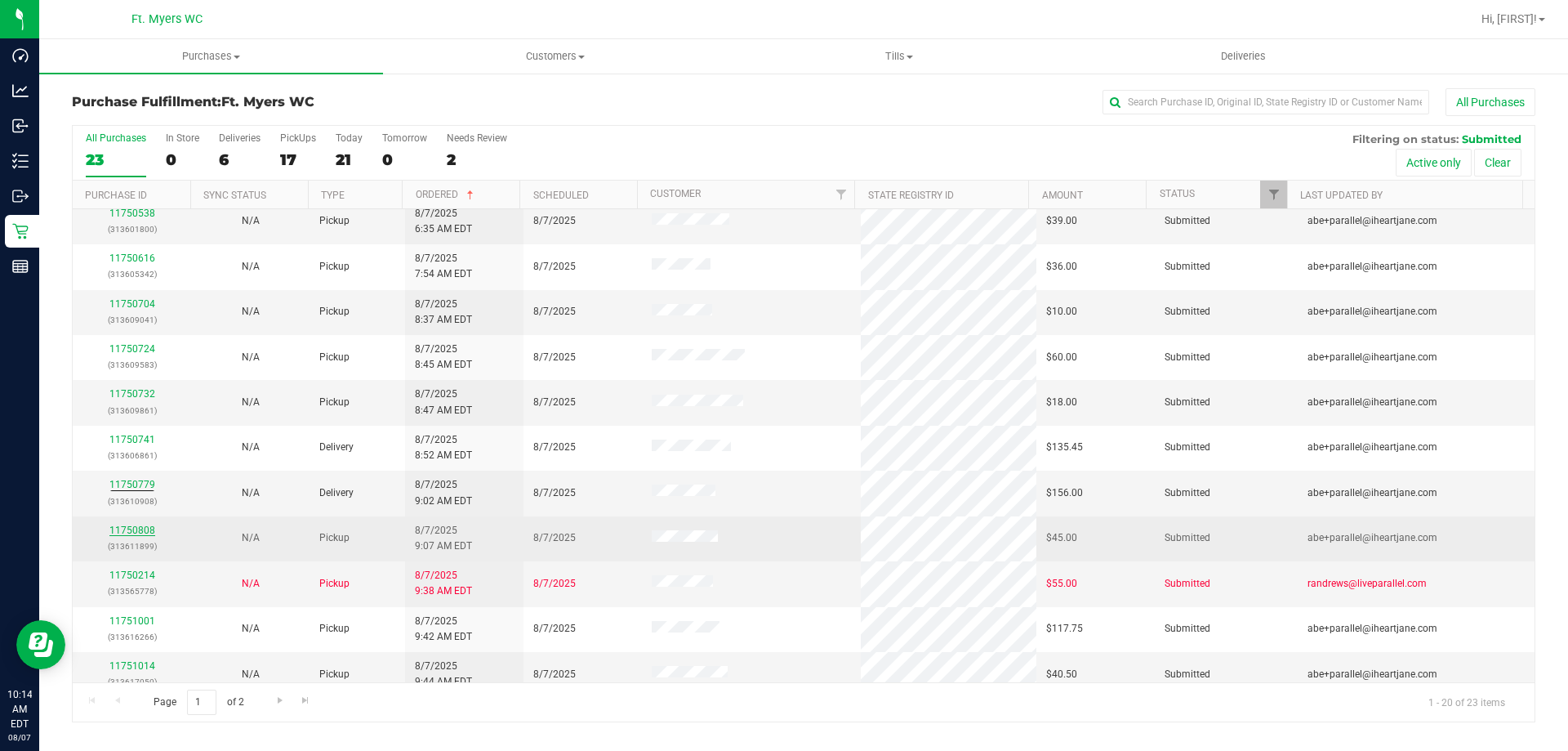 click on "11750808" at bounding box center [132, 530] 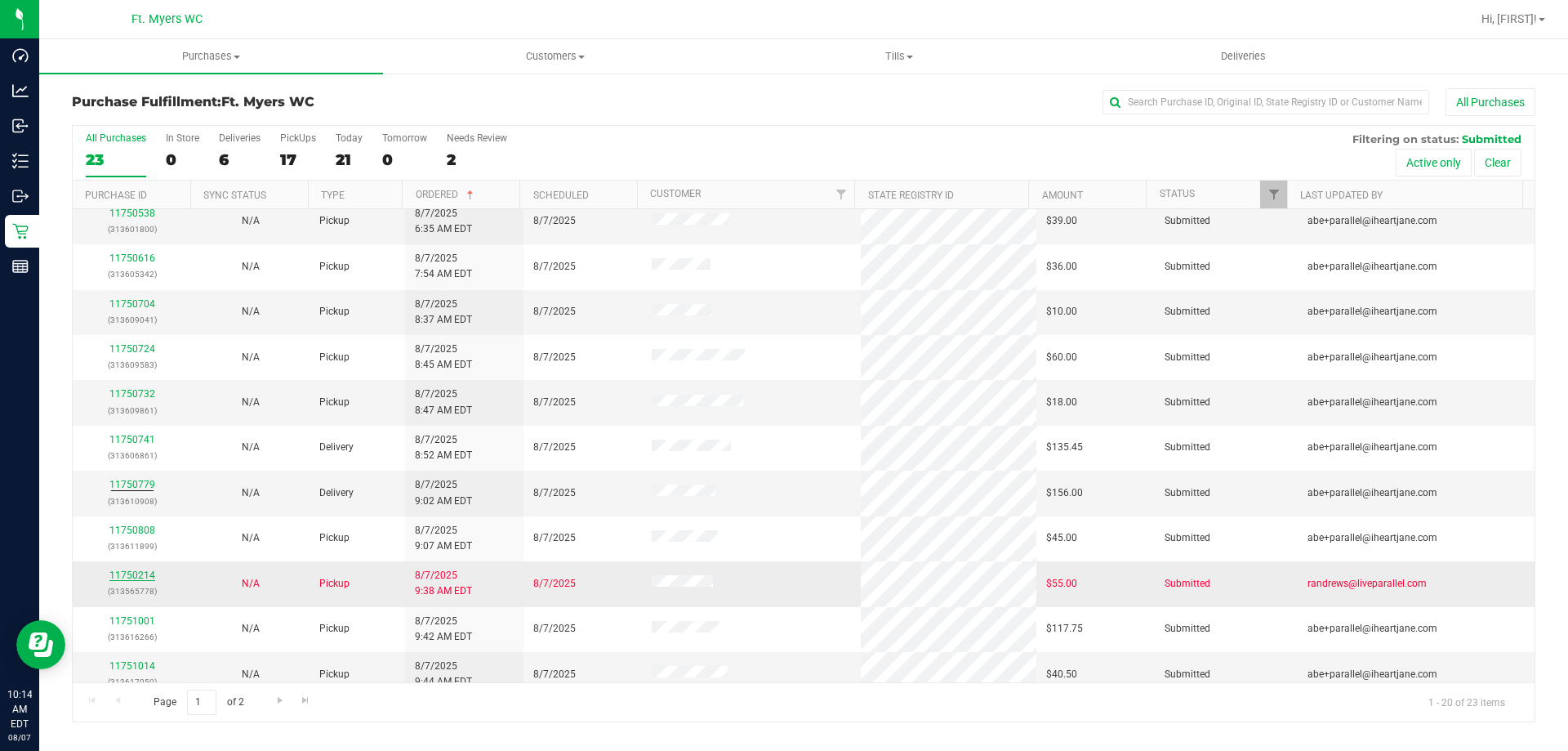 click on "11750214" at bounding box center [132, 575] 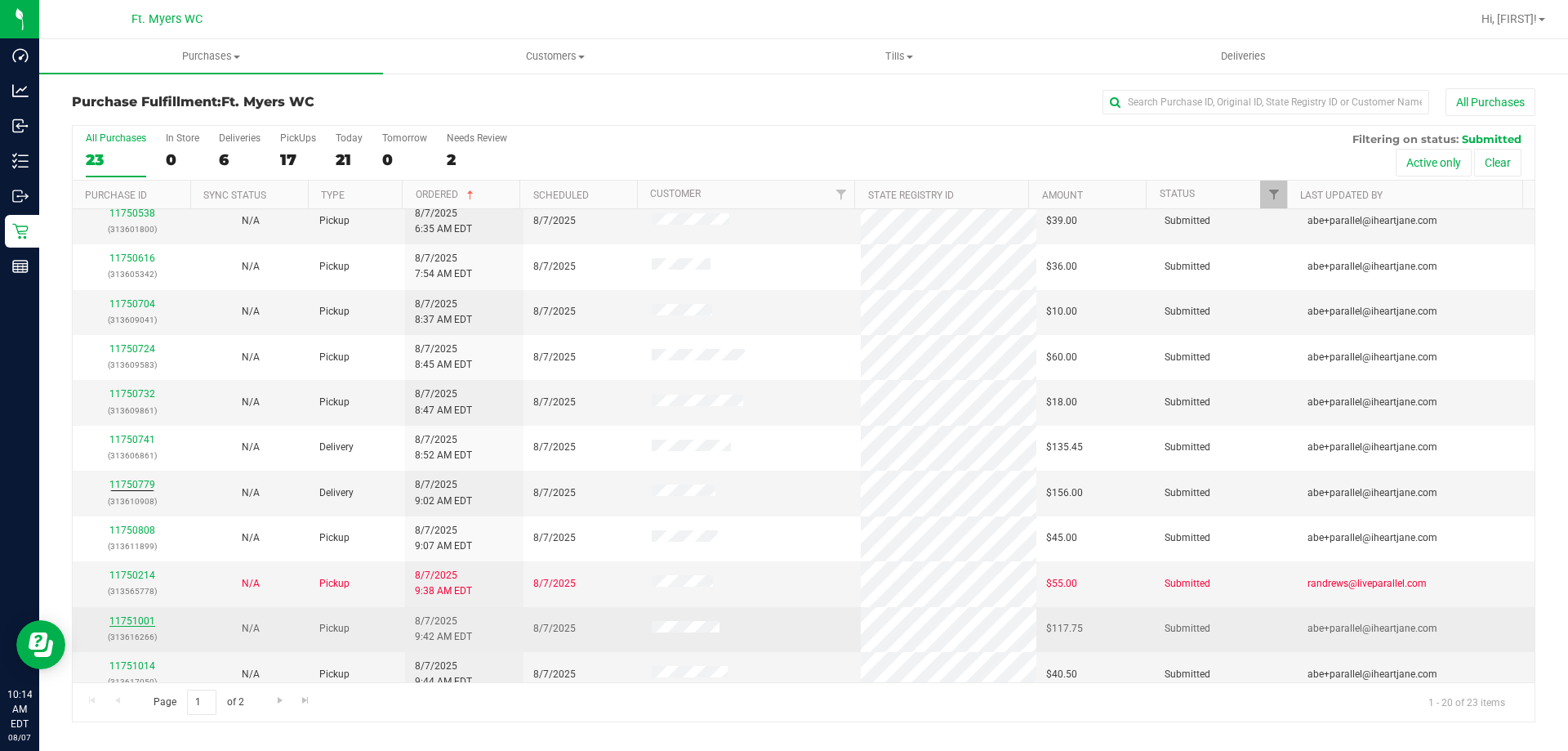 click on "11751001" at bounding box center [132, 621] 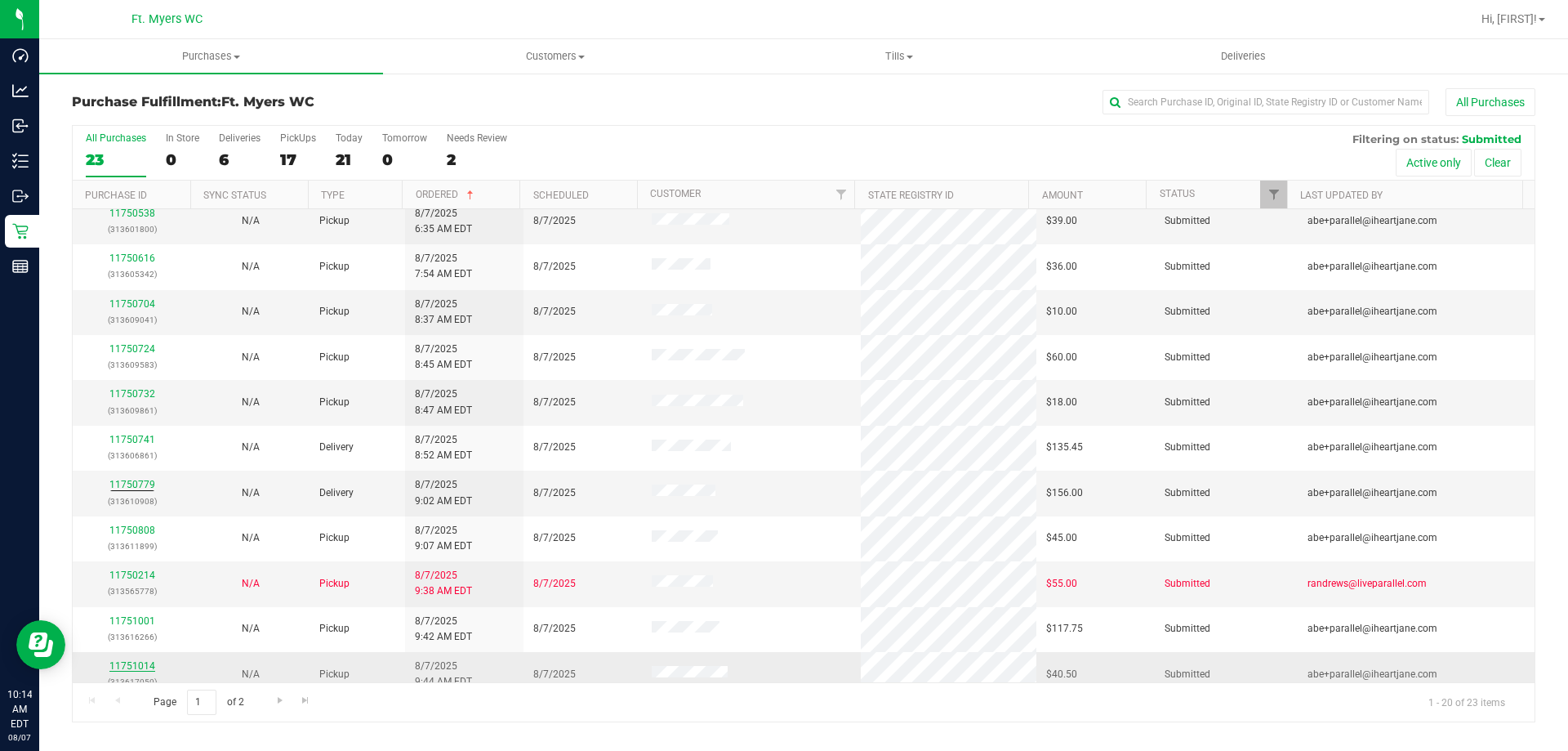 click on "11751014" at bounding box center (132, 666) 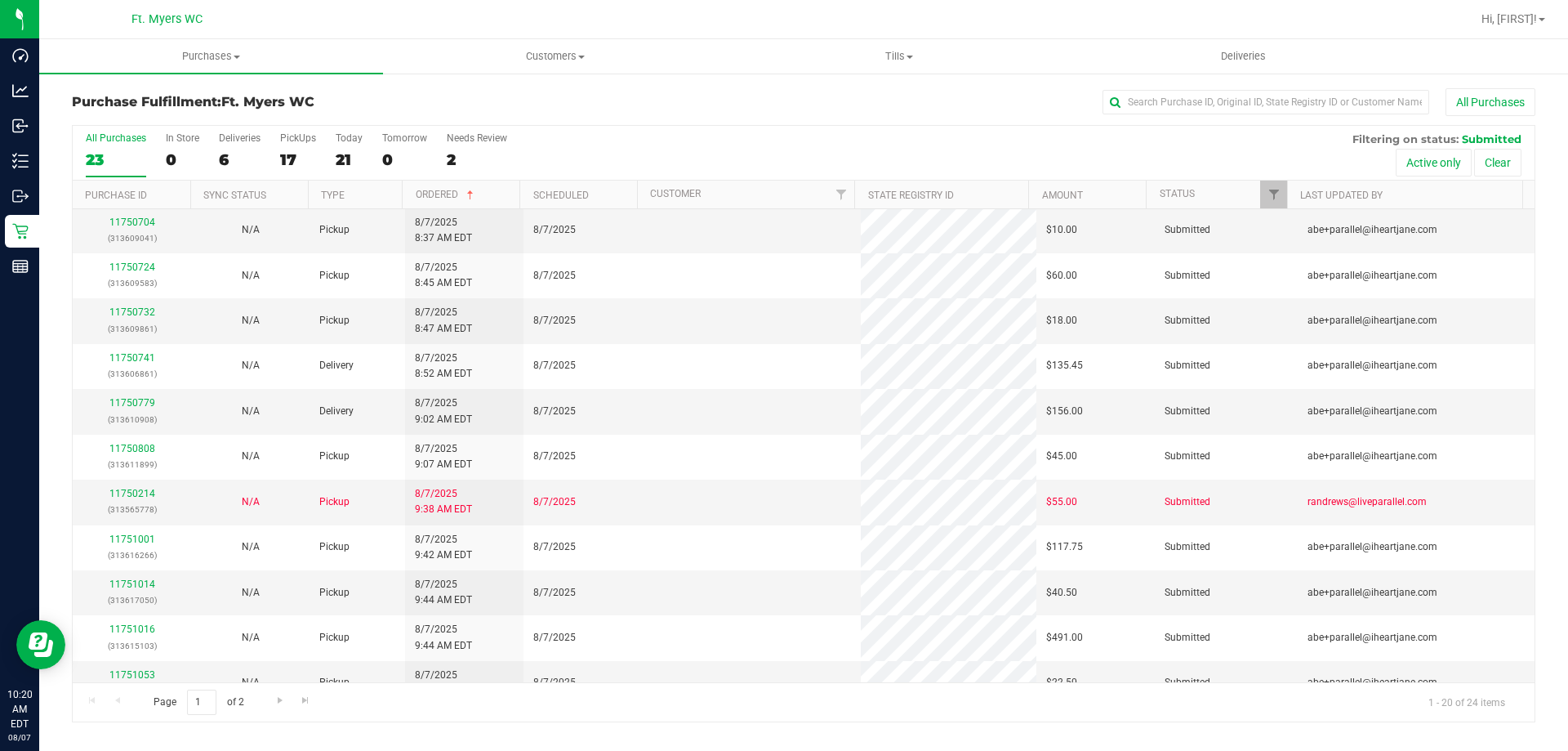 scroll, scrollTop: 0, scrollLeft: 0, axis: both 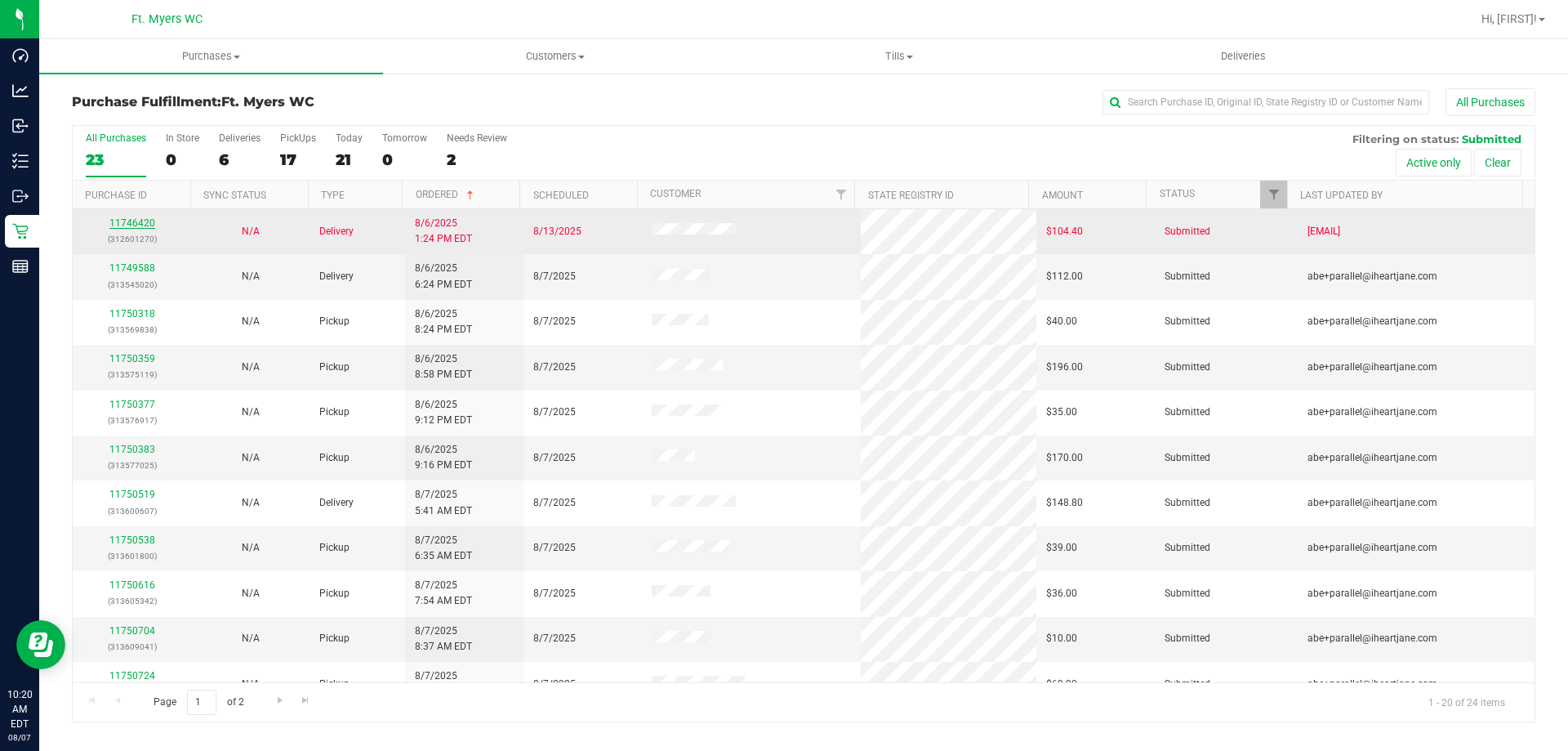 click on "11746420" at bounding box center (132, 223) 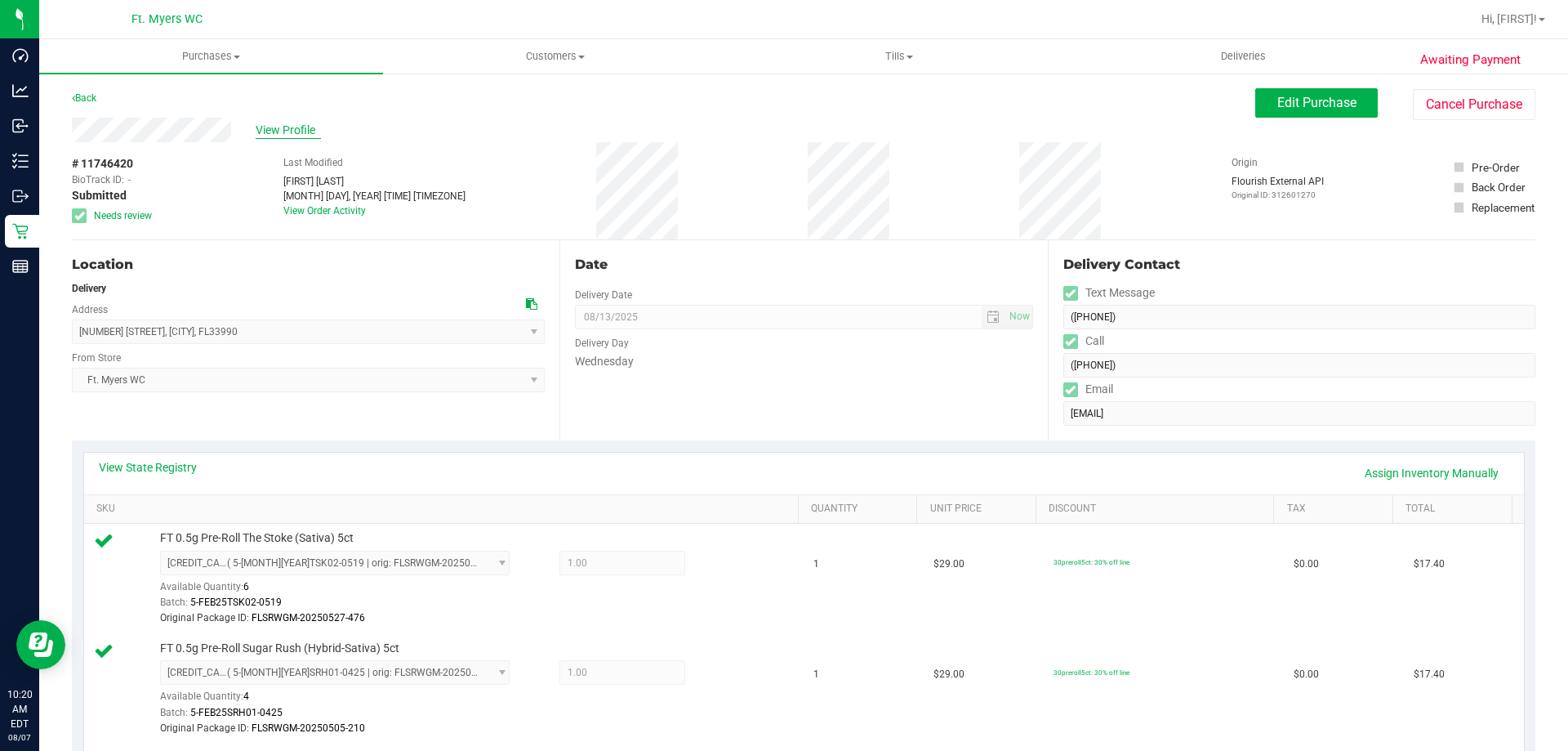 click on "View Profile" at bounding box center (288, 130) 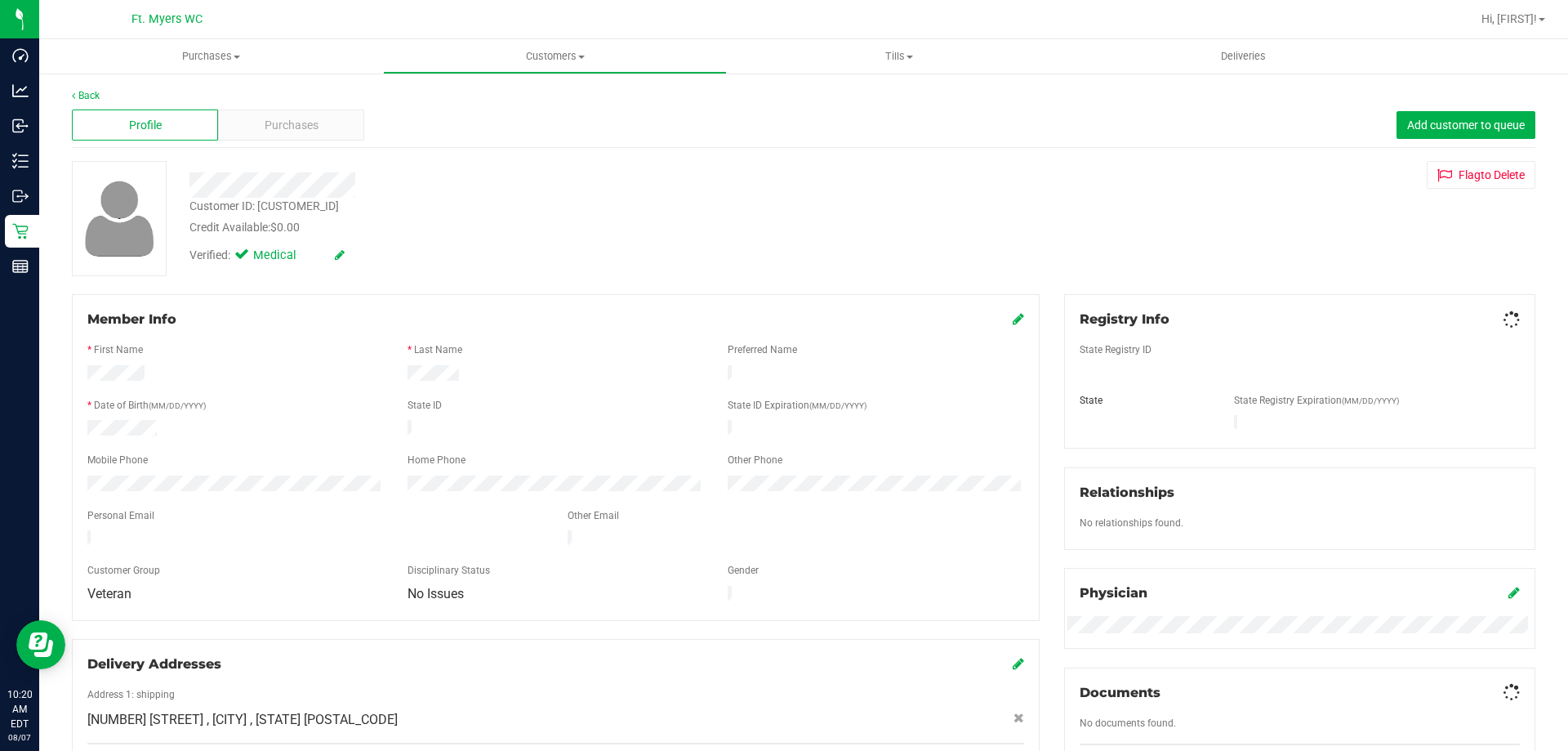 click on "Purchases" at bounding box center [291, 125] 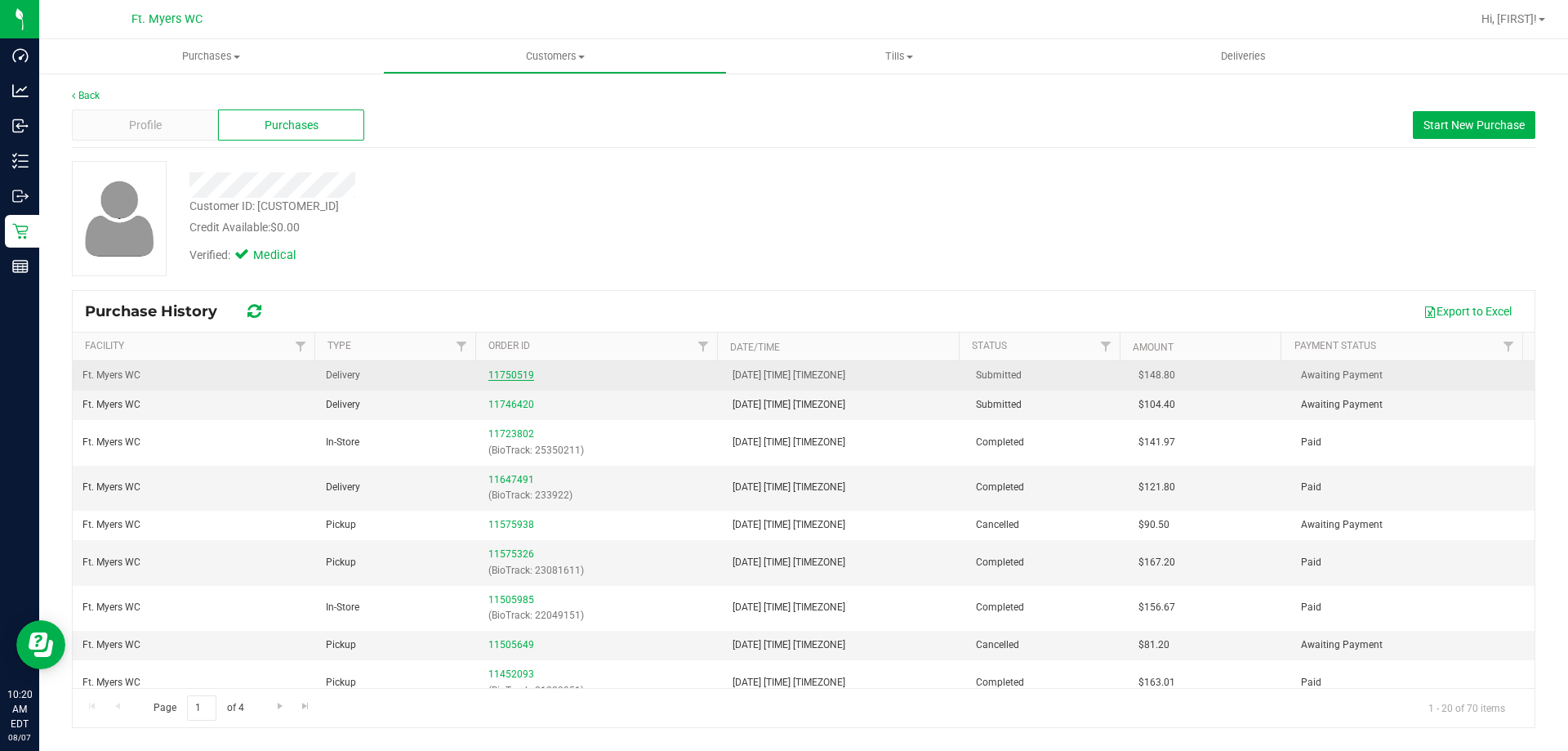 click on "11750519" at bounding box center (511, 375) 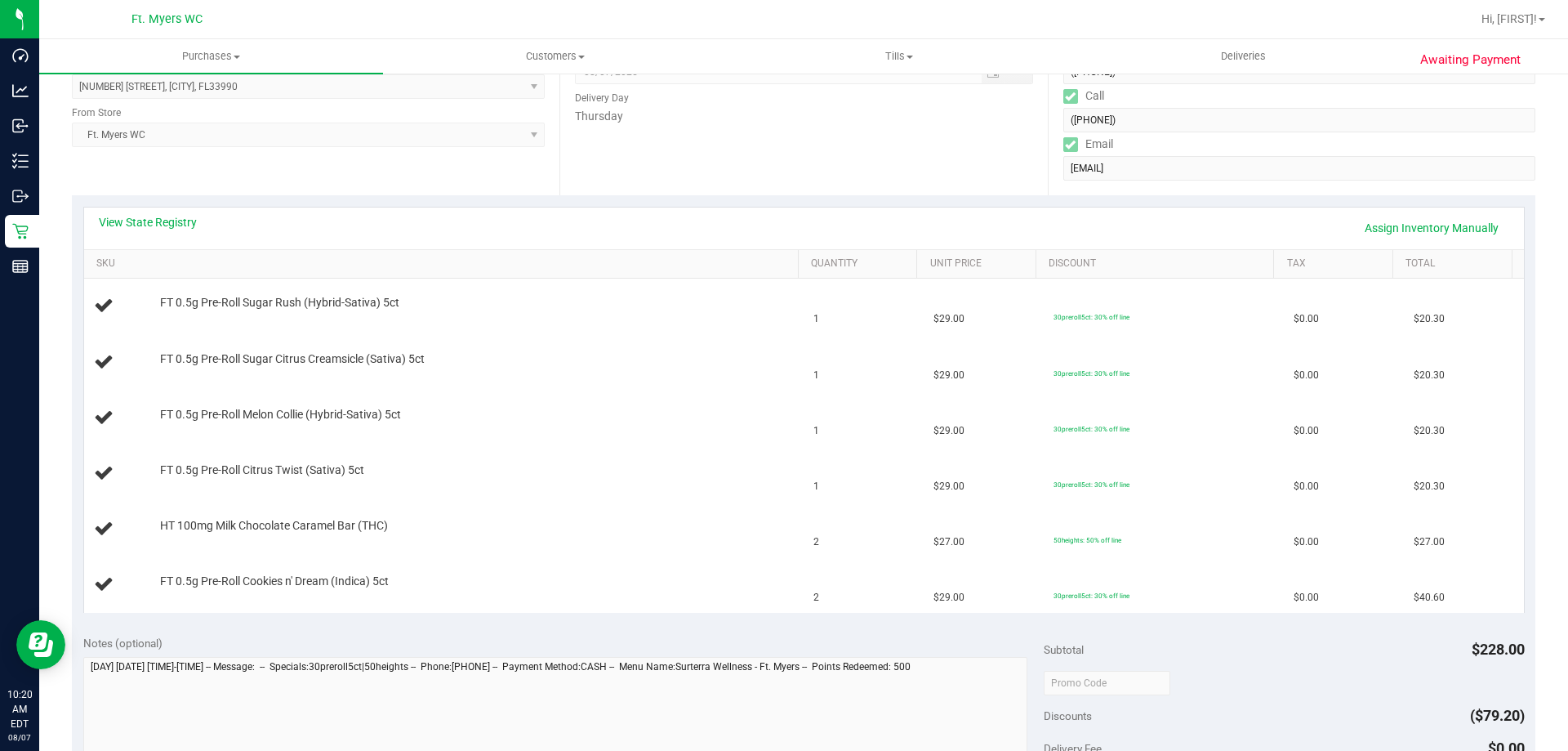 scroll, scrollTop: 327, scrollLeft: 0, axis: vertical 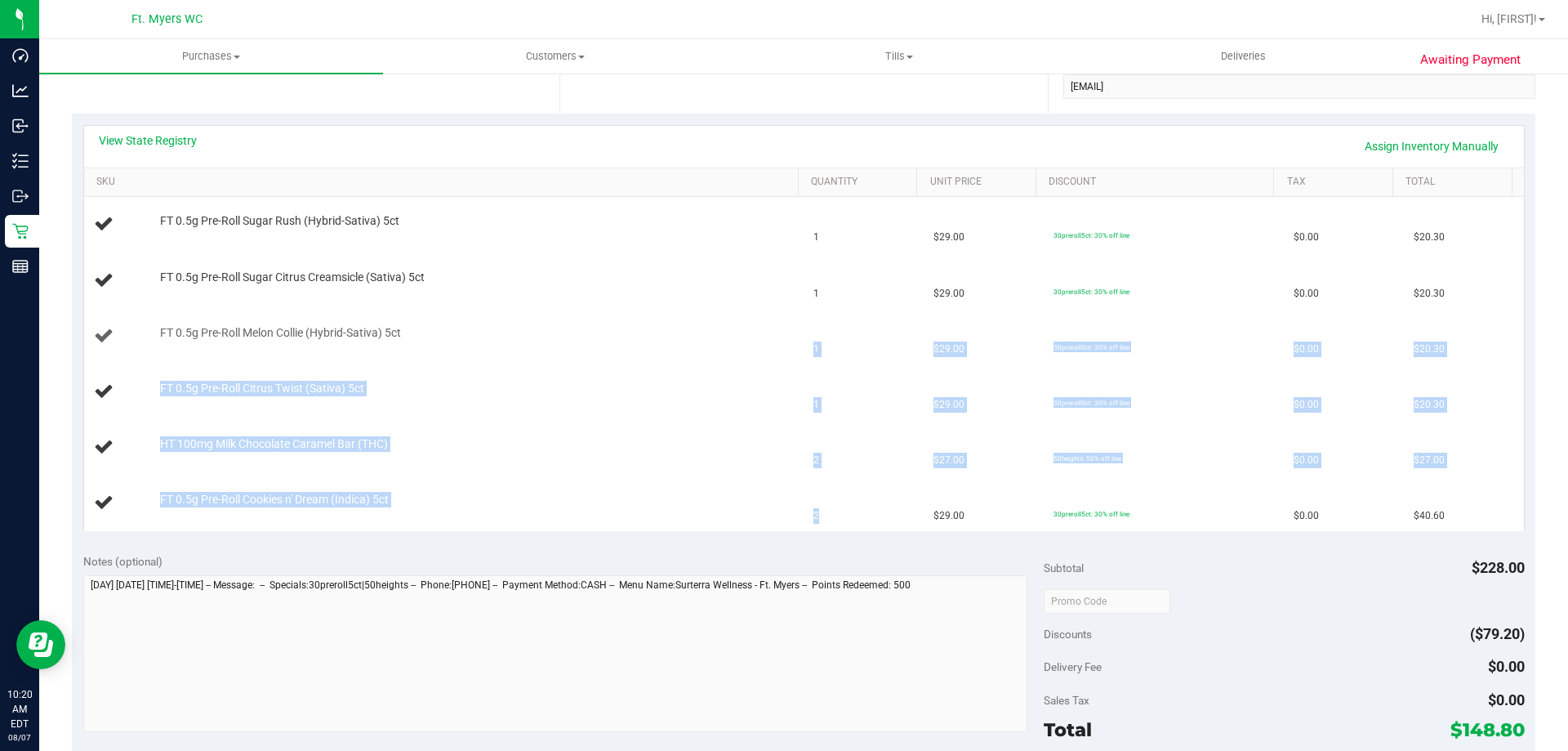drag, startPoint x: 844, startPoint y: 522, endPoint x: 571, endPoint y: 308, distance: 346.87894 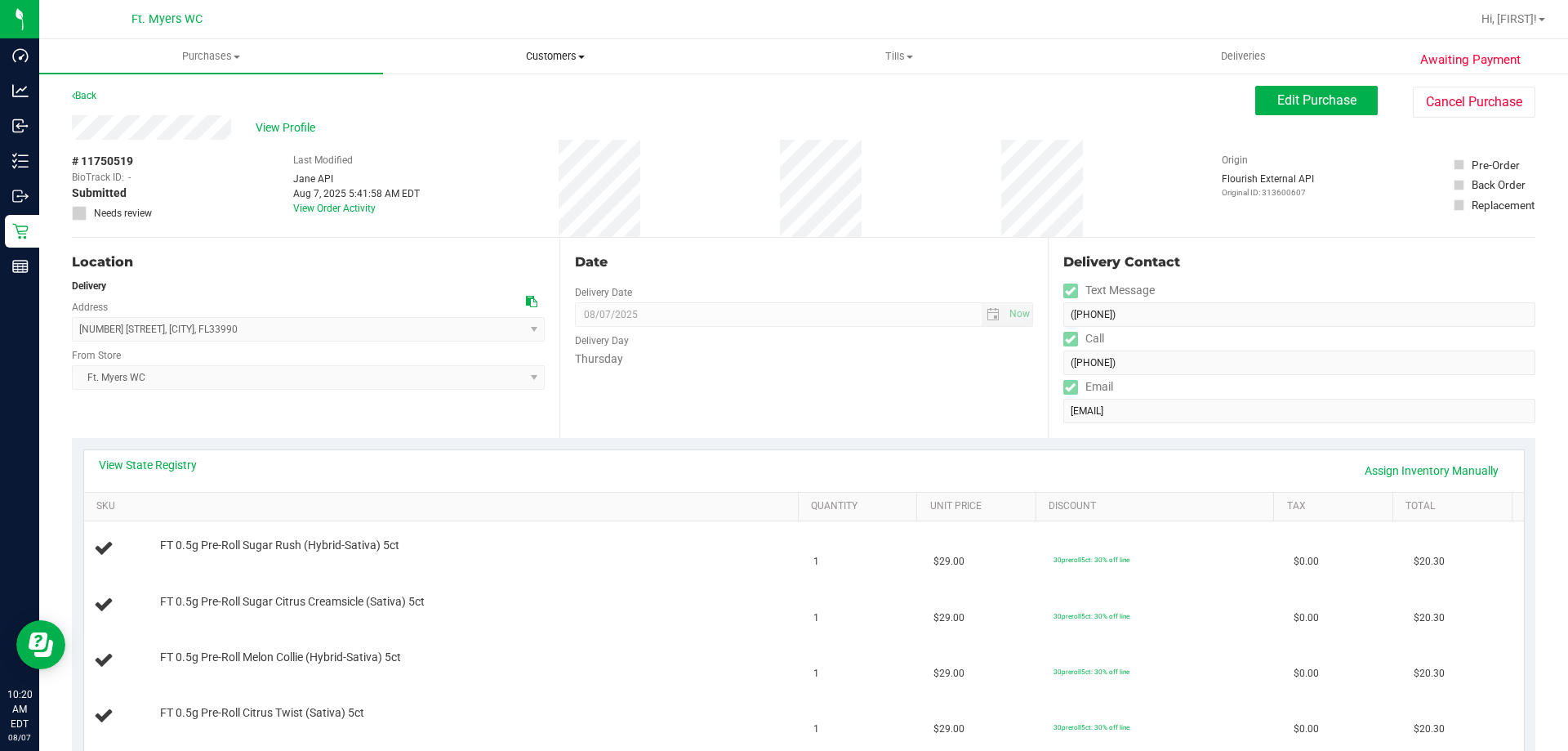 scroll, scrollTop: 0, scrollLeft: 0, axis: both 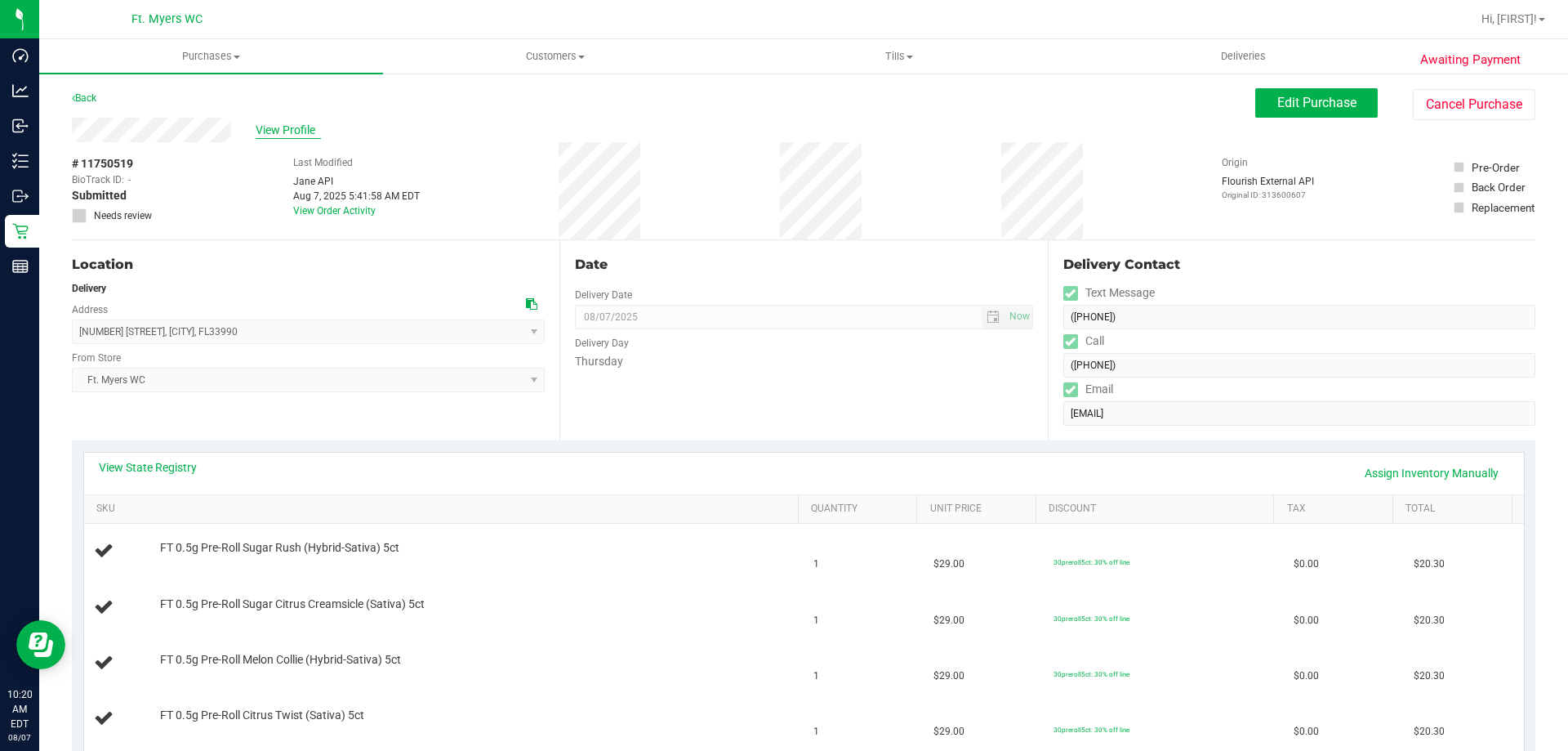 click on "View Profile" at bounding box center [288, 130] 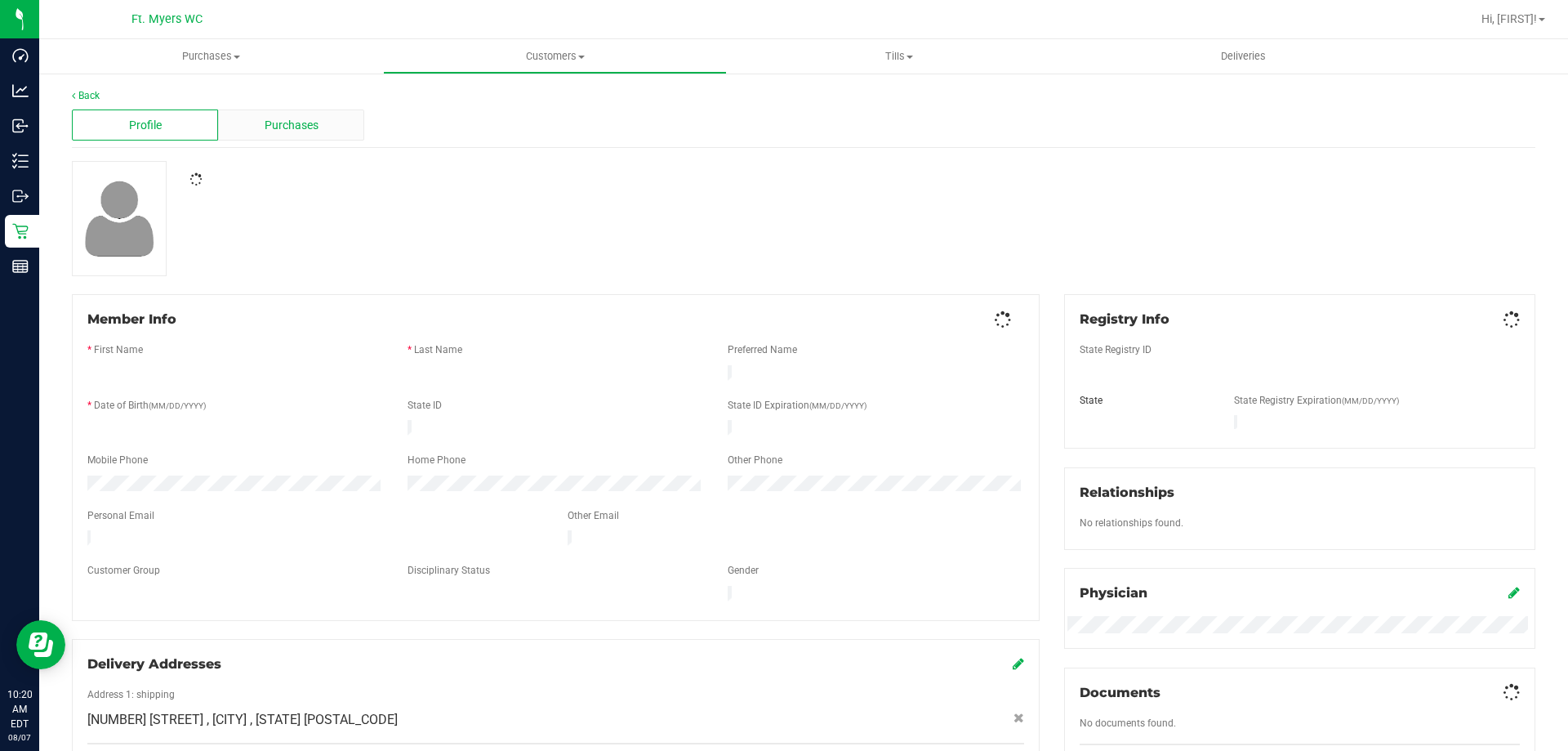 click on "Purchases" at bounding box center [292, 125] 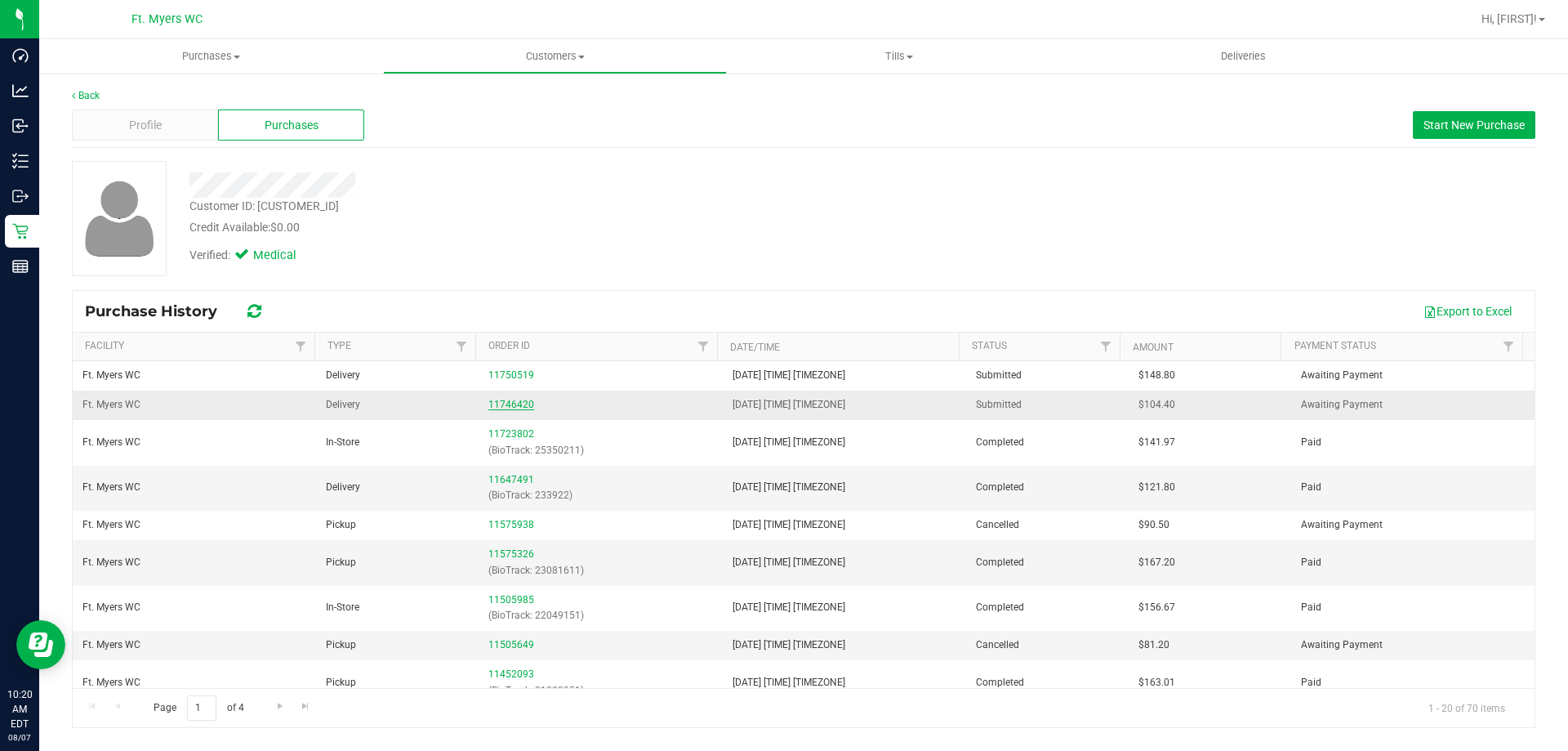 click on "11746420" at bounding box center [511, 405] 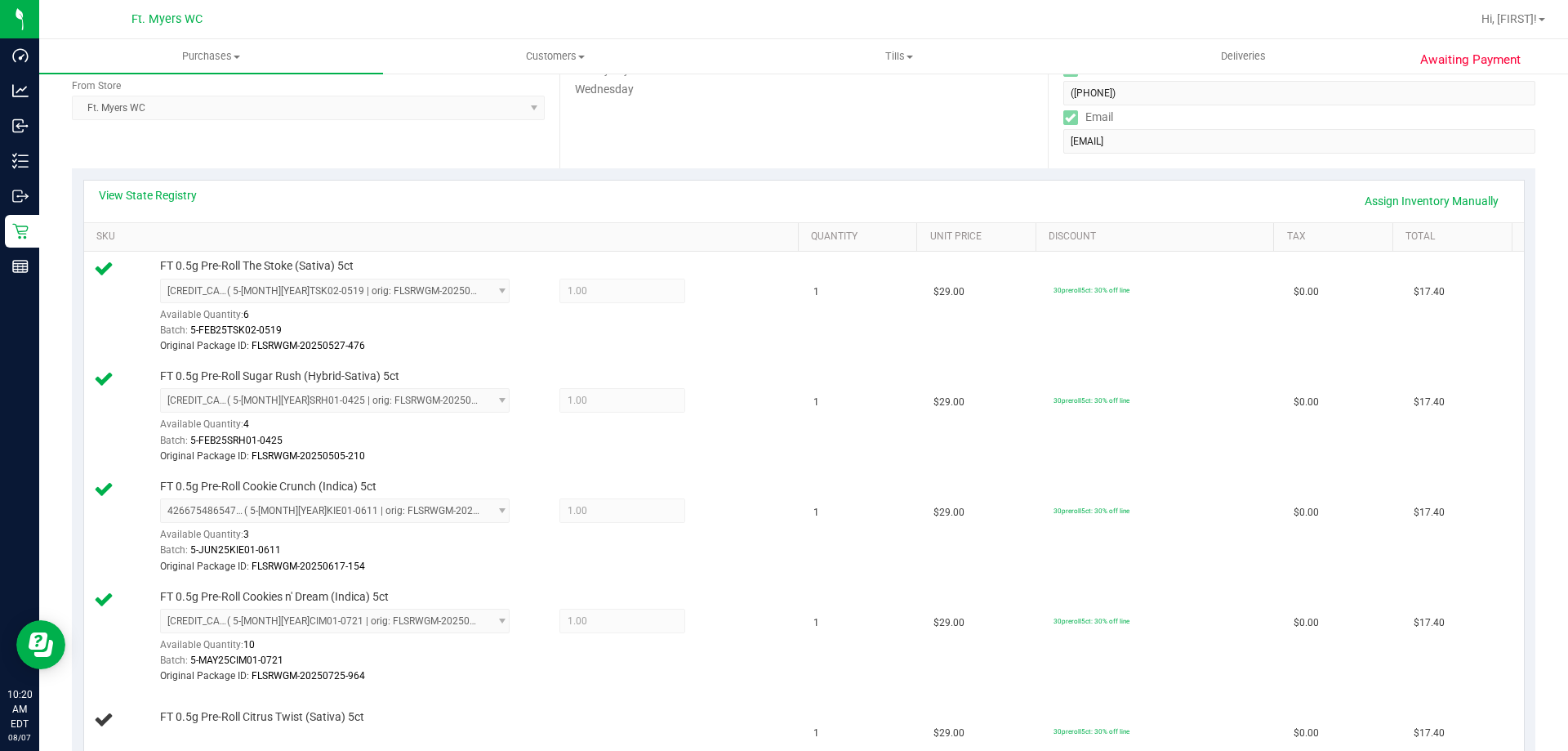 scroll, scrollTop: 0, scrollLeft: 0, axis: both 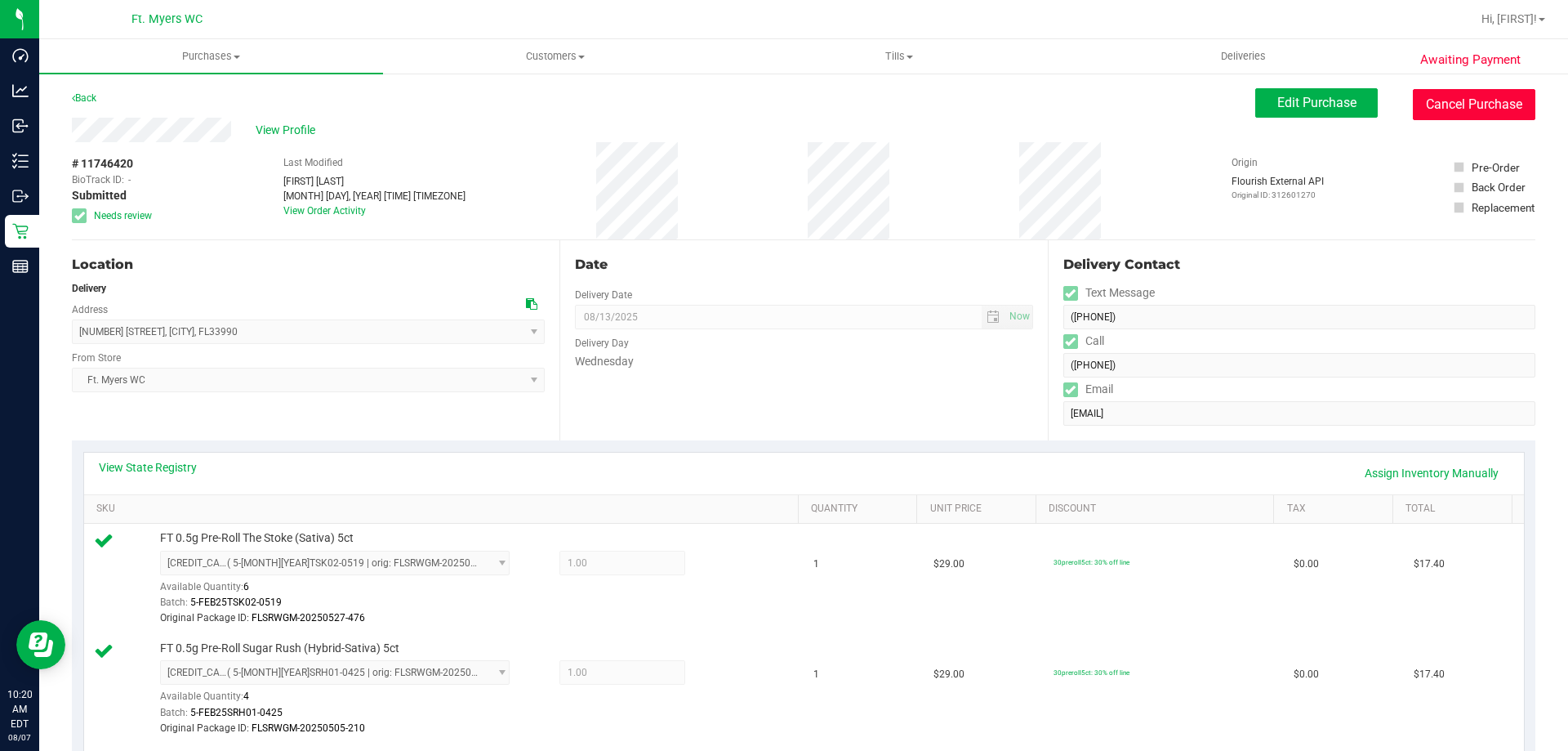 click on "Cancel Purchase" at bounding box center (1474, 105) 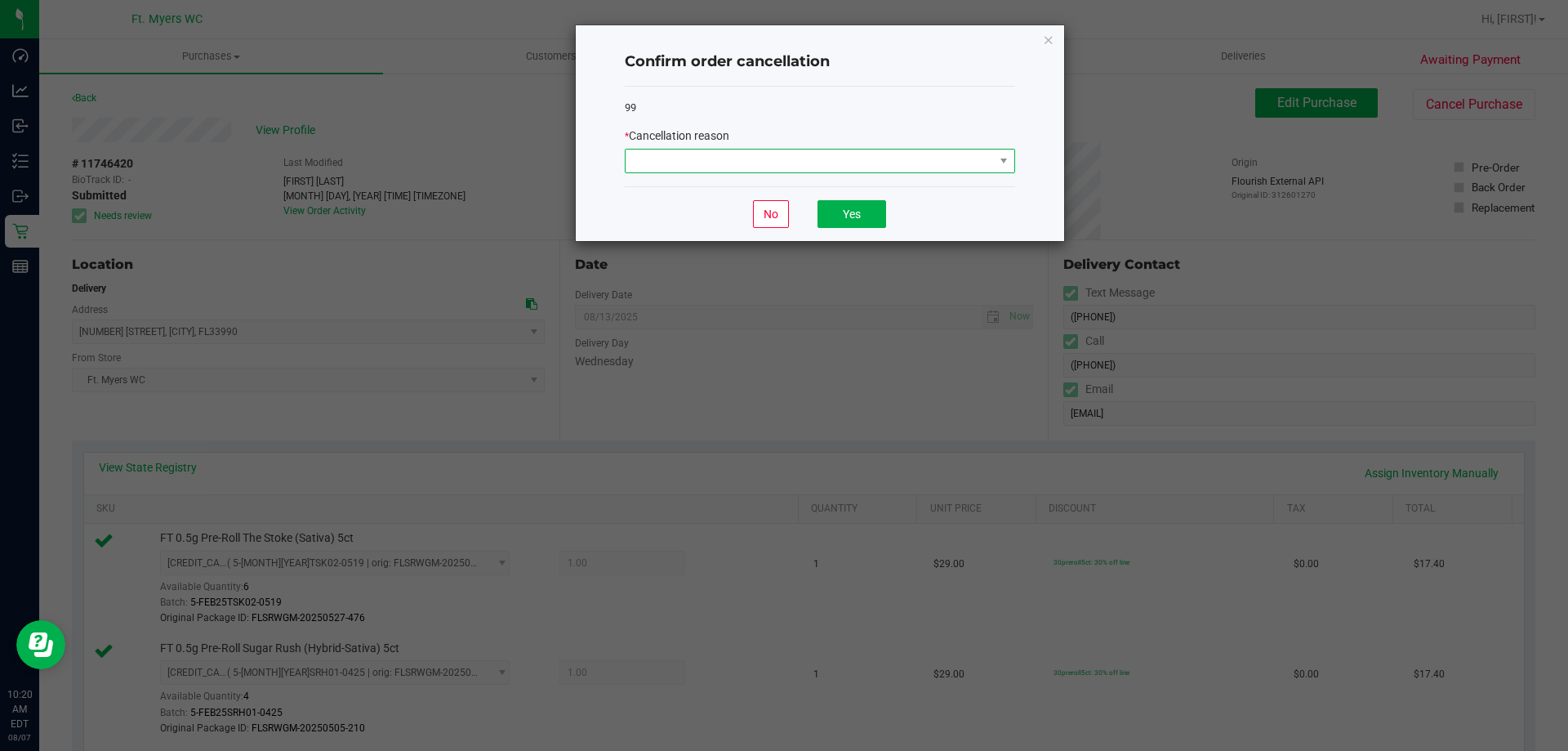 click at bounding box center [809, 161] 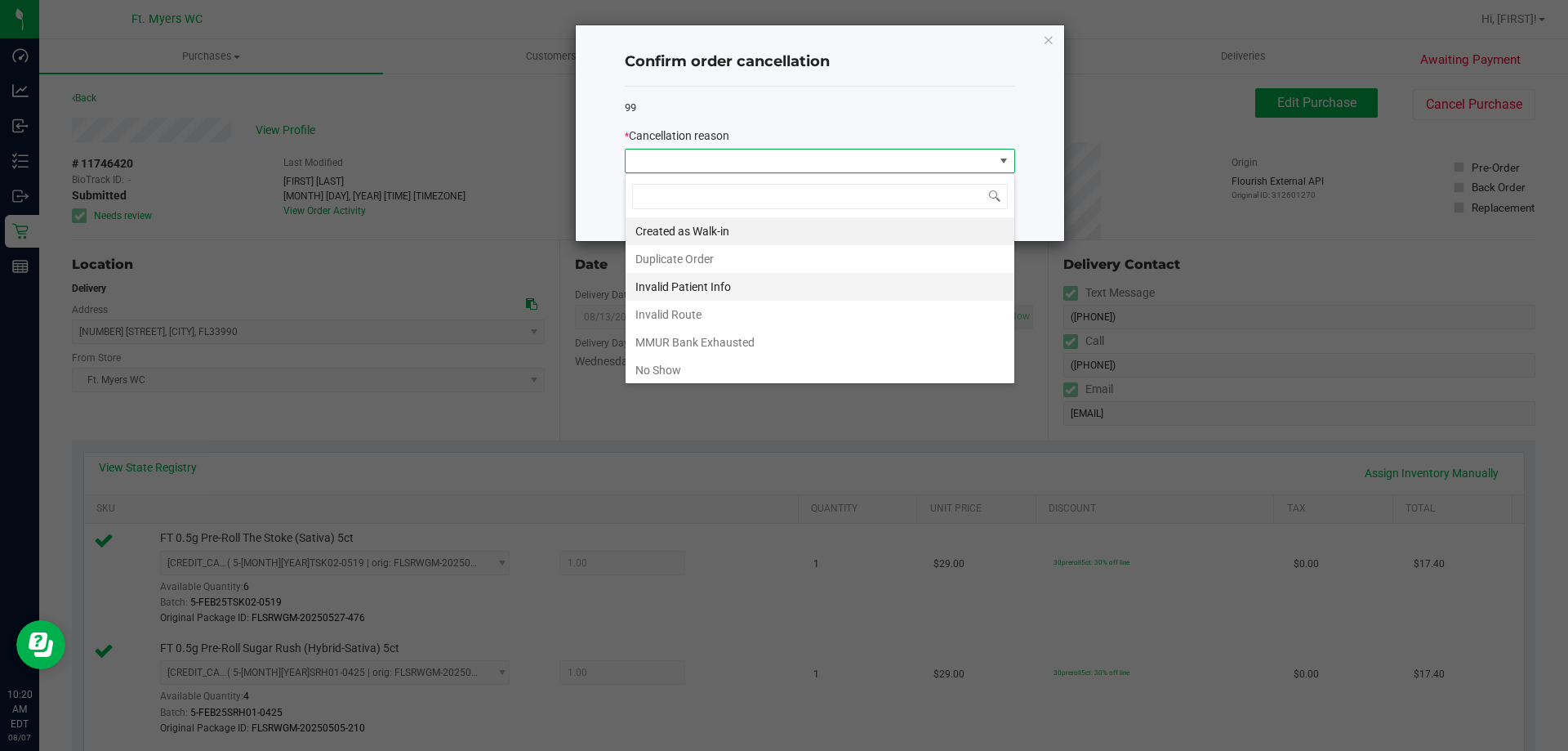 scroll, scrollTop: 81695, scrollLeft: 81276, axis: both 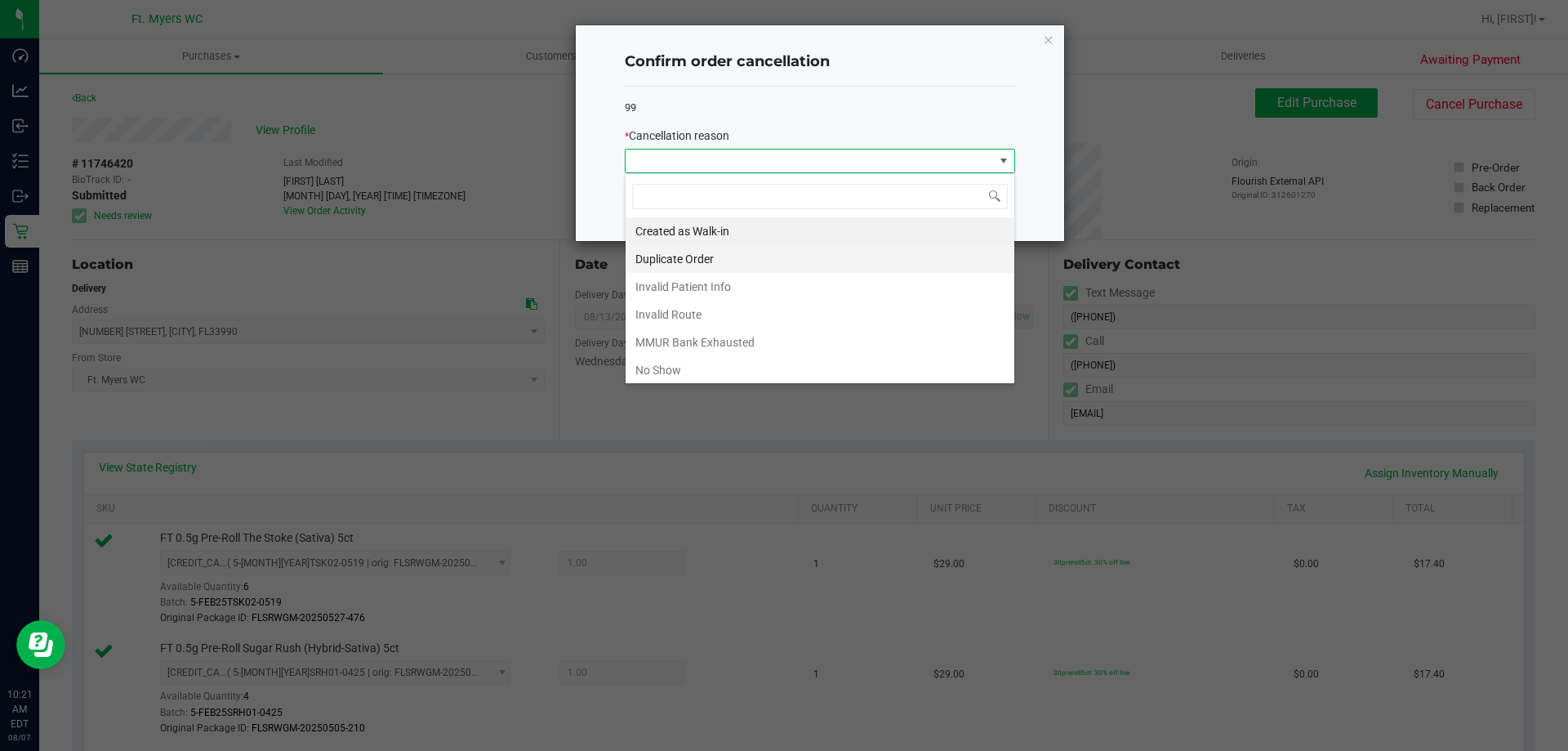 click on "Duplicate Order" at bounding box center (820, 259) 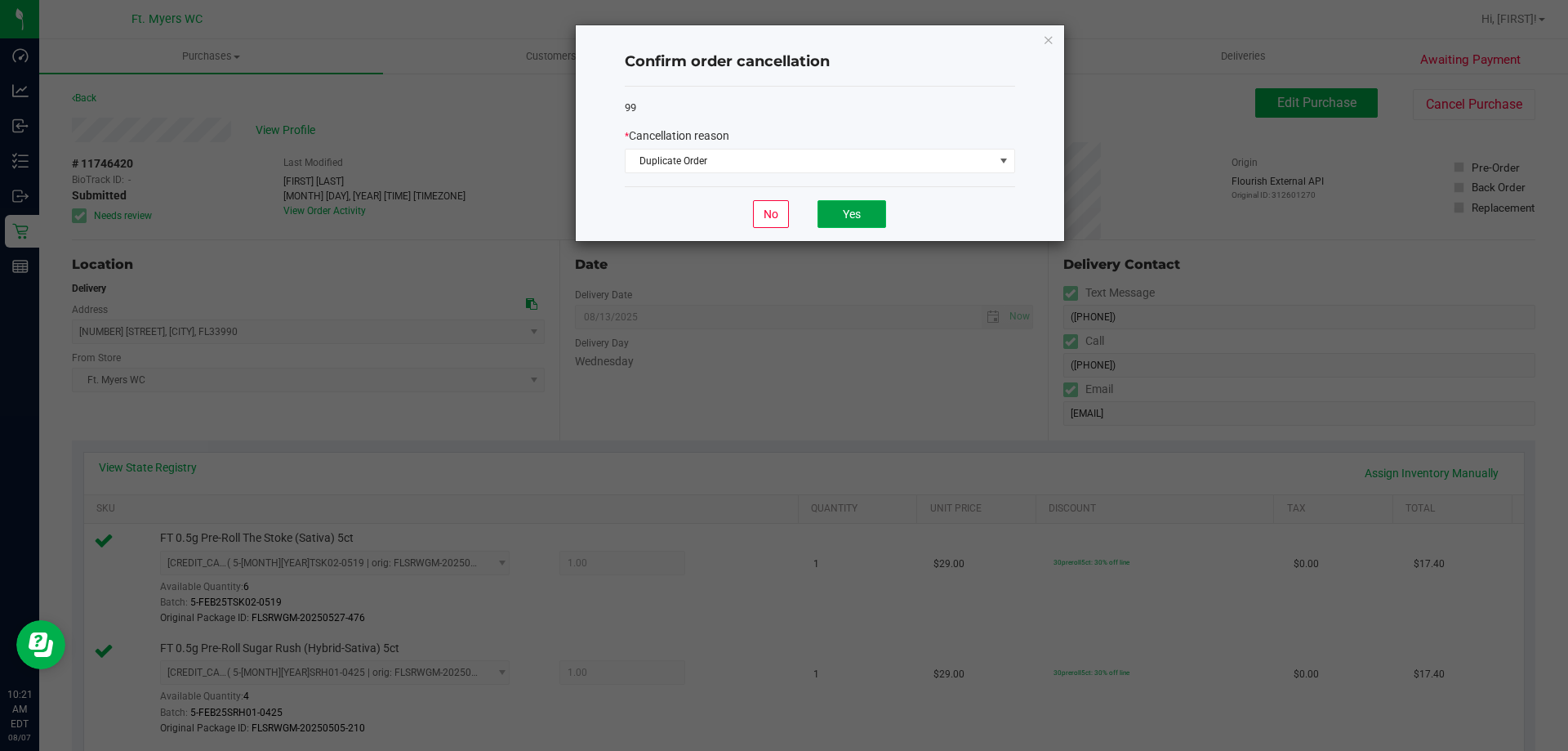 click on "Yes" 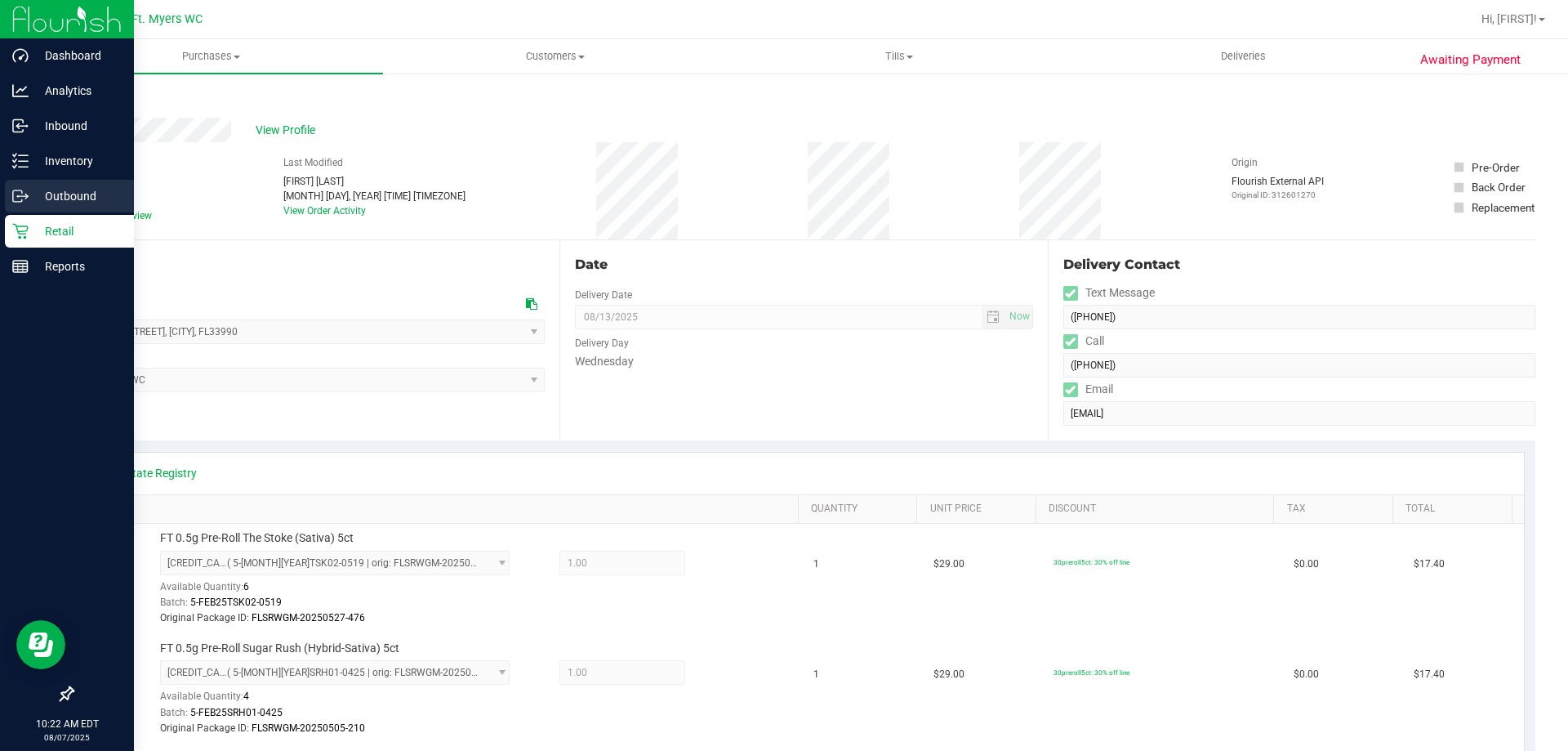 click on "Outbound" at bounding box center [67, 197] 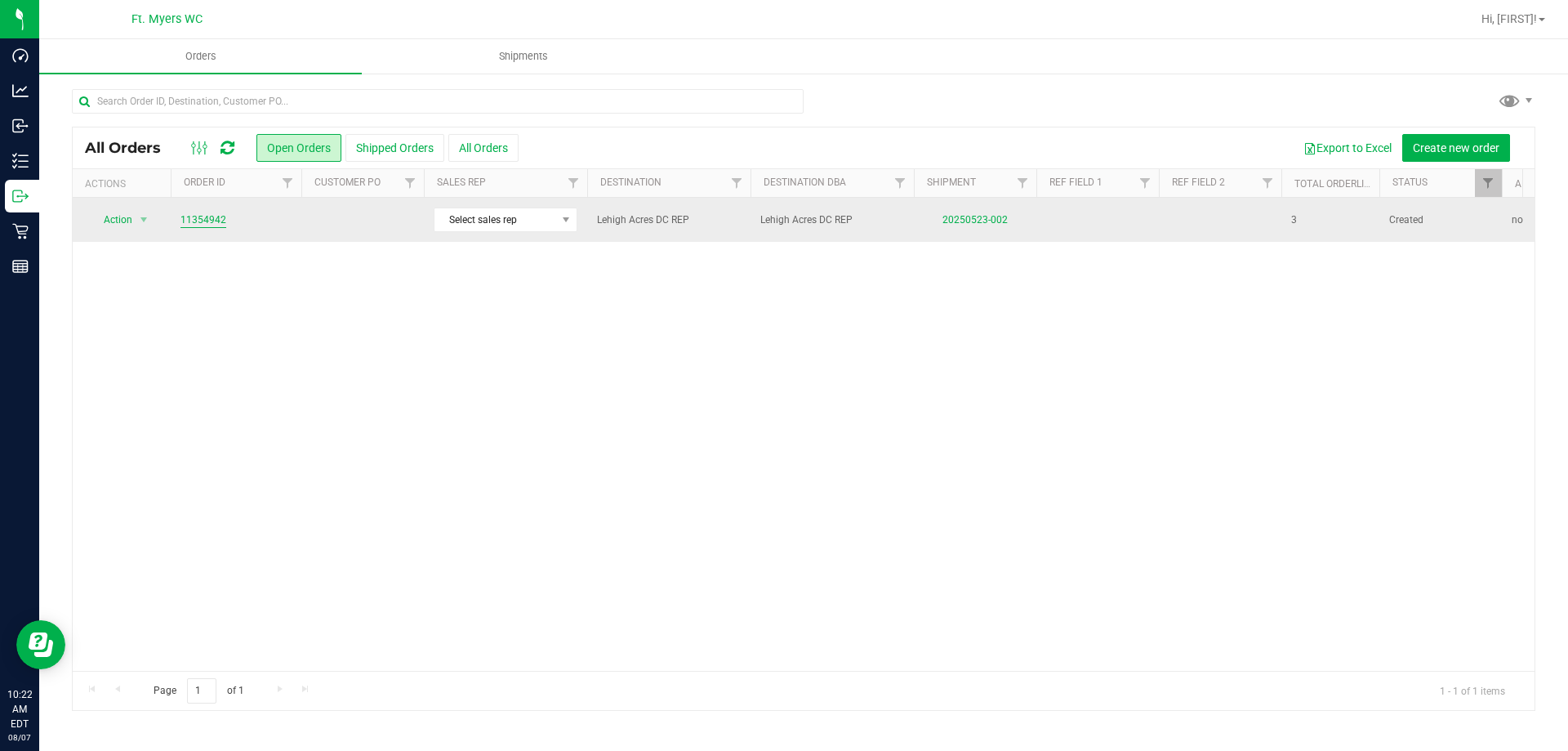 click on "11354942" at bounding box center [203, 220] 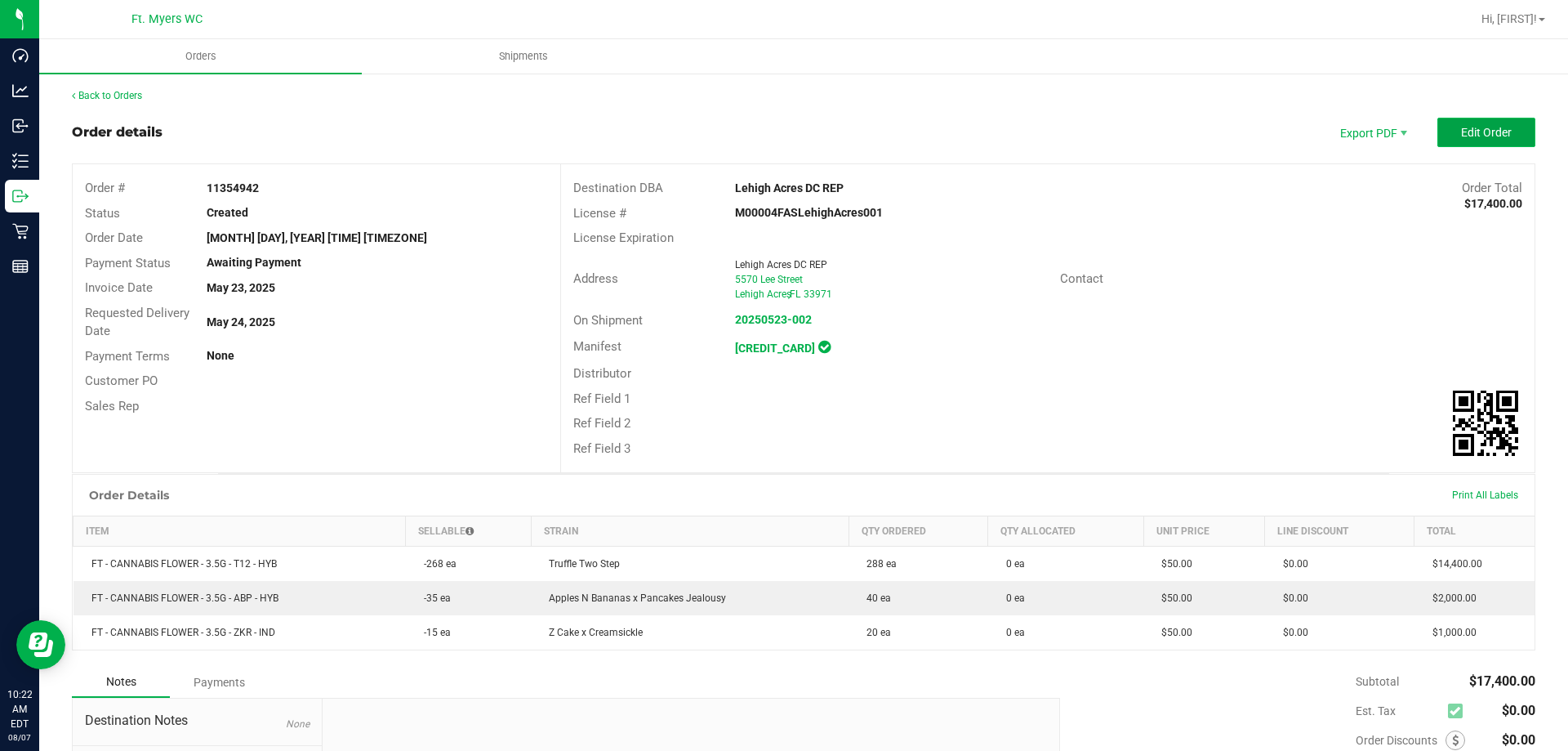click on "Edit Order" at bounding box center (1486, 132) 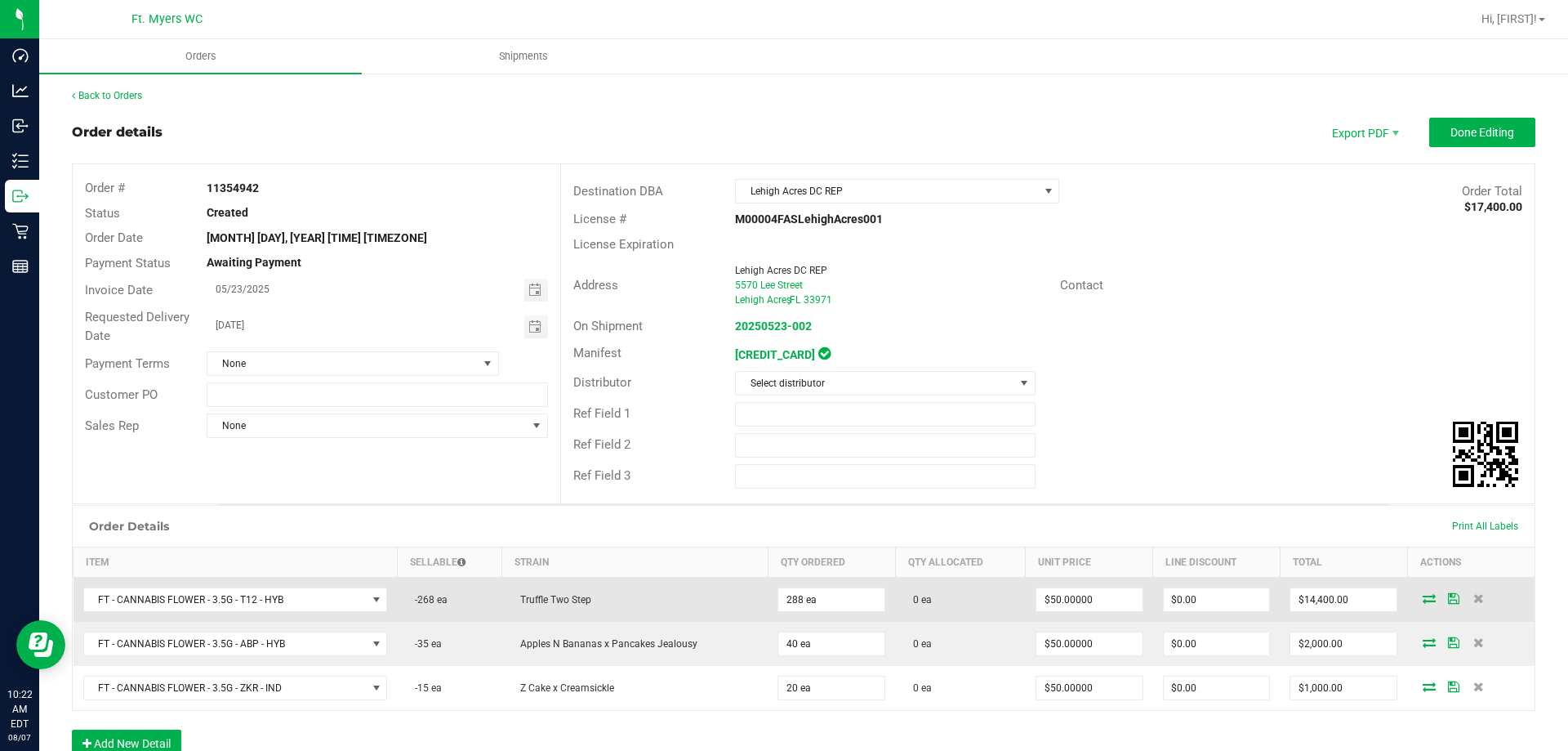 click at bounding box center [1471, 599] 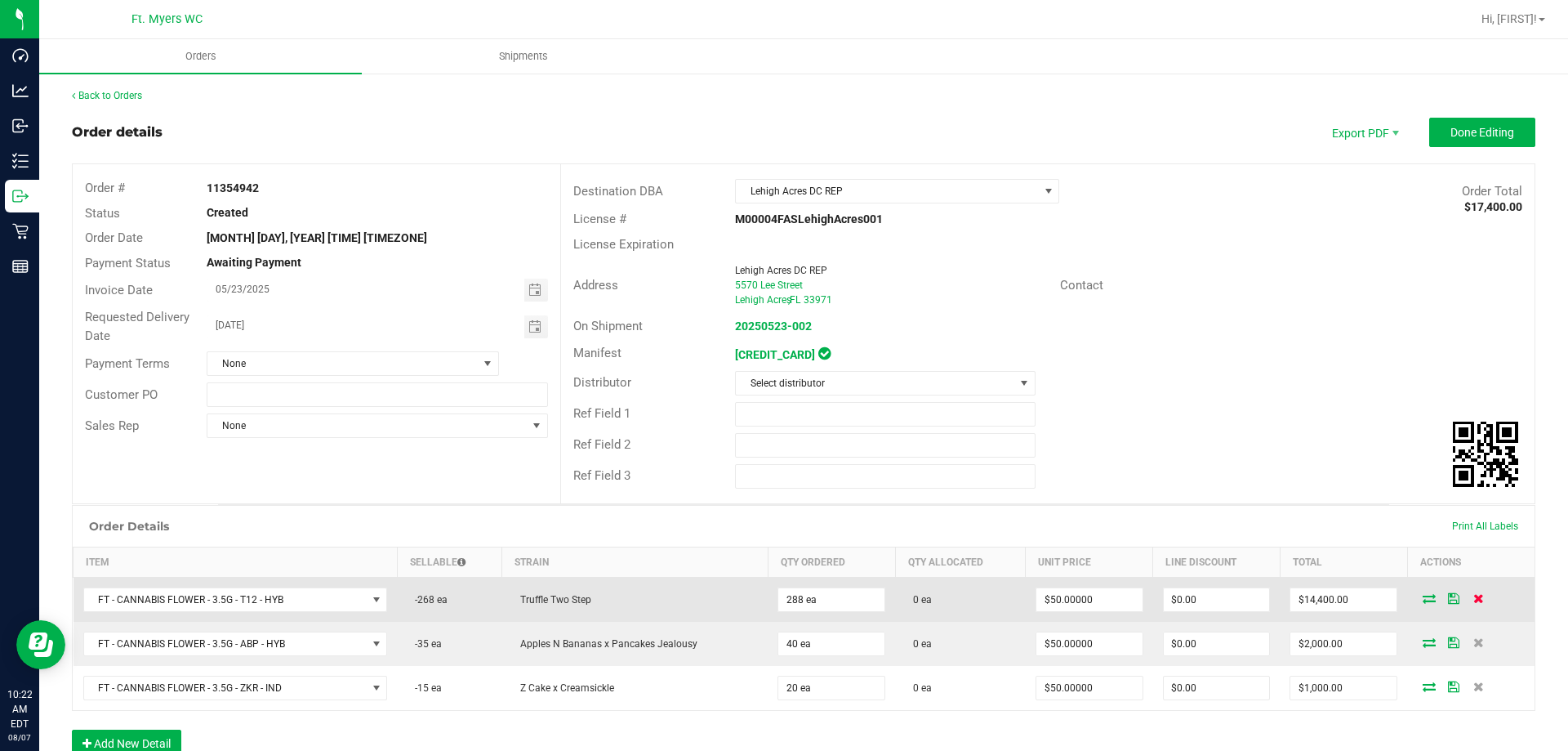 click at bounding box center [1478, 598] 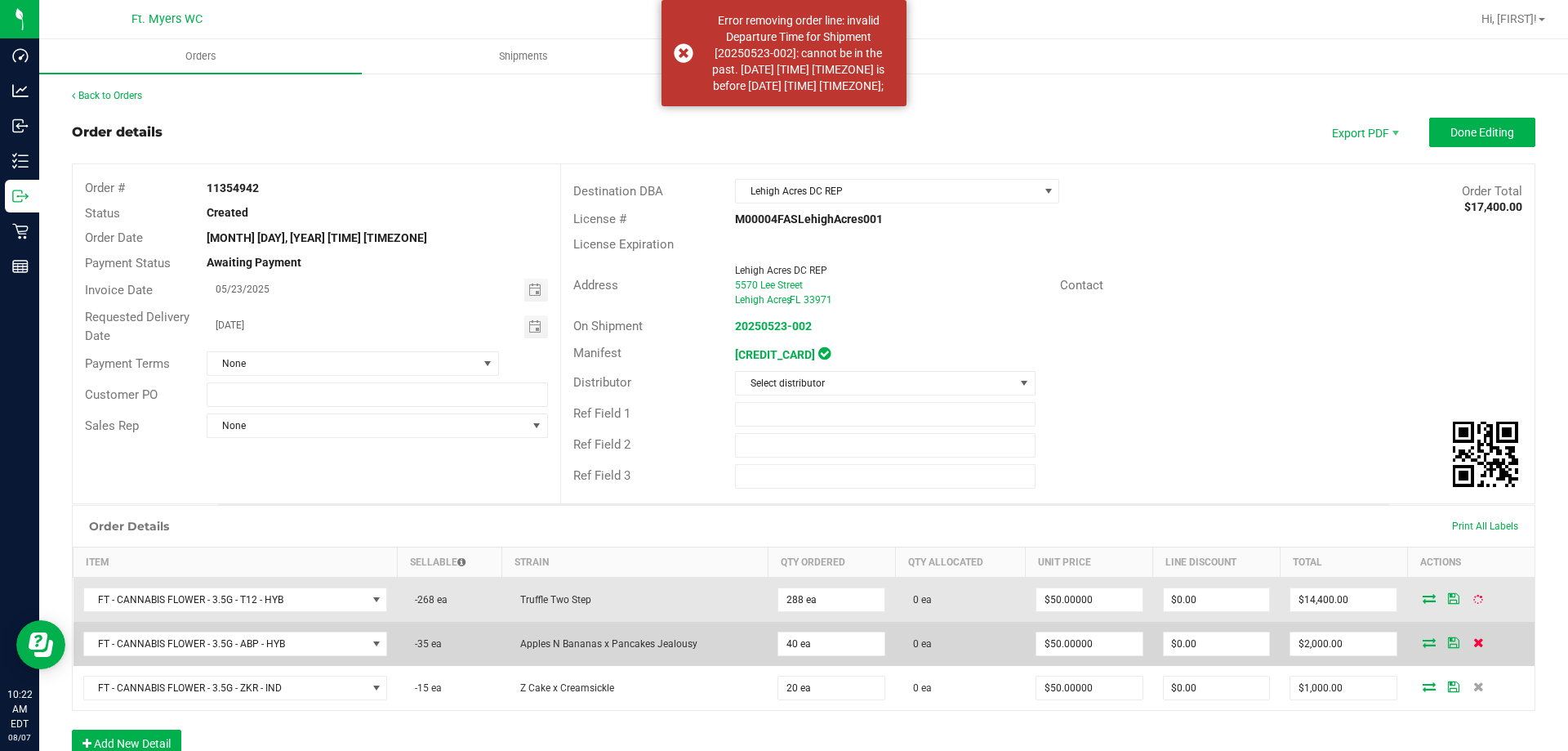 click at bounding box center [1478, 642] 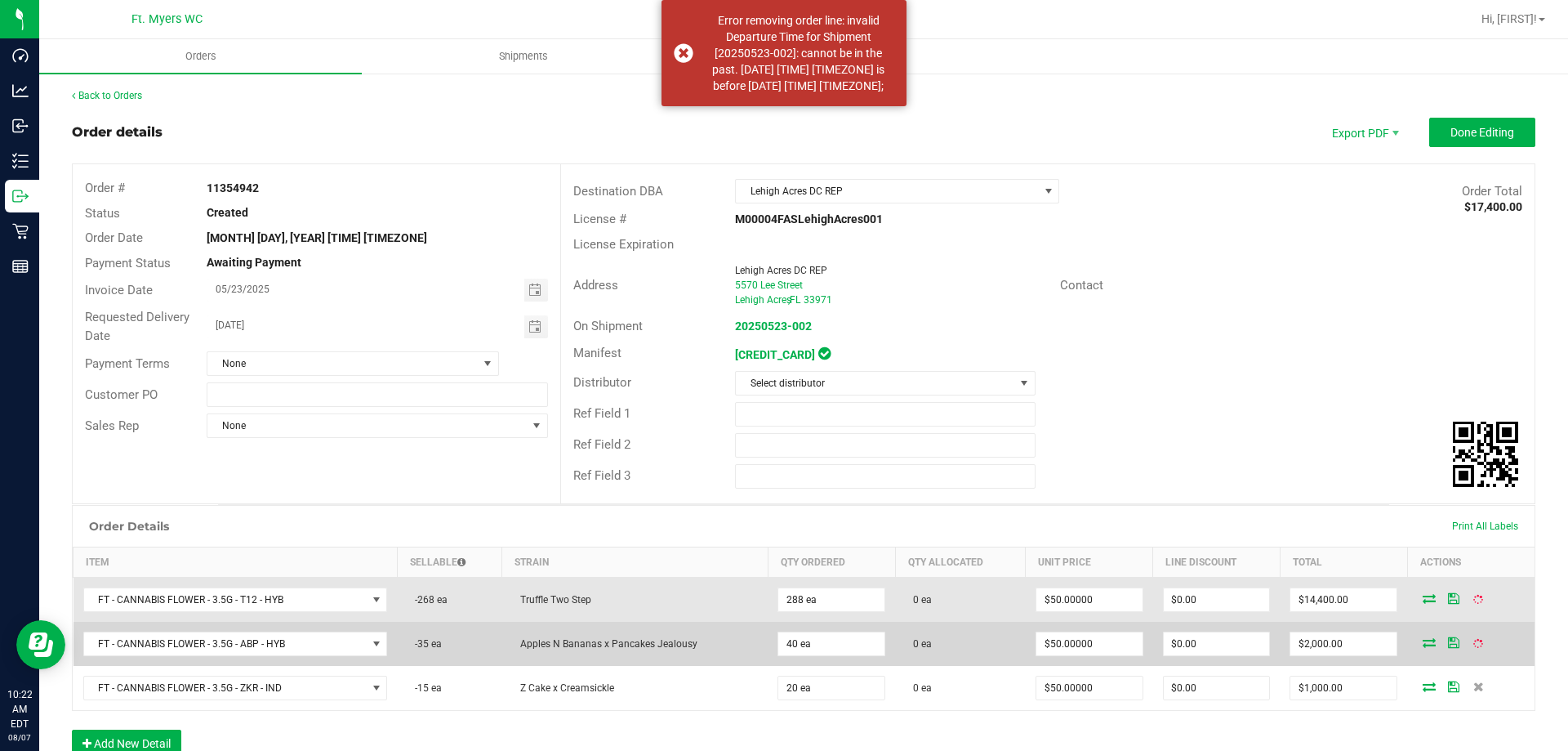 click at bounding box center (1478, 644) 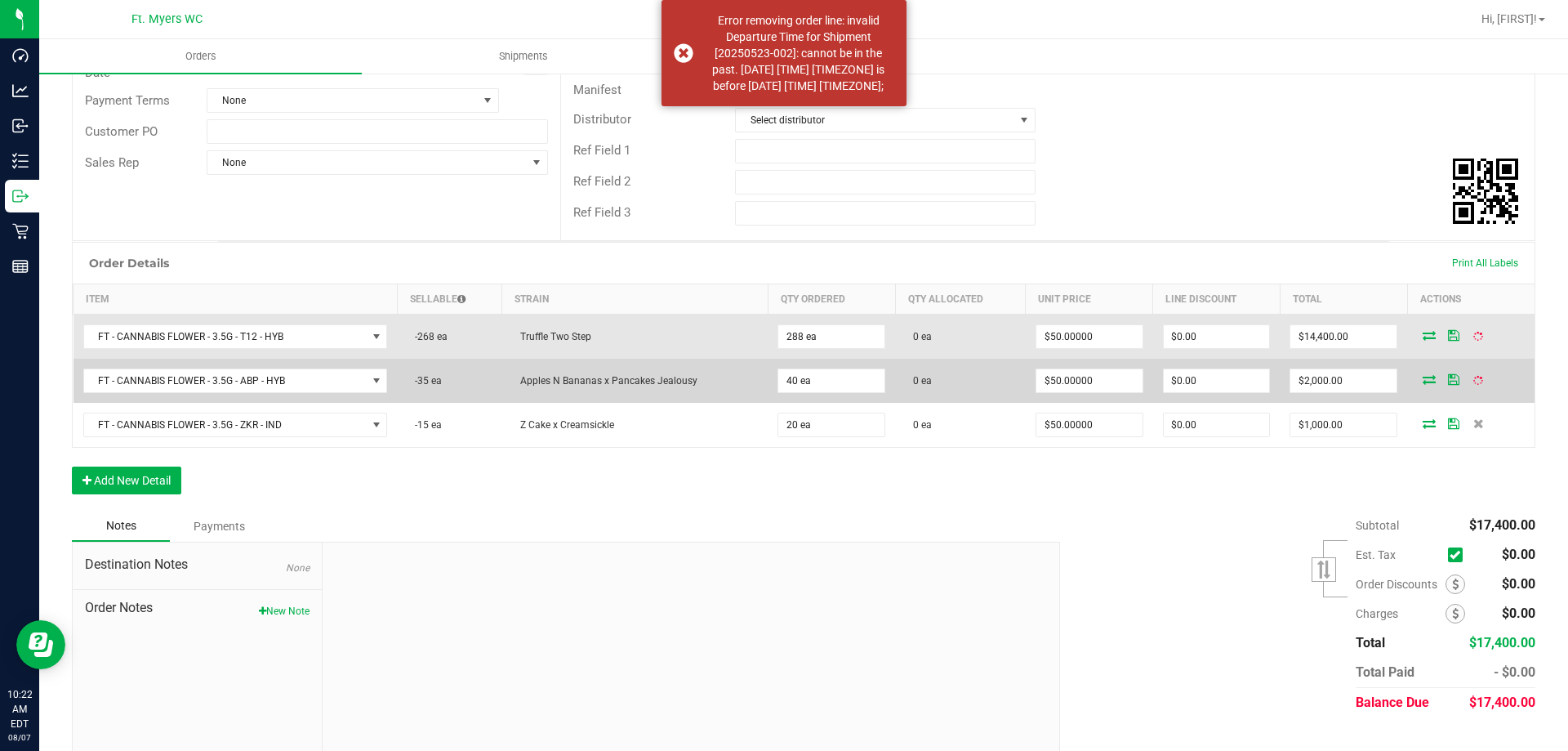 scroll, scrollTop: 291, scrollLeft: 0, axis: vertical 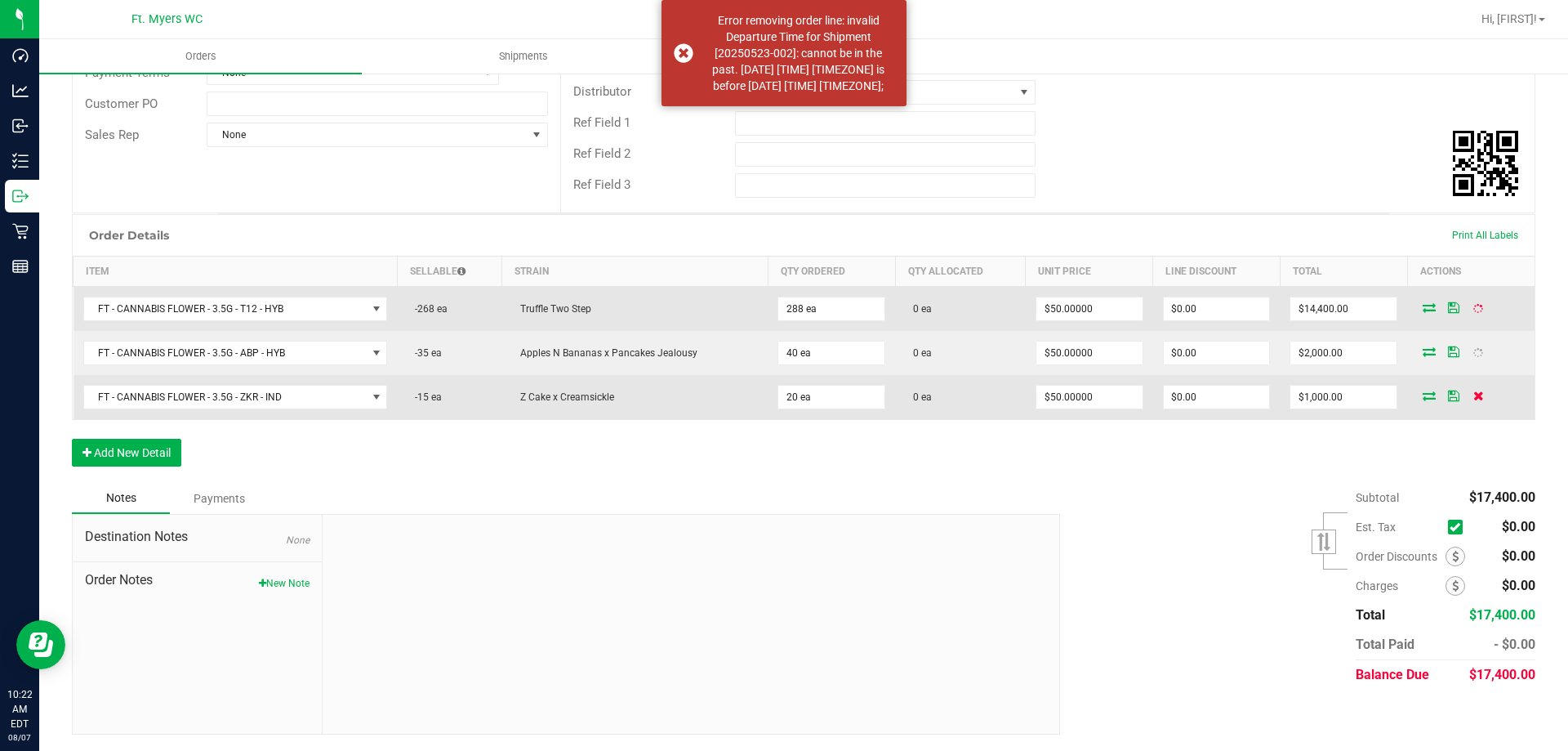 click at bounding box center (1478, 396) 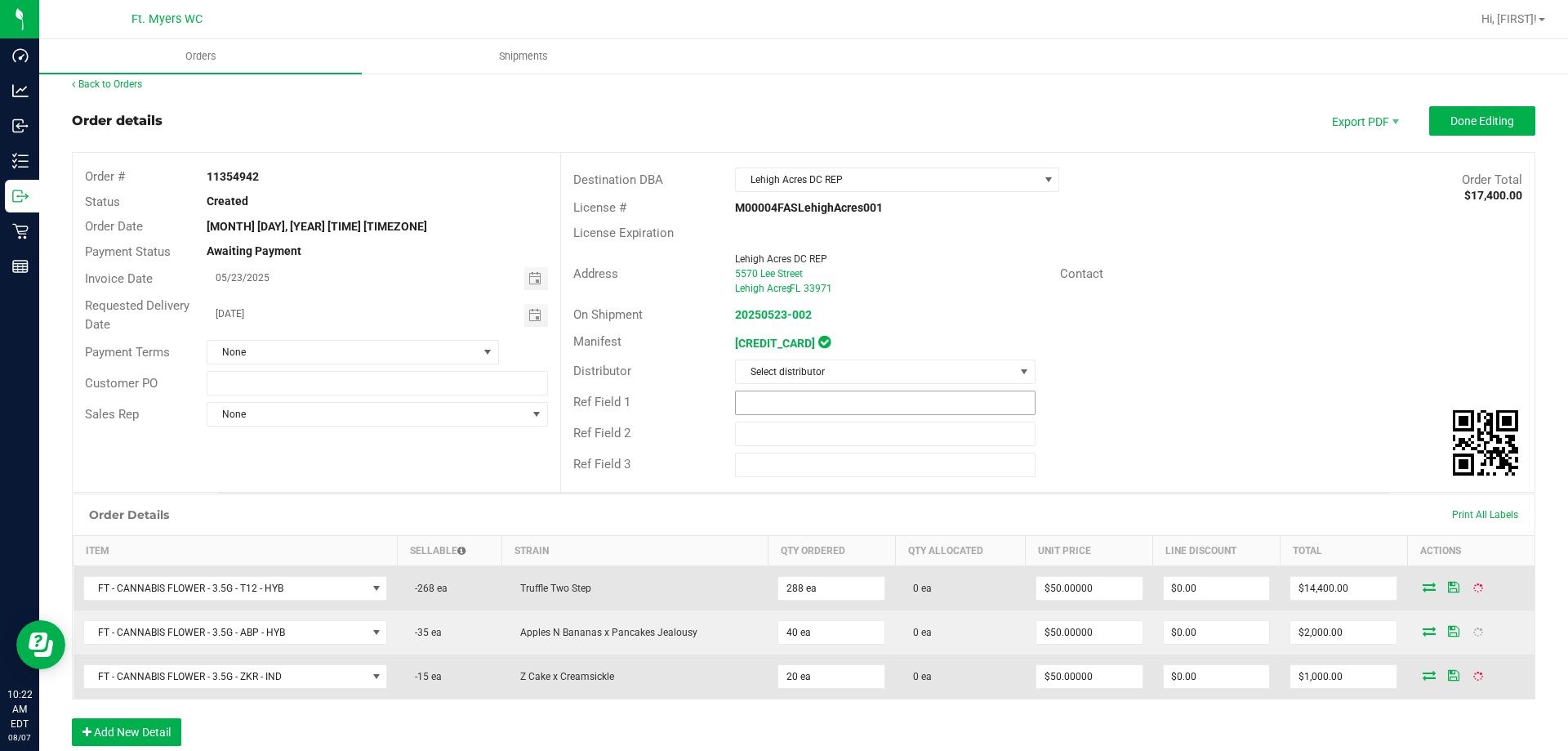 scroll, scrollTop: 0, scrollLeft: 0, axis: both 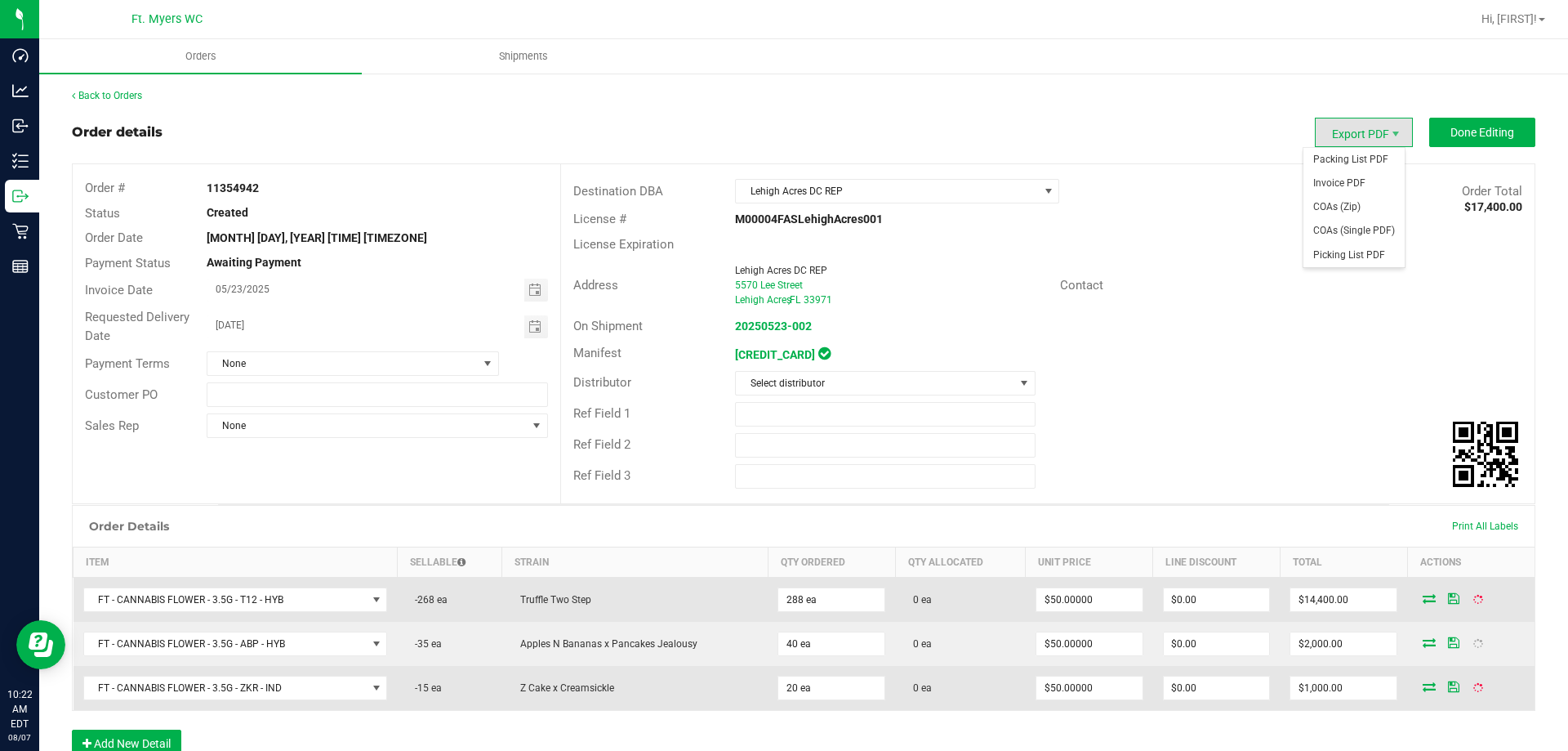 click on "Export PDF" at bounding box center (1364, 132) 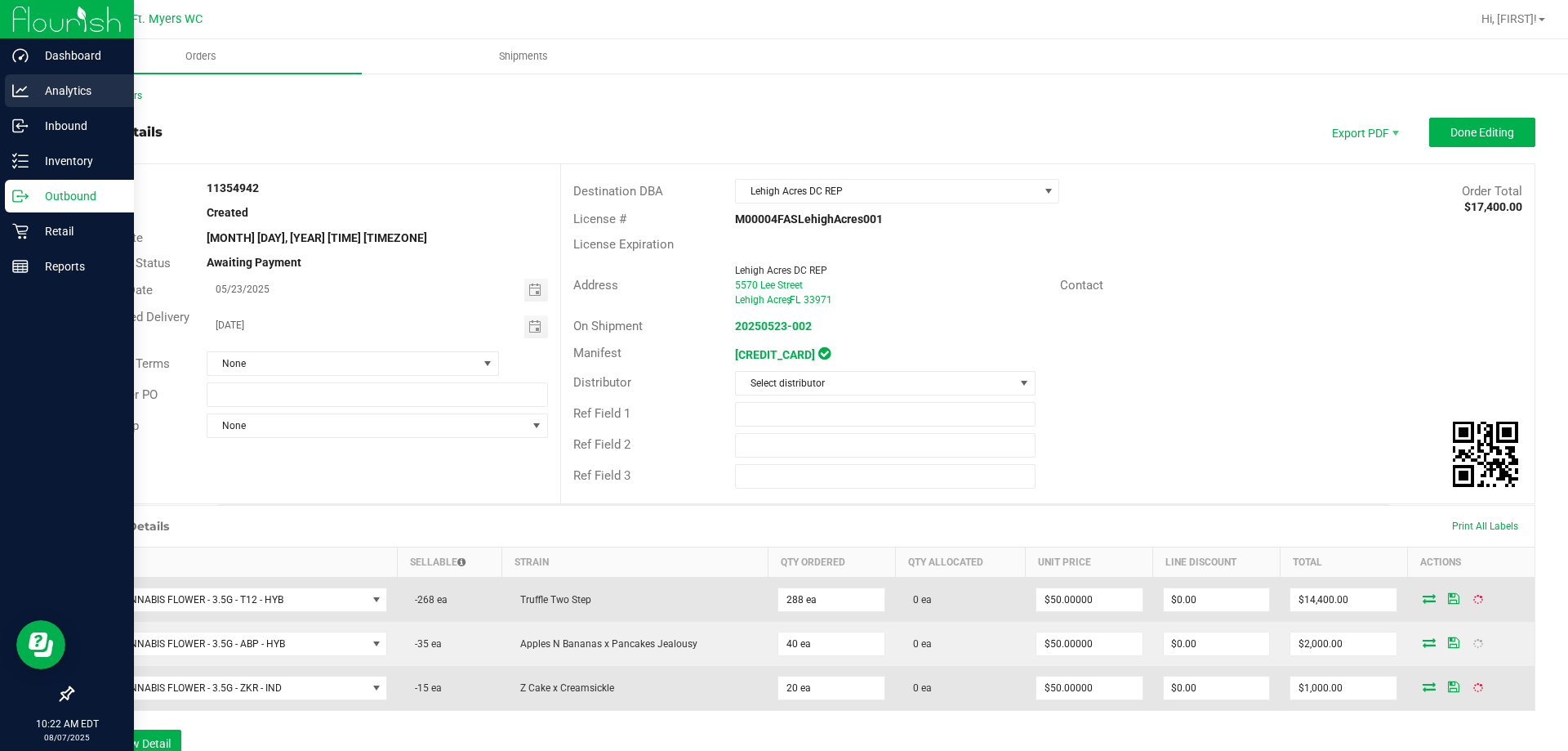 click on "Analytics" at bounding box center [69, 91] 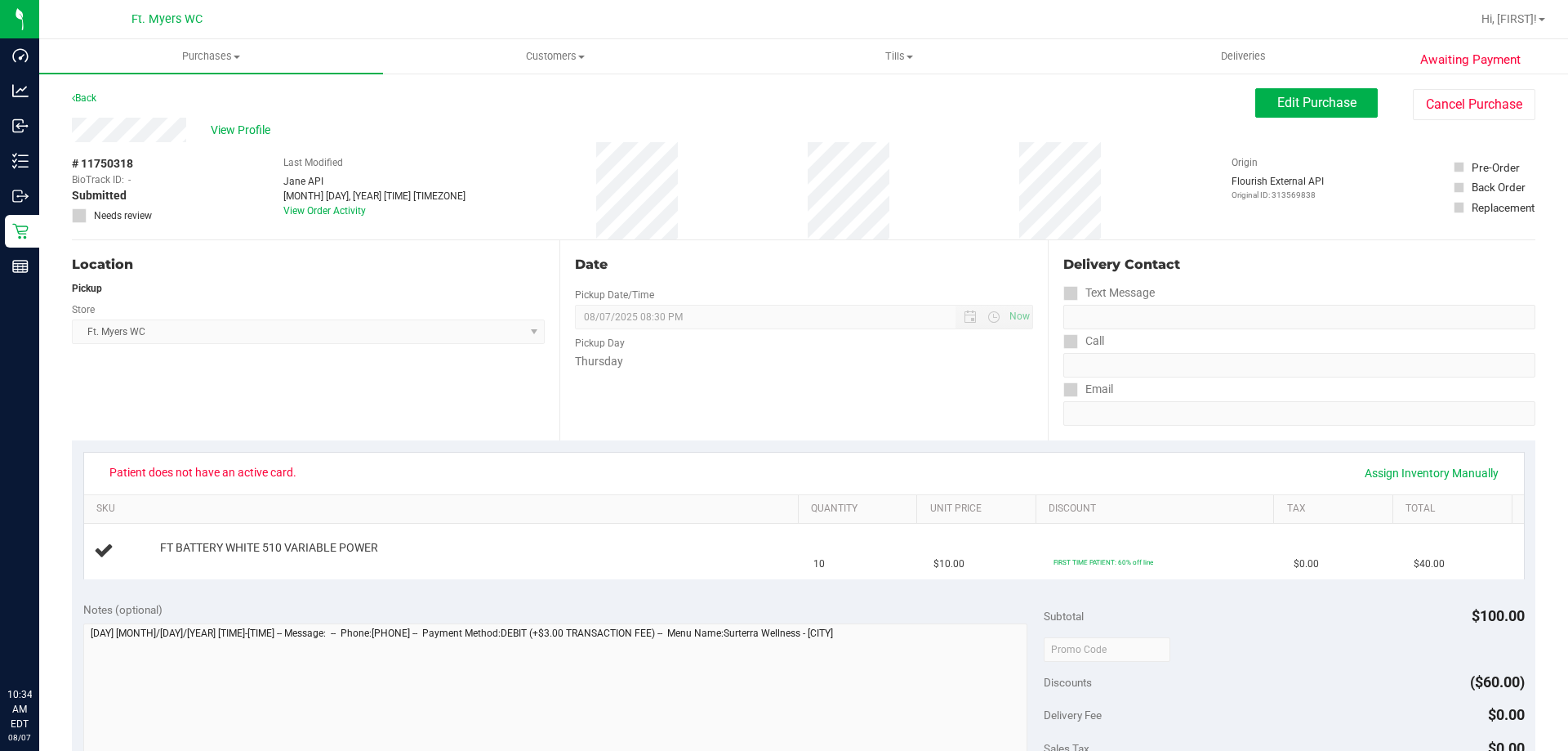 scroll, scrollTop: 0, scrollLeft: 0, axis: both 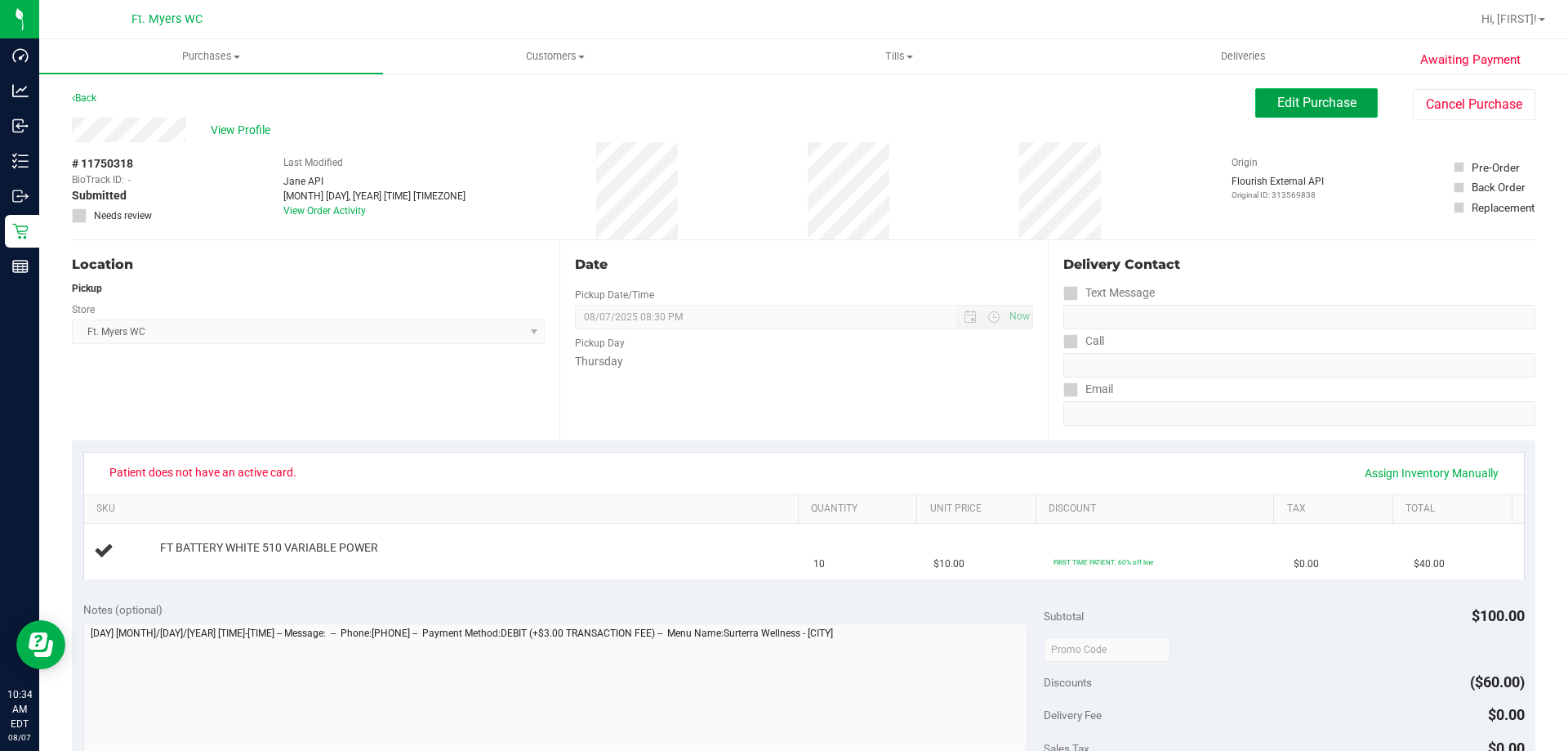 click on "Edit Purchase" at bounding box center (1316, 102) 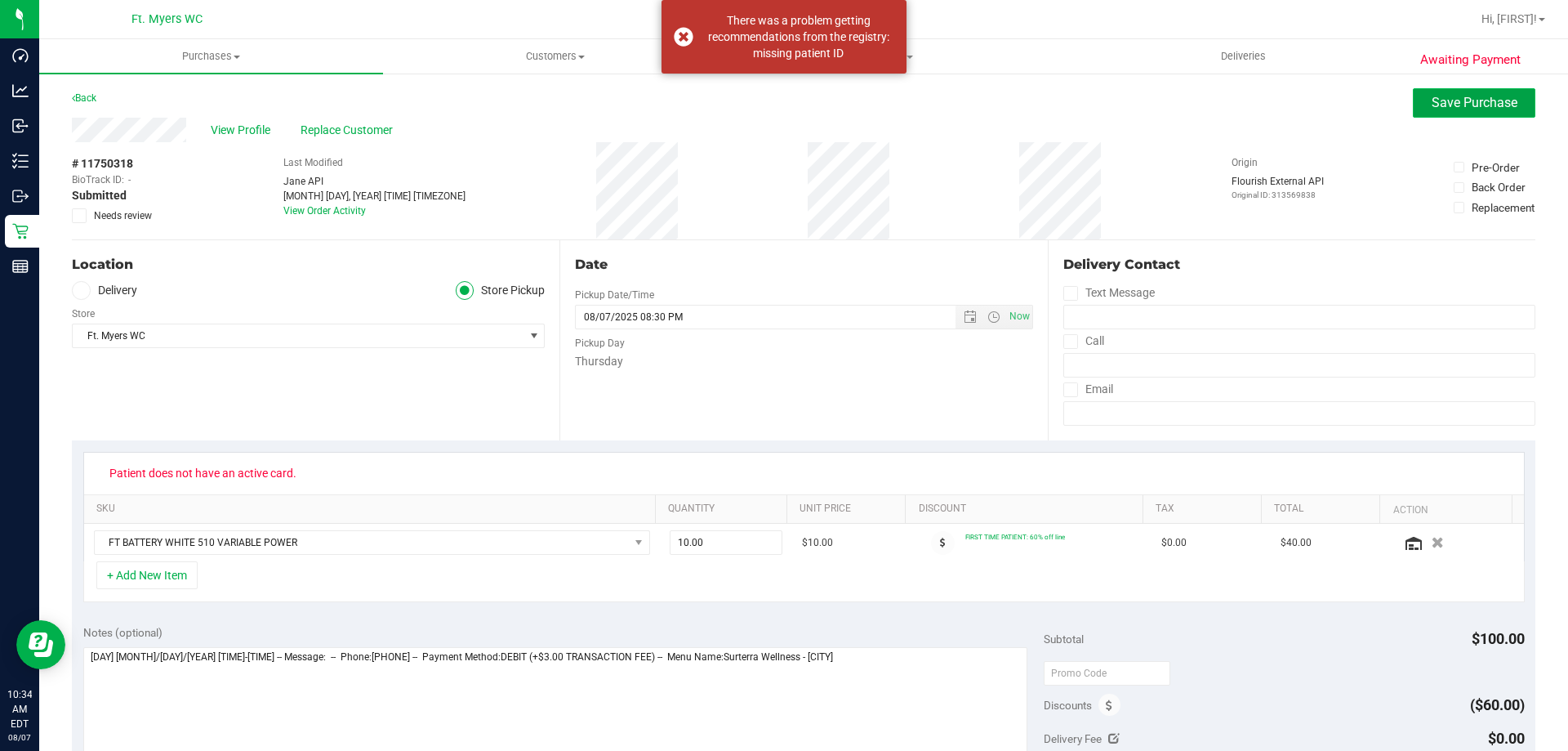 click on "Save Purchase" at bounding box center (1474, 103) 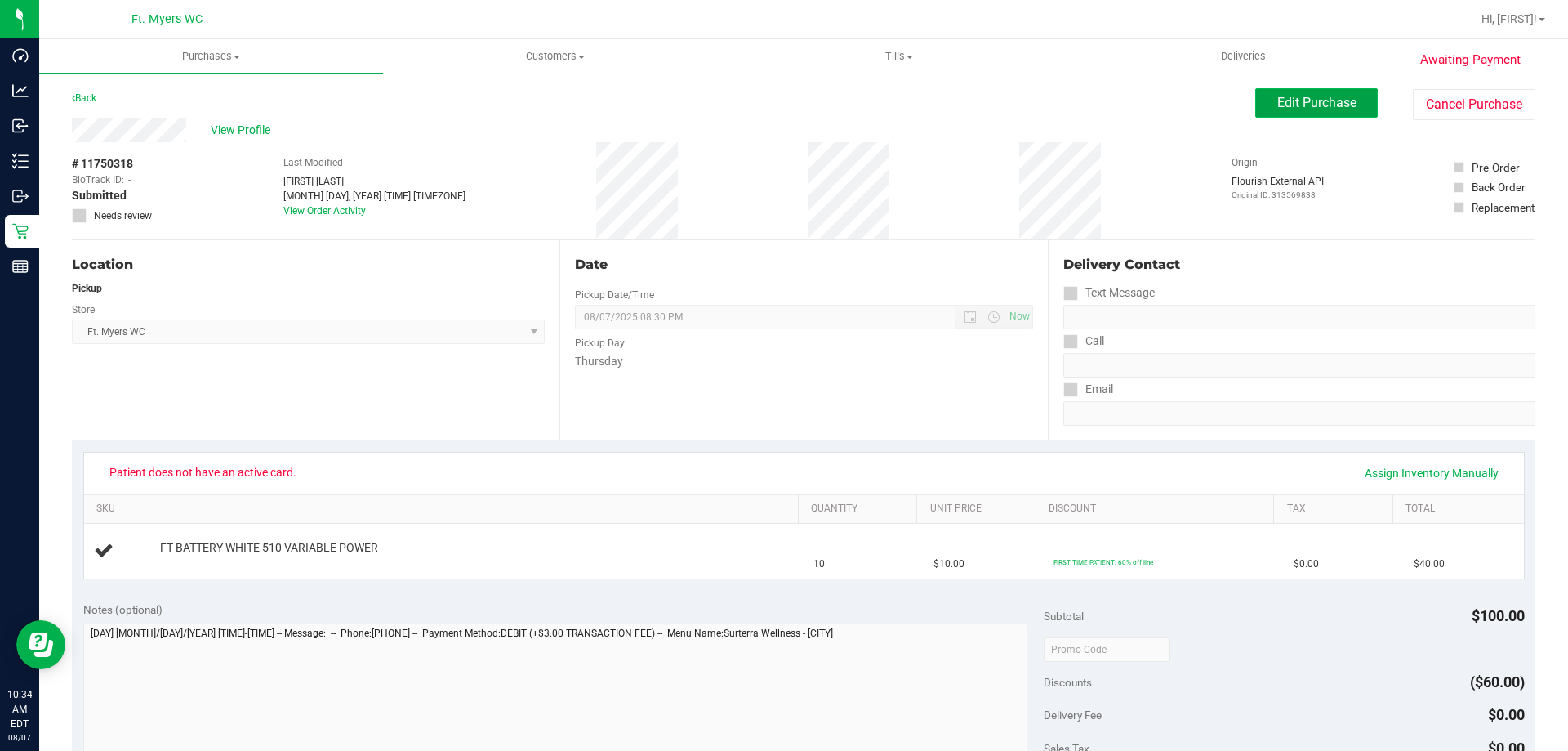 click on "Edit Purchase" at bounding box center (1316, 103) 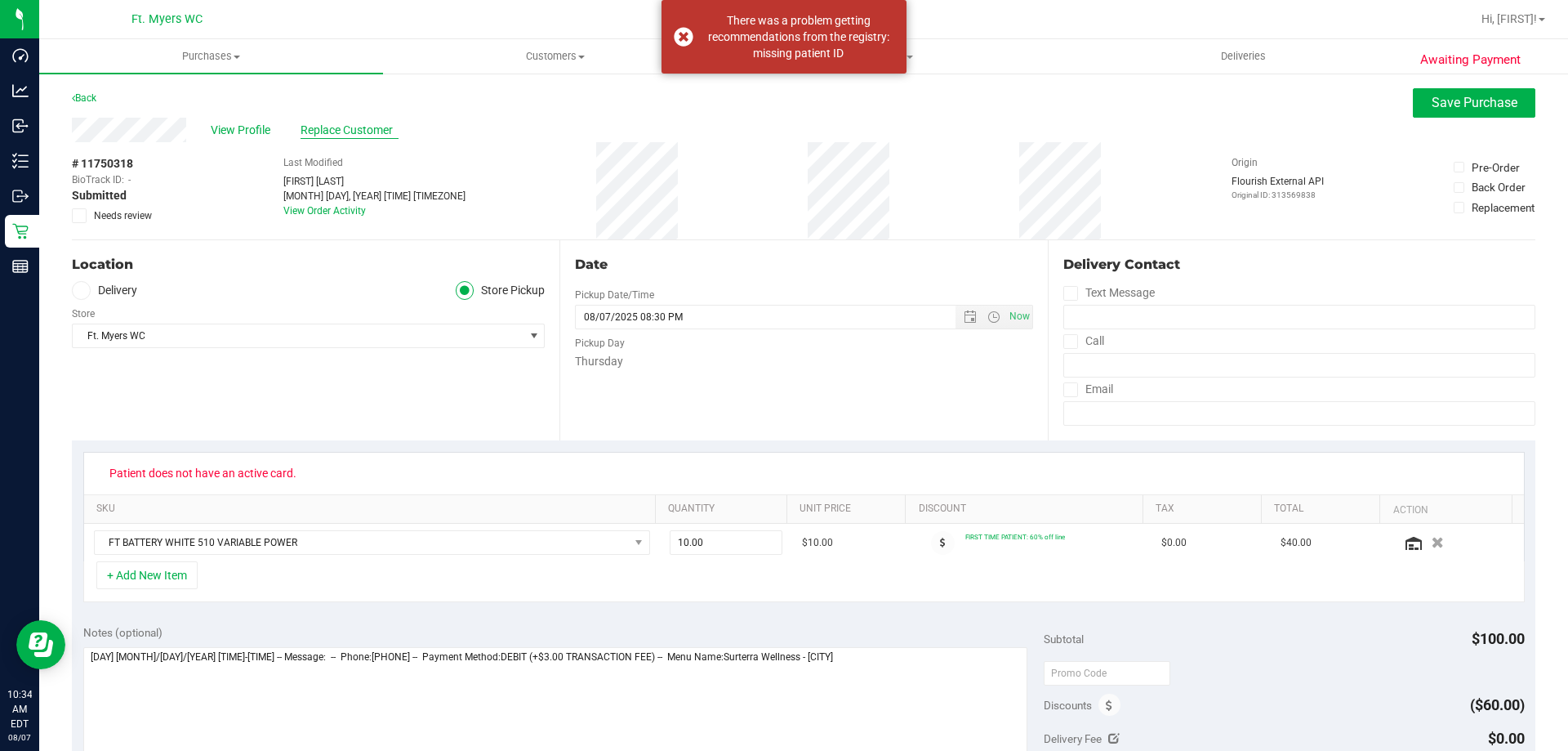 click on "Replace Customer" at bounding box center [350, 130] 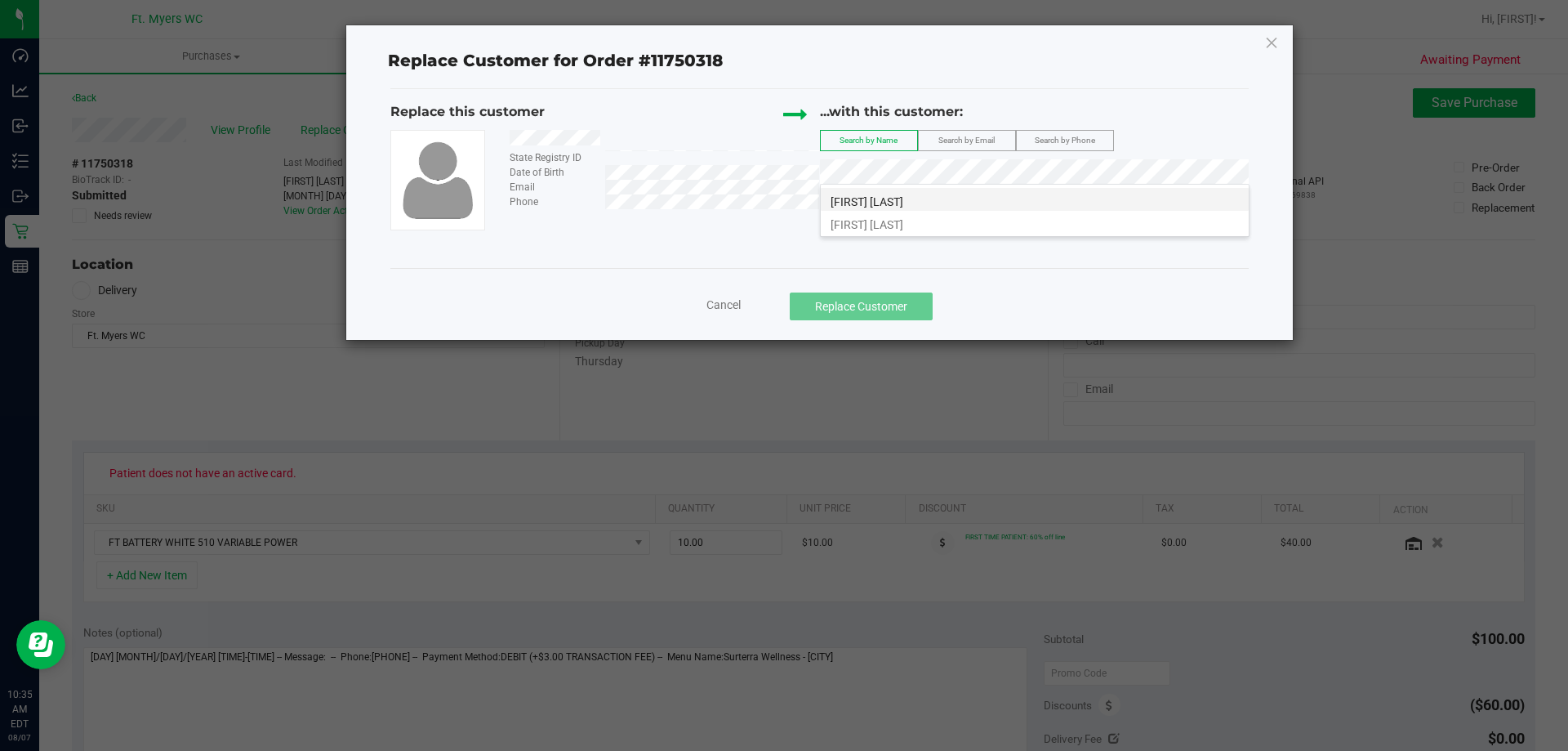click on "JANET LADRON" at bounding box center [1035, 199] 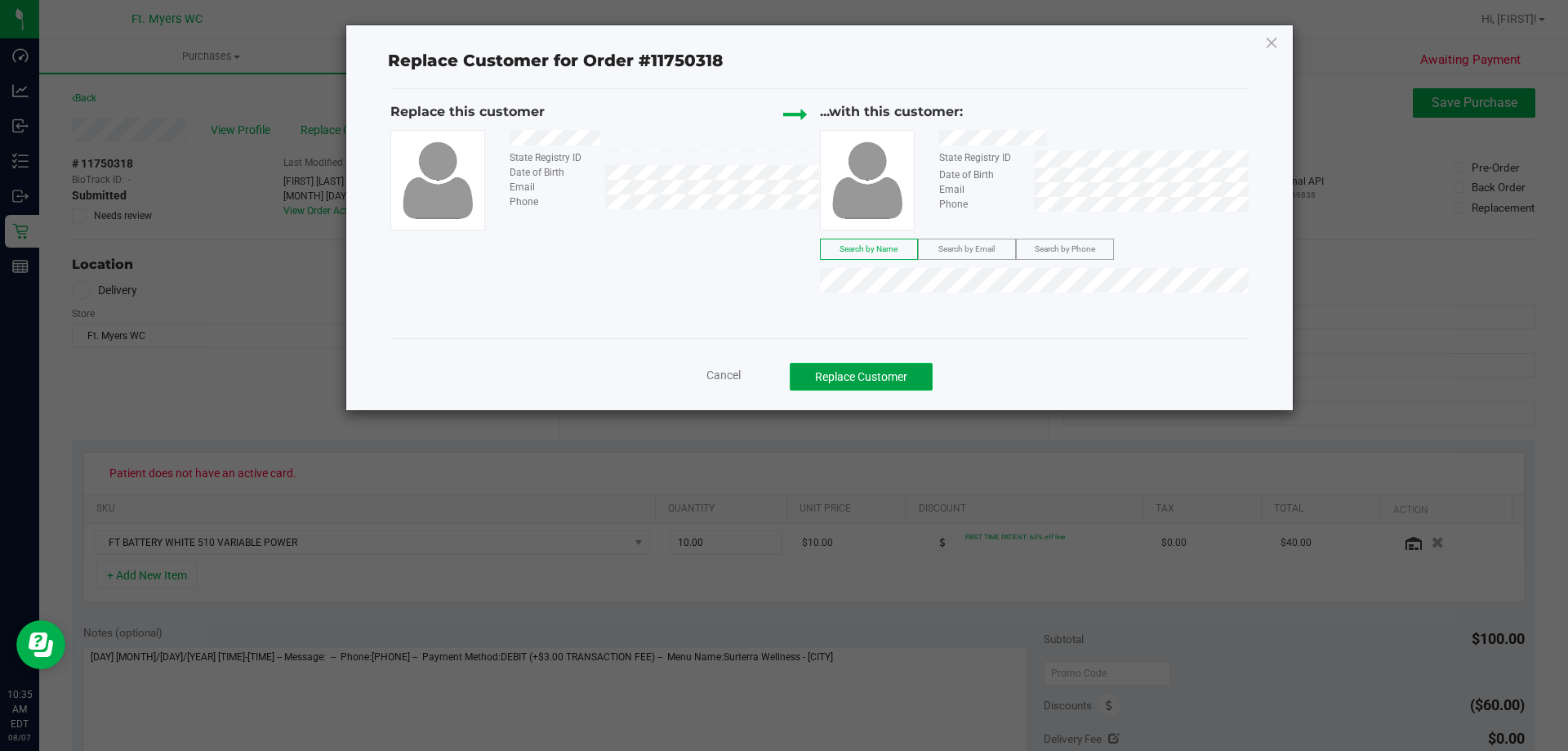 click on "Replace Customer" 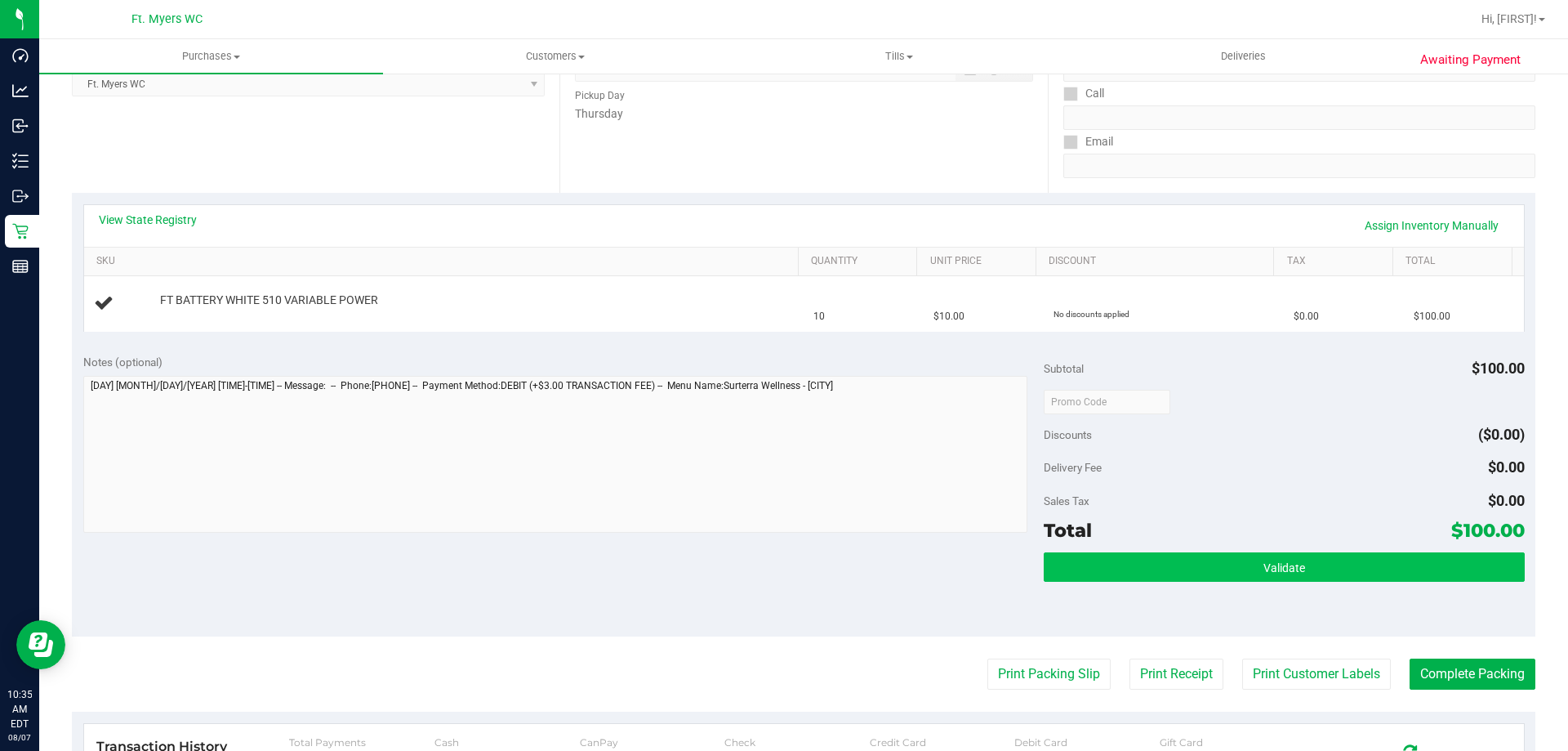 scroll, scrollTop: 327, scrollLeft: 0, axis: vertical 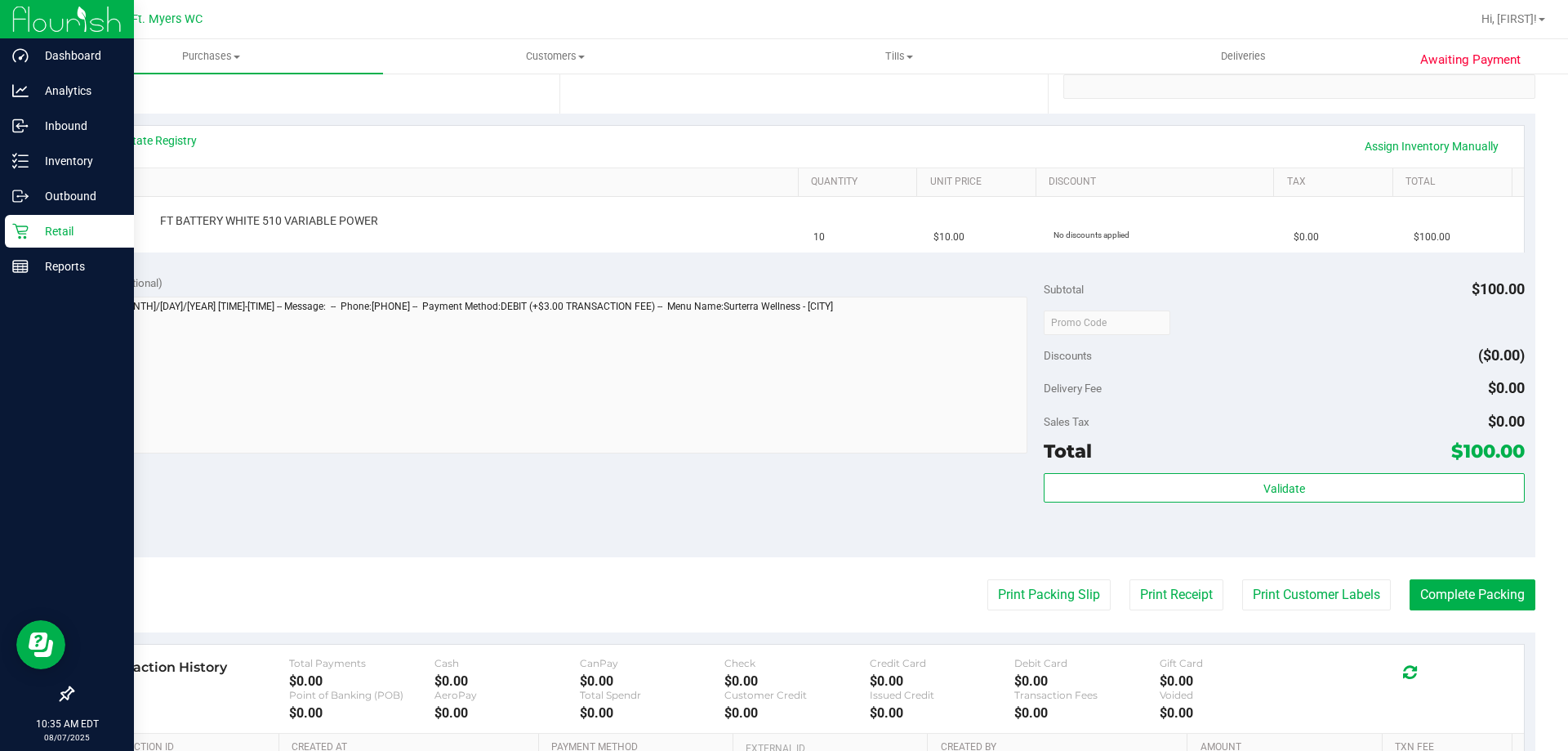 click on "Retail" at bounding box center (69, 231) 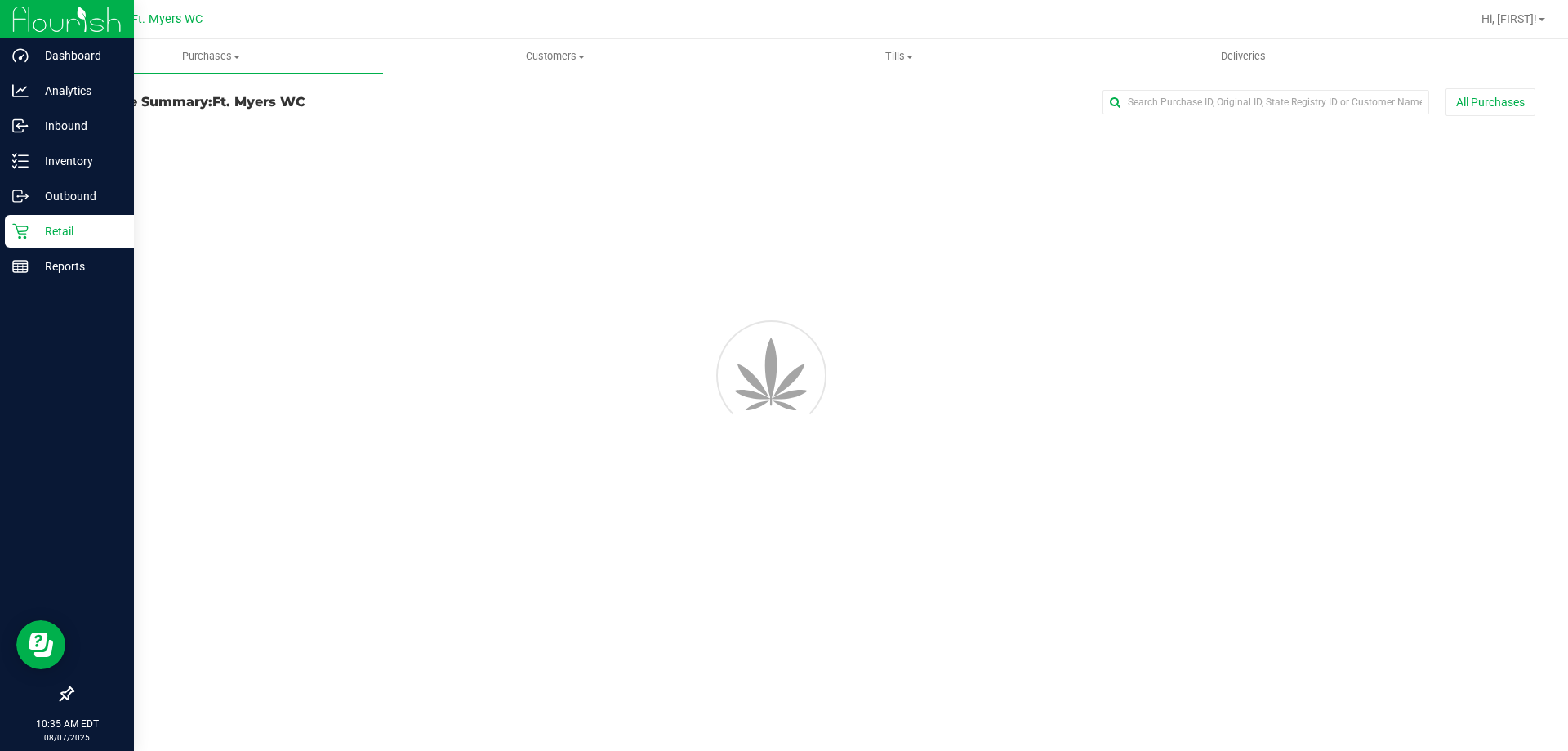 scroll, scrollTop: 0, scrollLeft: 0, axis: both 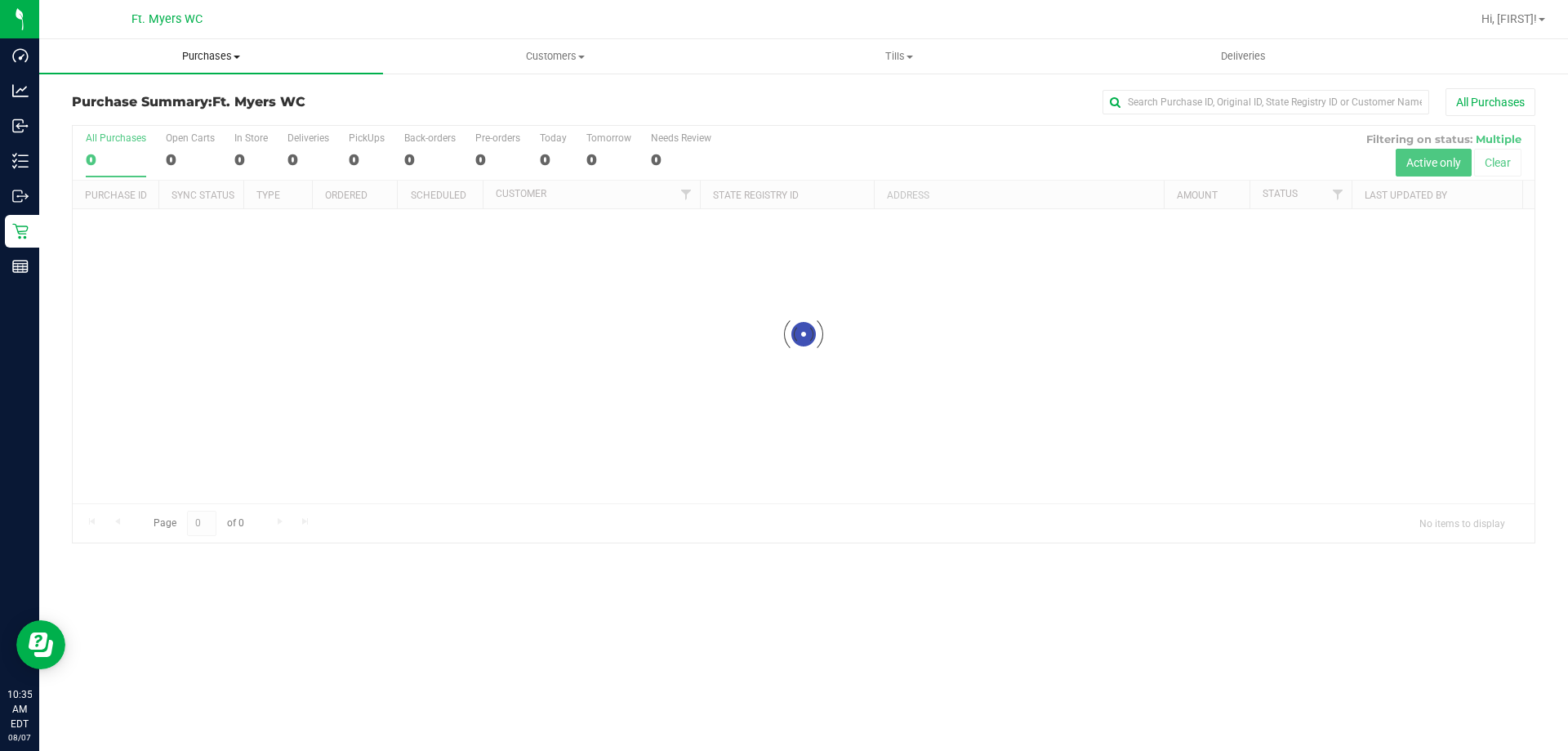 click on "Purchases
Summary of purchases
Fulfillment
All purchases" at bounding box center (211, 56) 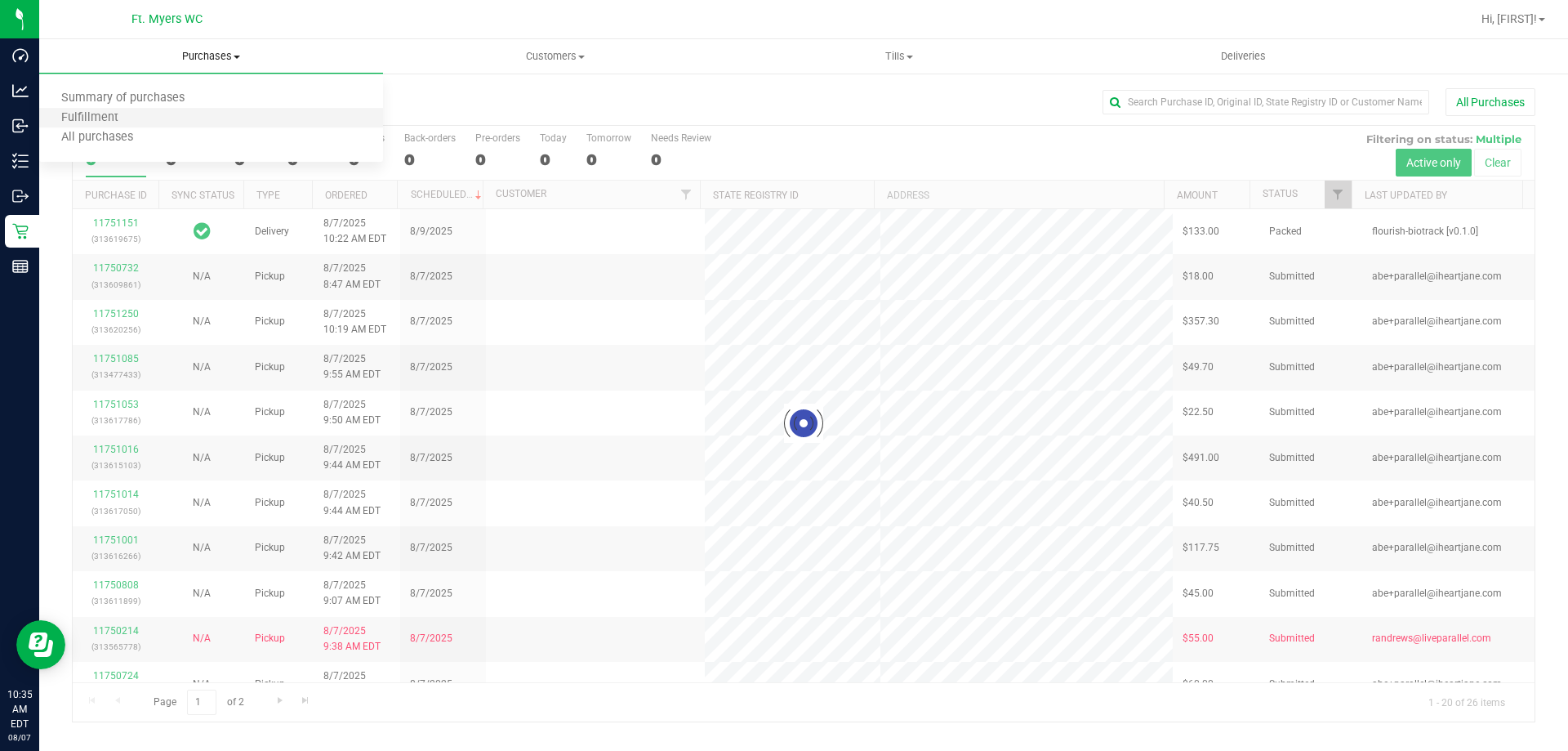 click on "Fulfillment" at bounding box center [211, 118] 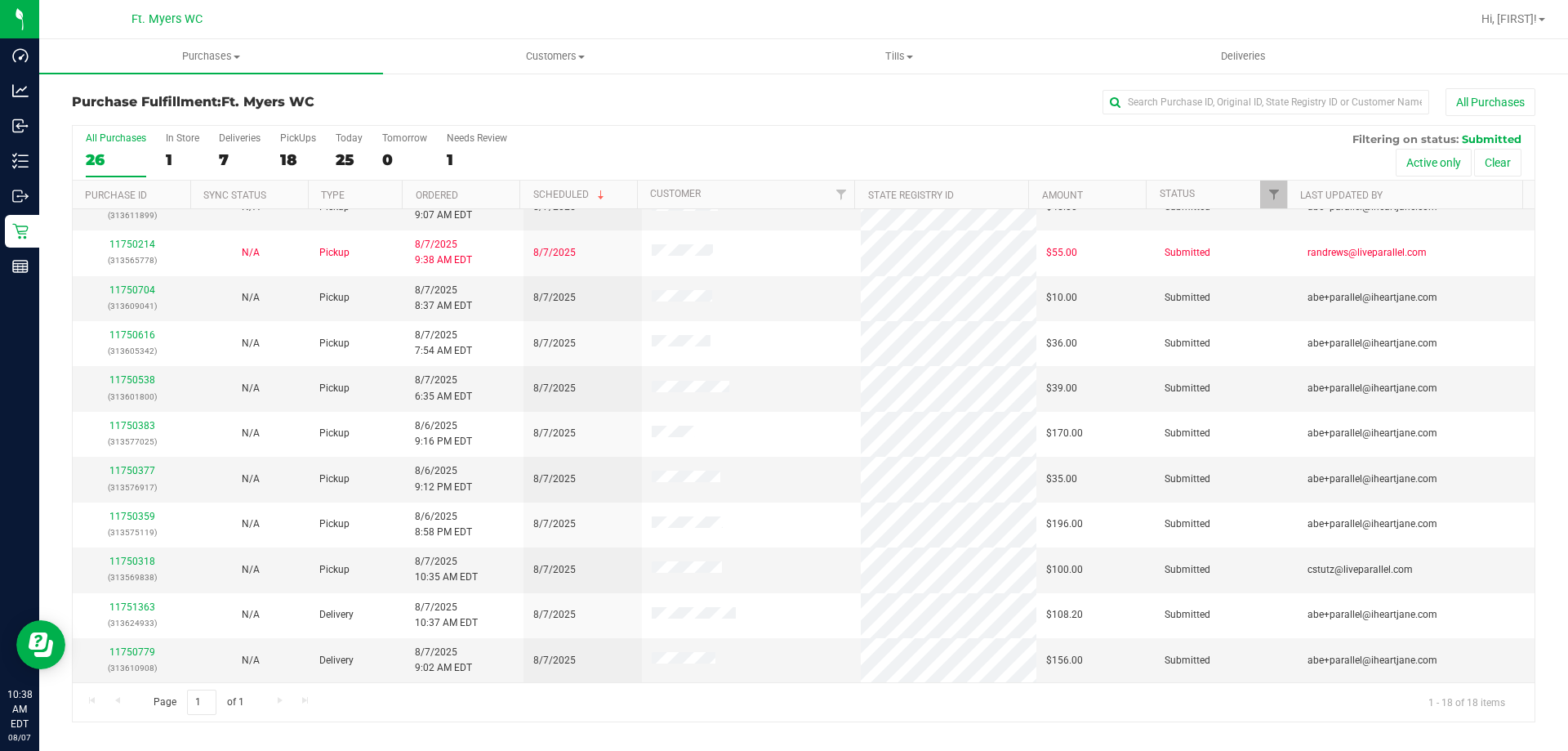 scroll, scrollTop: 0, scrollLeft: 0, axis: both 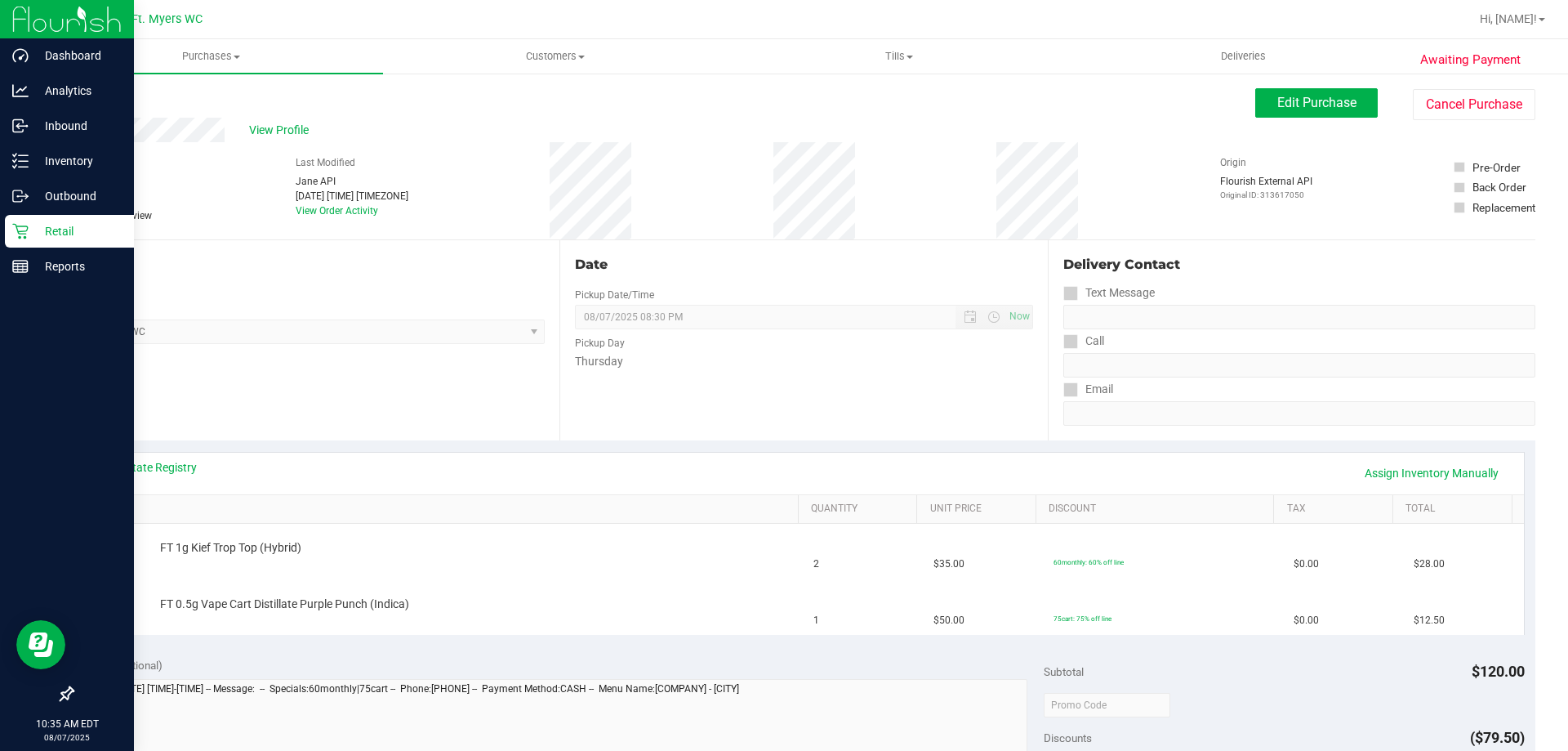 click 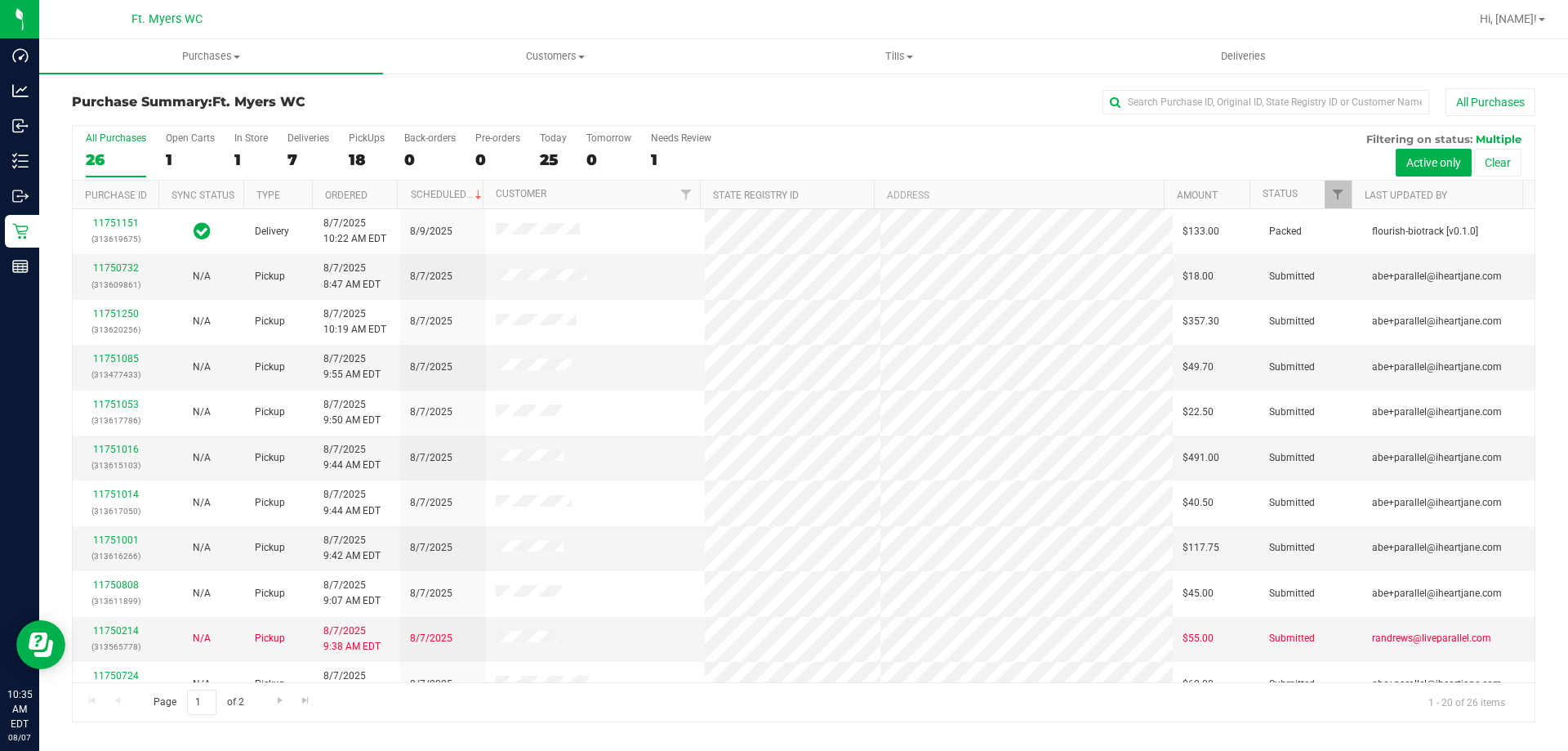 click on "7" at bounding box center (308, 159) 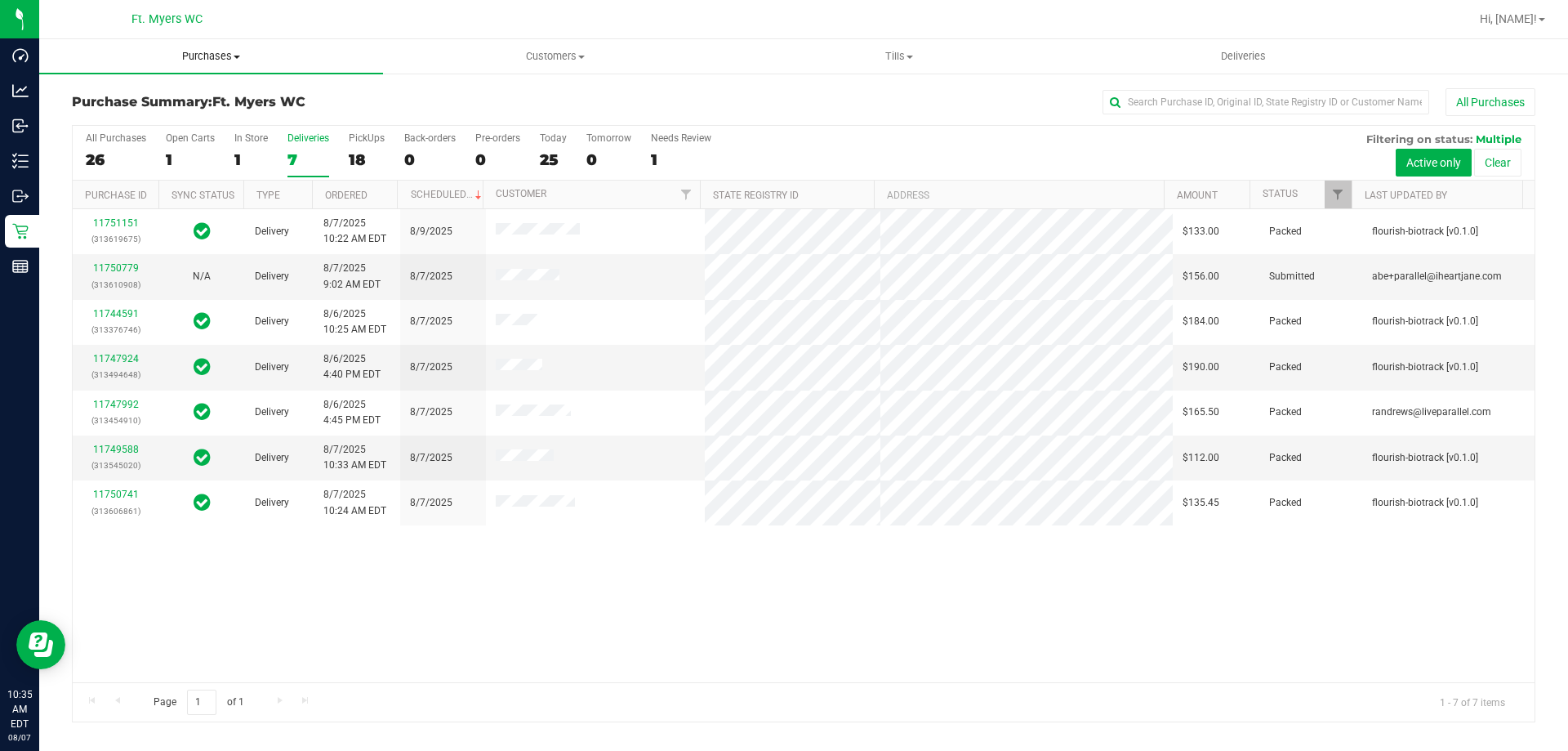 click on "Purchases" at bounding box center (211, 56) 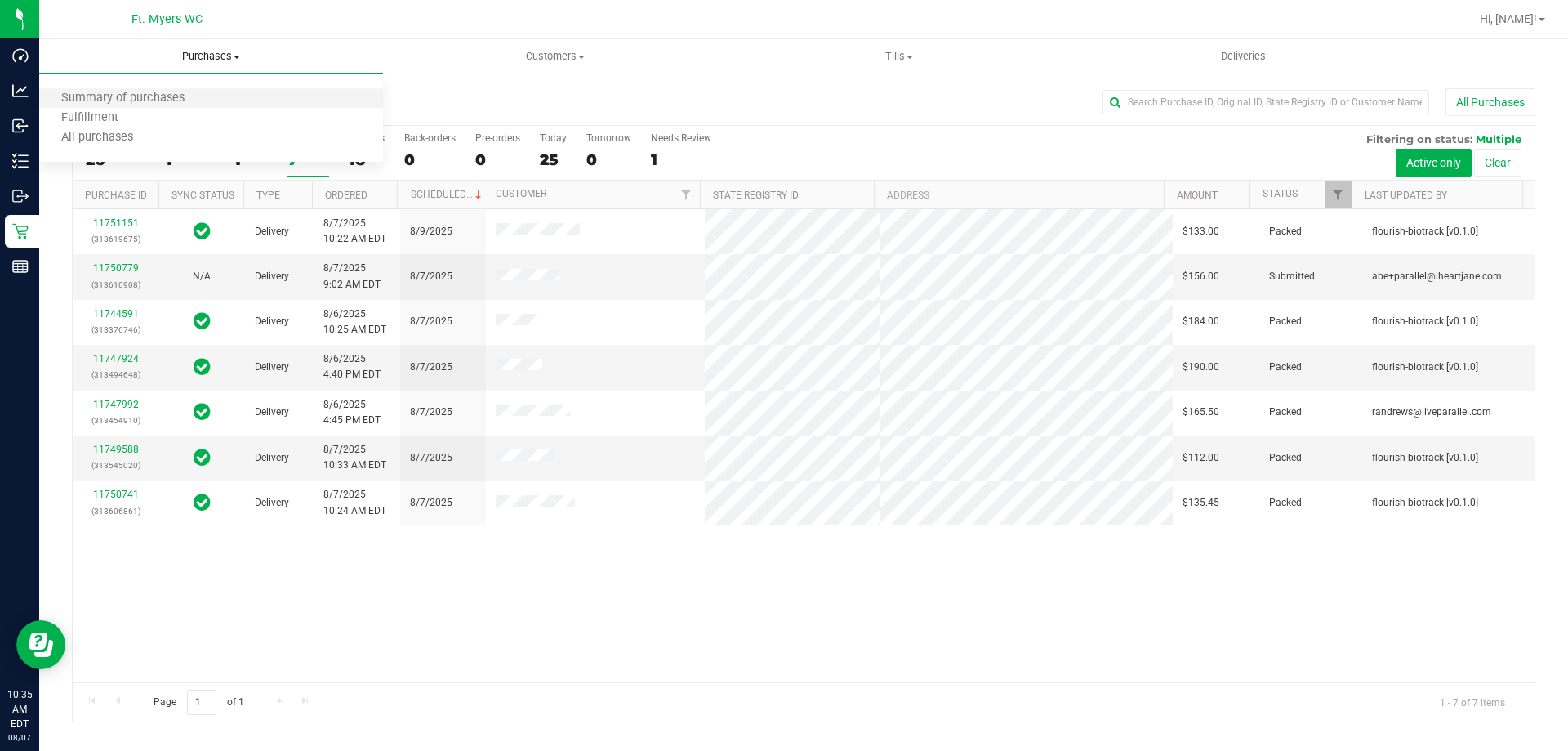click on "Summary of purchases" at bounding box center (211, 99) 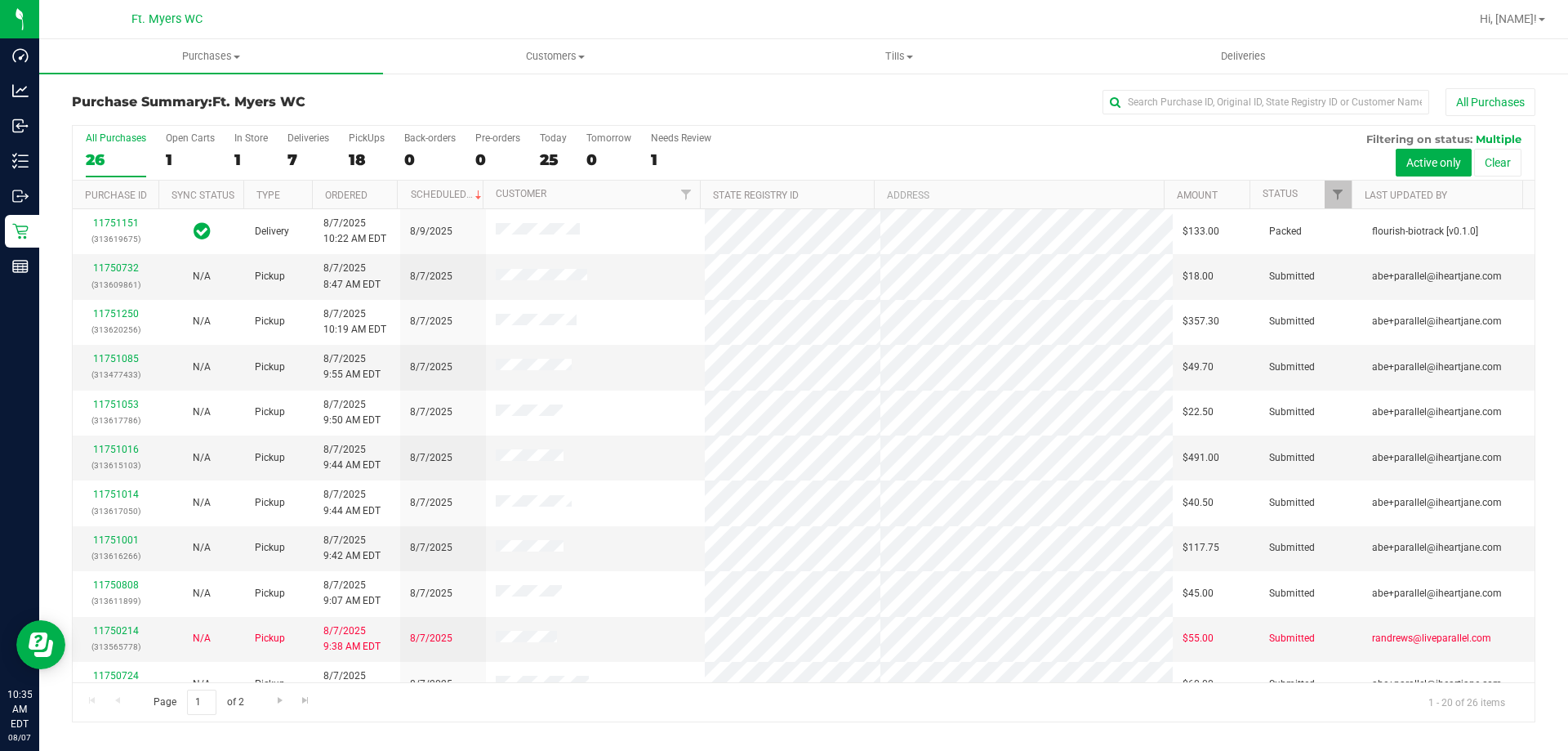 click on "All Purchases
26
Open Carts
1
In Store
1
Deliveries
7
PickUps
18
Back-orders
0
Pre-orders
0
Today
25
Tomorrow
0" at bounding box center [804, 153] 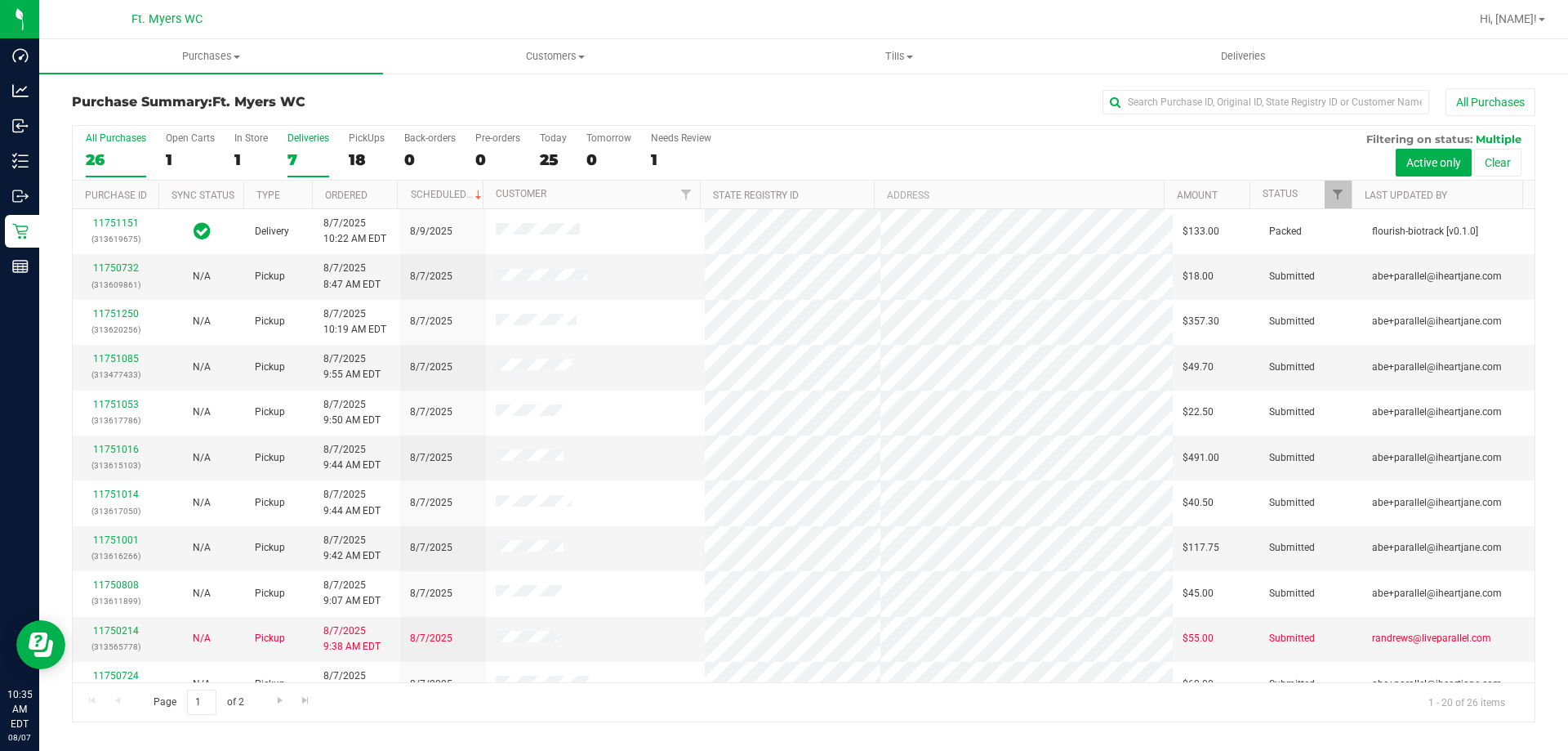 click on "Deliveries
7" at bounding box center [308, 154] 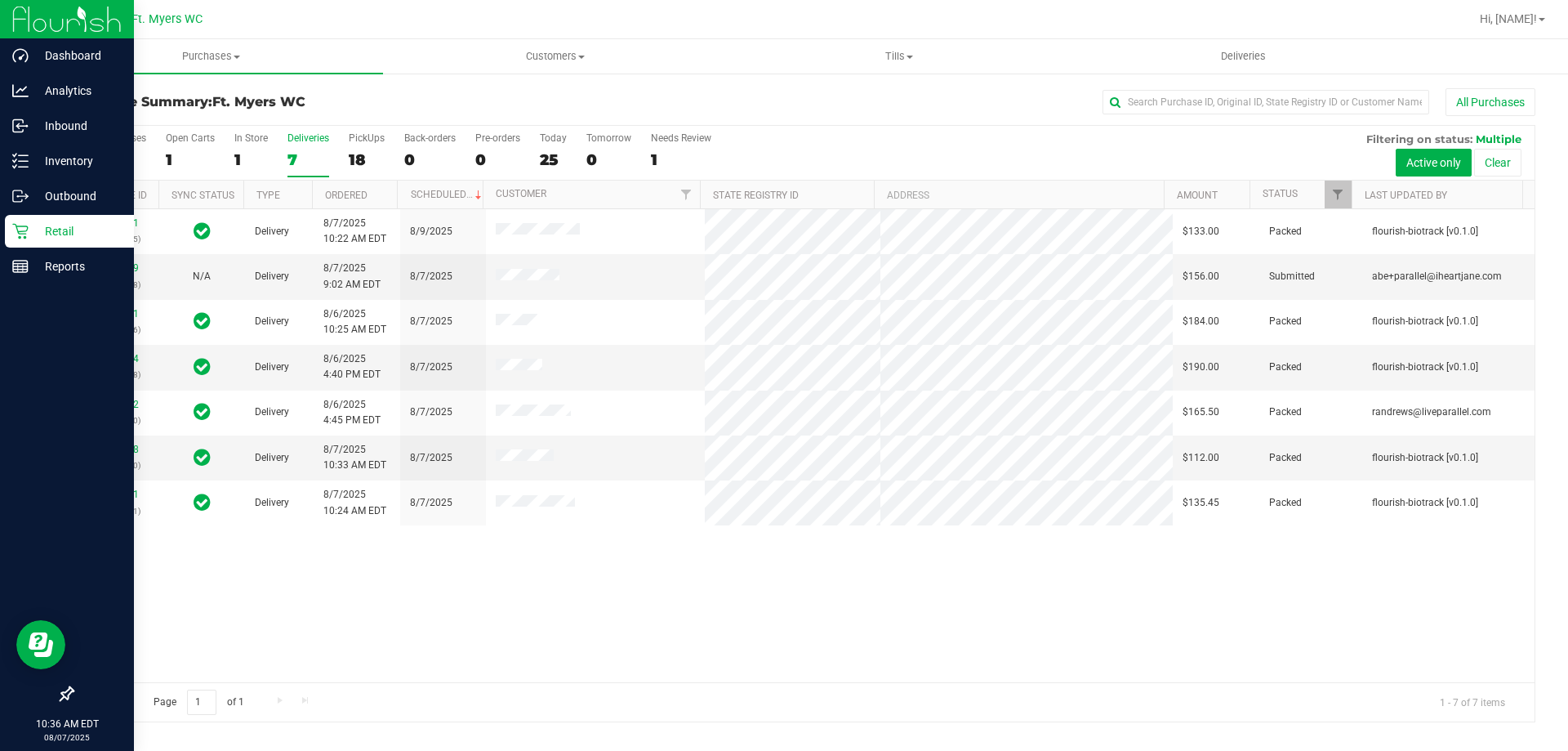 click on "Retail" at bounding box center [69, 231] 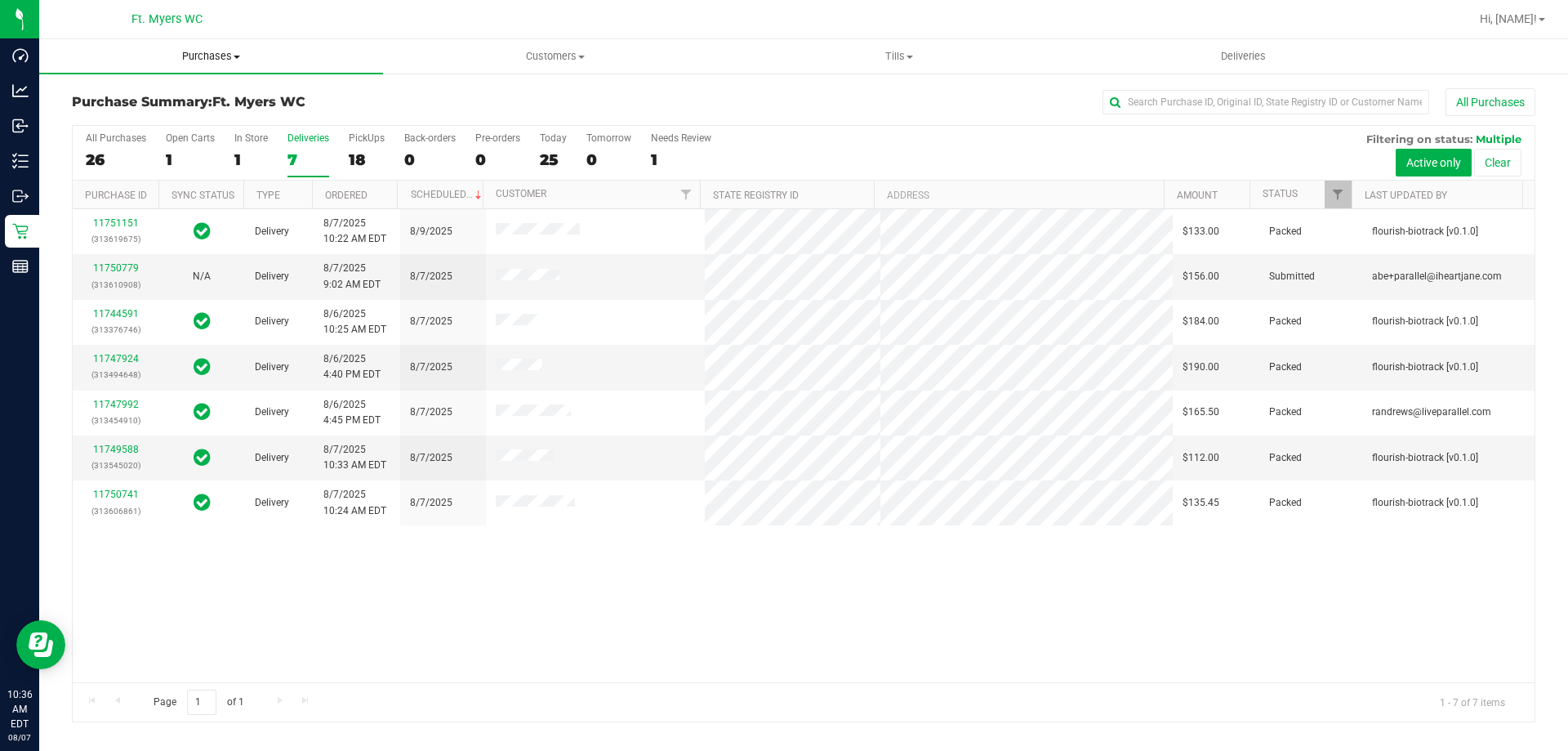 click on "Purchases" at bounding box center [211, 56] 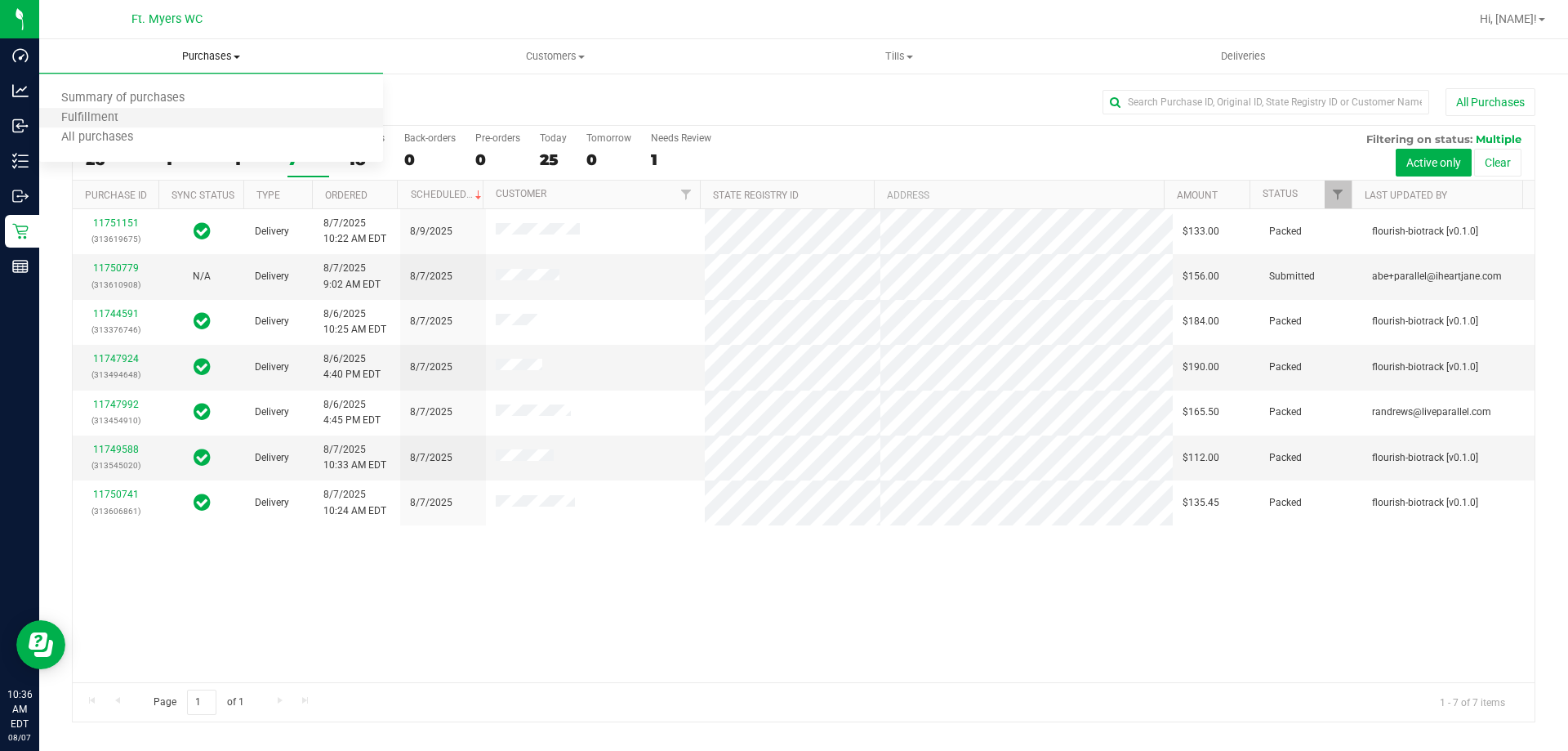 click on "Fulfillment" at bounding box center (211, 118) 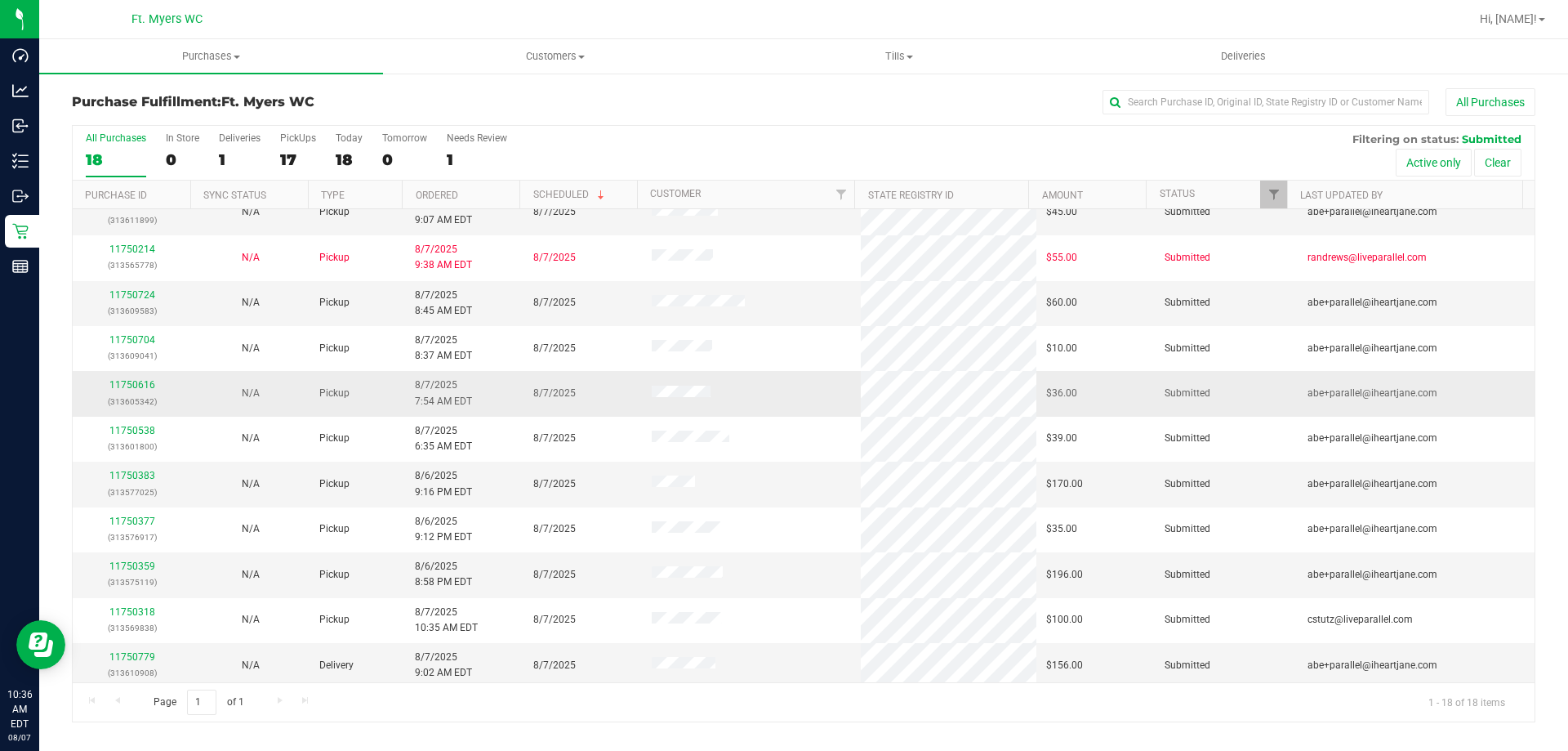 scroll, scrollTop: 341, scrollLeft: 0, axis: vertical 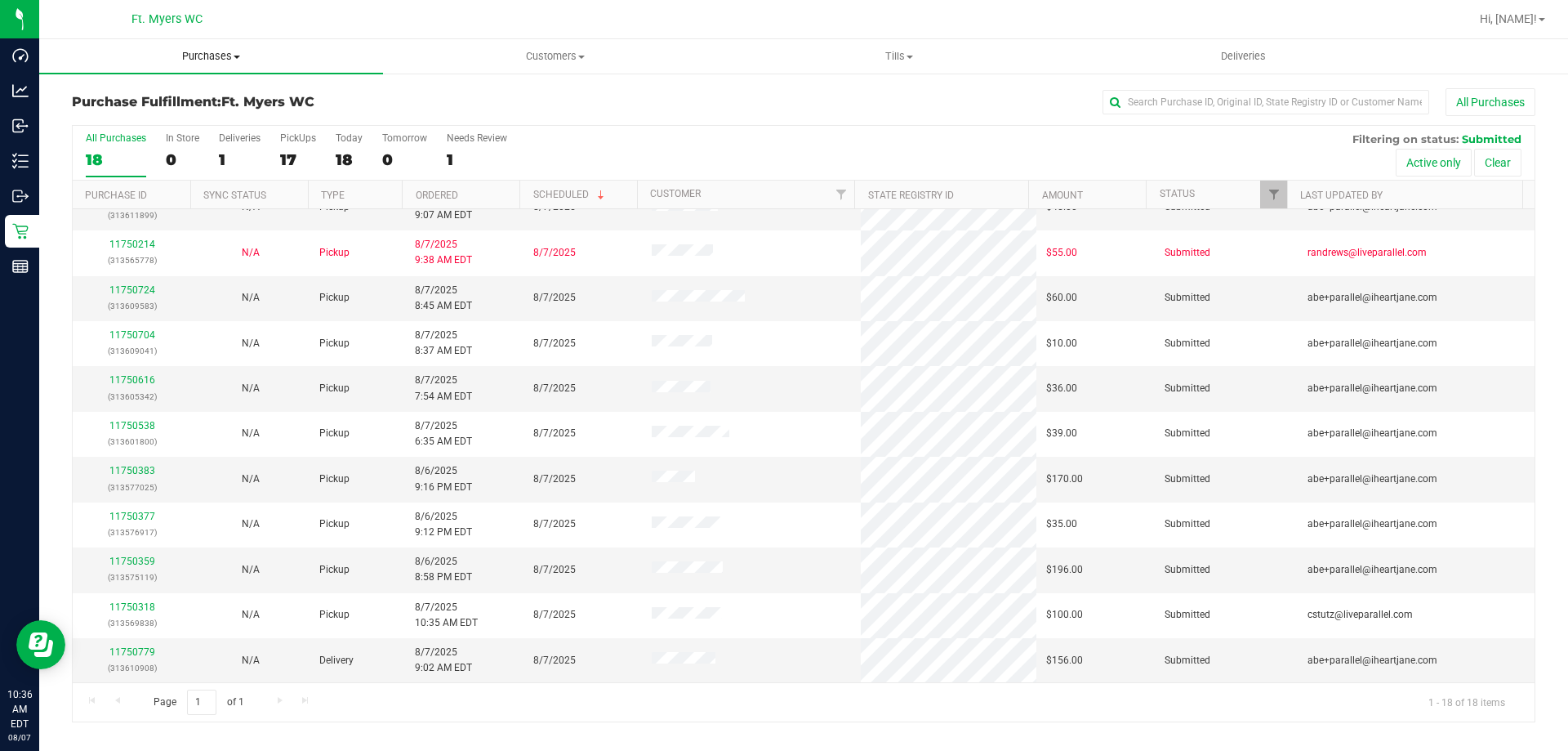 click on "Purchases" at bounding box center (211, 56) 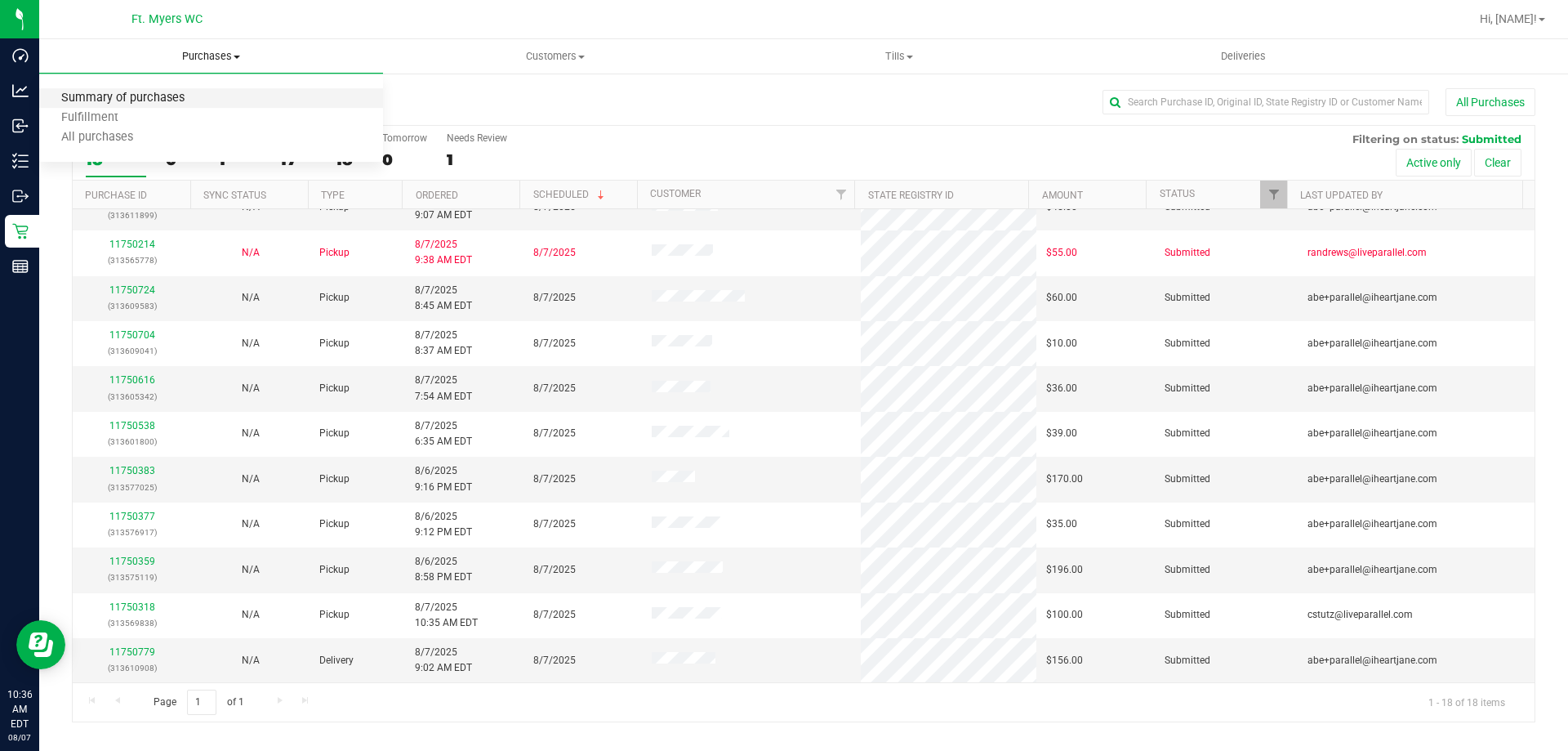 click on "Summary of purchases" at bounding box center (122, 98) 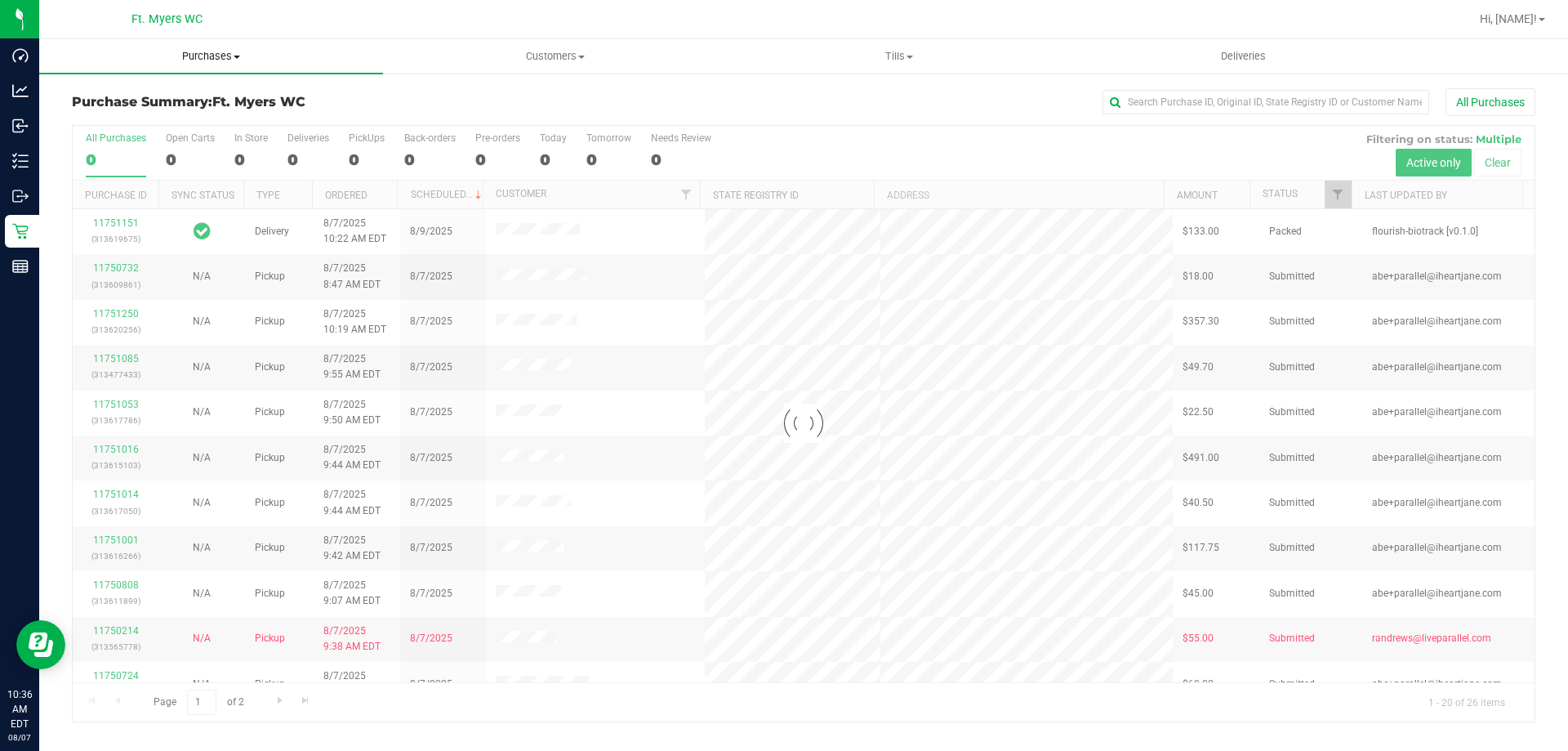 click on "Purchases" at bounding box center (211, 56) 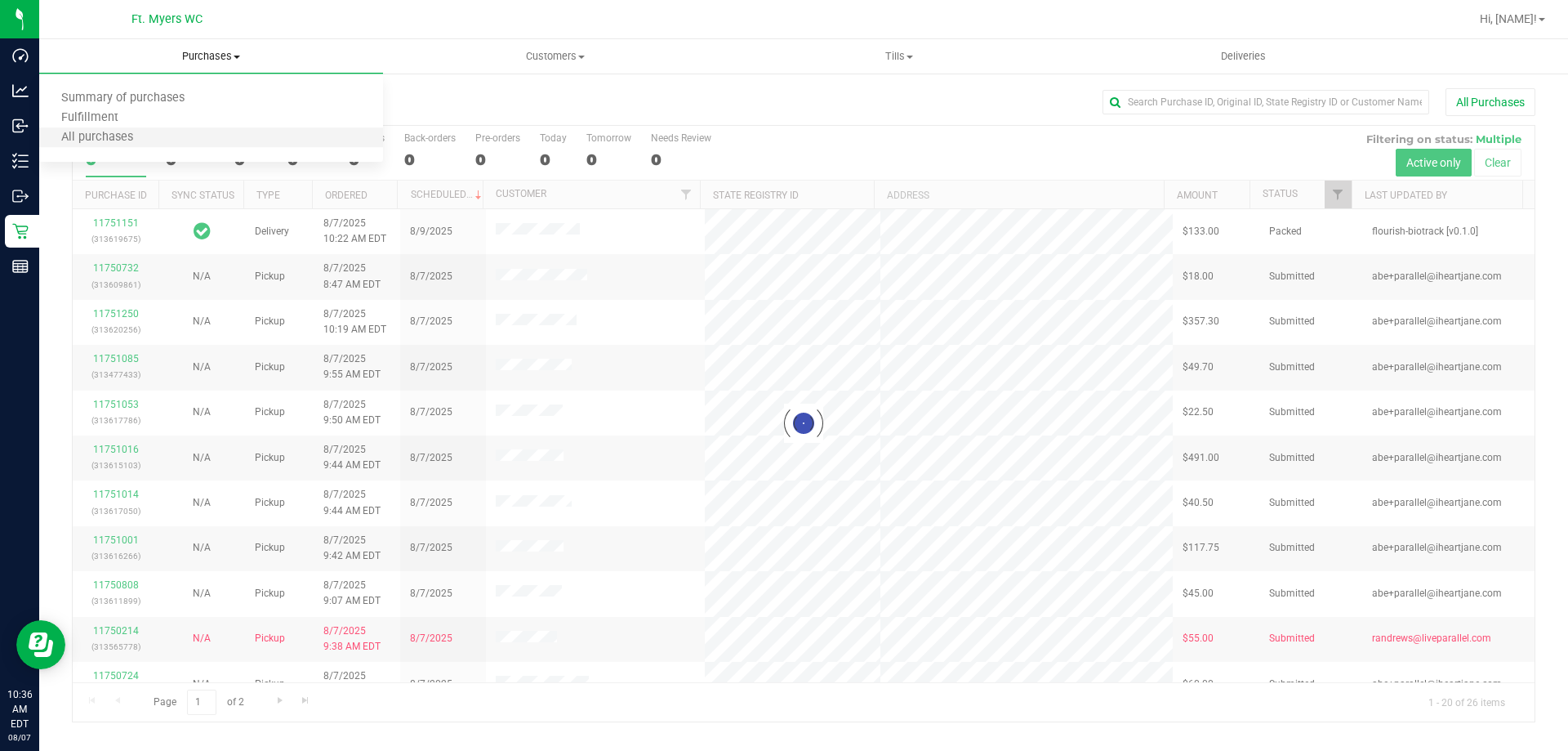 click on "All purchases" at bounding box center [211, 138] 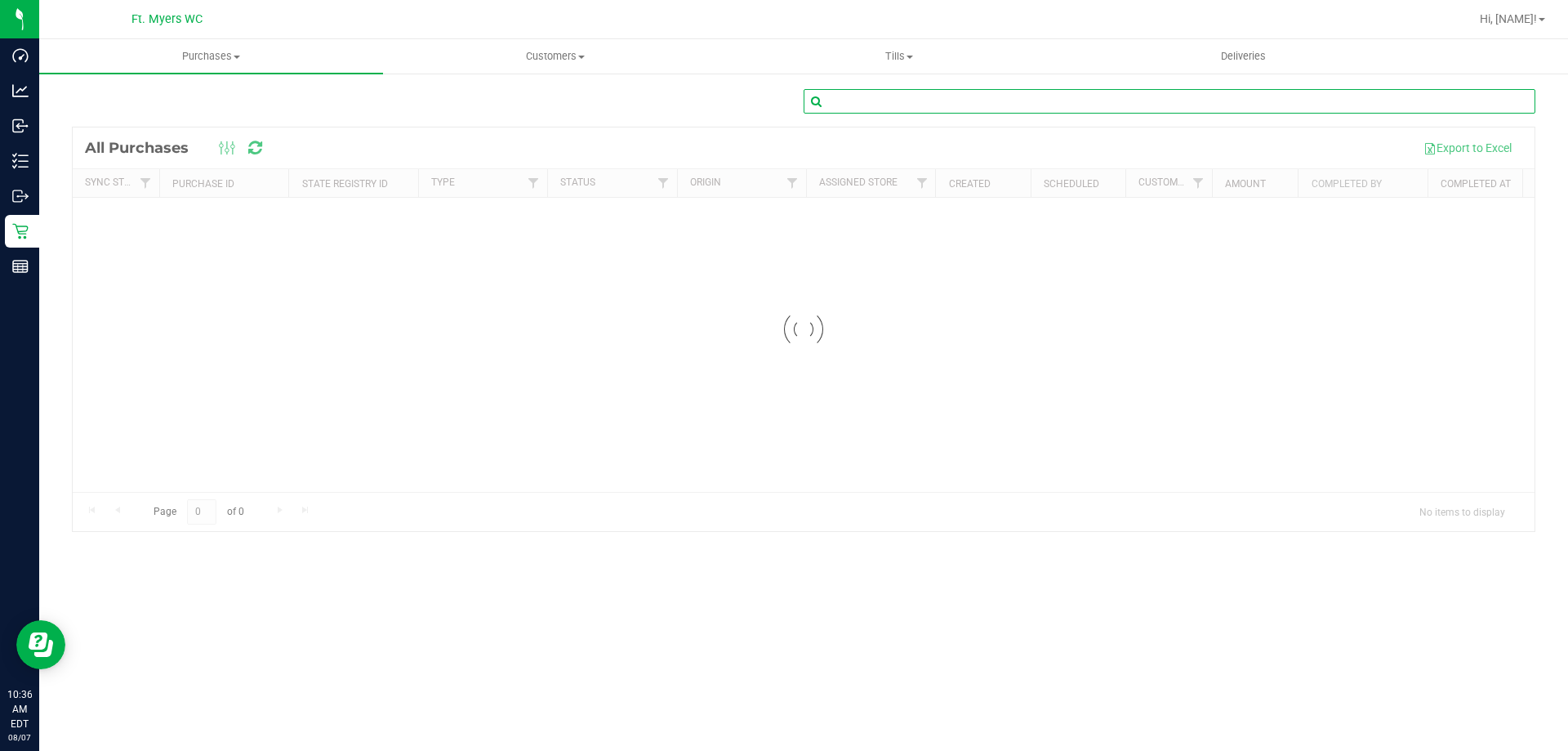 click at bounding box center (1169, 101) 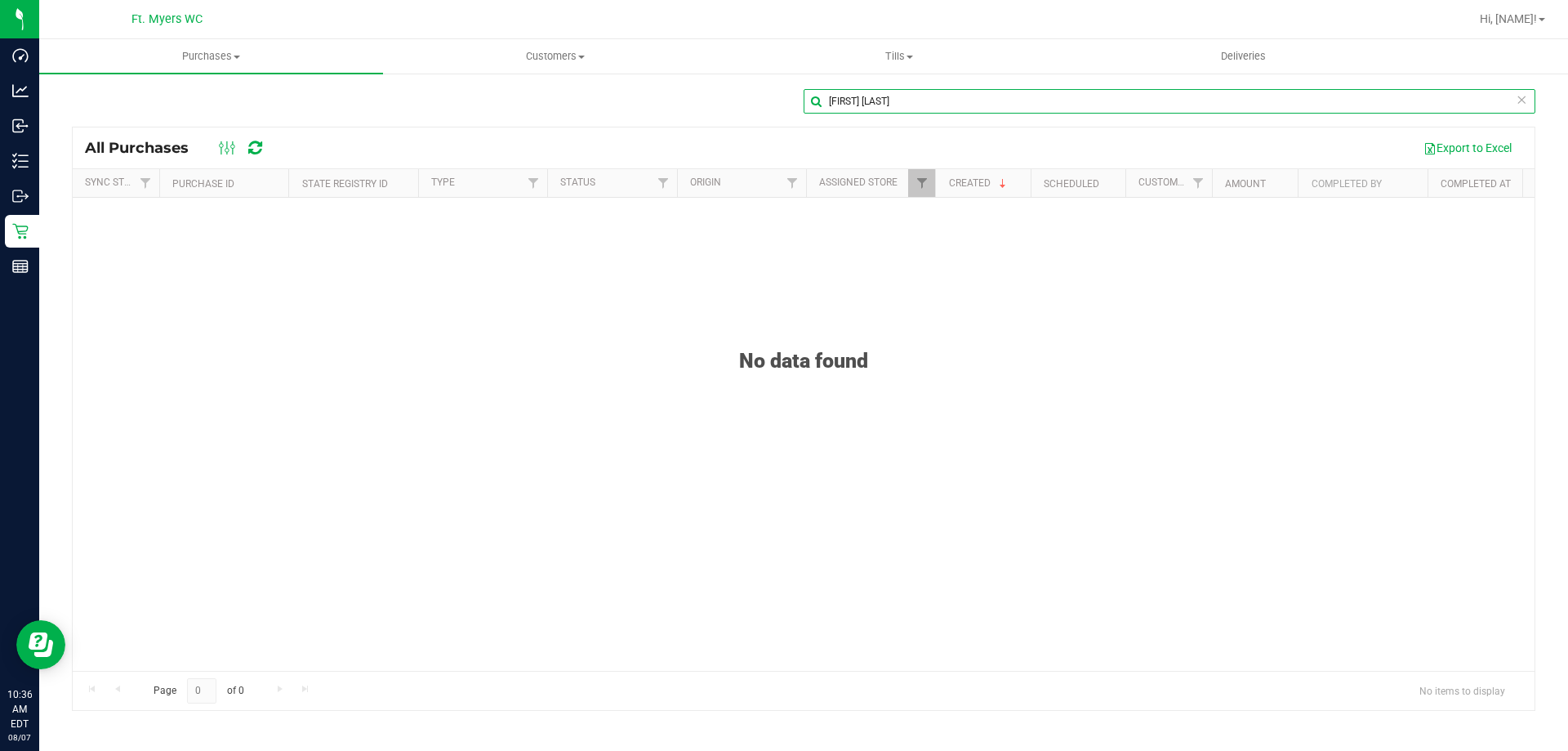 click on "stephan guy" at bounding box center (1169, 101) 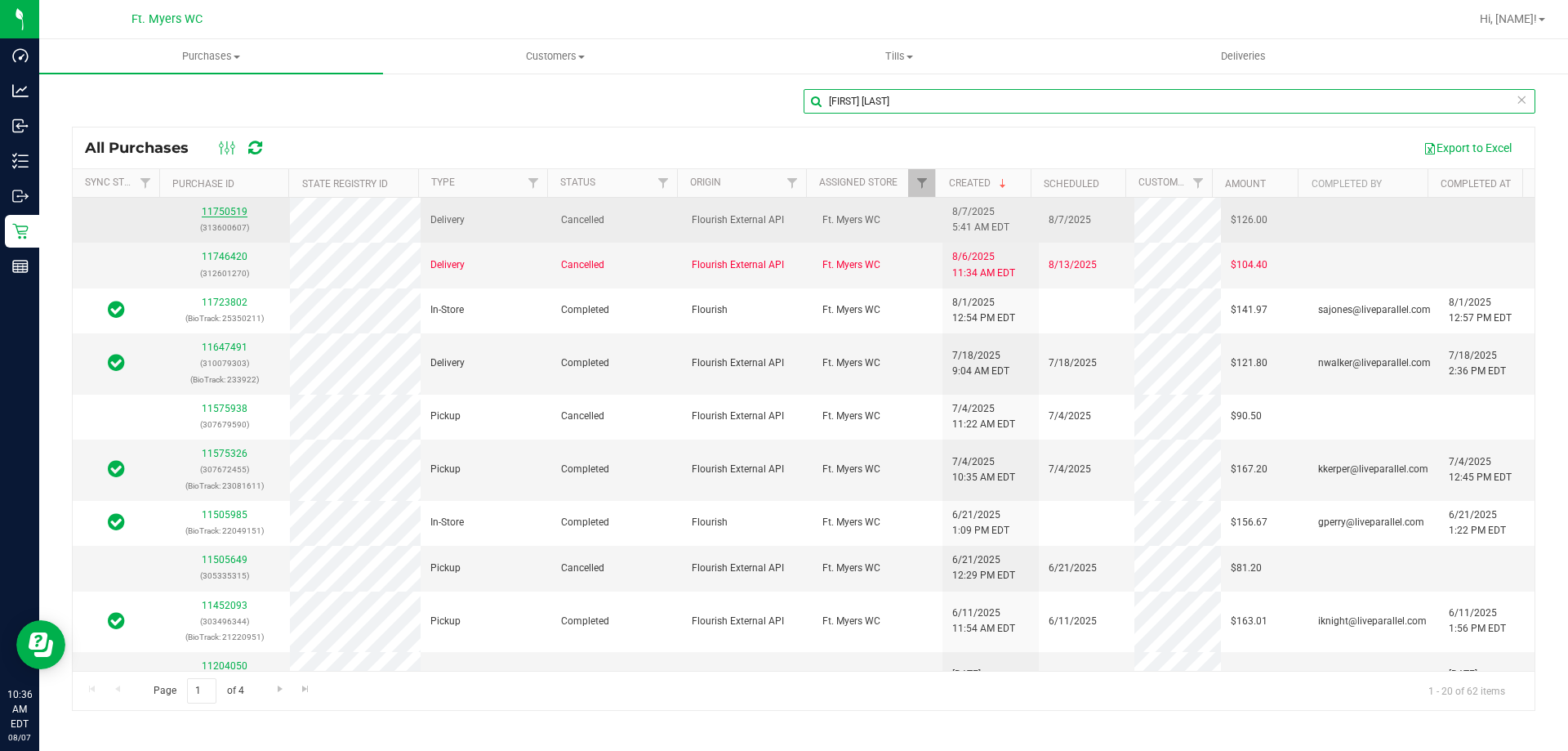 type on "stephen guy" 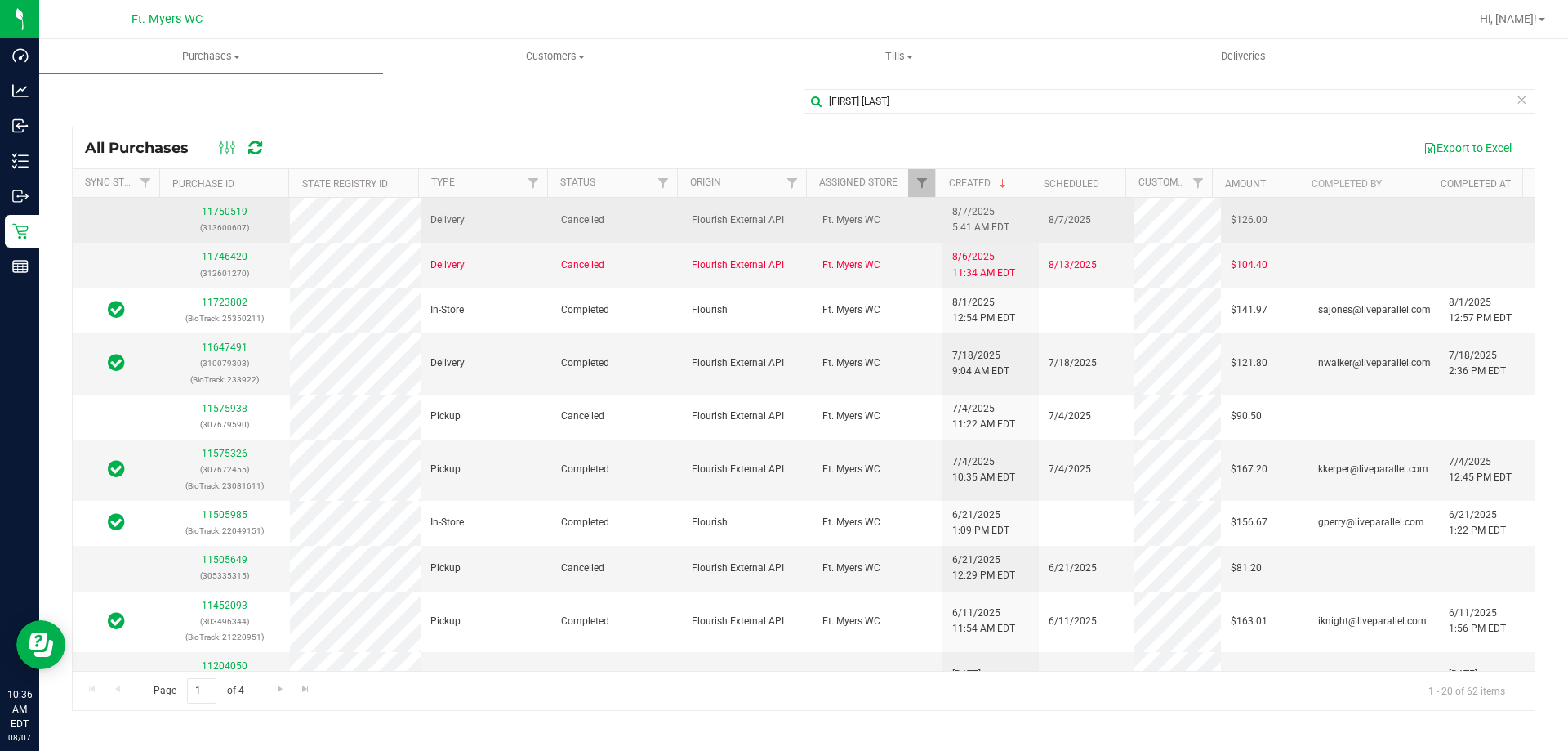 click on "11750519" at bounding box center [225, 212] 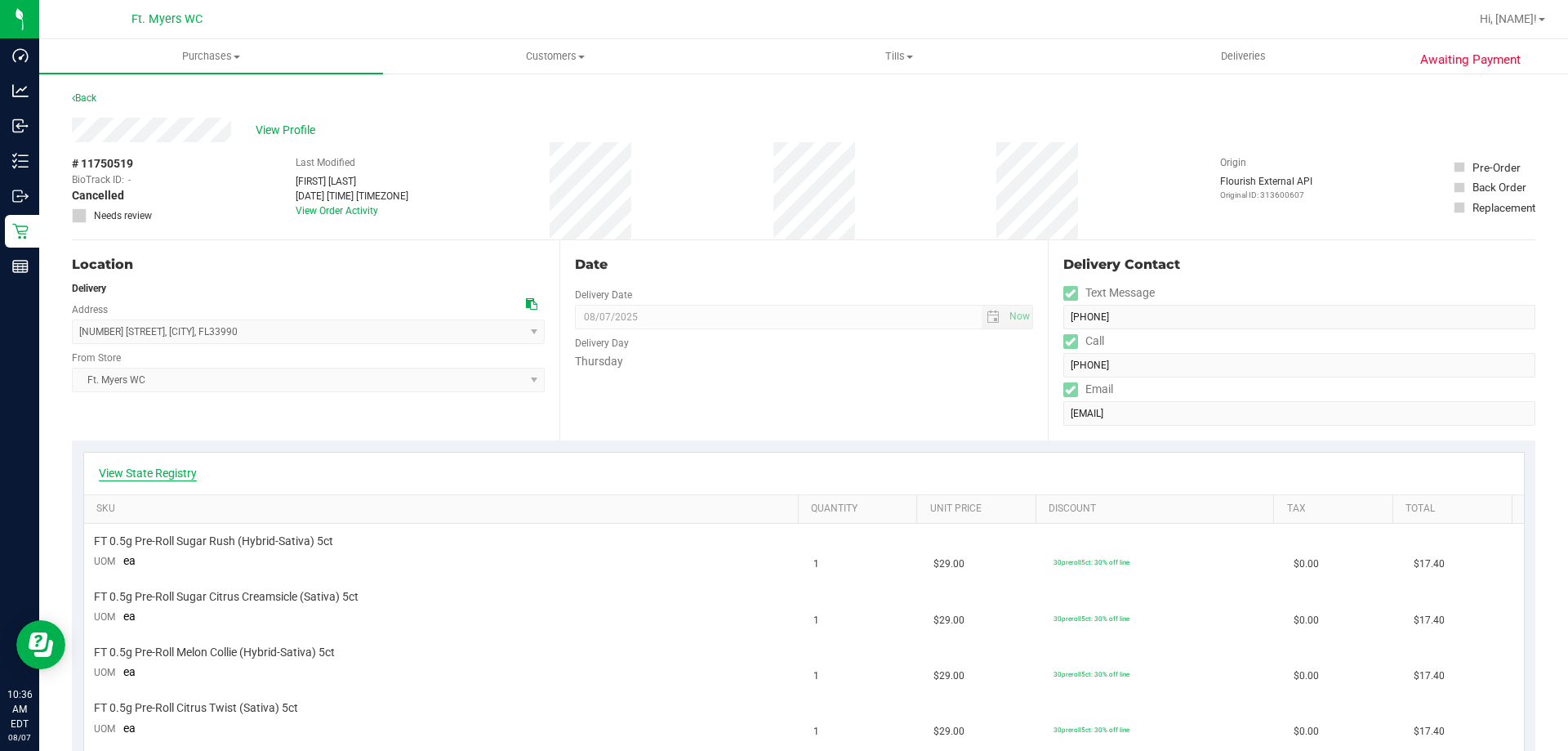 click on "View State Registry" at bounding box center (148, 473) 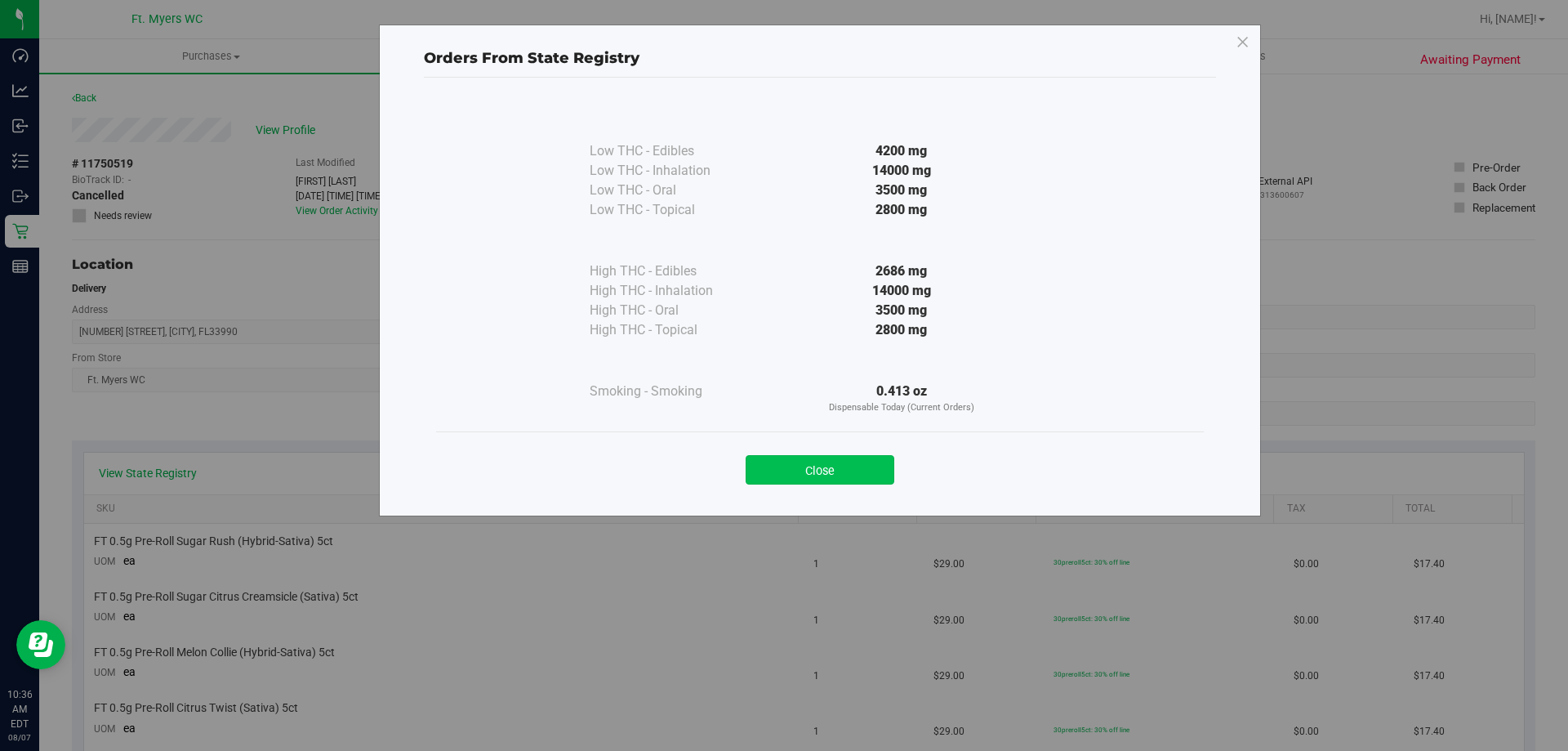 click on "Close" at bounding box center [820, 470] 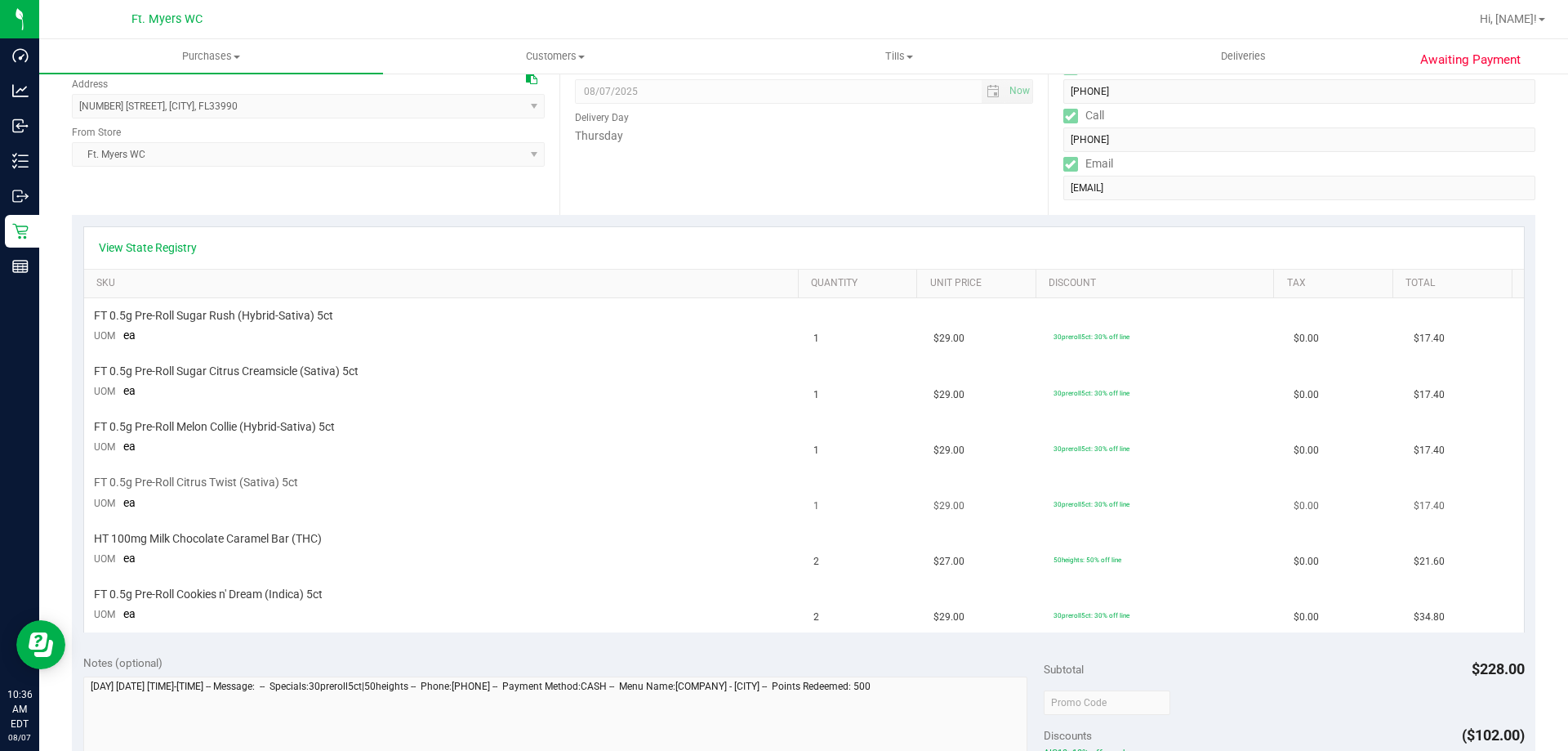 scroll, scrollTop: 245, scrollLeft: 0, axis: vertical 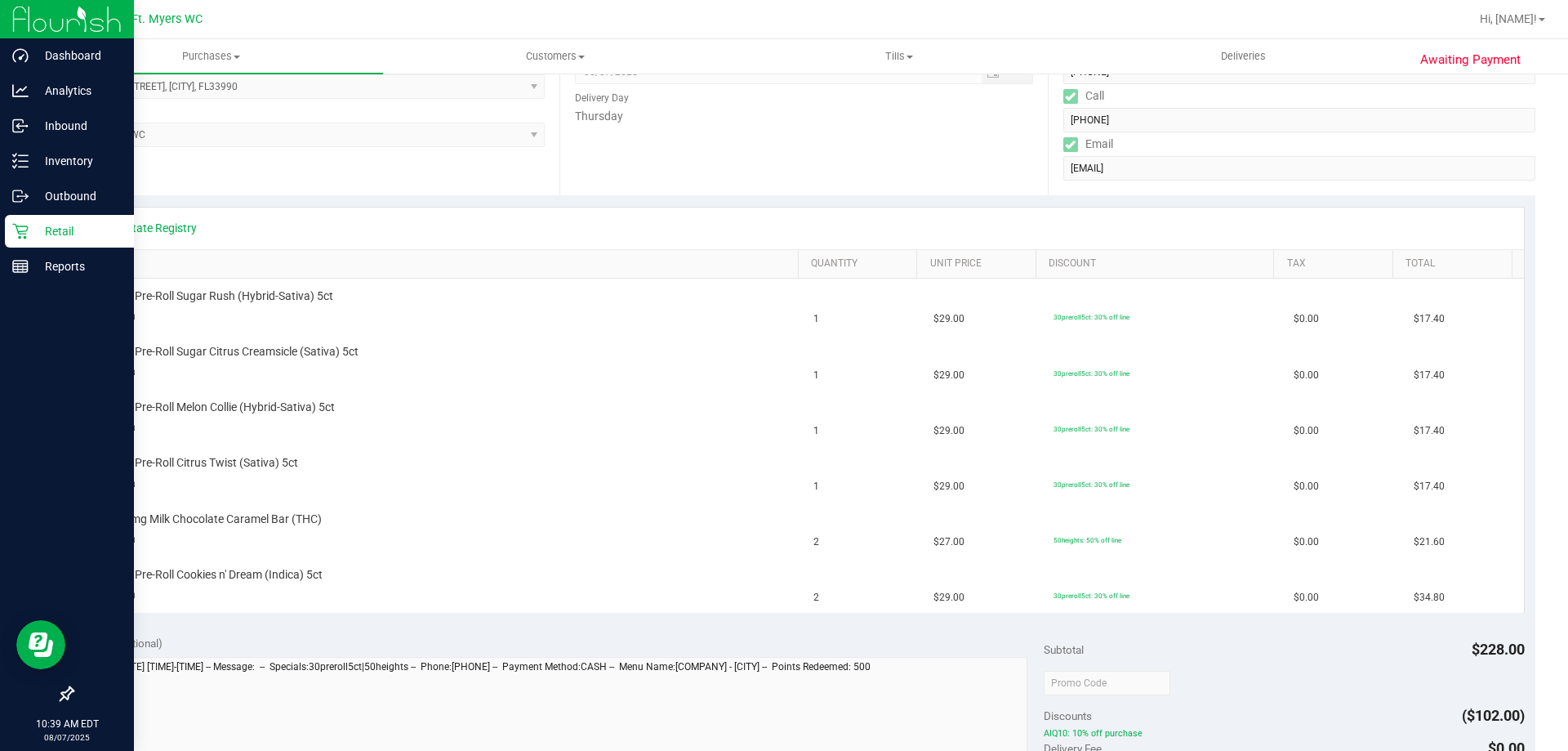 click on "Retail" at bounding box center (78, 231) 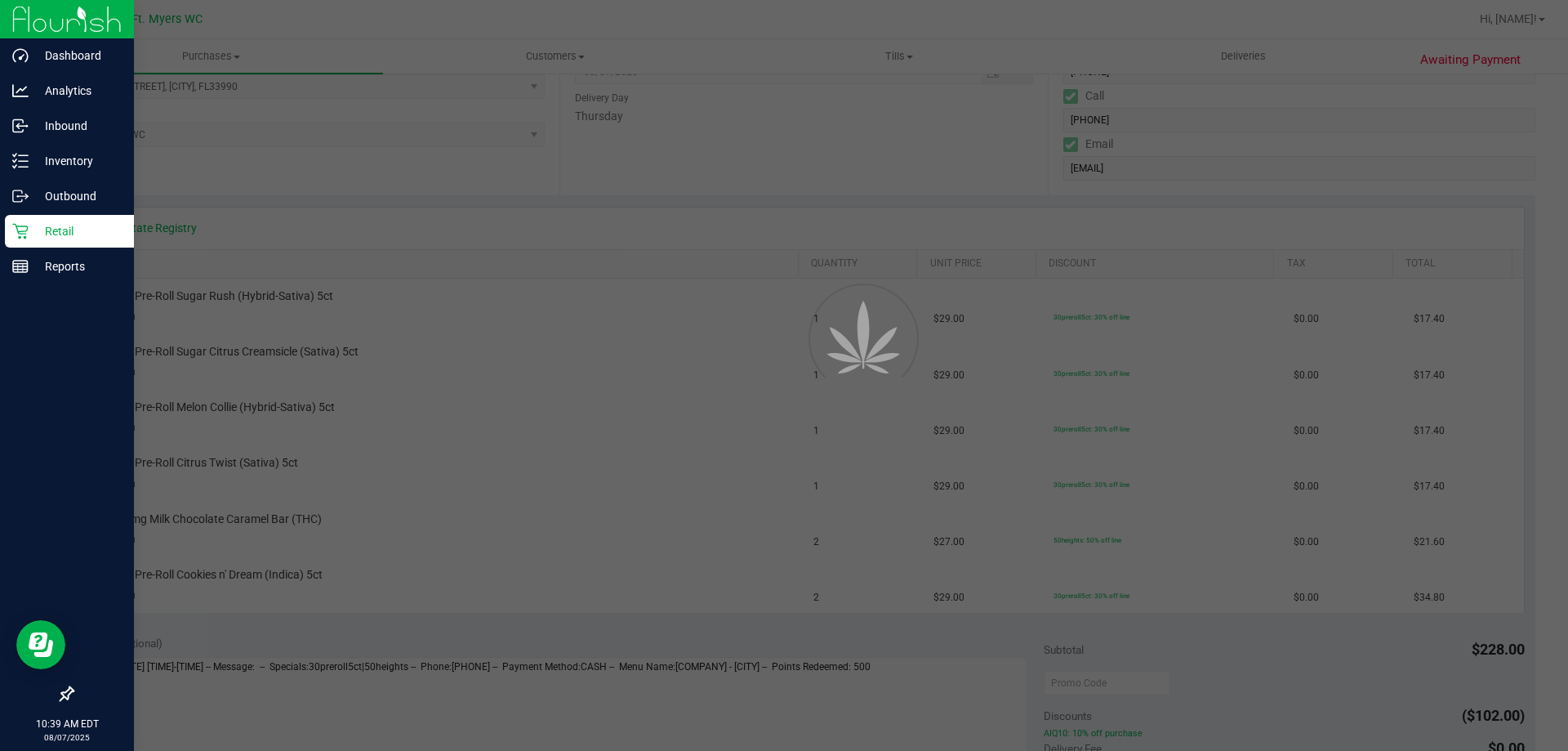 scroll, scrollTop: 0, scrollLeft: 0, axis: both 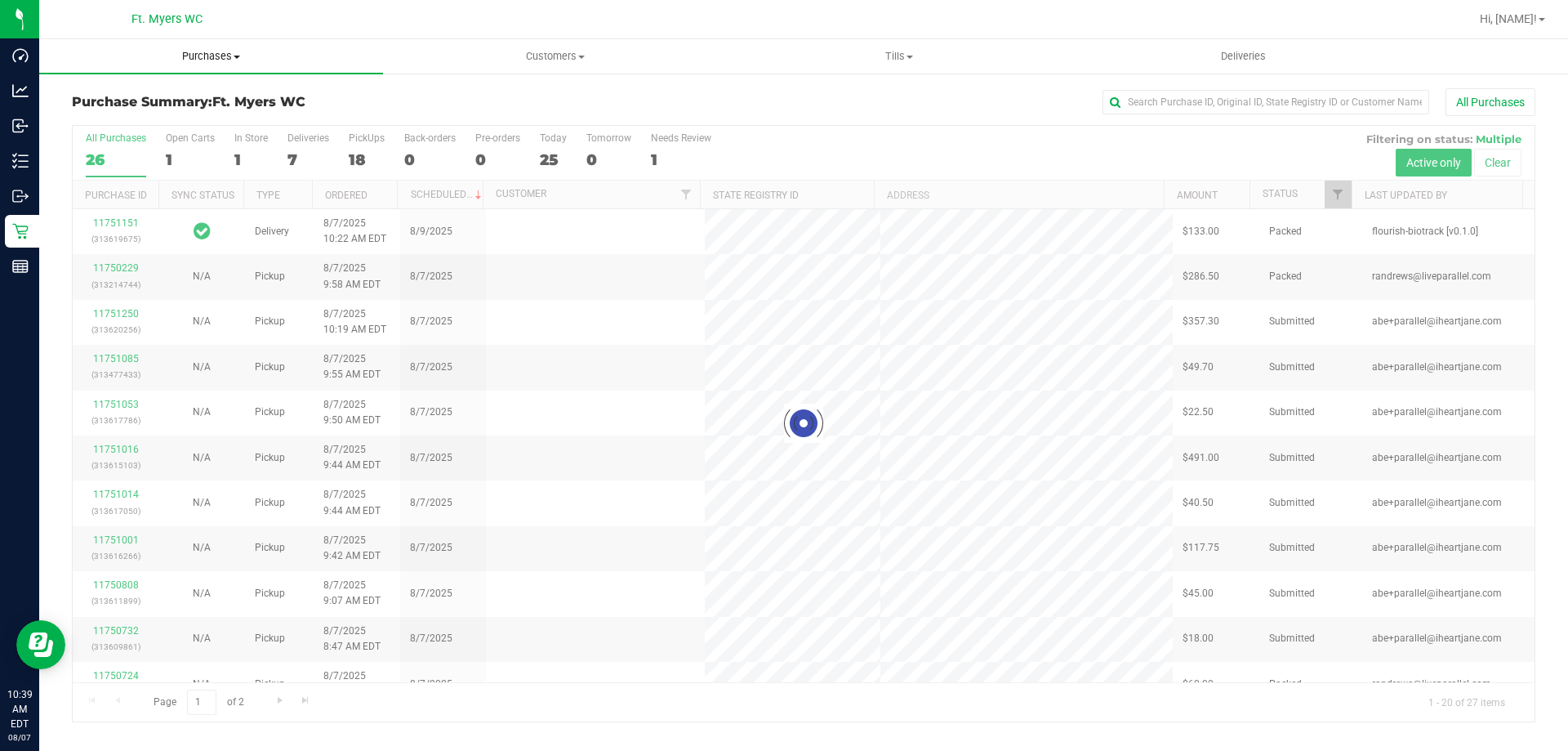 click on "Purchases
Summary of purchases
Fulfillment
All purchases" at bounding box center (211, 56) 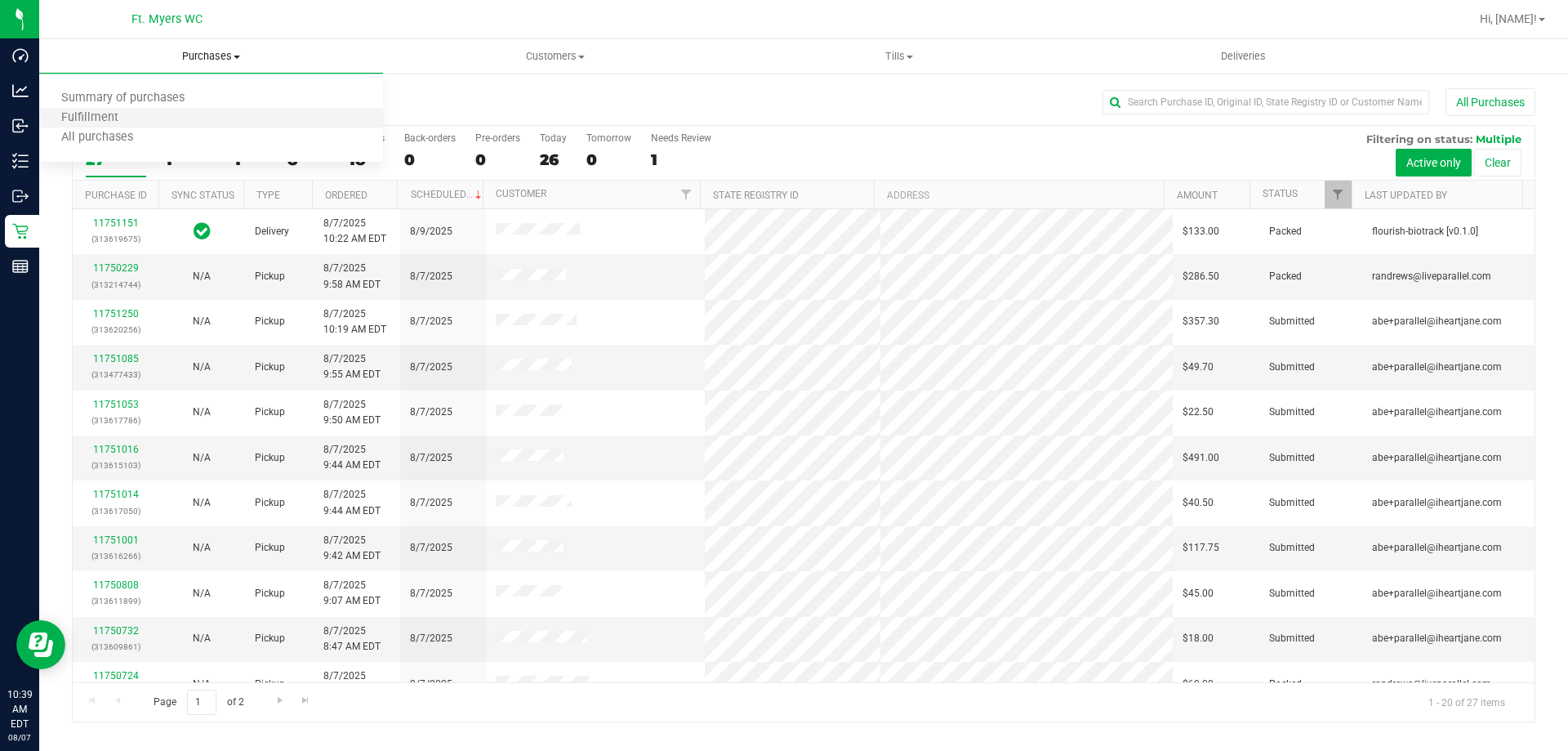 click on "Fulfillment" at bounding box center (211, 118) 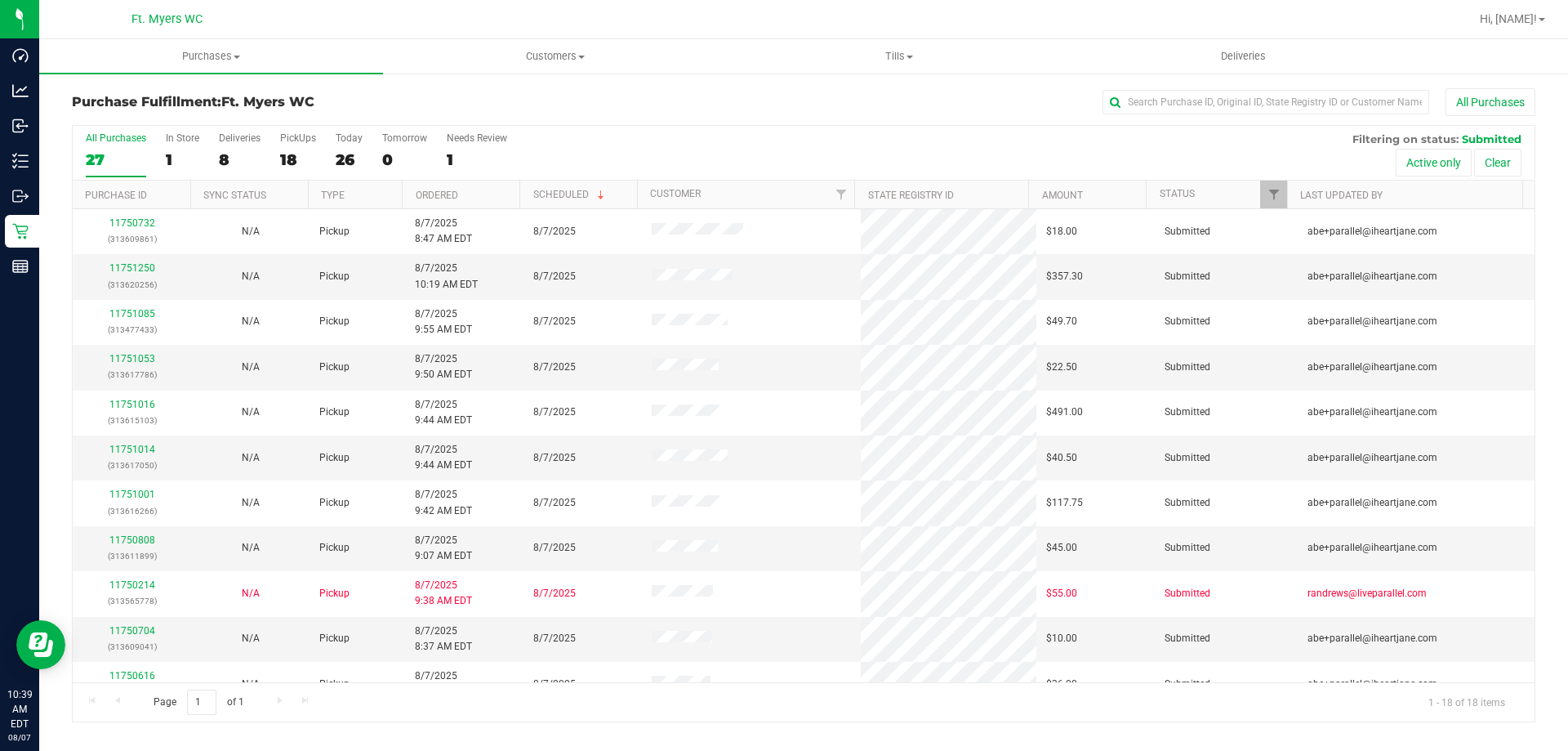 click on "Ordered" at bounding box center (461, 194) 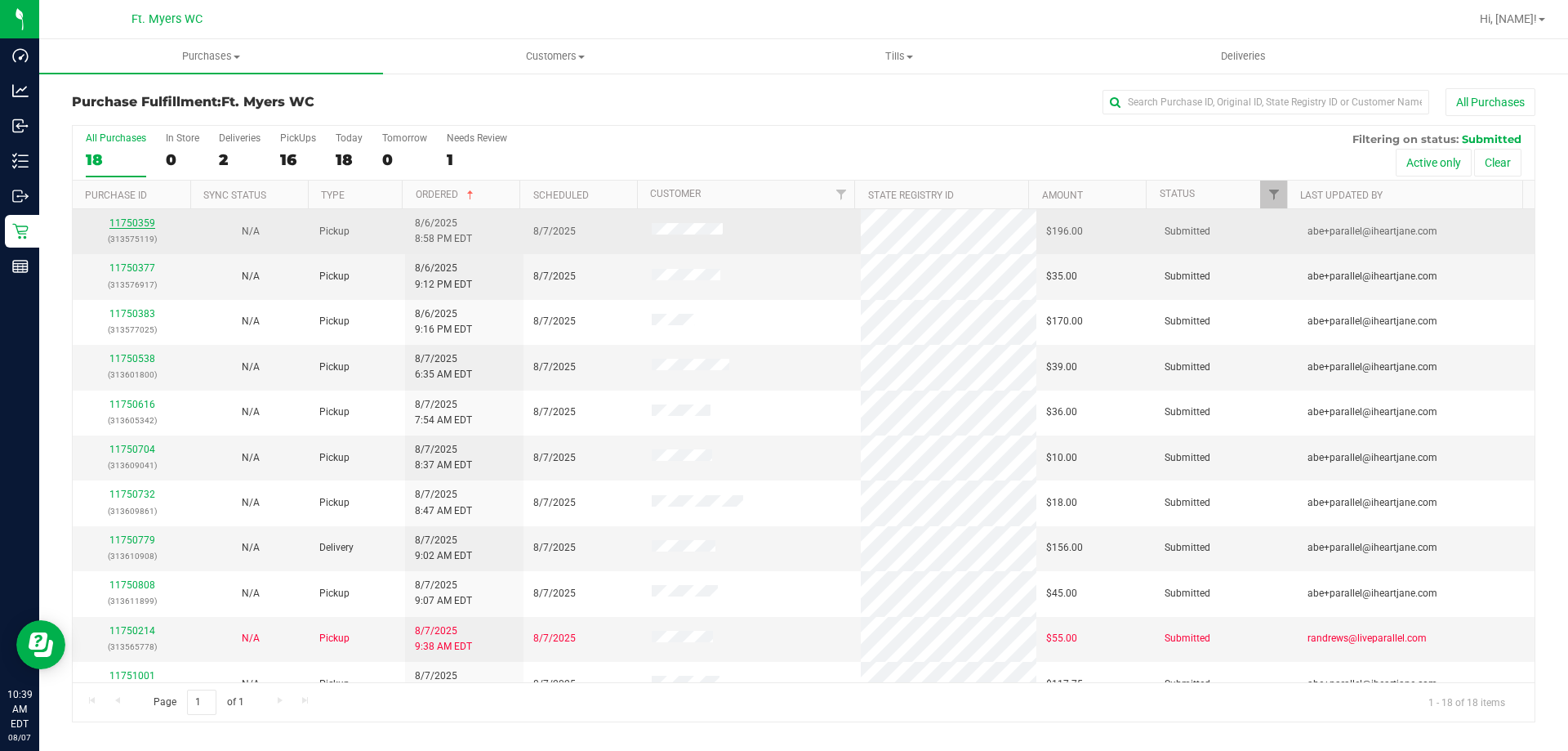 click on "11750359" at bounding box center [132, 223] 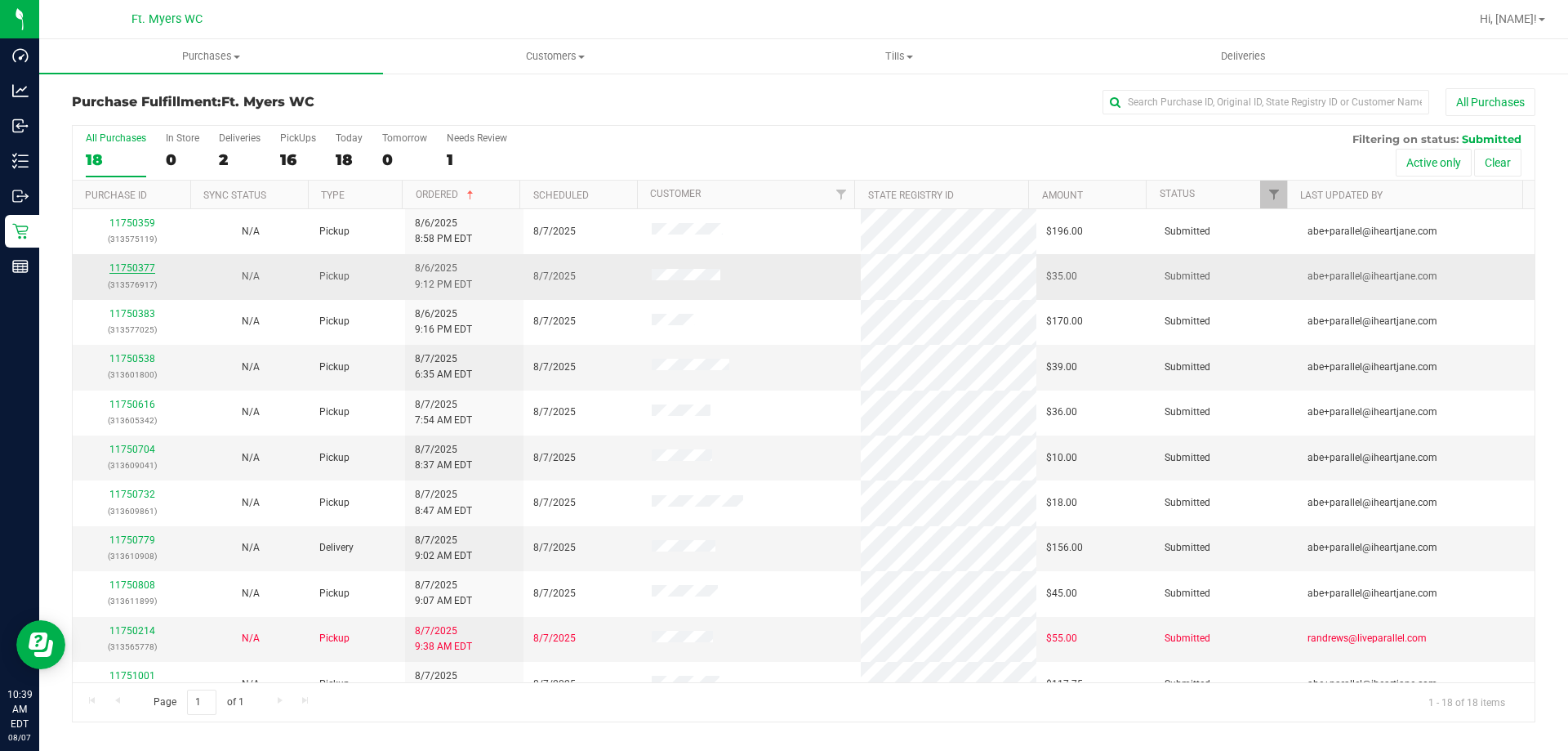 click on "11750377" at bounding box center [132, 268] 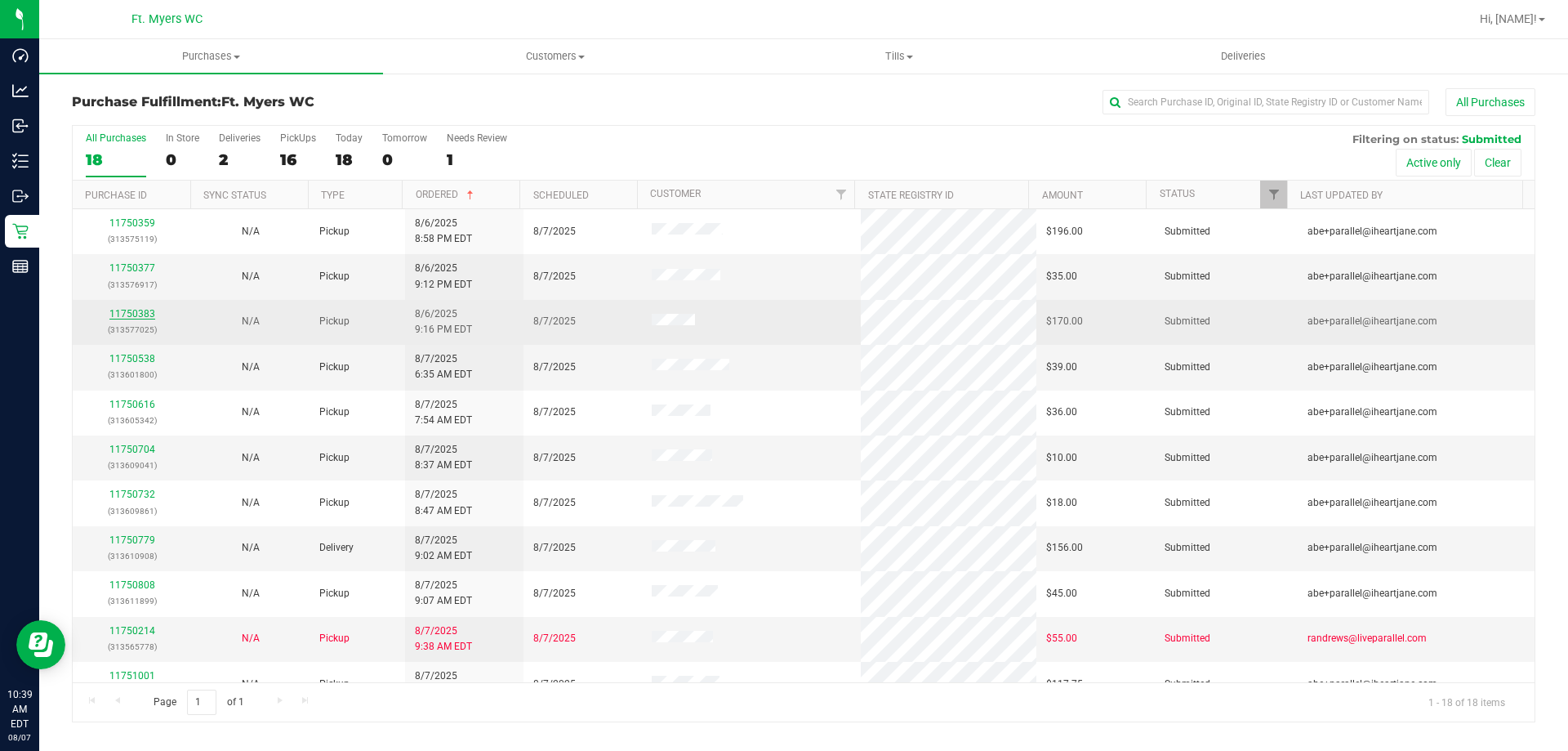 click on "11750383" at bounding box center (132, 314) 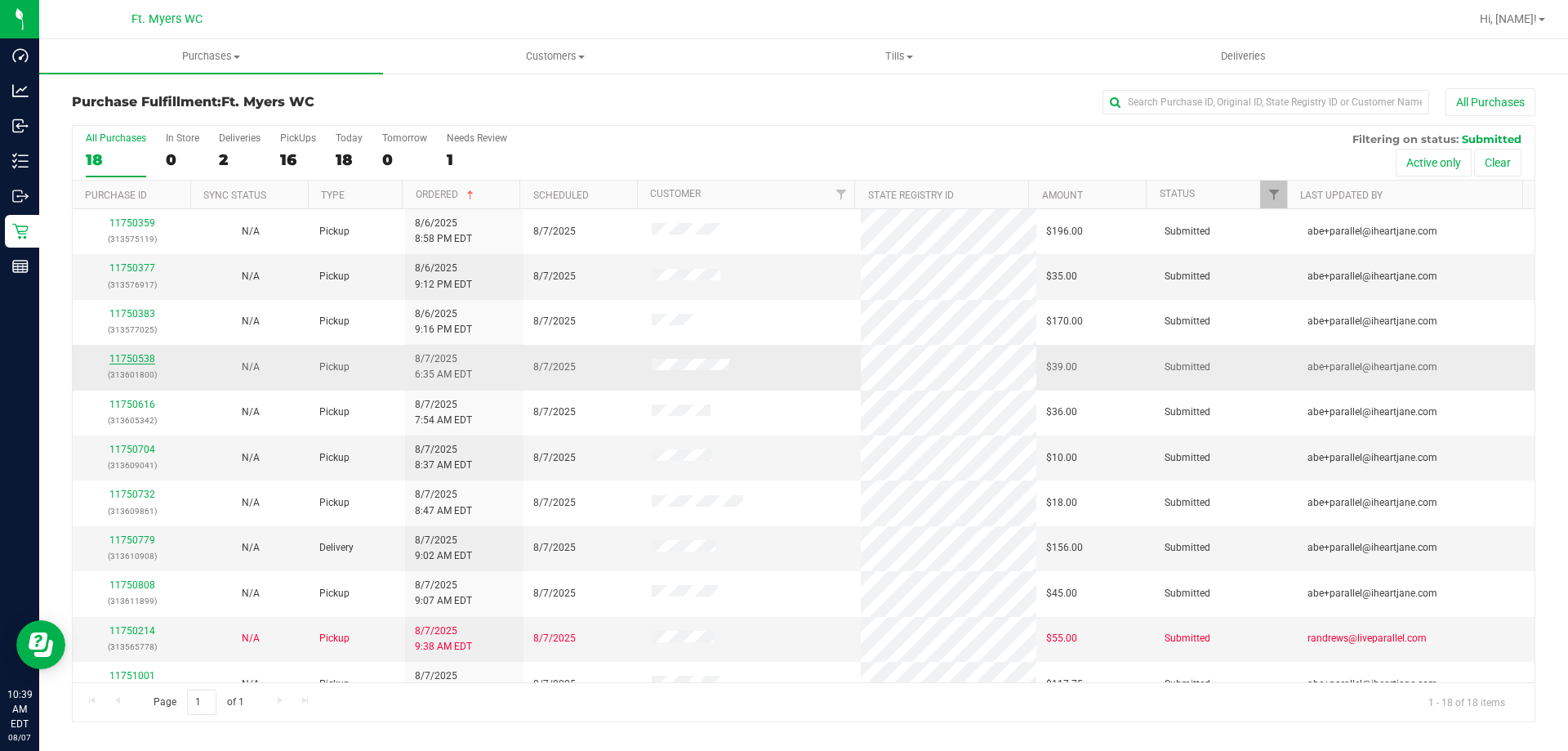 click on "11750538" at bounding box center [132, 359] 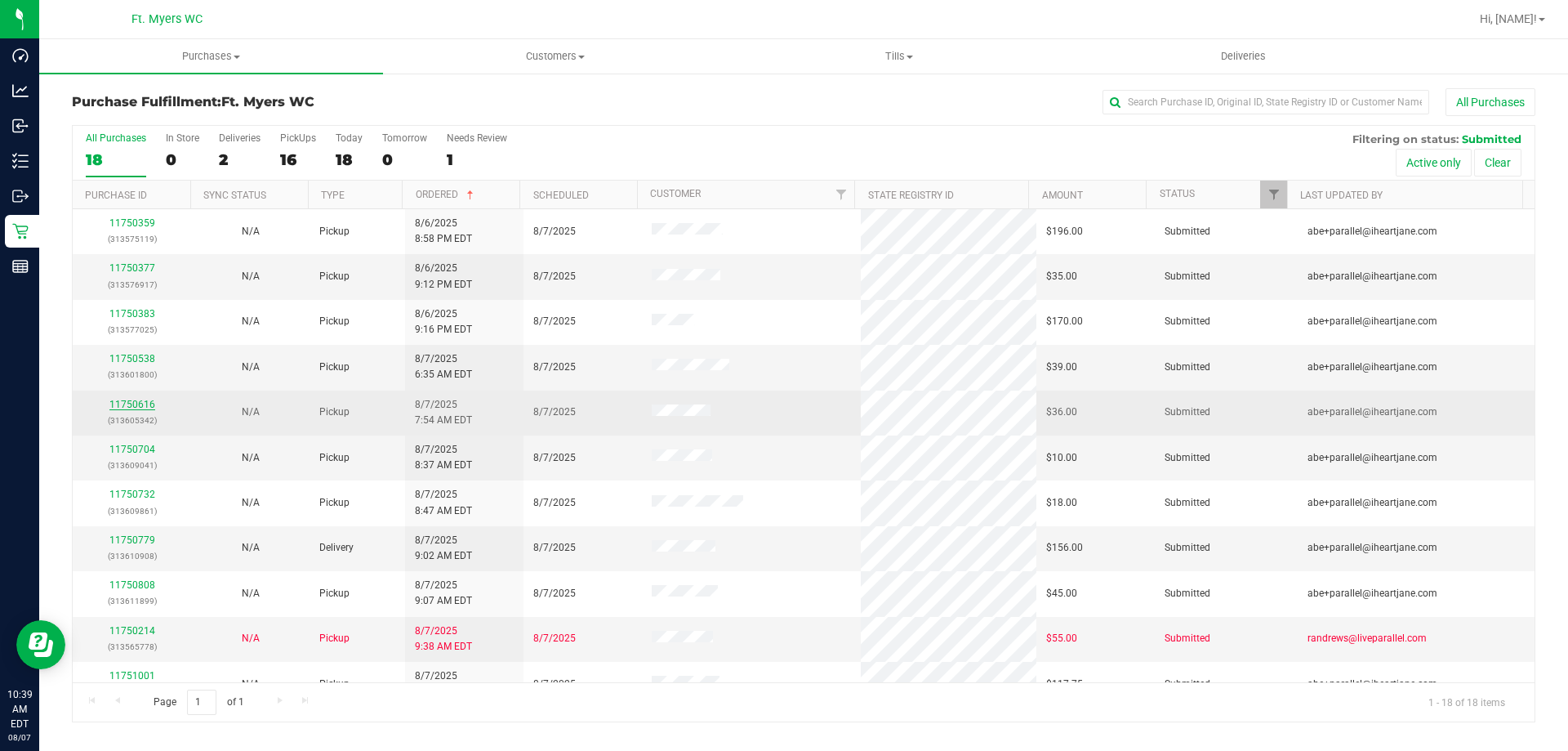 click on "11750616" at bounding box center (132, 405) 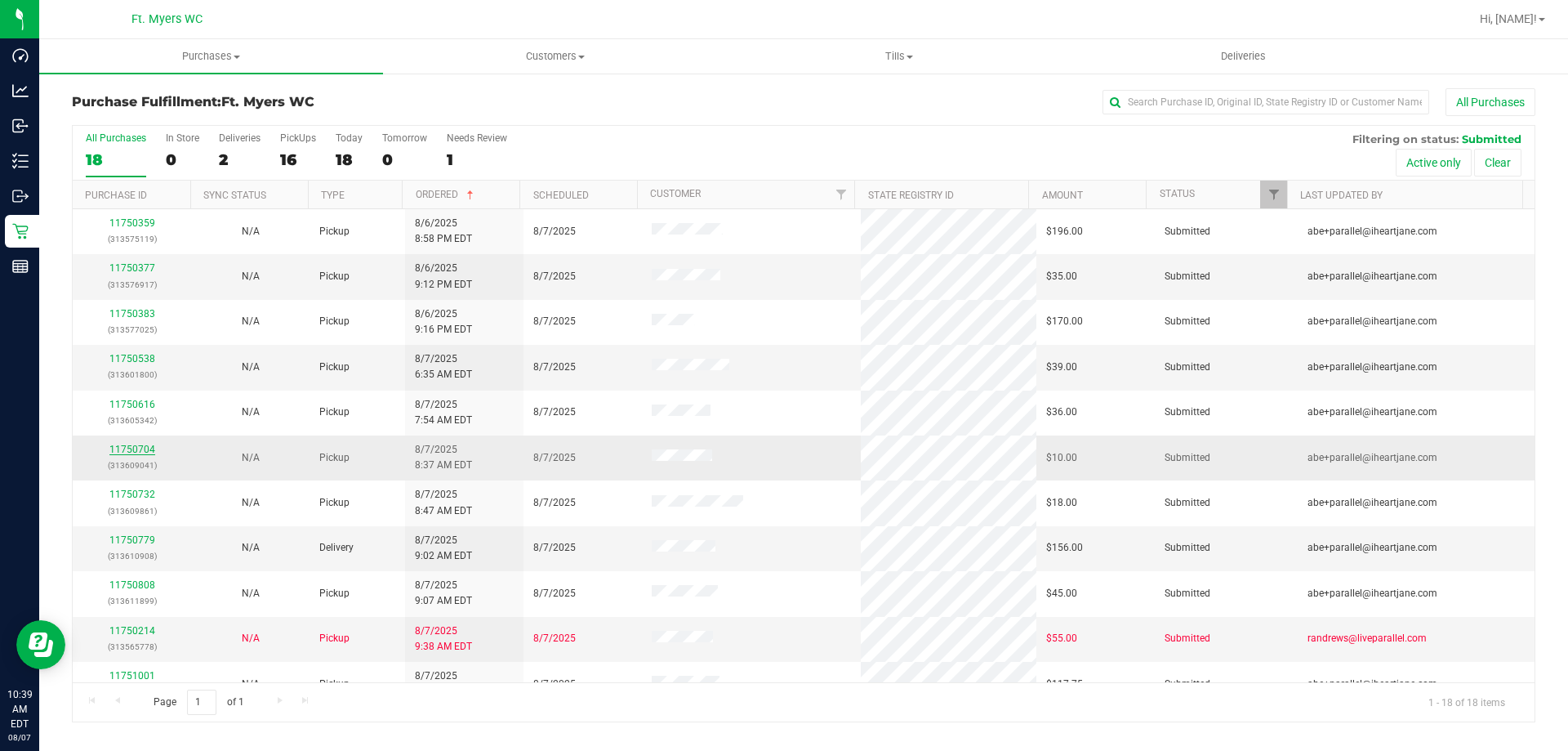 click on "11750704" at bounding box center [132, 449] 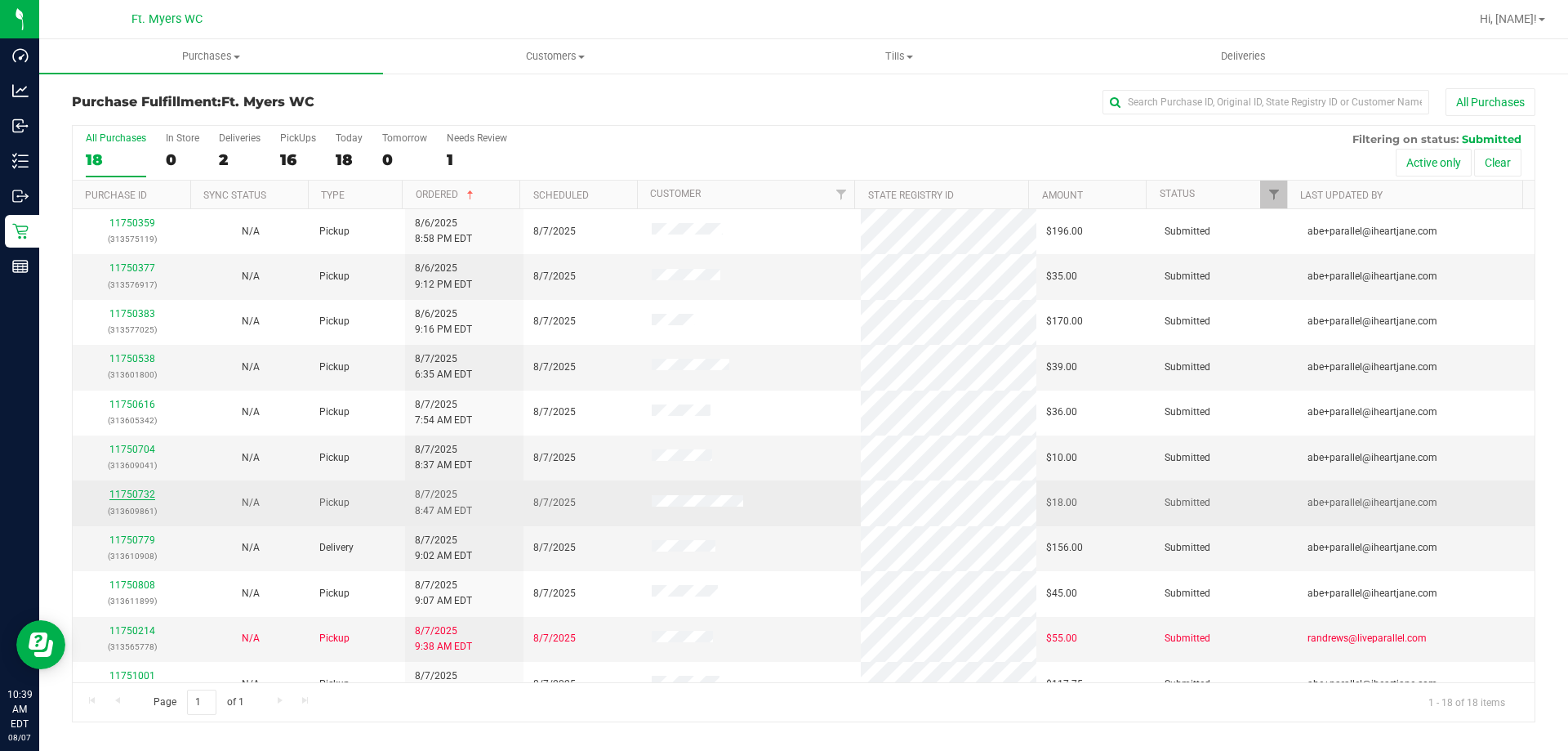 click on "11750732" at bounding box center (132, 494) 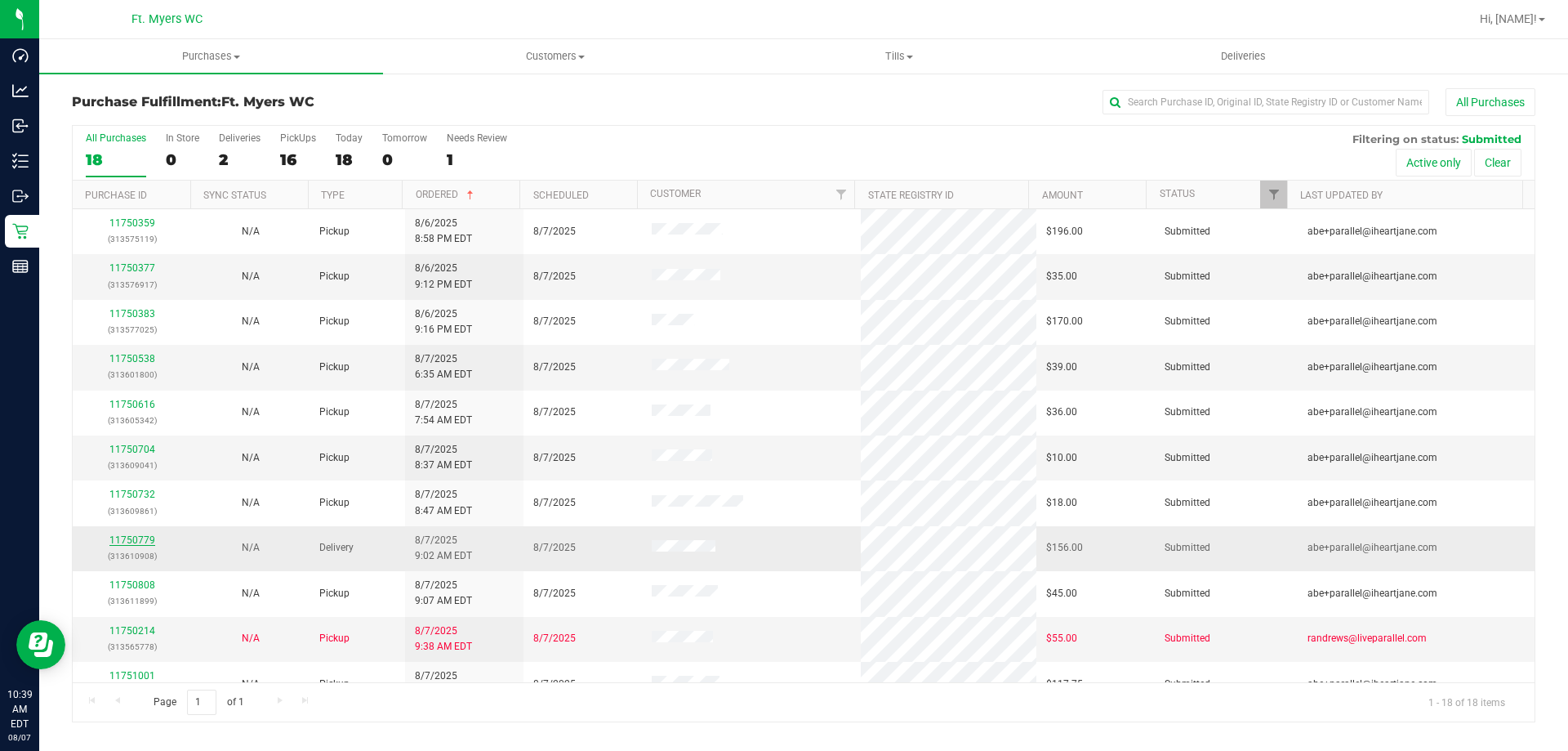 click on "11750779" at bounding box center [132, 540] 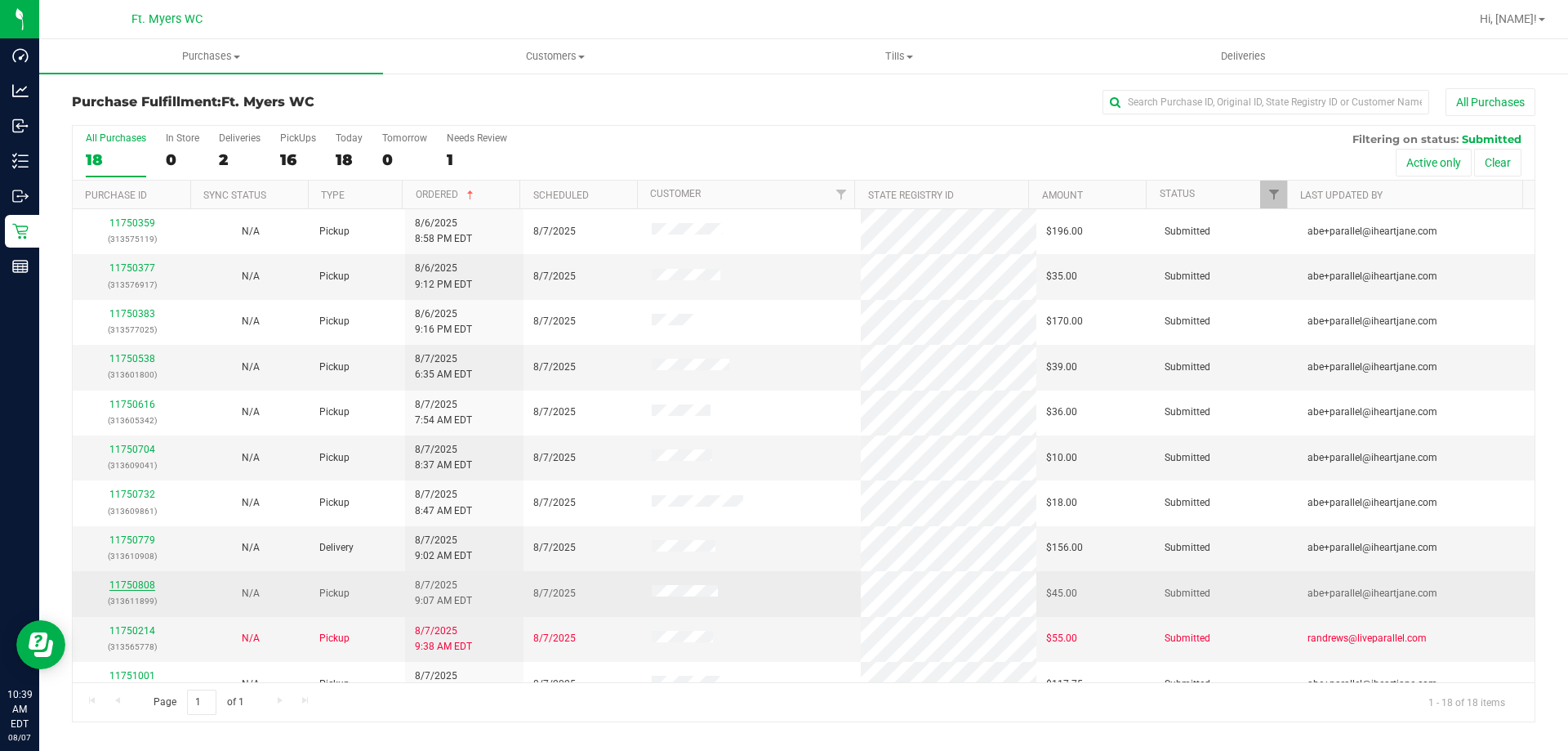 click on "11750808" at bounding box center (132, 585) 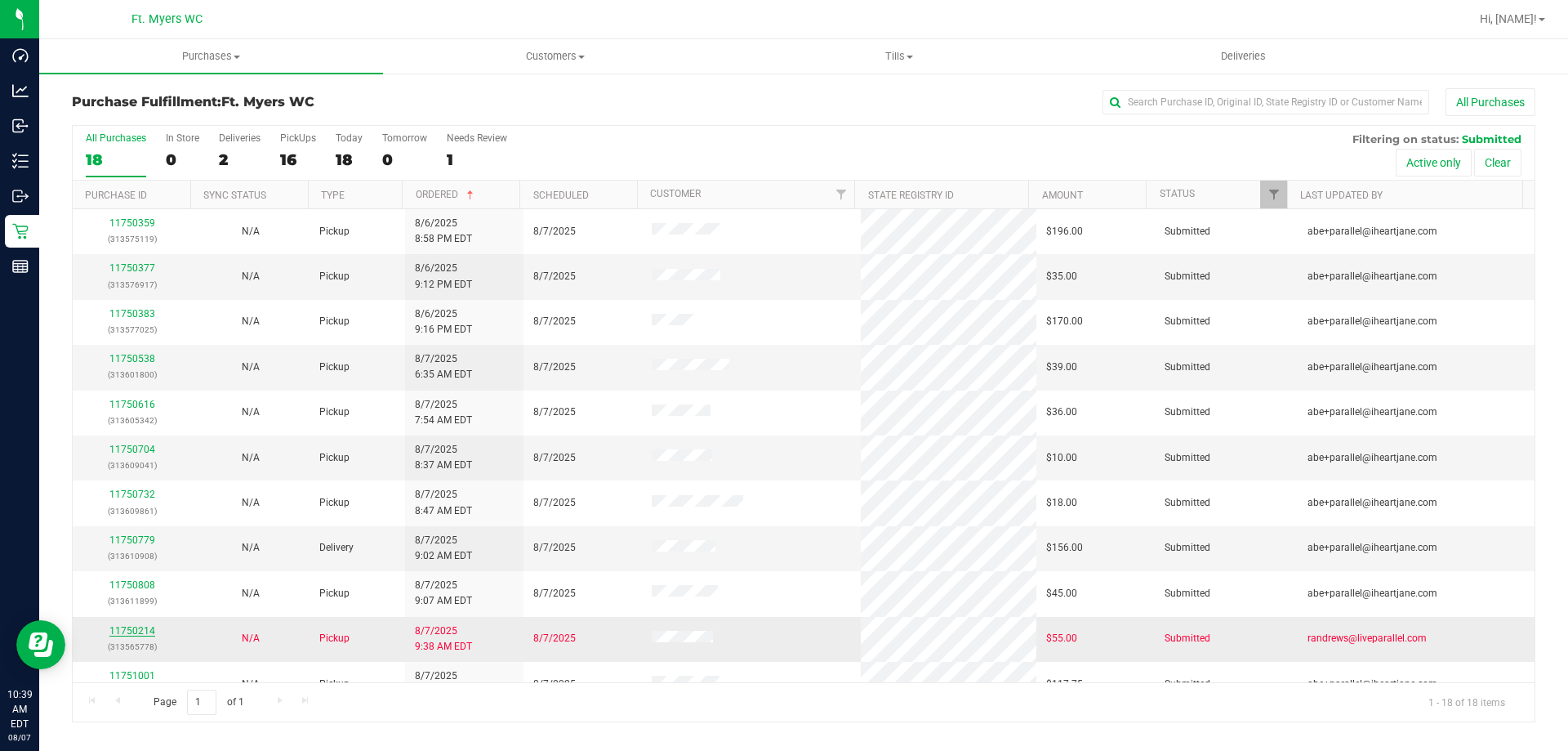 click on "11750214" at bounding box center (132, 631) 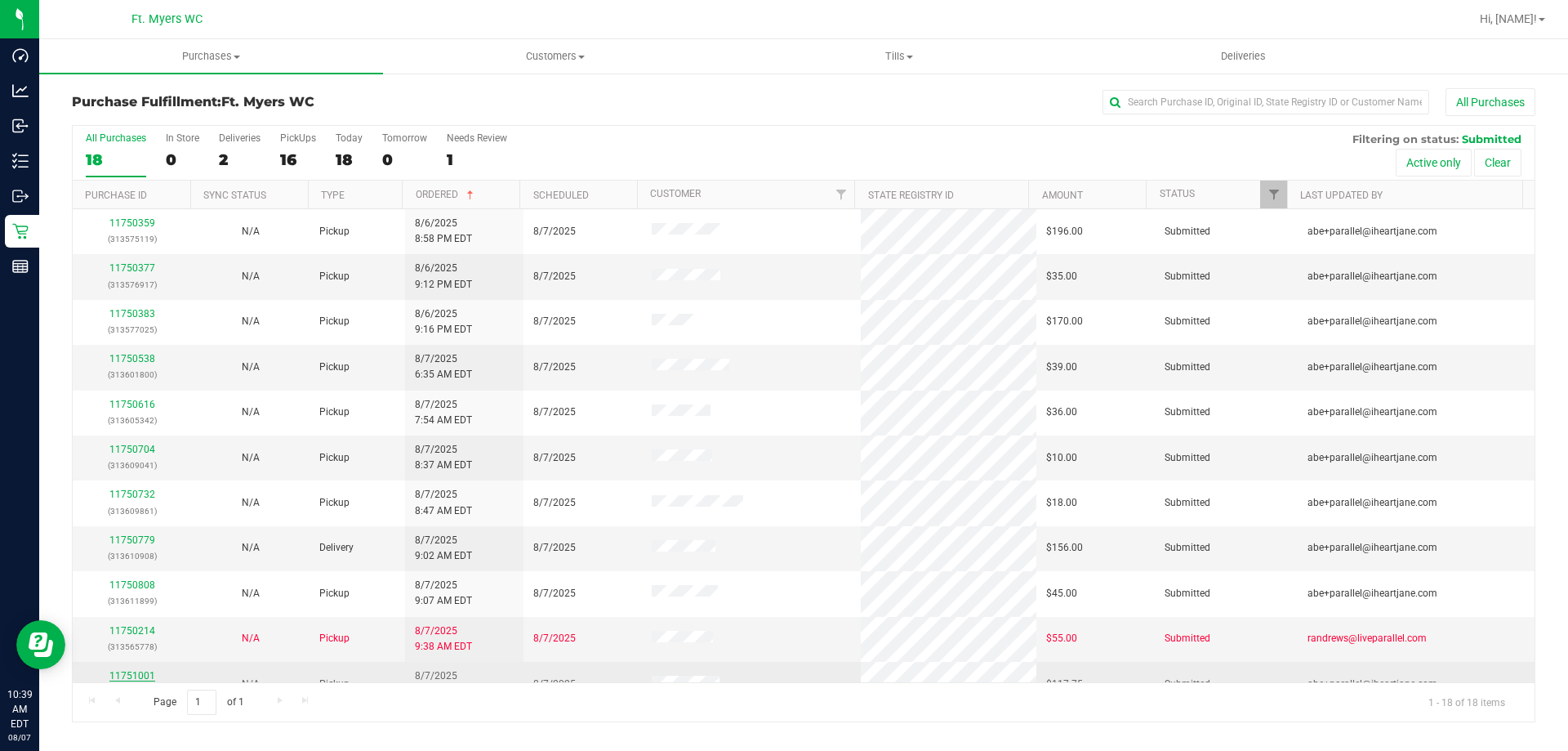 click on "11751001" at bounding box center [132, 676] 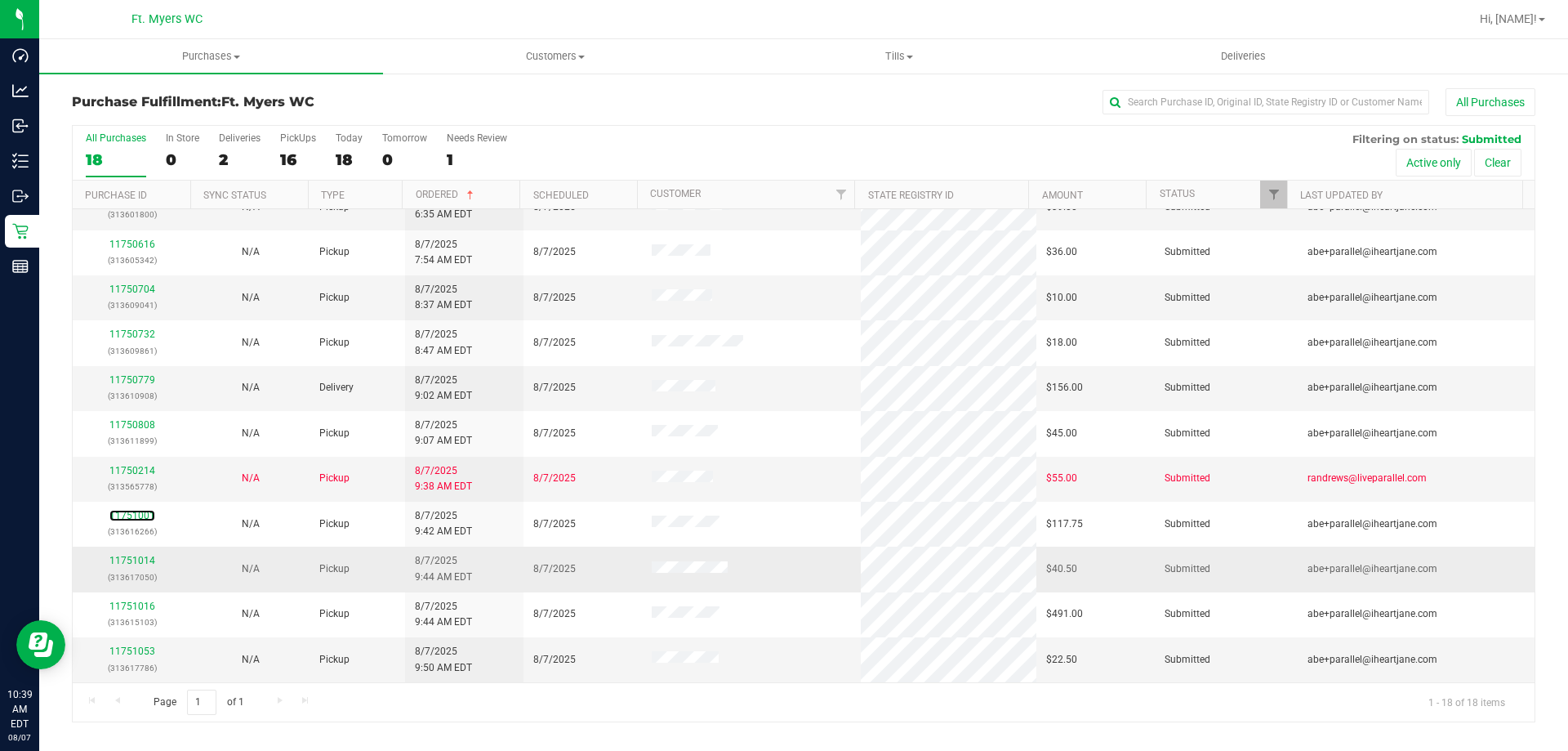 scroll, scrollTop: 245, scrollLeft: 0, axis: vertical 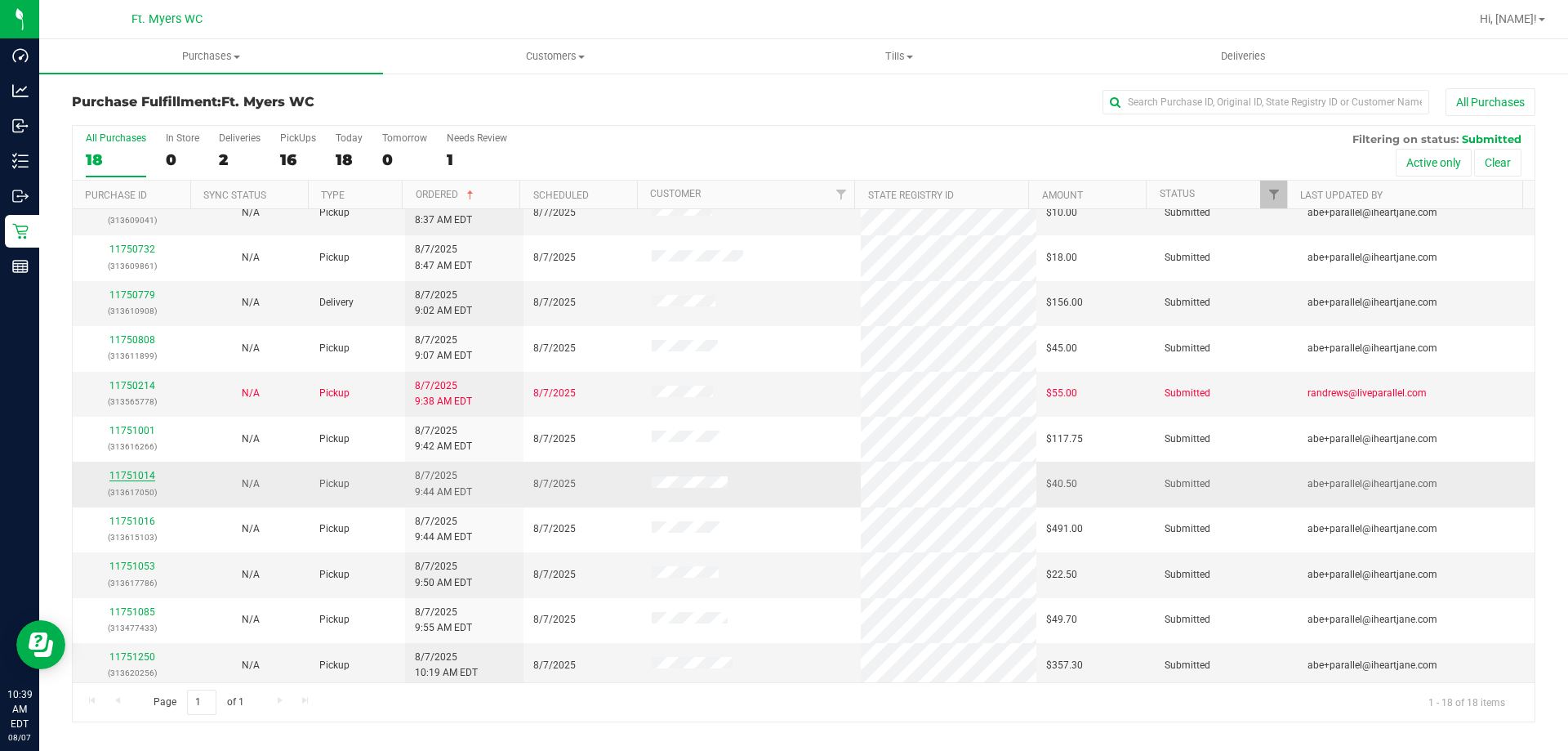 click on "11751014" at bounding box center [132, 476] 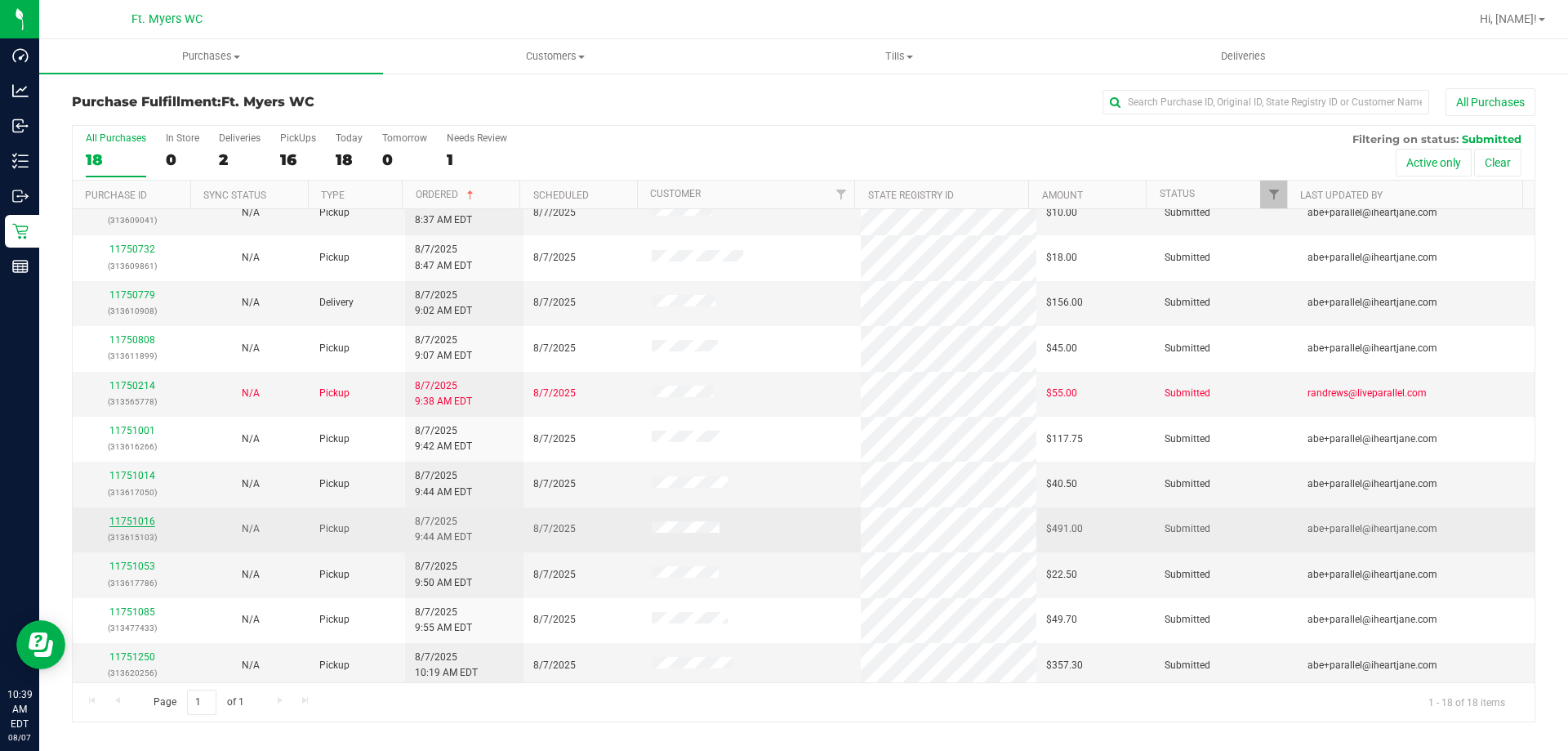 click on "11751016" at bounding box center [132, 521] 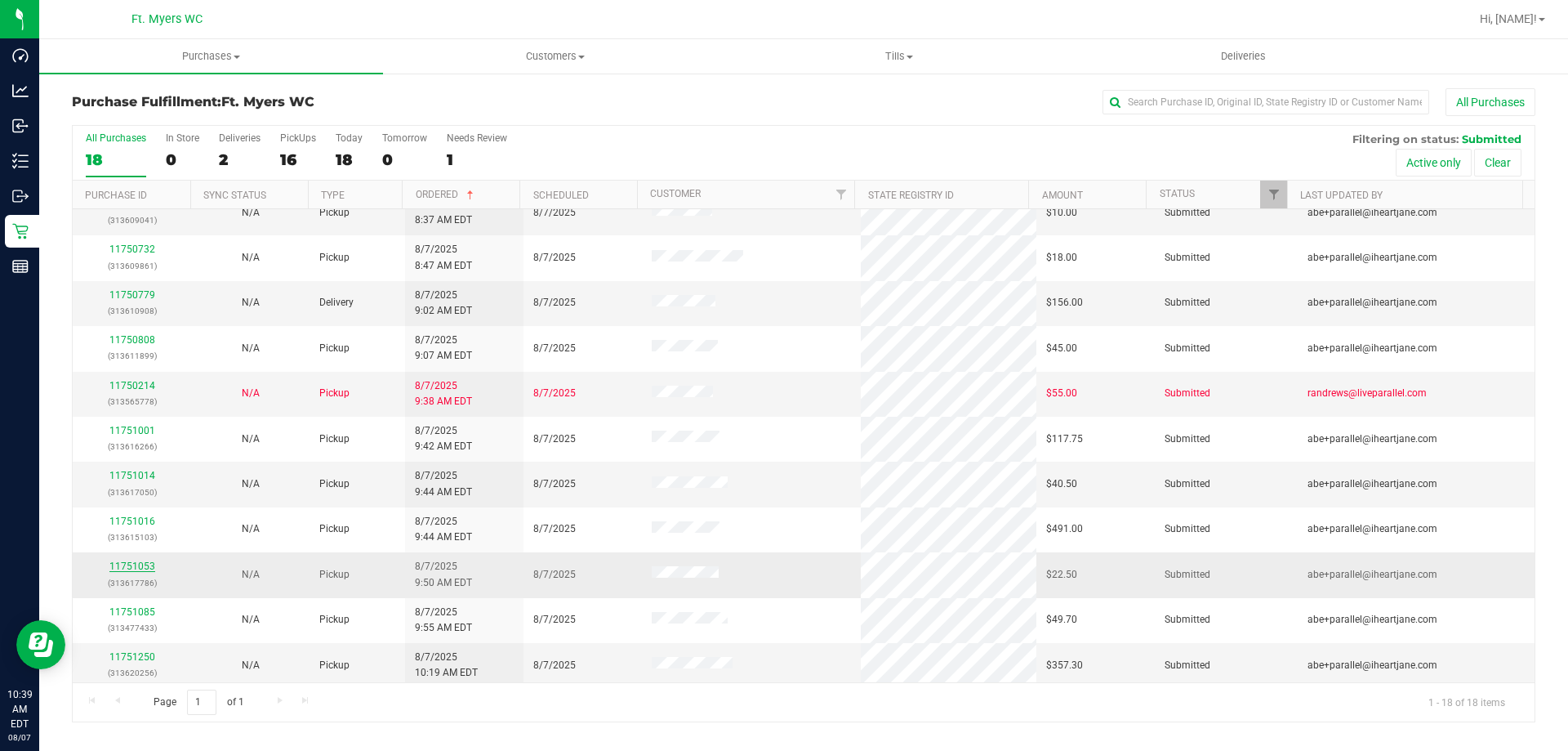 click on "11751053" at bounding box center (132, 566) 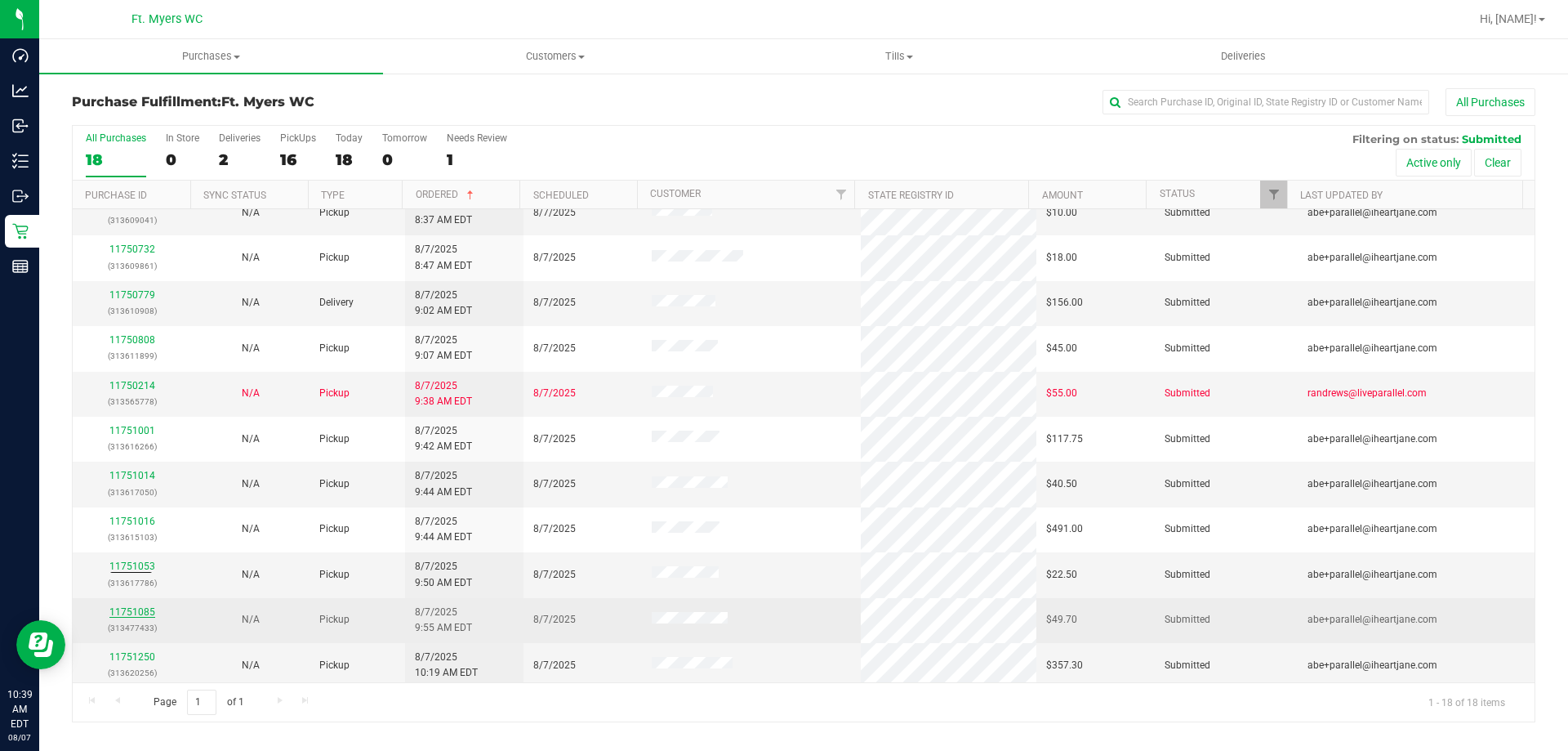 click on "11751085" at bounding box center (132, 612) 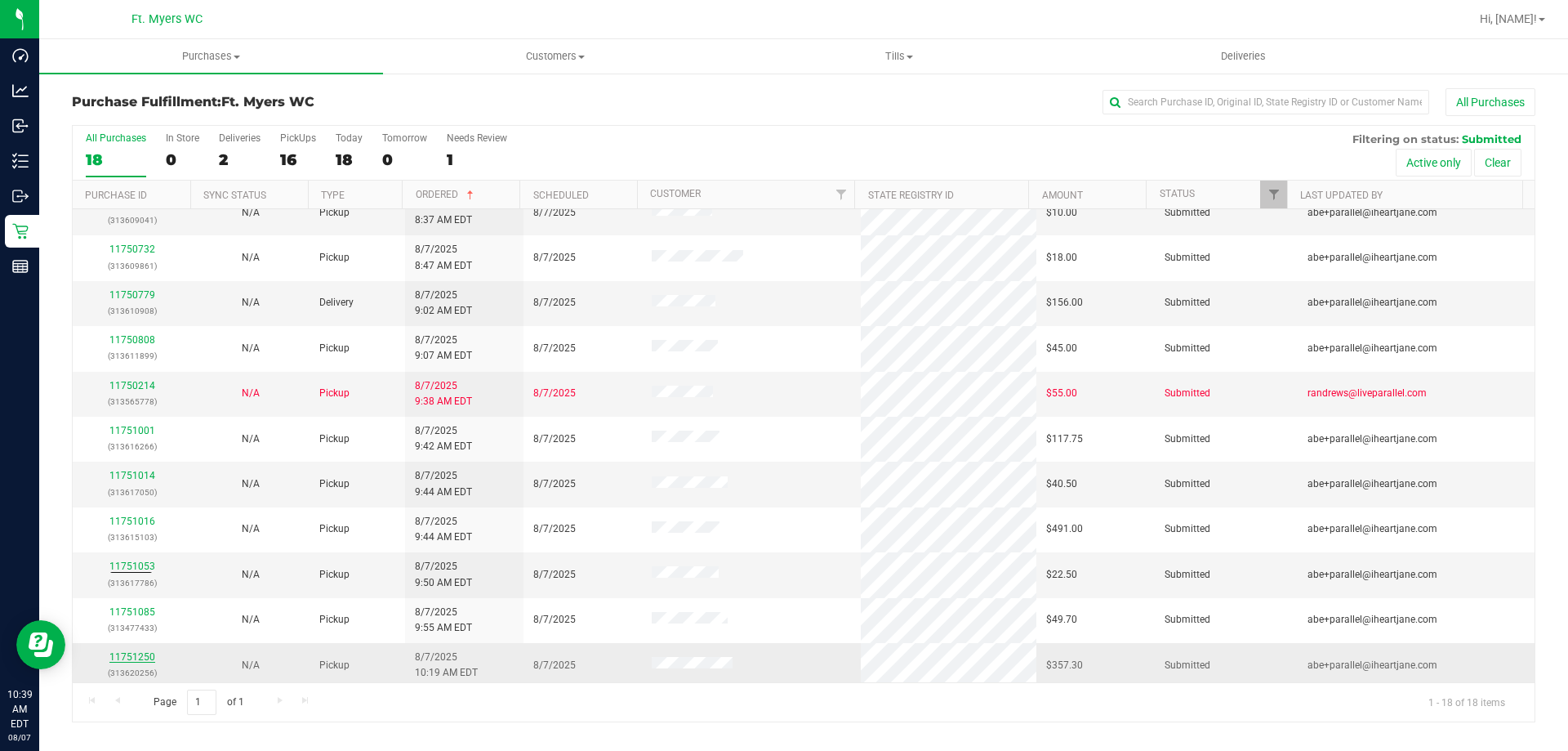 click on "11751250" at bounding box center (132, 657) 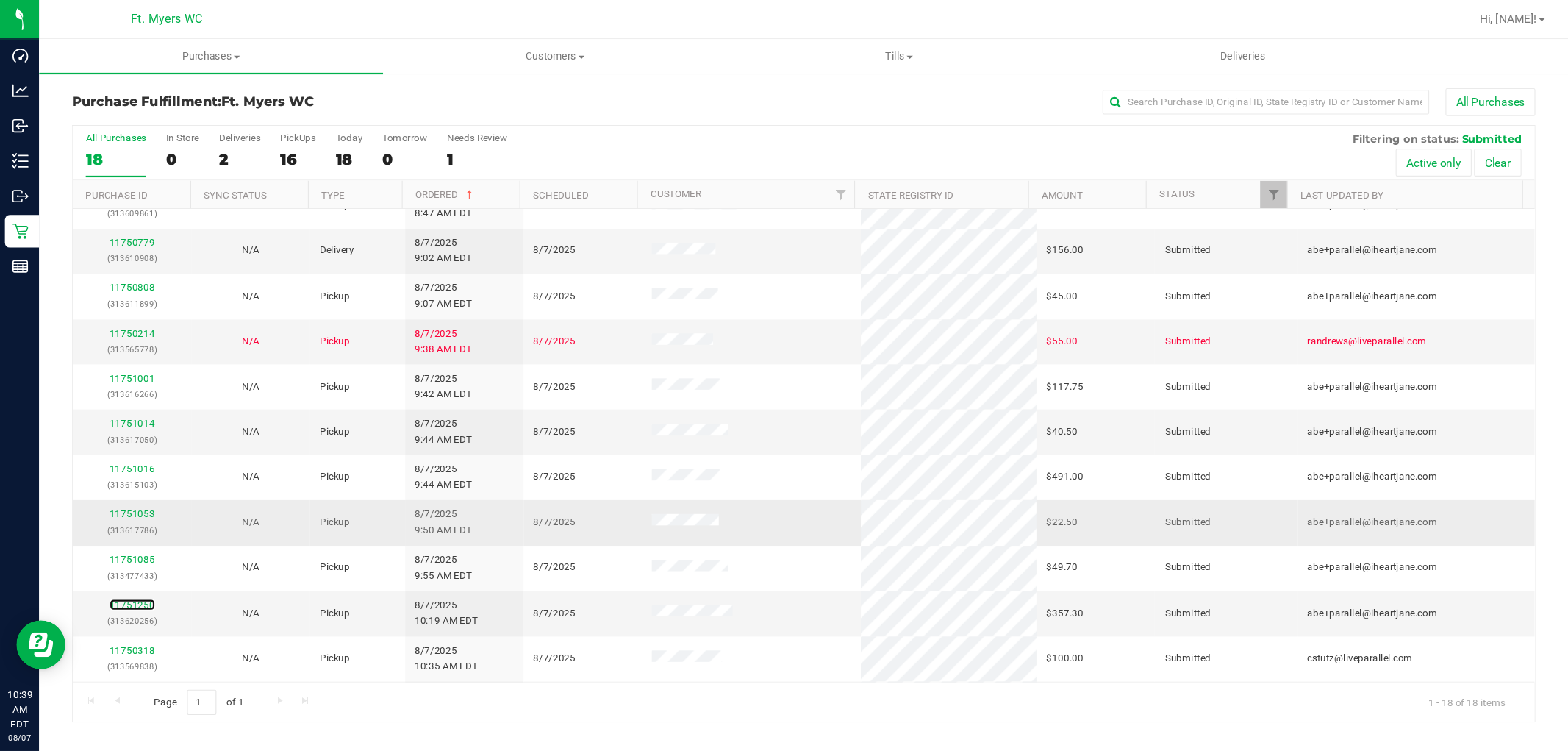 scroll, scrollTop: 294, scrollLeft: 0, axis: vertical 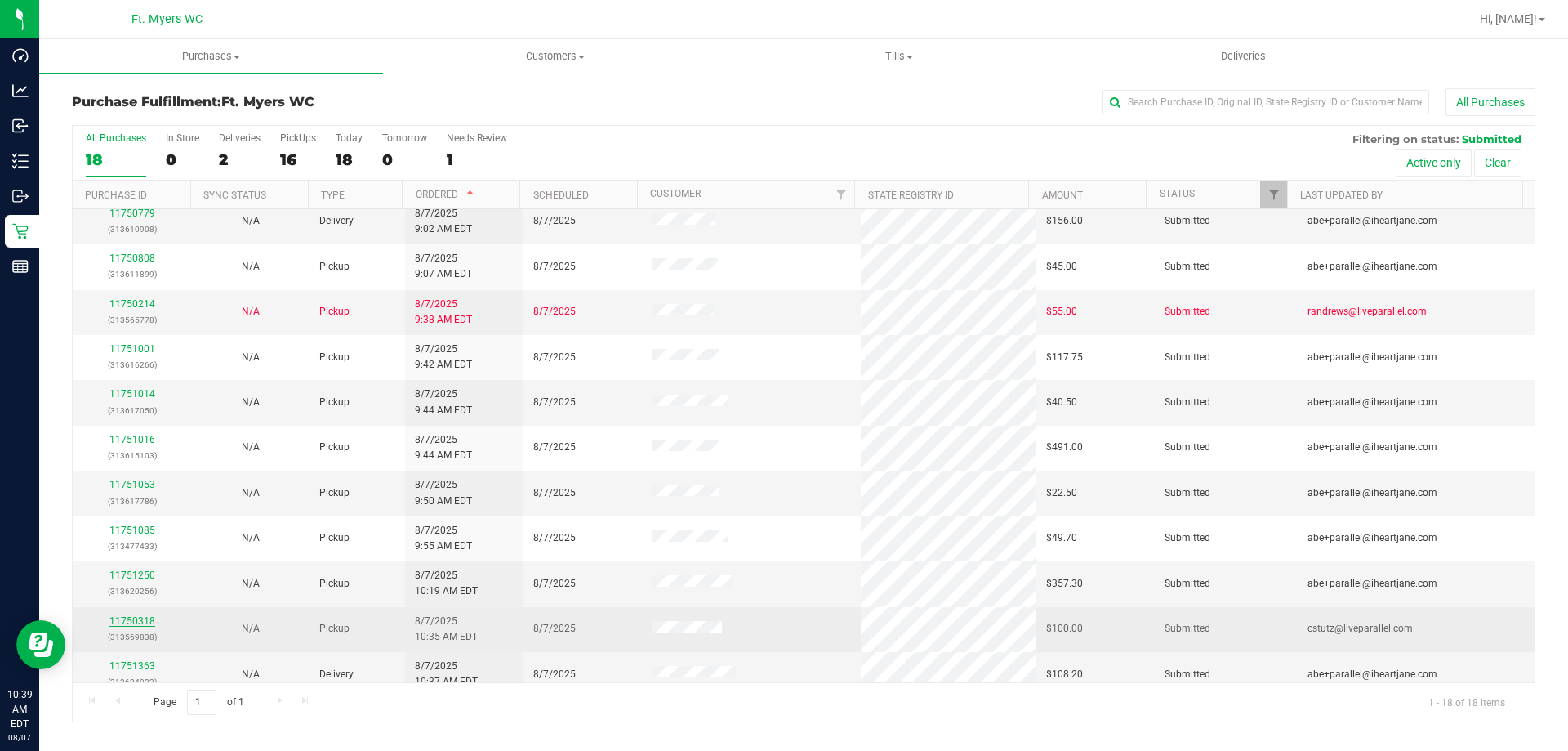 click on "11750318" at bounding box center [132, 621] 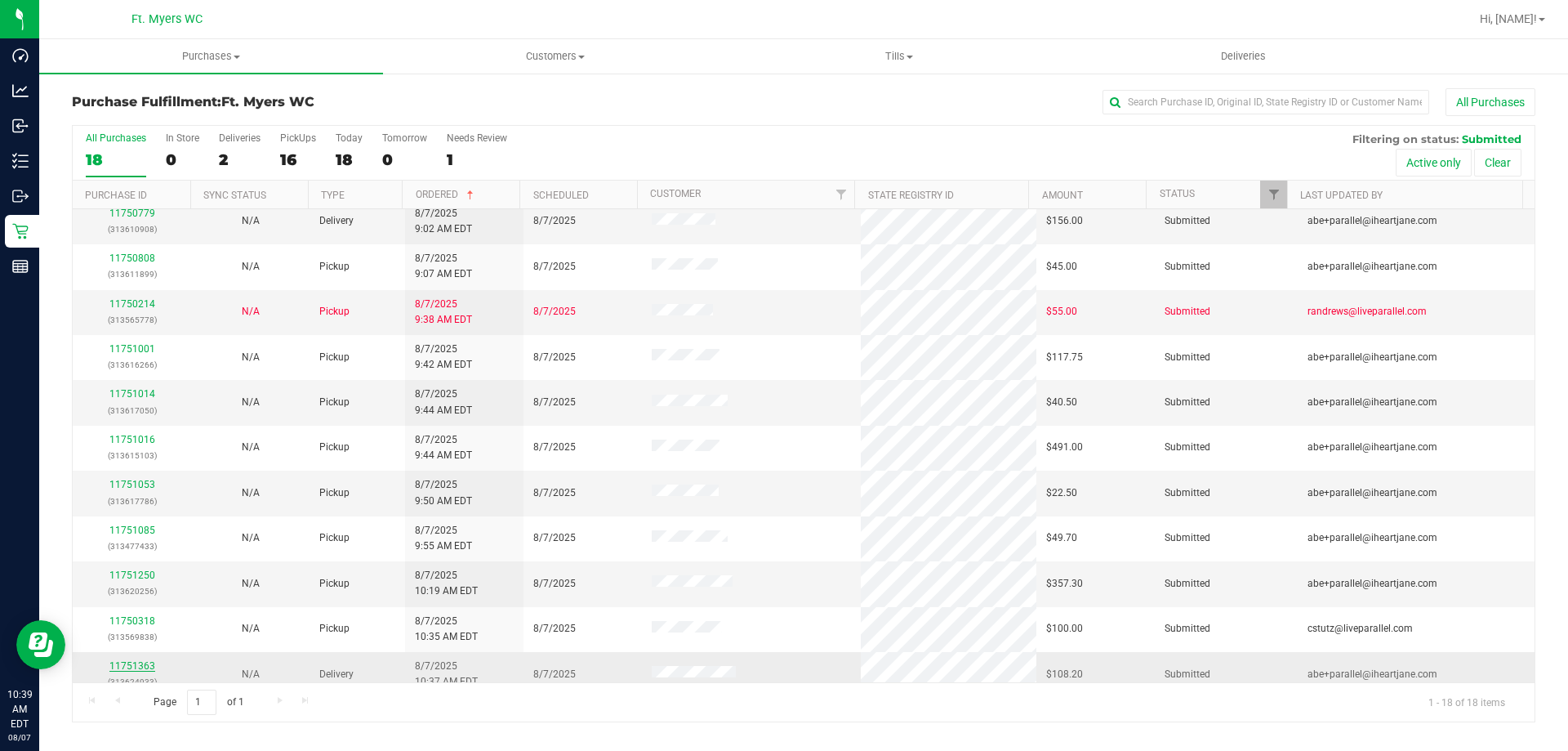 click on "11751363" at bounding box center (132, 666) 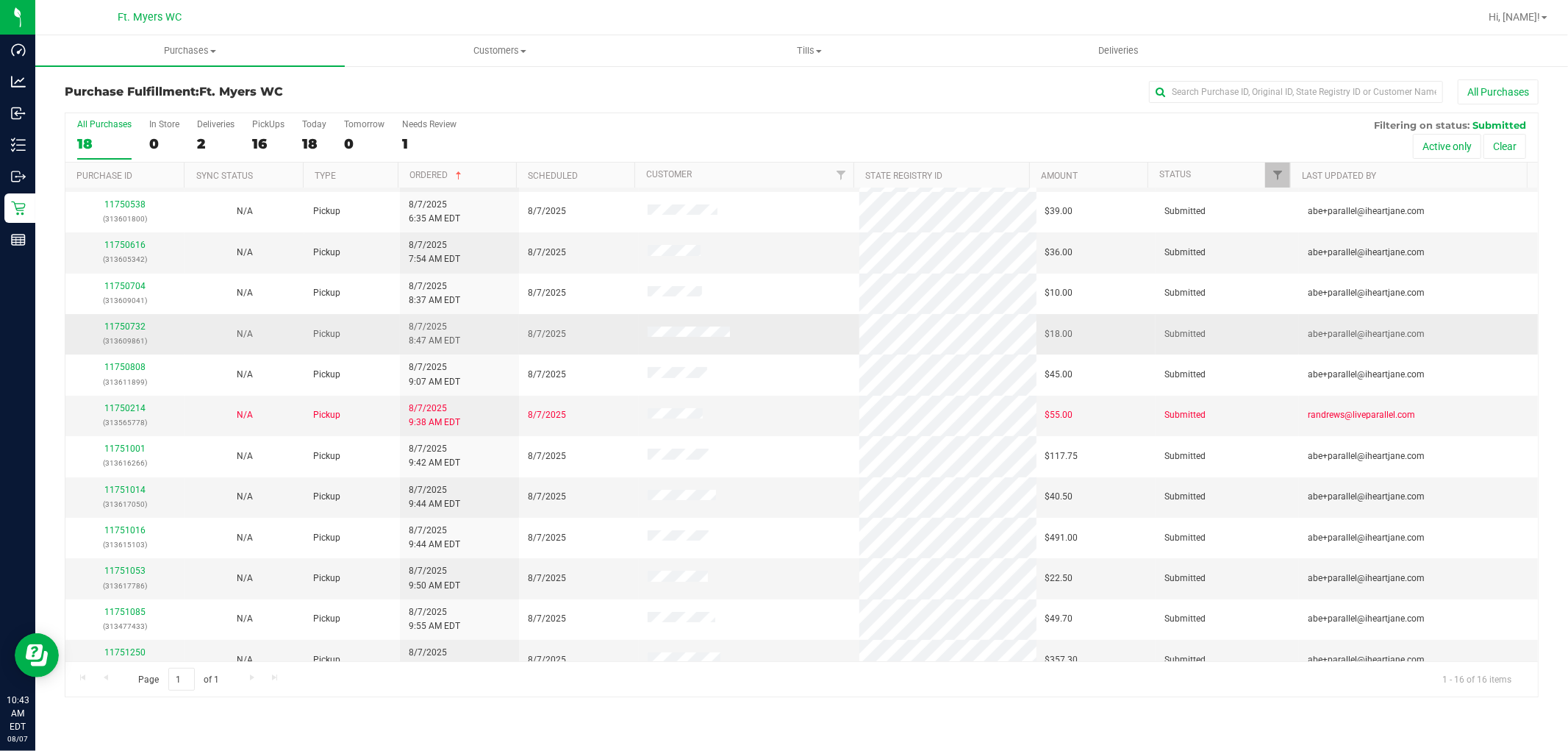 scroll, scrollTop: 0, scrollLeft: 0, axis: both 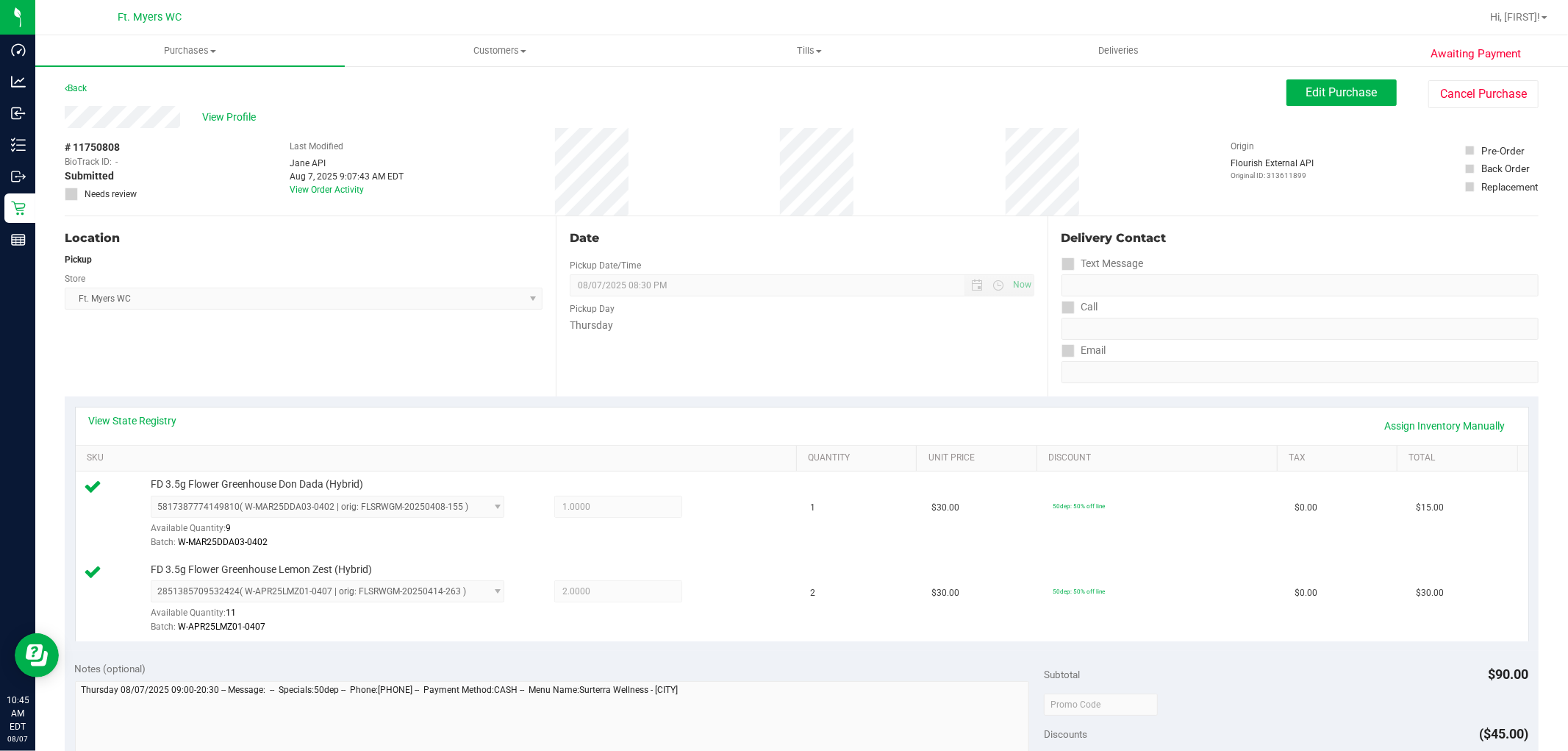 click on "Dashboard Analytics Inbound Inventory Outbound Retail Reports 10:45 AM EDT 08/07/2025  08/07   Ft. Myers WC   Hi, Charles!
Purchases
Summary of purchases
Fulfillment
All purchases
Customers
All customers" at bounding box center (784, 375) 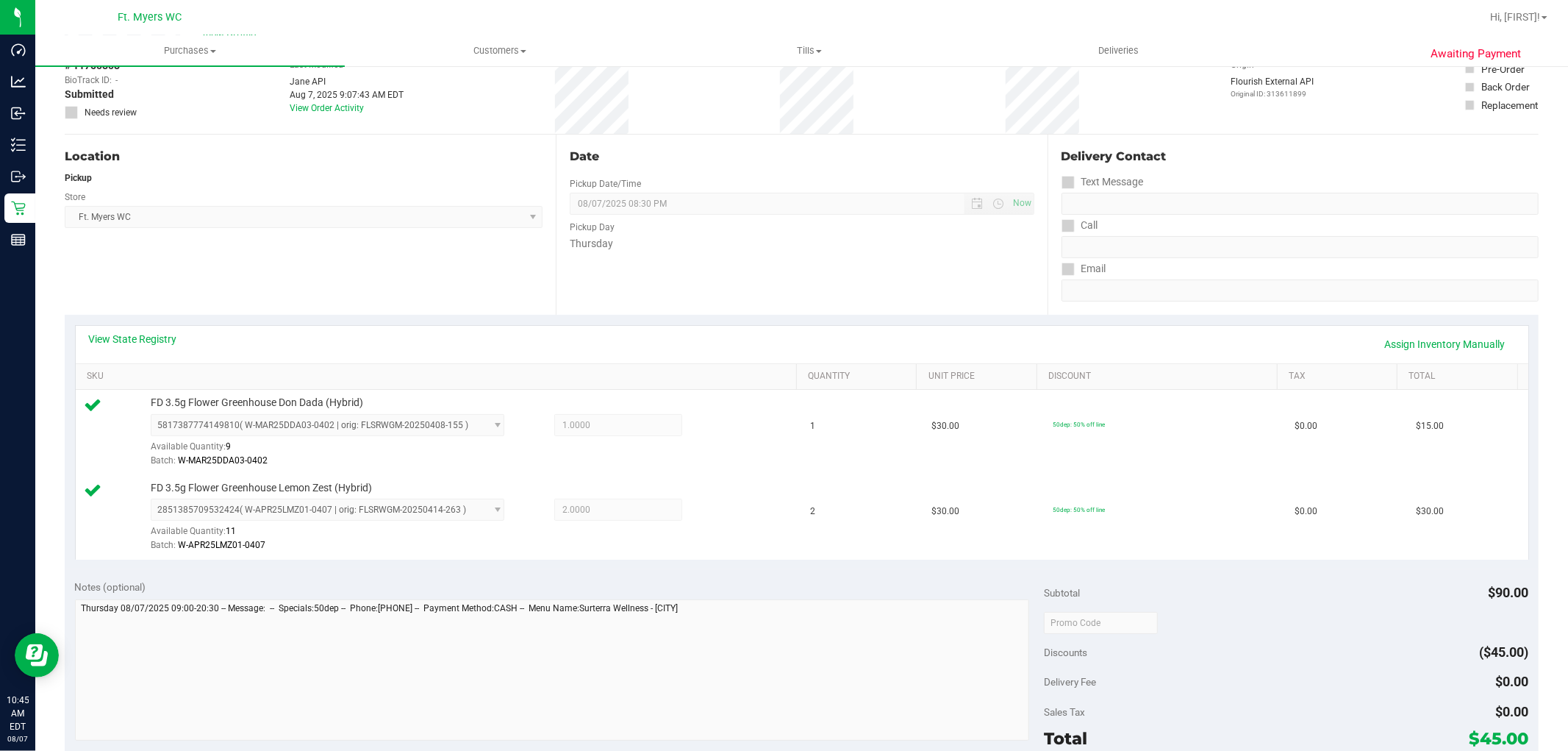 click at bounding box center (1286, 622) 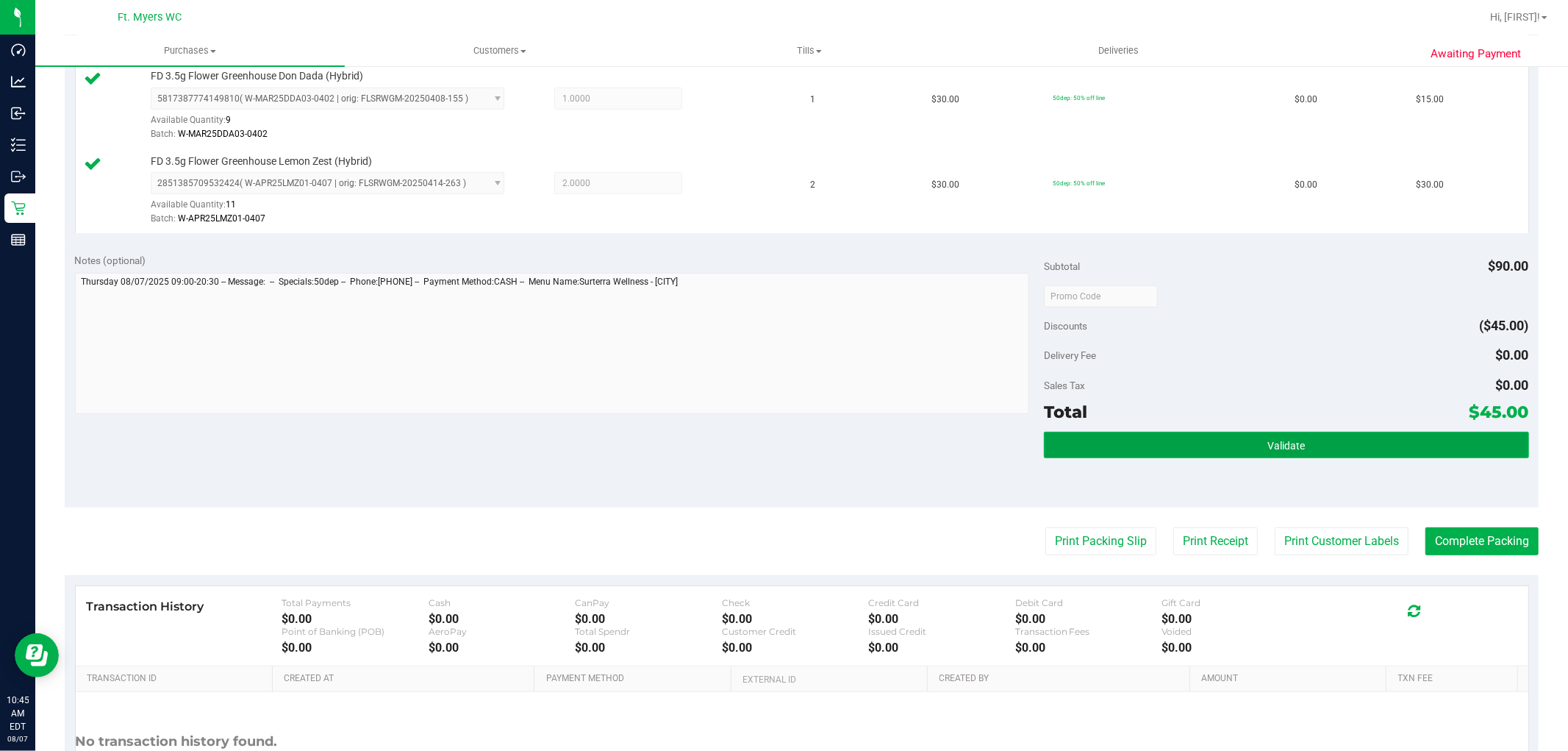 click on "Validate" at bounding box center [1286, 445] 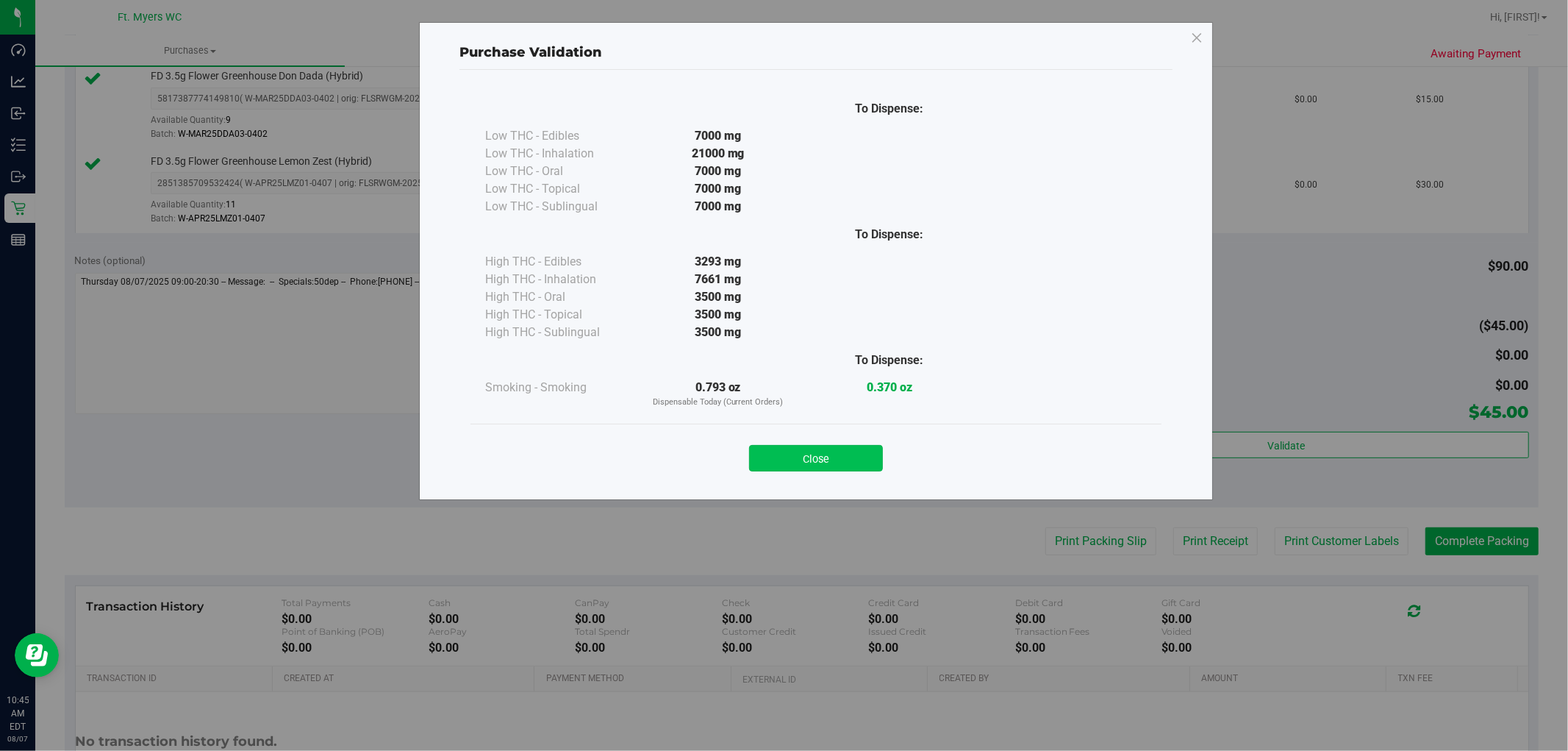 click on "Close" at bounding box center [816, 458] 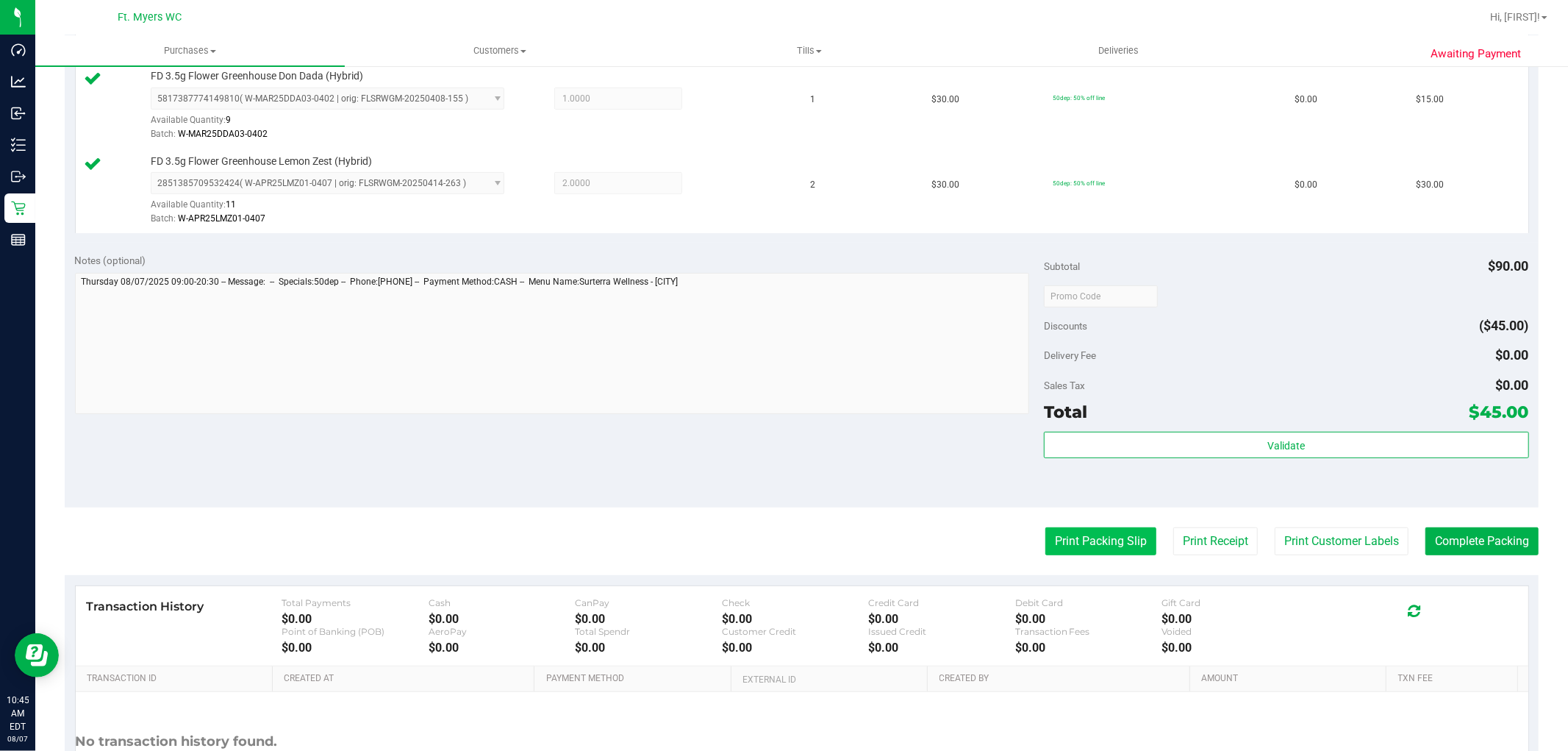 click on "Print Packing Slip" at bounding box center [1100, 541] 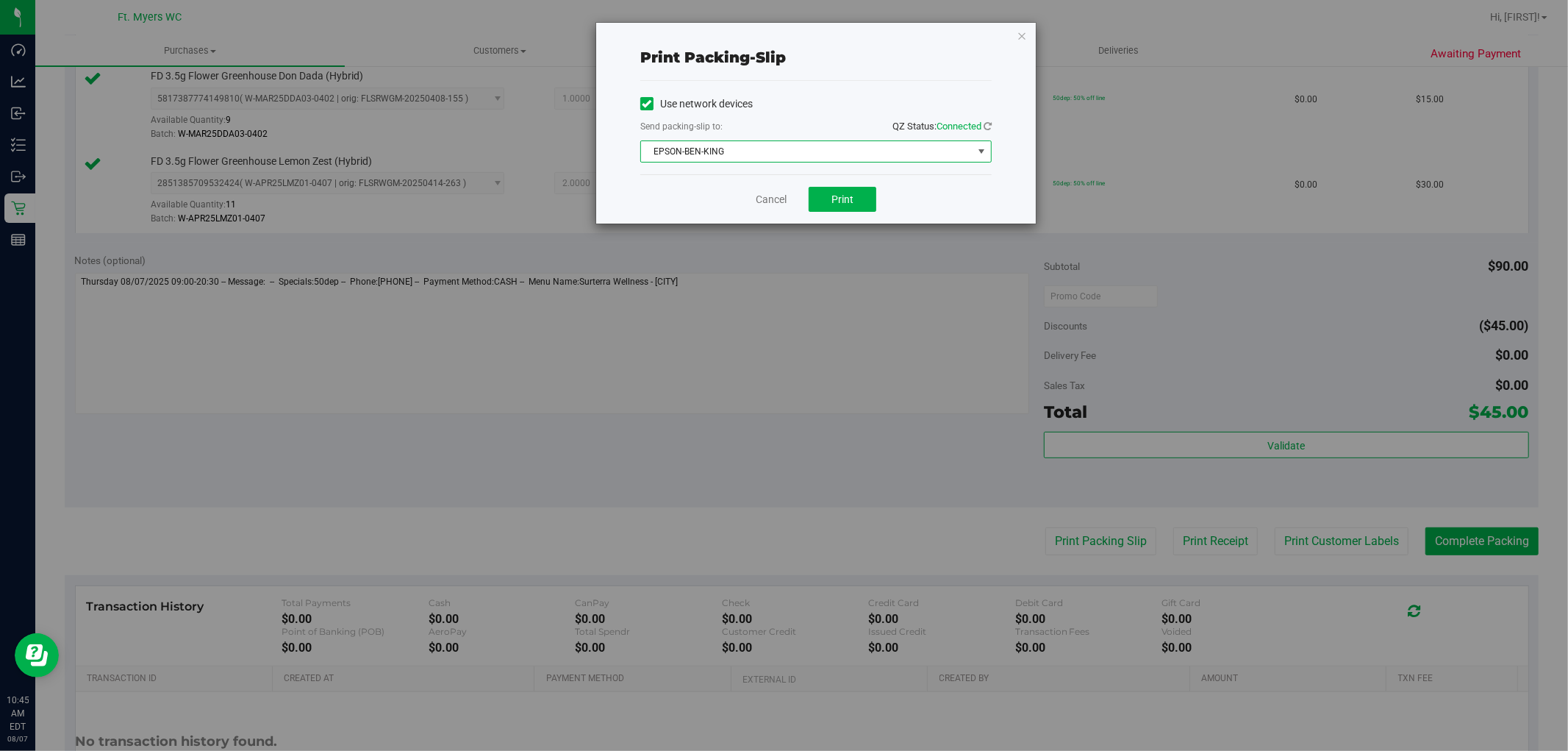 click on "EPSON-BEN-KING" at bounding box center (806, 152) 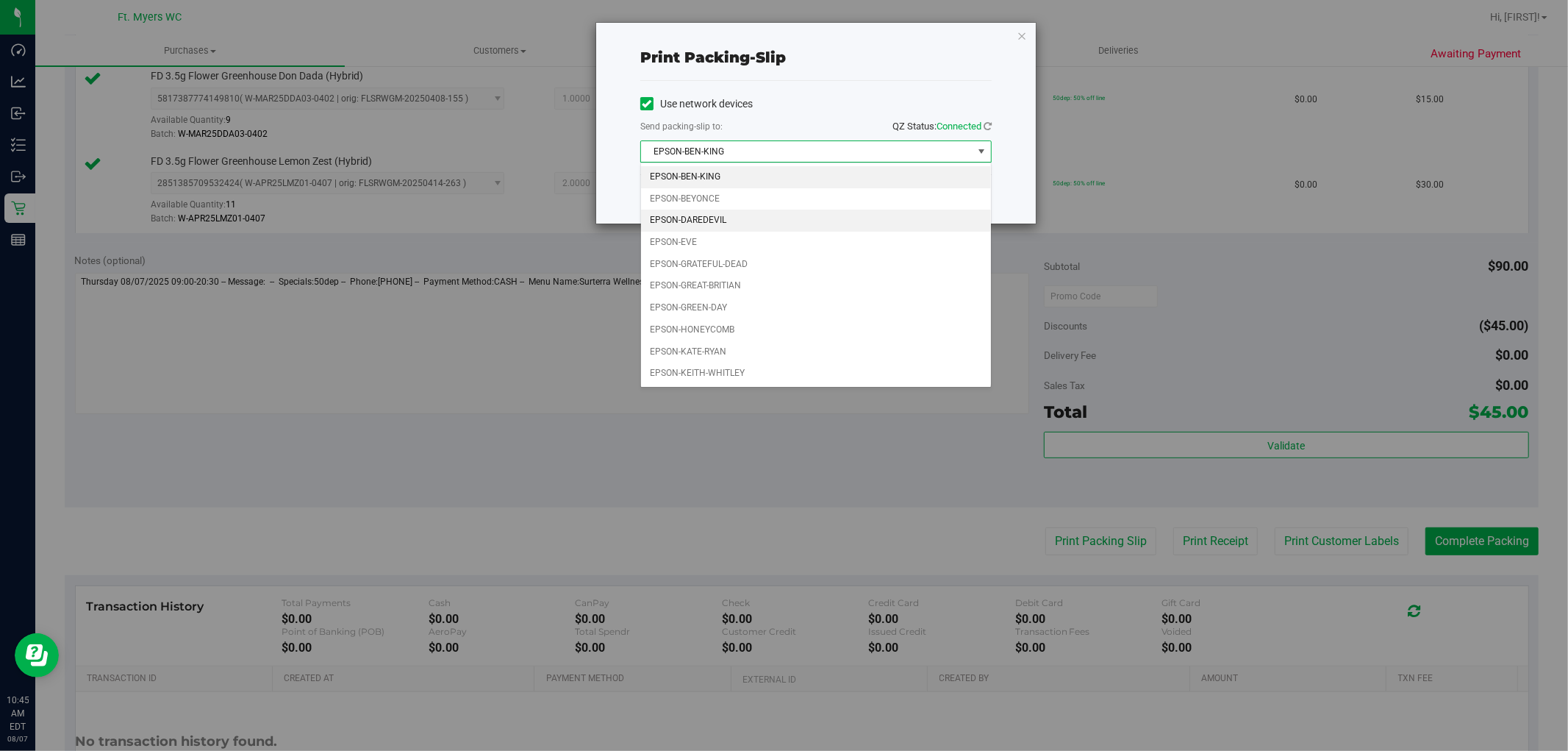 click on "EPSON-DAREDEVIL" at bounding box center [816, 221] 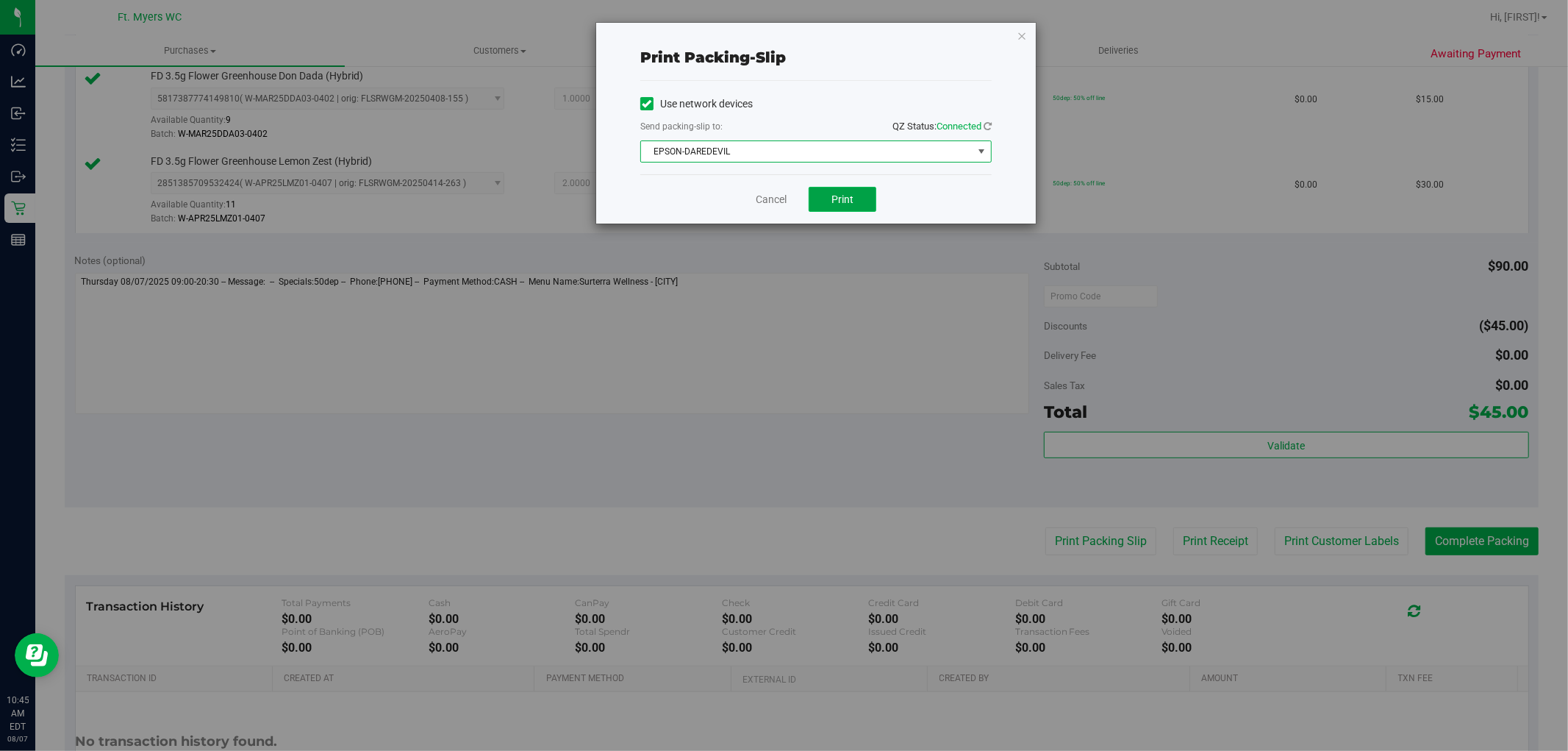 click on "Print" at bounding box center [842, 199] 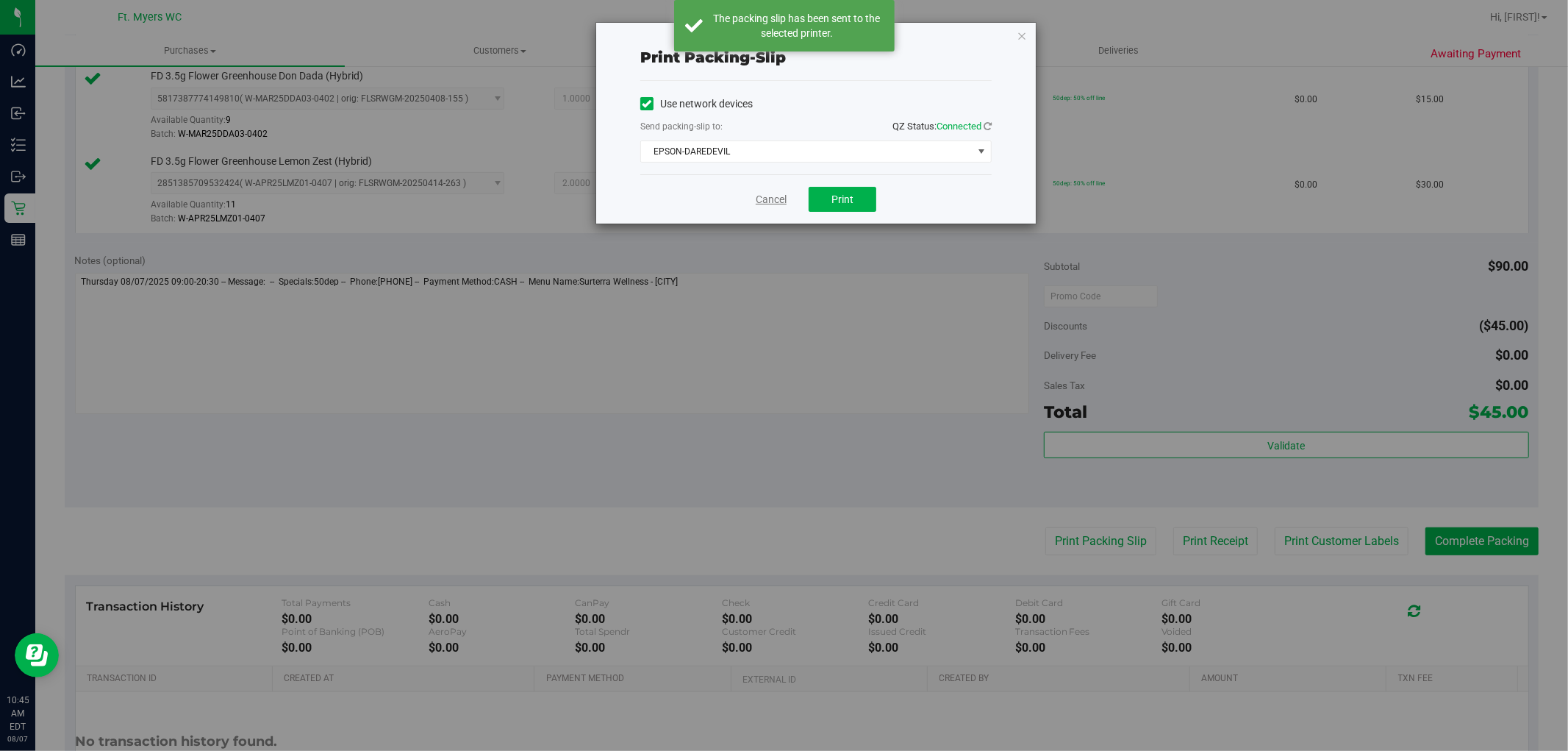 click on "Cancel" at bounding box center (771, 199) 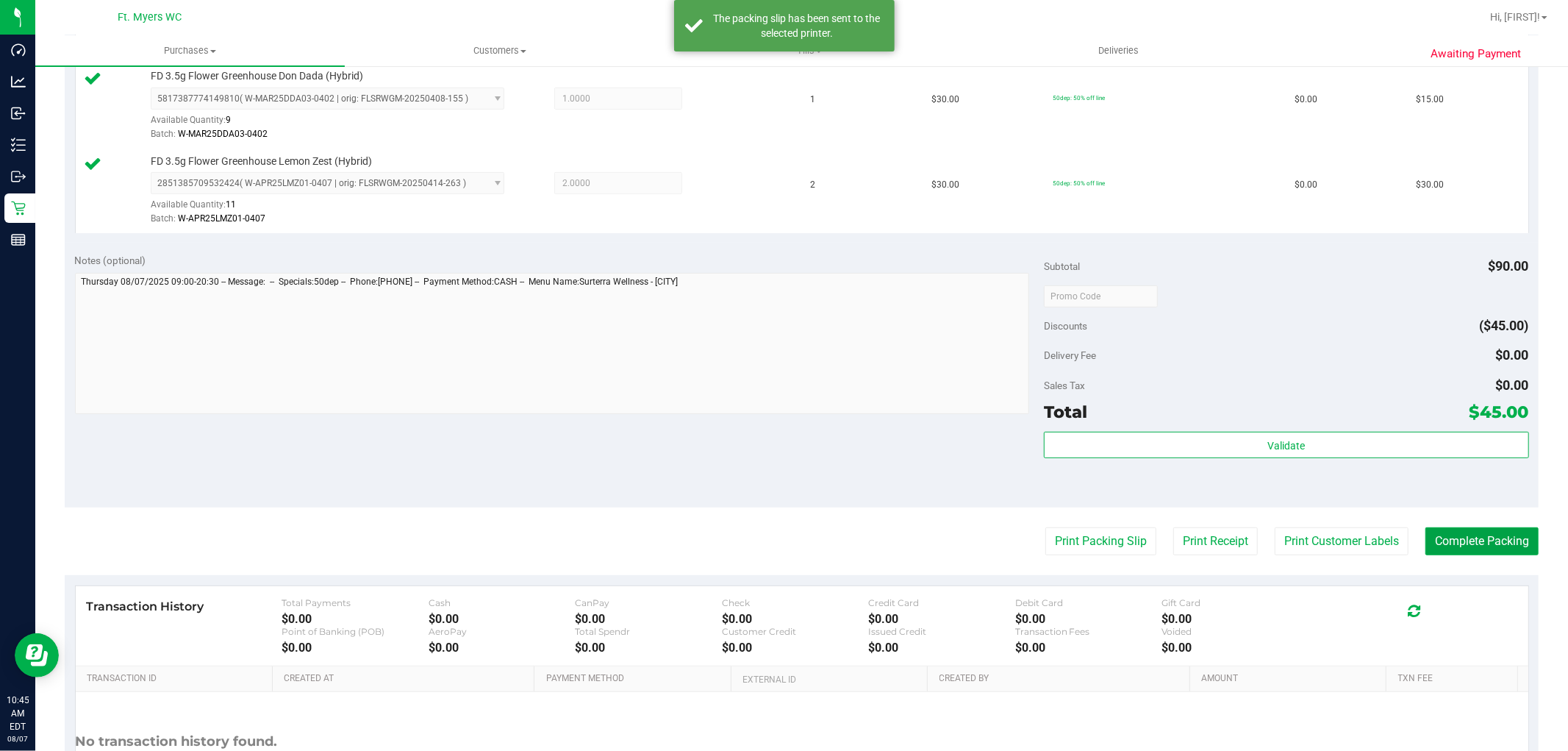 drag, startPoint x: 1473, startPoint y: 544, endPoint x: 1483, endPoint y: 569, distance: 26.92582 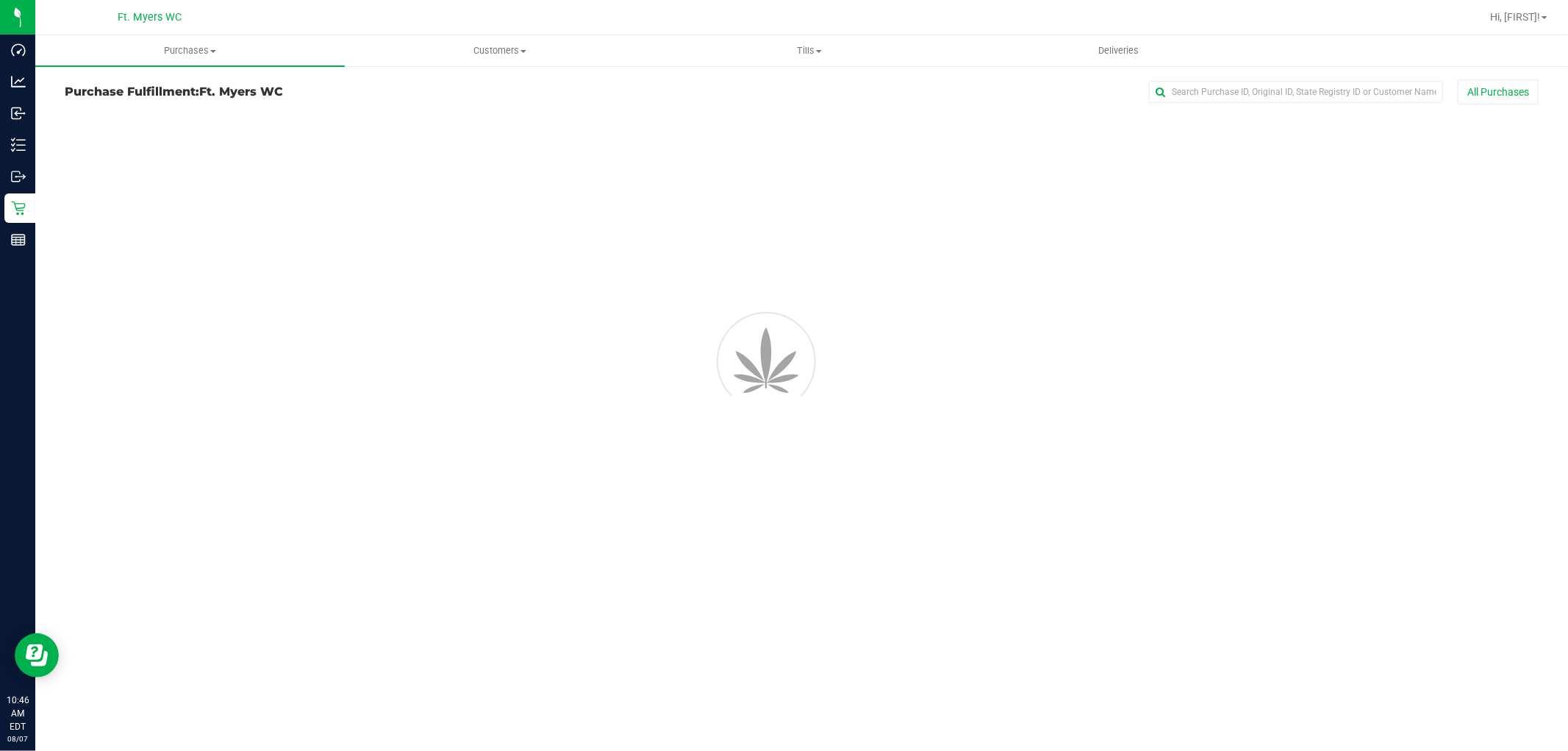 scroll, scrollTop: 0, scrollLeft: 0, axis: both 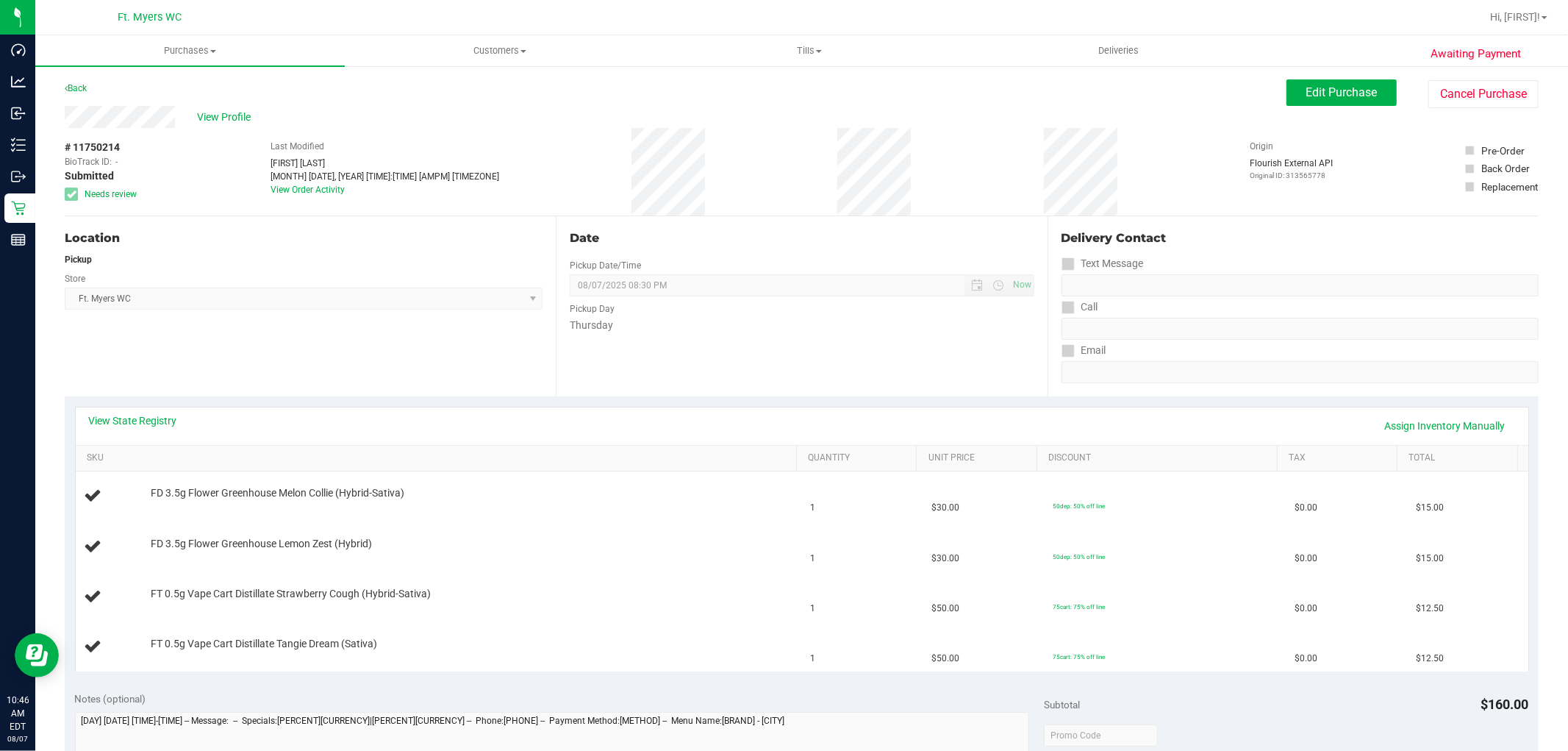 click on "Location
Pickup
Store
Ft. Myers WC Select Store Bonita Springs WC Boynton Beach WC Bradenton WC Brandon WC Brooksville WC Call Center Clermont WC Crestview WC Deerfield Beach WC Delray Beach WC Deltona WC Ft Walton Beach WC Ft. Lauderdale WC Ft. Myers WC Gainesville WC Jax Atlantic WC JAX DC REP Jax WC Key West WC Lakeland WC Largo WC Lehigh Acres DC REP Merritt Island WC Miami 72nd WC Miami Beach WC Miami Dadeland WC Miramar DC REP New Port Richey WC North Palm Beach WC North Port WC Ocala WC Orange Park WC Orlando Colonial WC Orlando DC REP Orlando WC Oviedo WC Palm Bay WC Palm Coast WC Panama City WC Pensacola WC Port Orange WC Port St. Lucie WC Sebring WC South Tampa WC St. Pete WC Summerfield WC Tallahassee DC REP Tallahassee WC Tampa DC Testing Tampa Warehouse Tampa WC TX Austin DC TX Plano Retail WPB DC WPB WC" at bounding box center [310, 306] 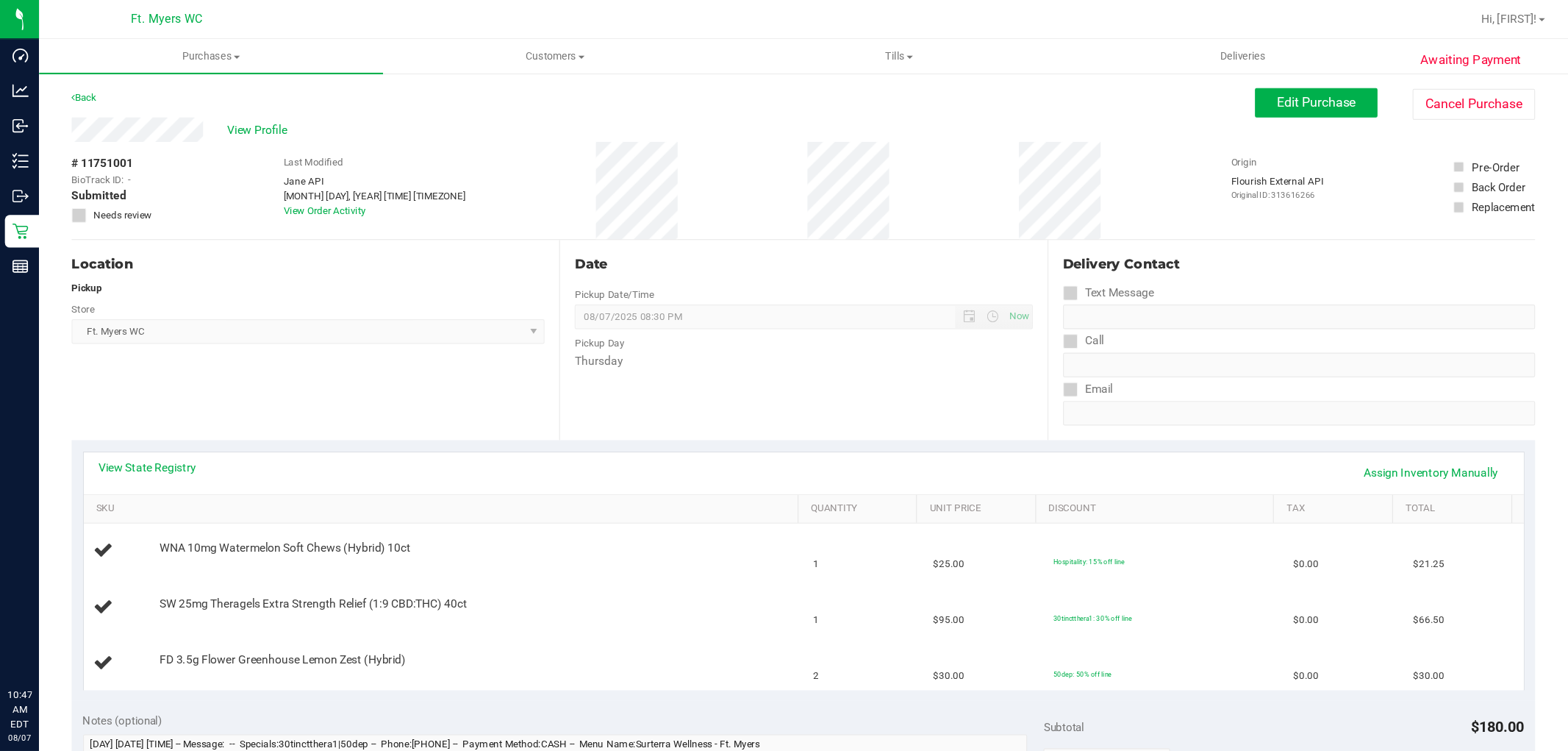 scroll, scrollTop: 0, scrollLeft: 0, axis: both 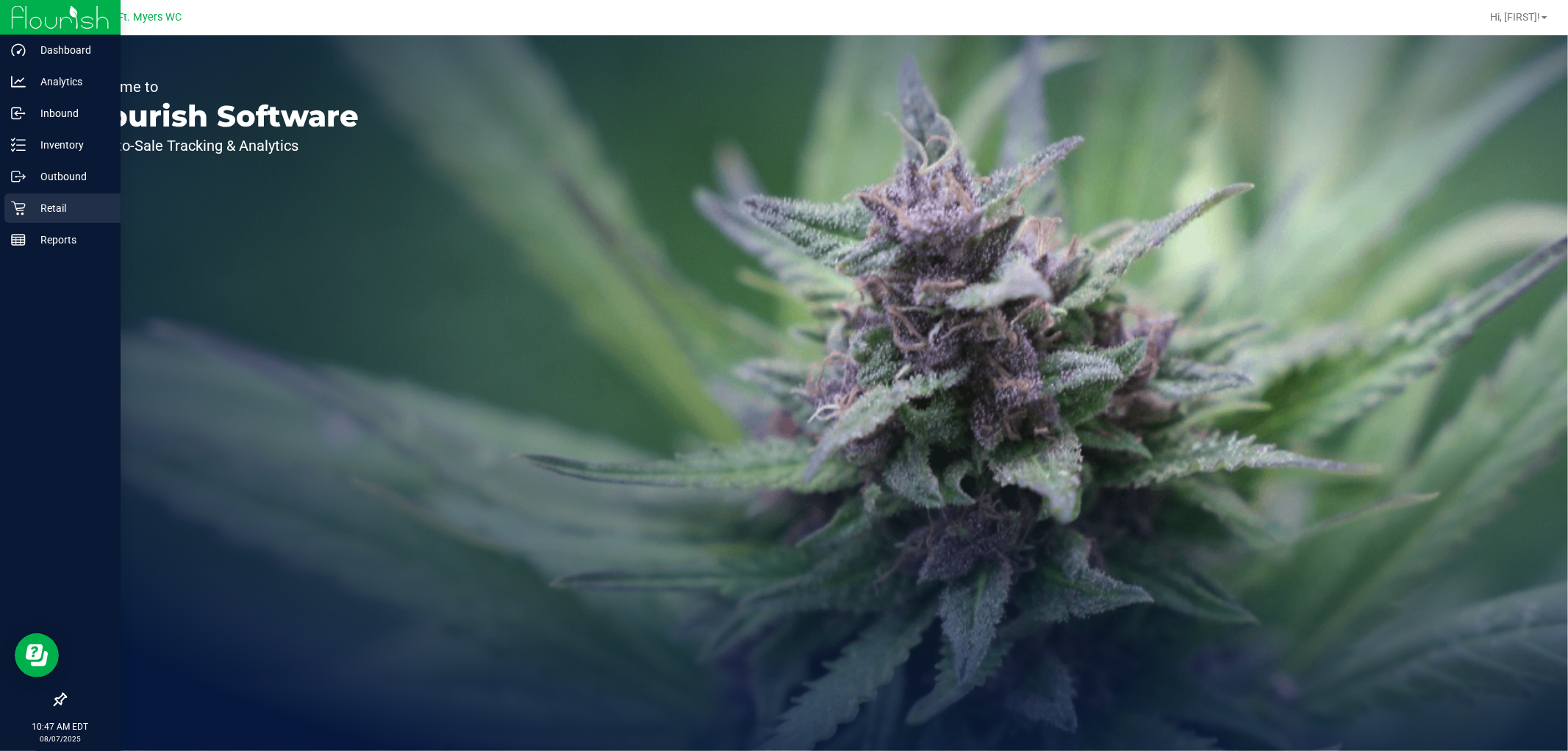 click on "Retail" at bounding box center [70, 208] 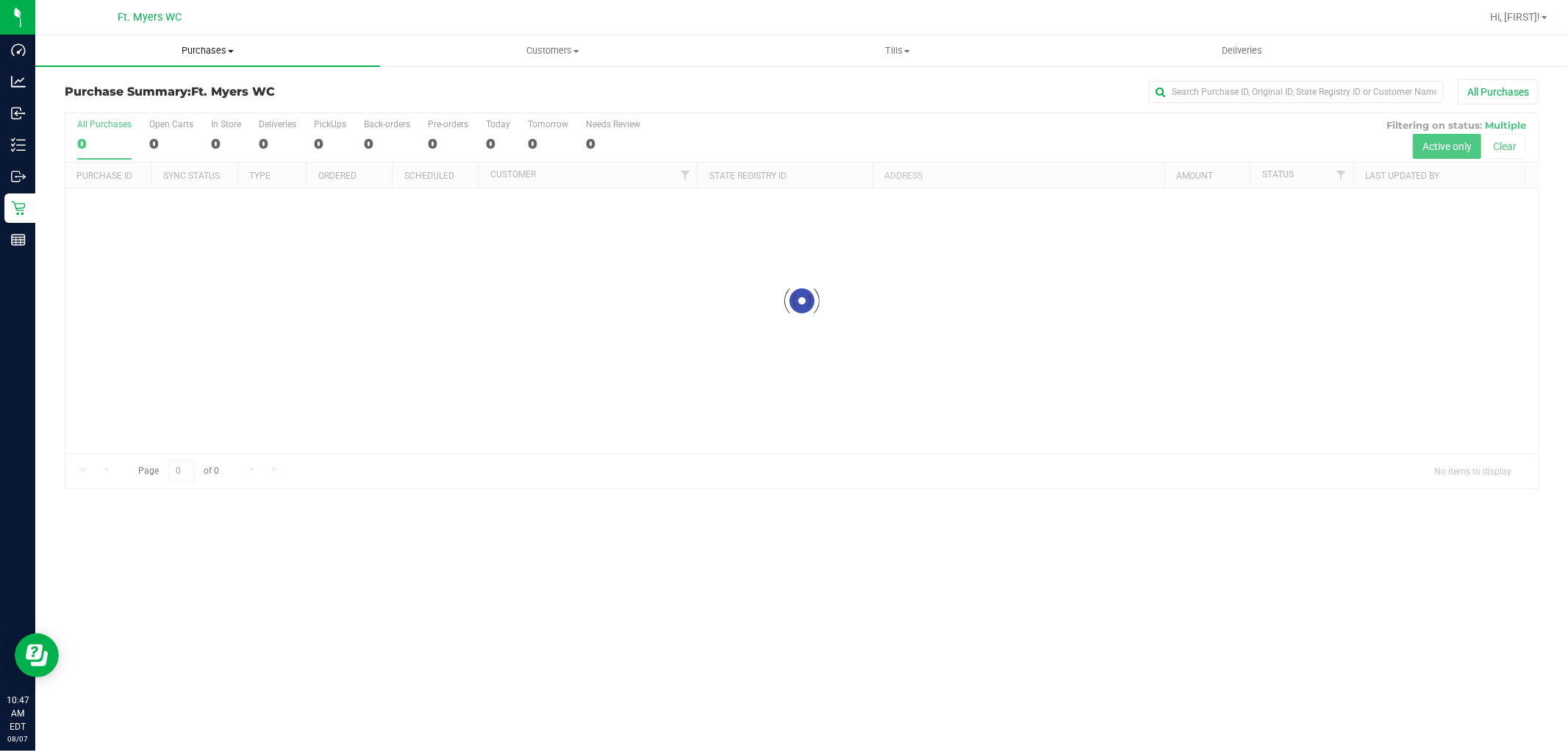 click on "Purchases" at bounding box center [207, 51] 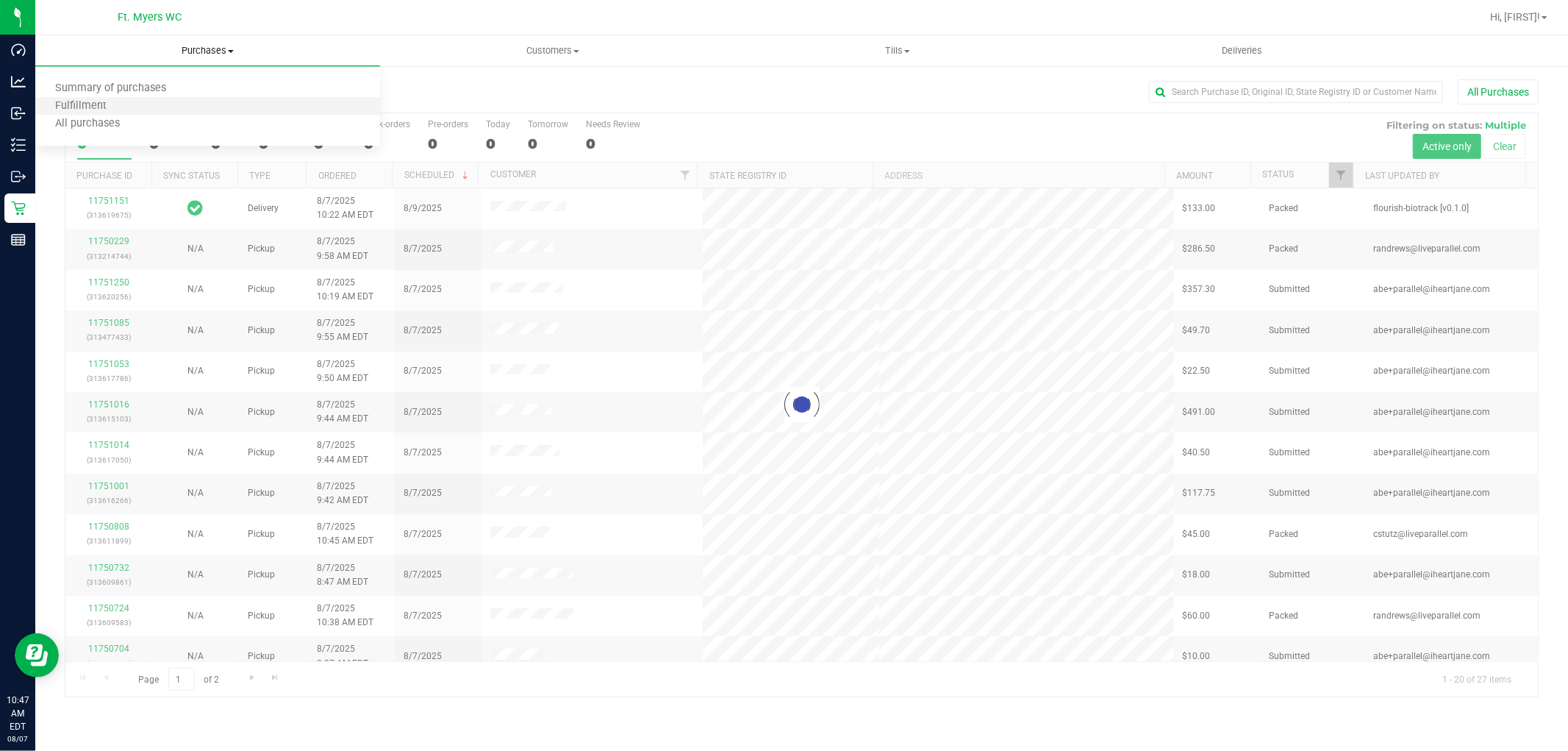 click on "Fulfillment" at bounding box center (207, 107) 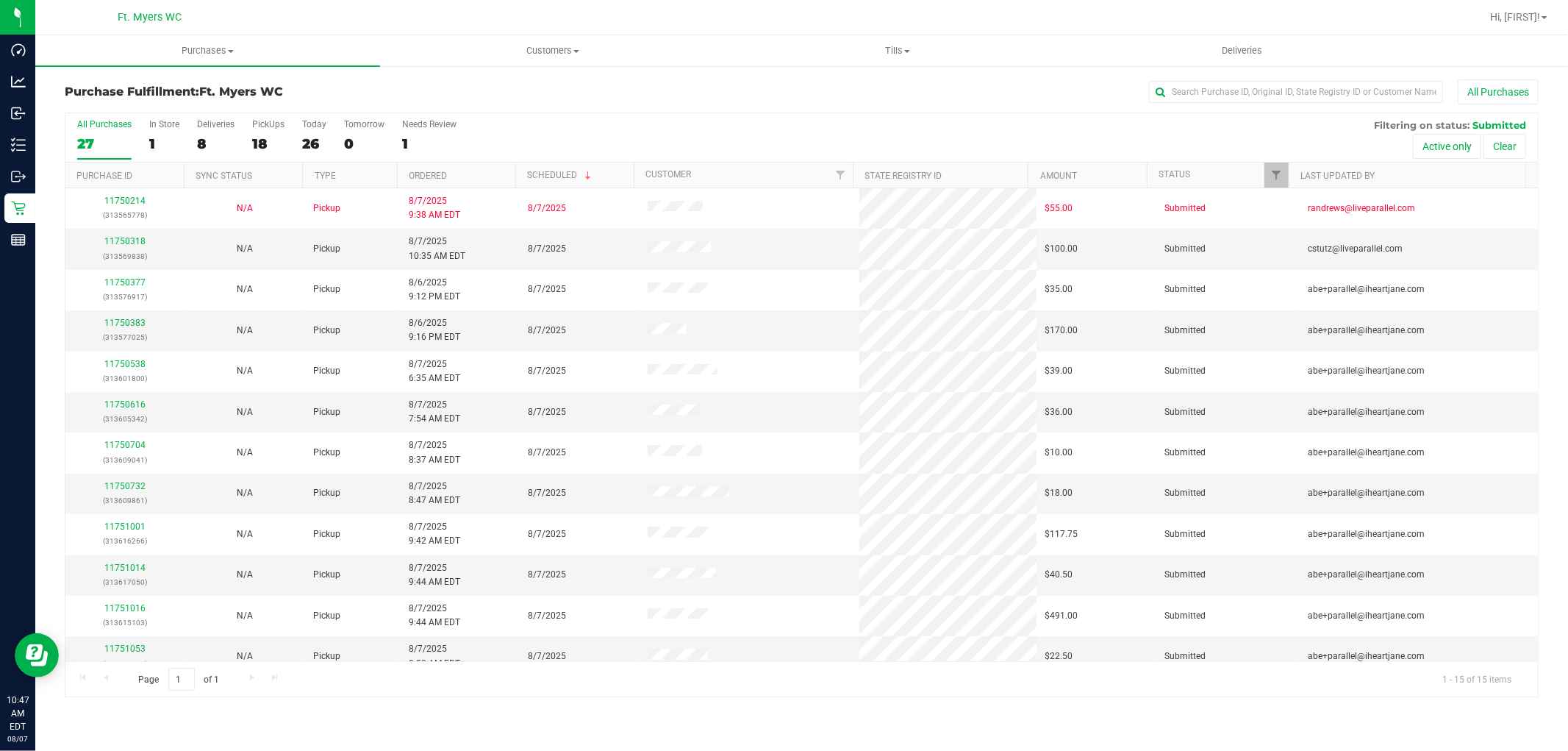 click on "Ordered" at bounding box center (456, 175) 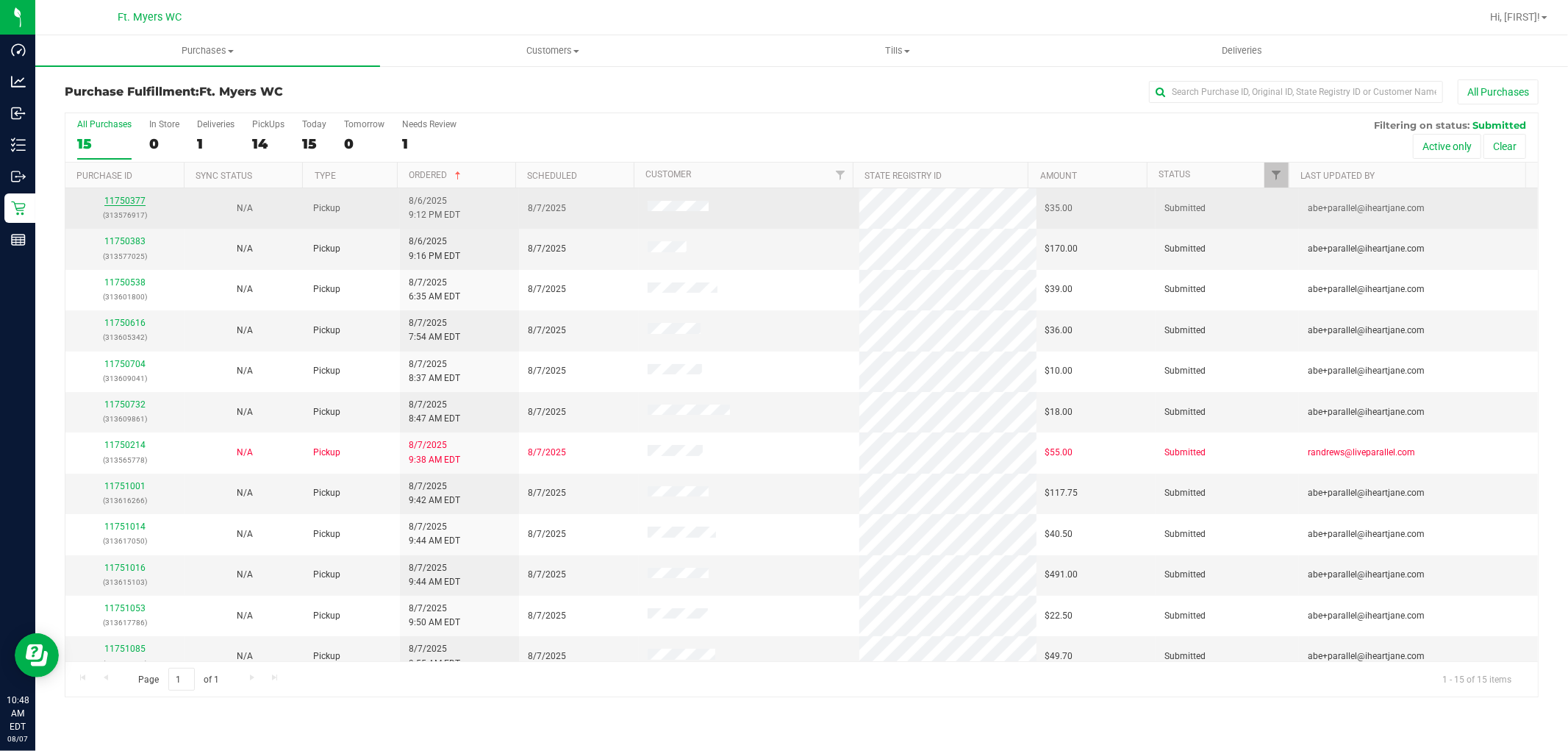 click on "11750377" at bounding box center [125, 201] 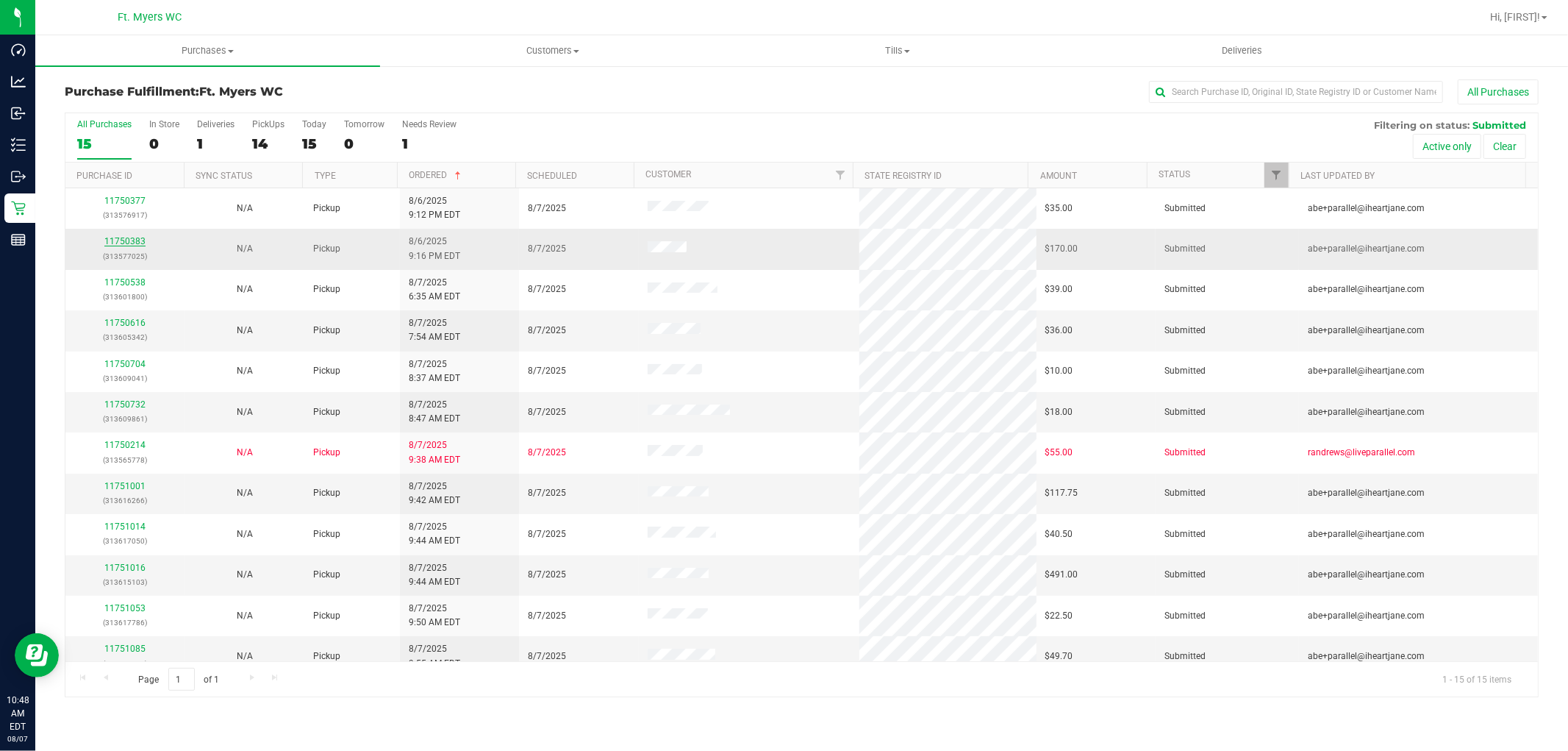 click on "11750383" at bounding box center [125, 241] 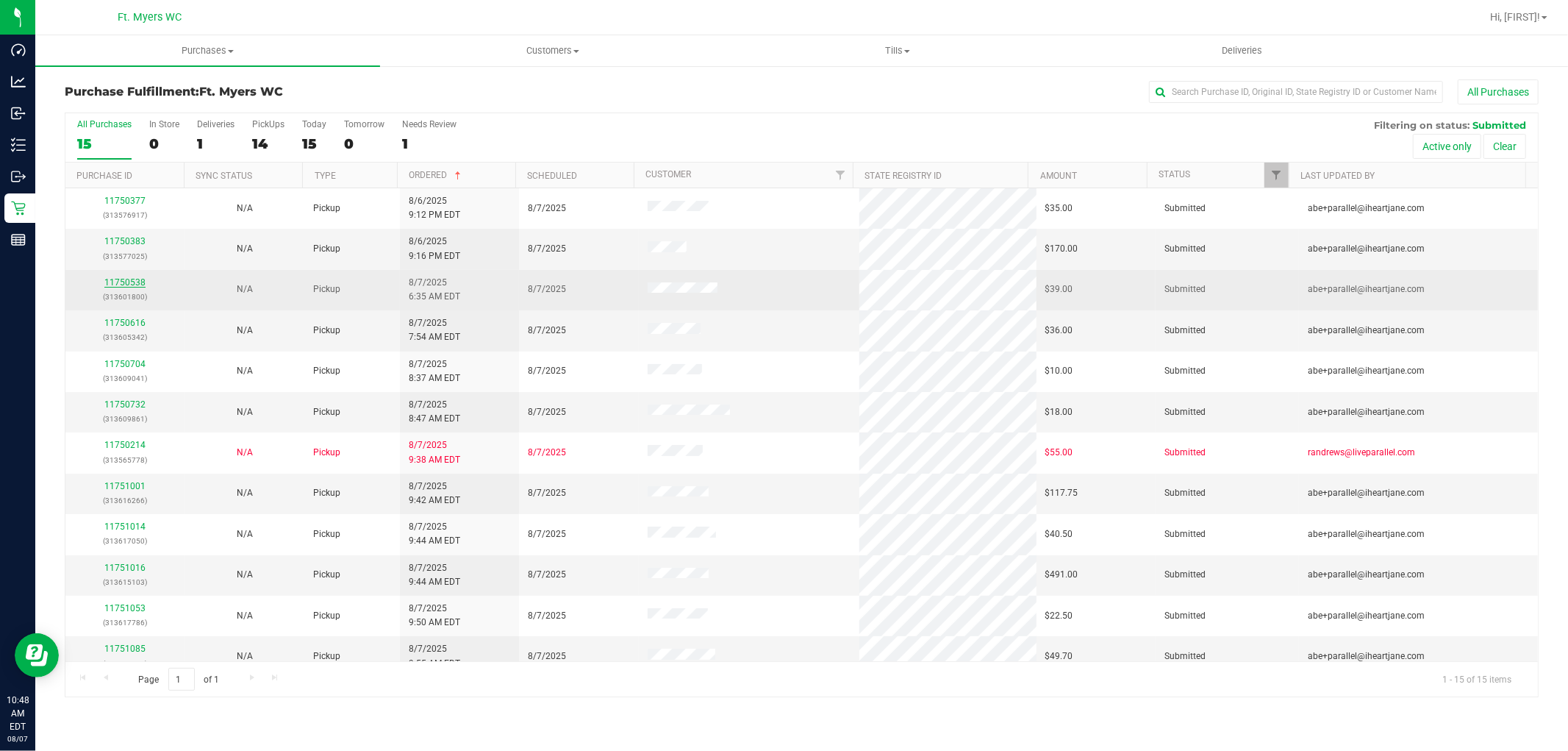 click on "11750538" at bounding box center (125, 282) 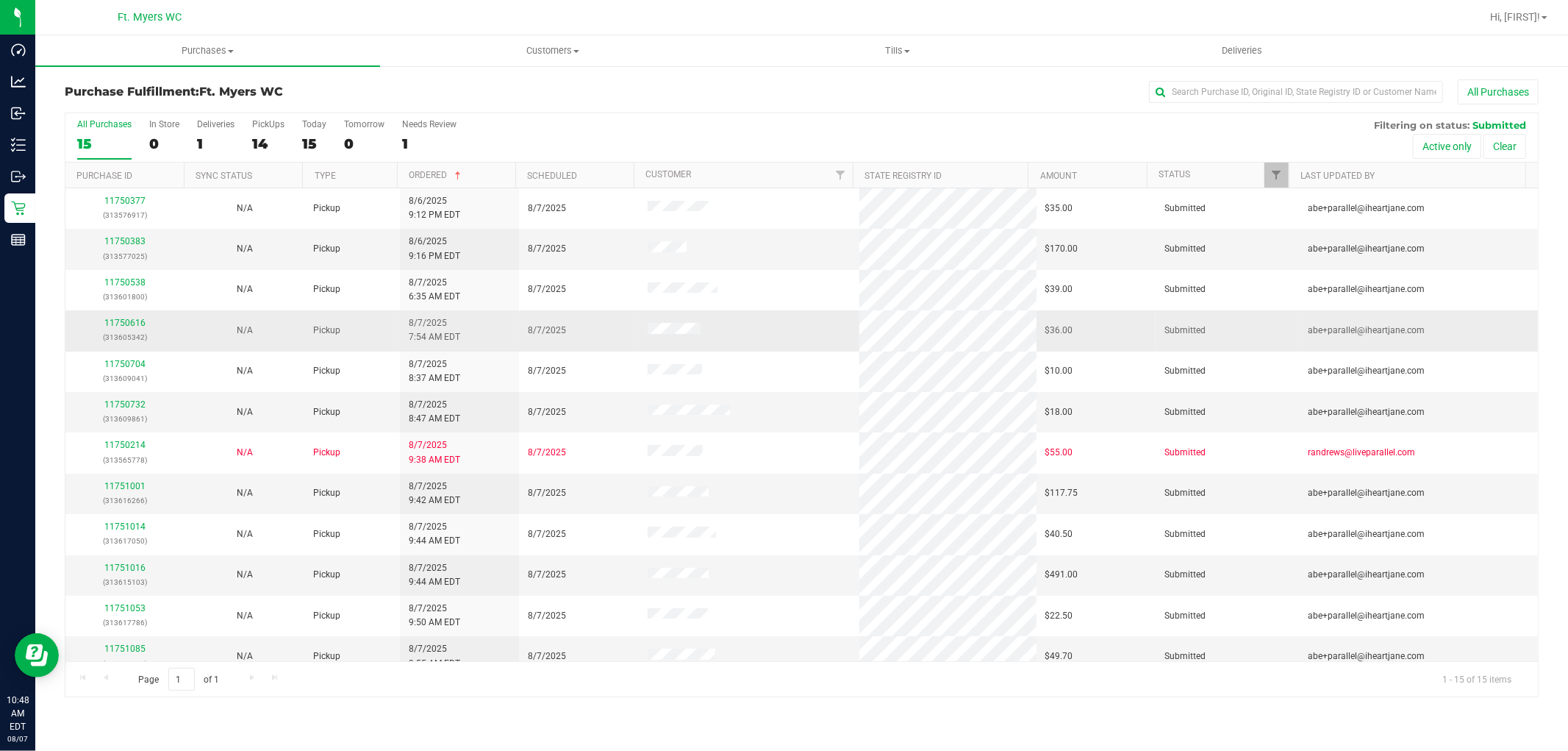 click on "11750616
(313605342)" at bounding box center [125, 330] 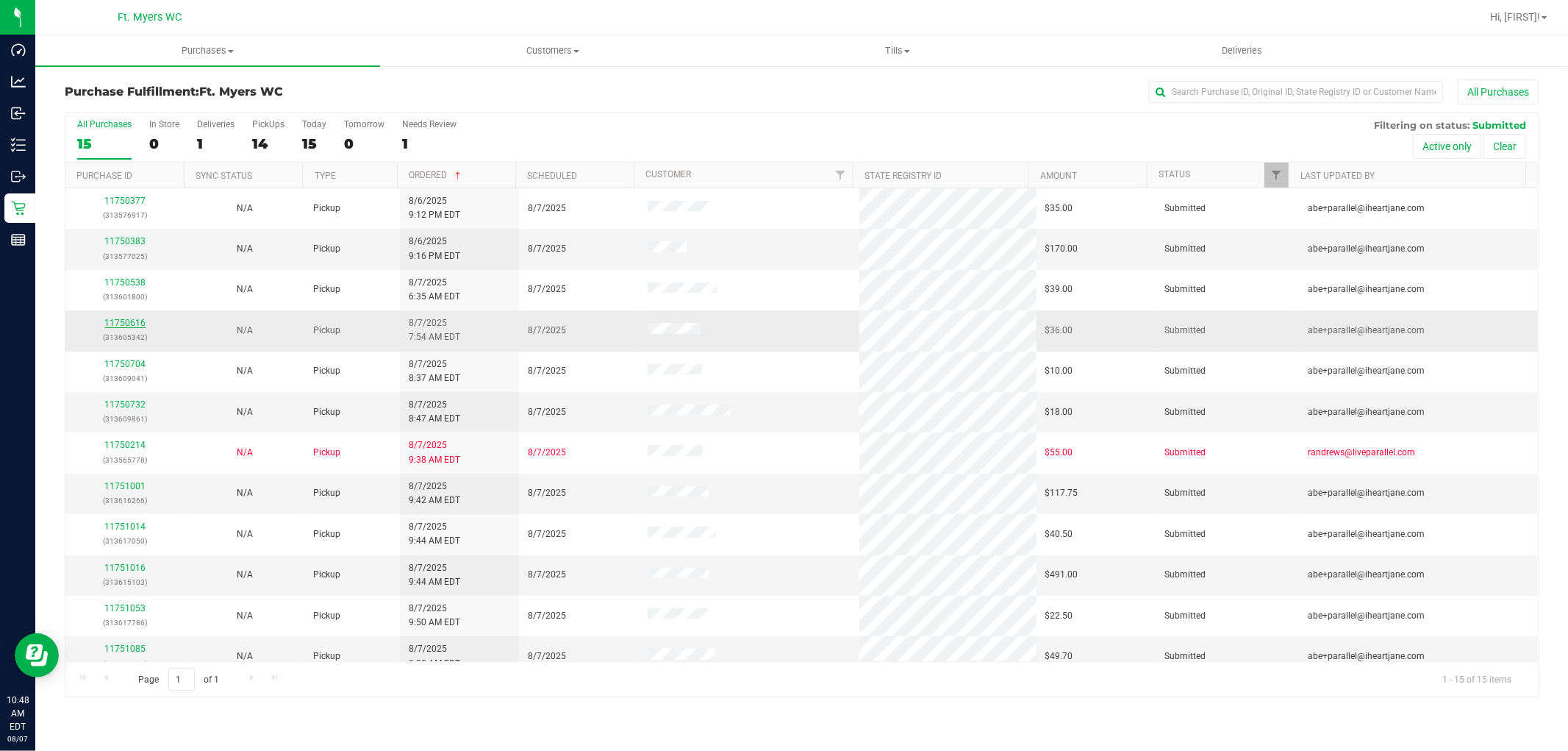 click on "11750616" at bounding box center [125, 323] 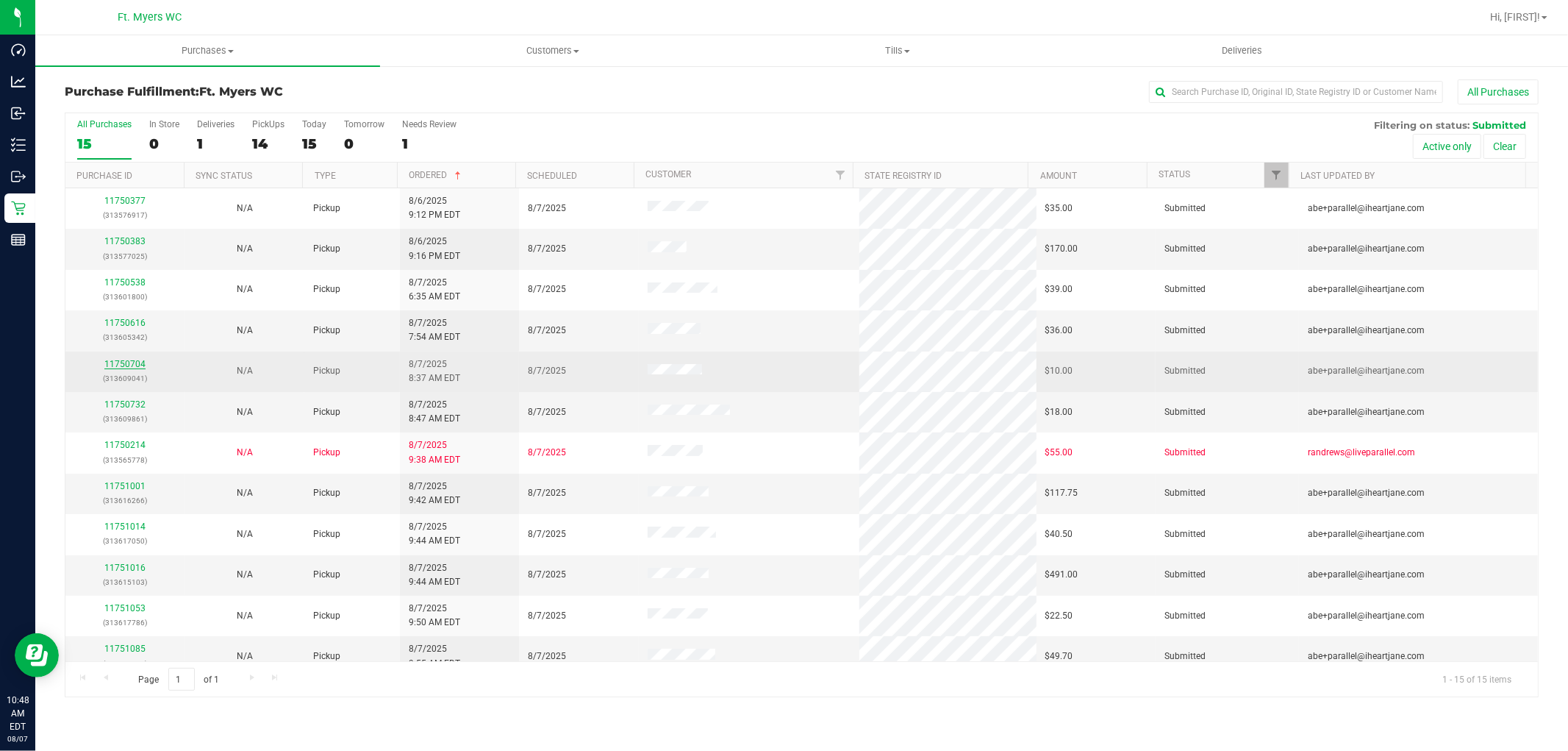click on "11750704" at bounding box center [125, 364] 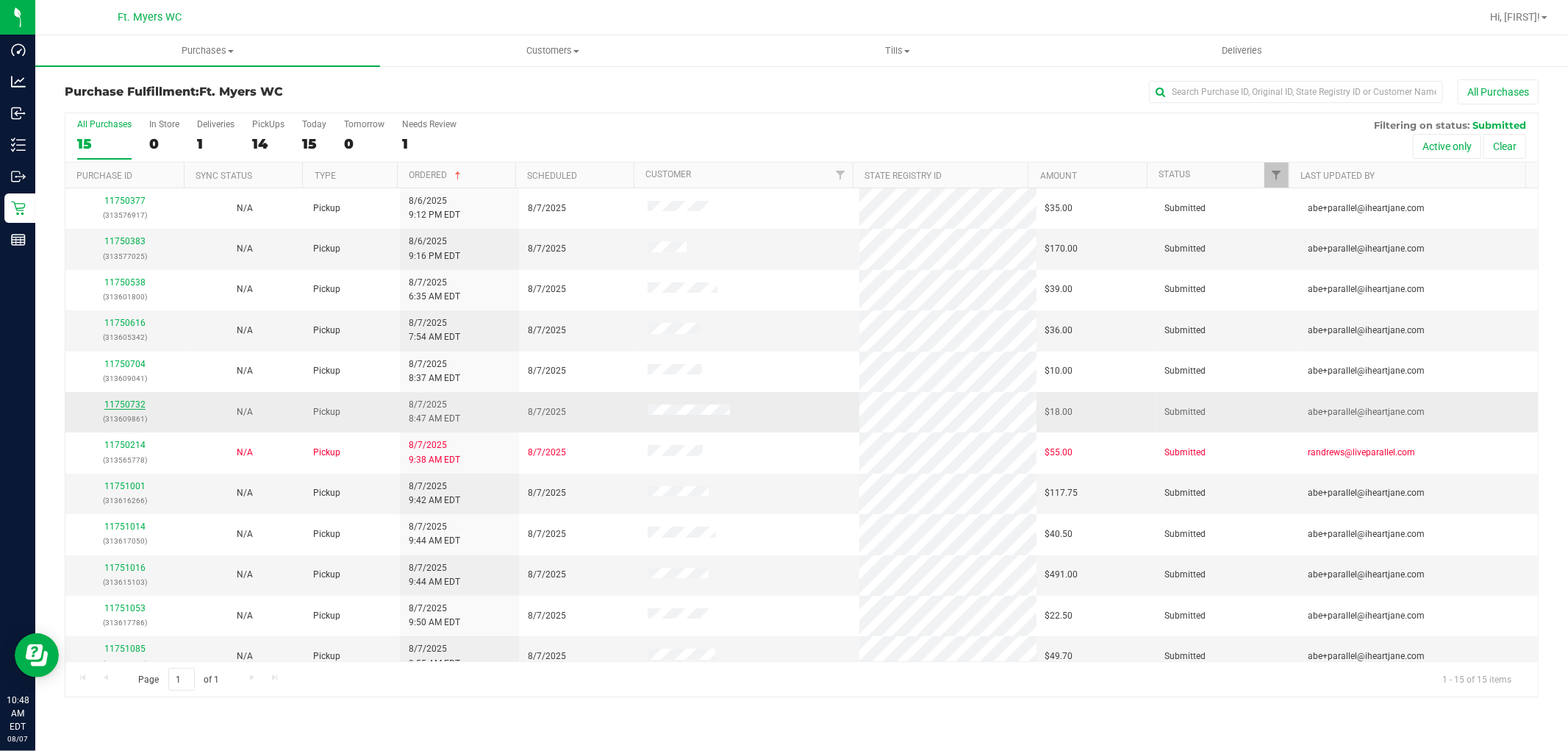 click on "11750732" at bounding box center [125, 405] 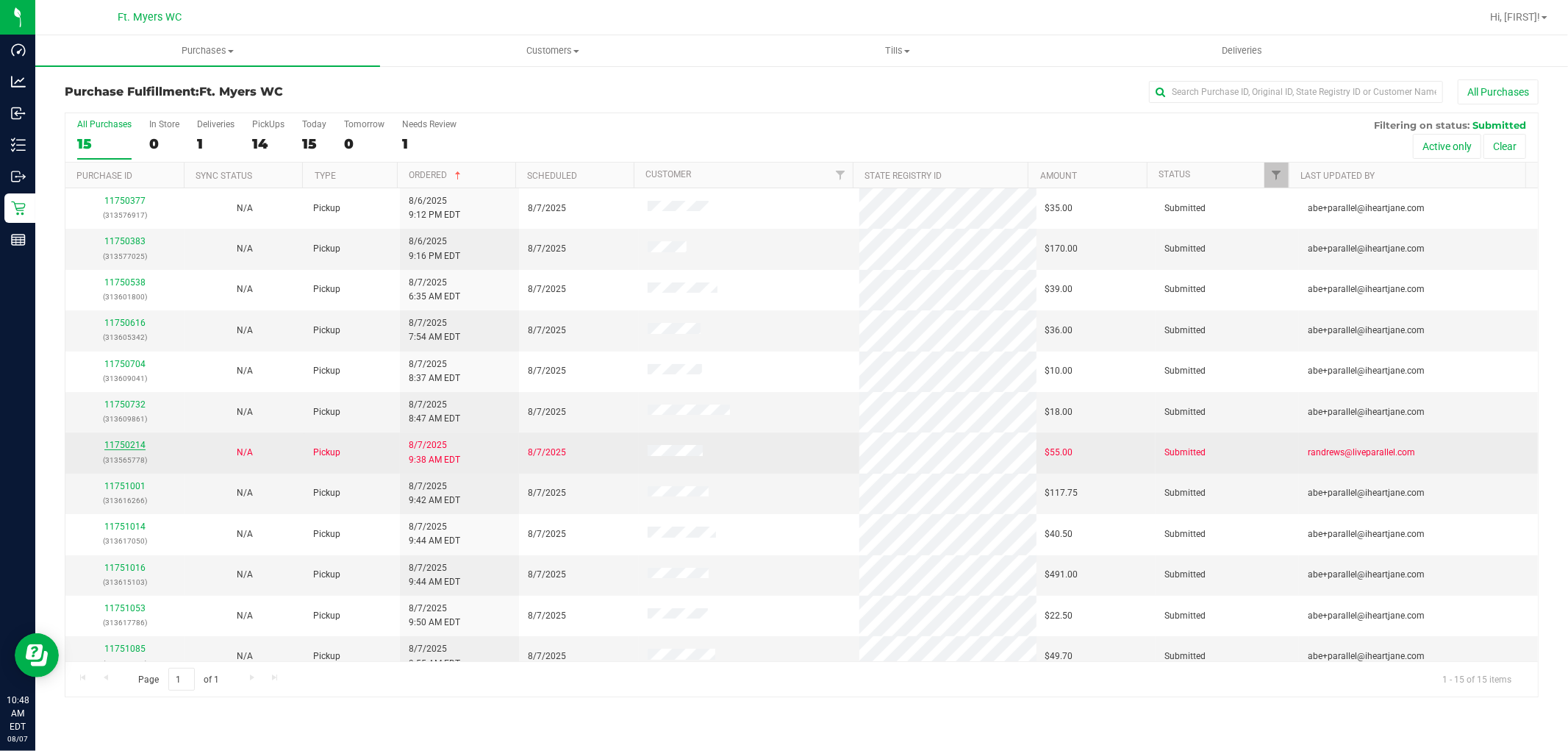 click on "11750214" at bounding box center (125, 445) 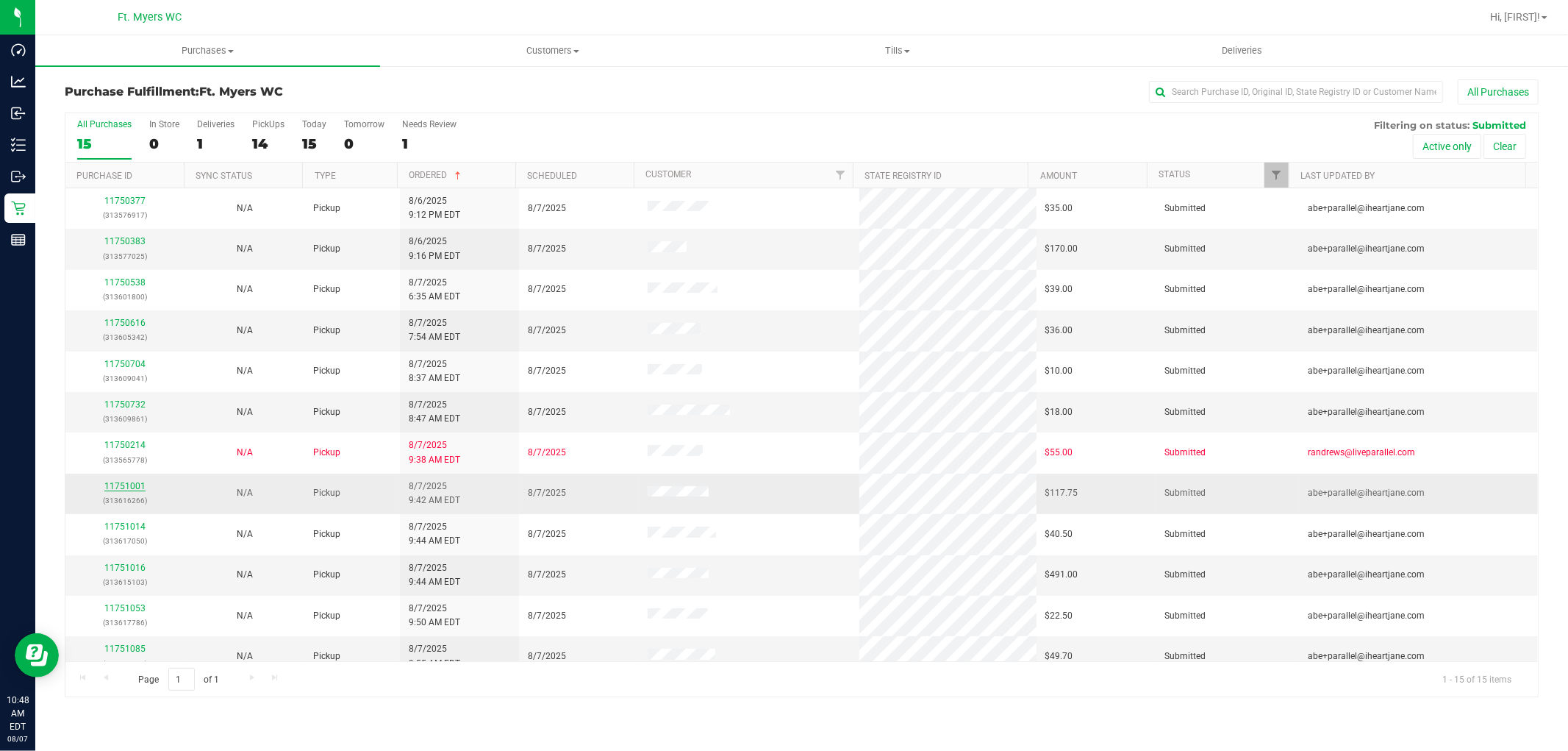 click on "11751001" at bounding box center [125, 486] 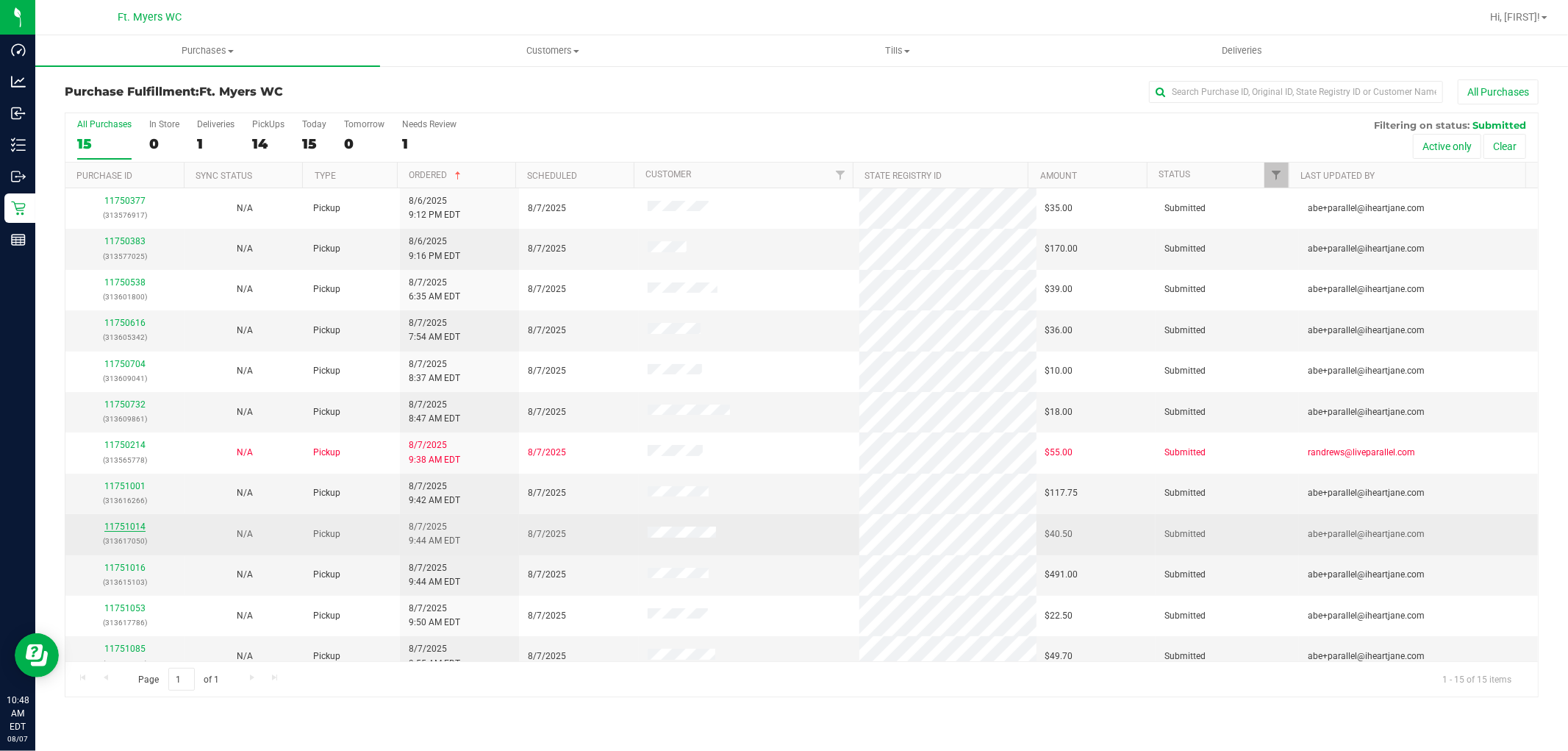click on "11751014" at bounding box center (125, 527) 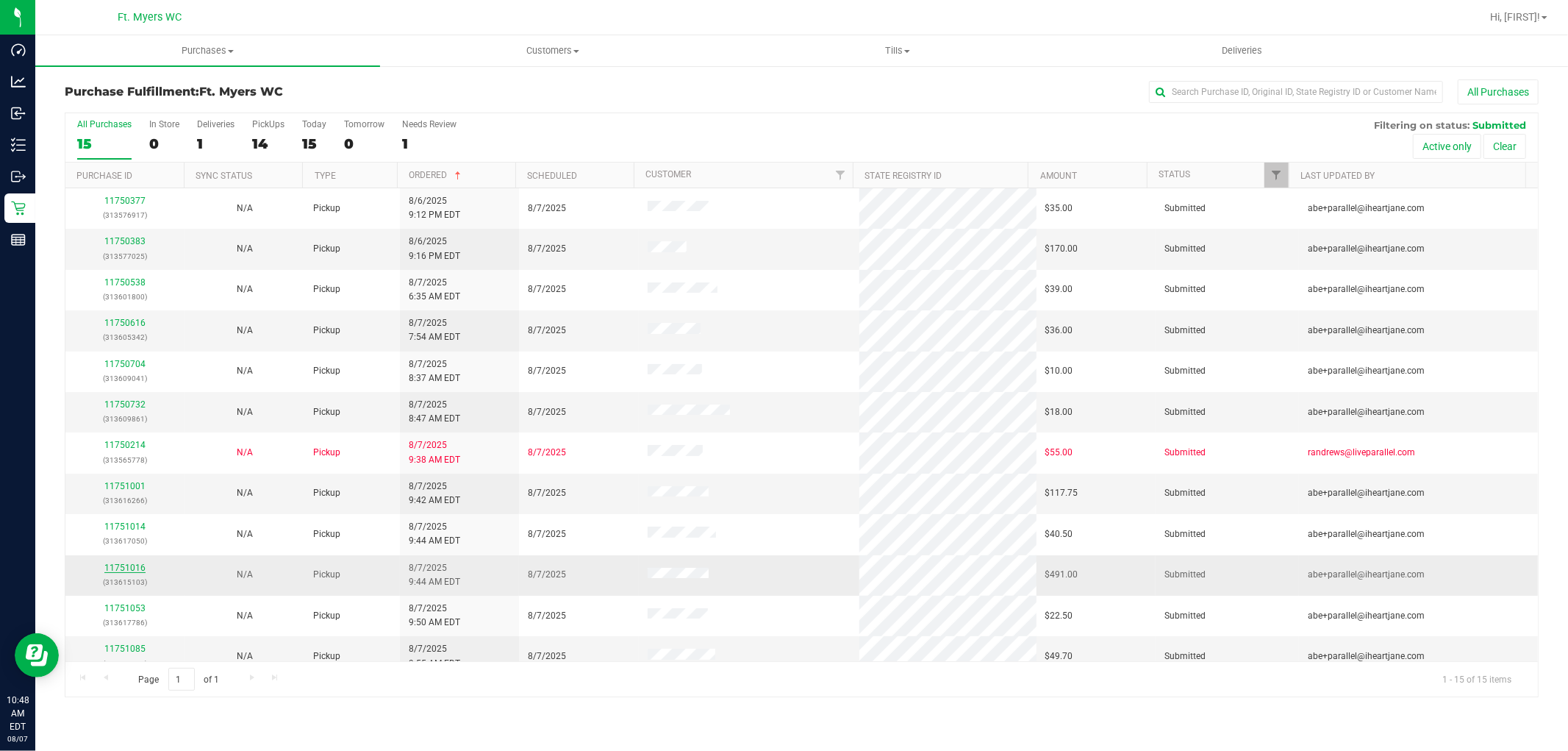 click on "11751016" at bounding box center [125, 568] 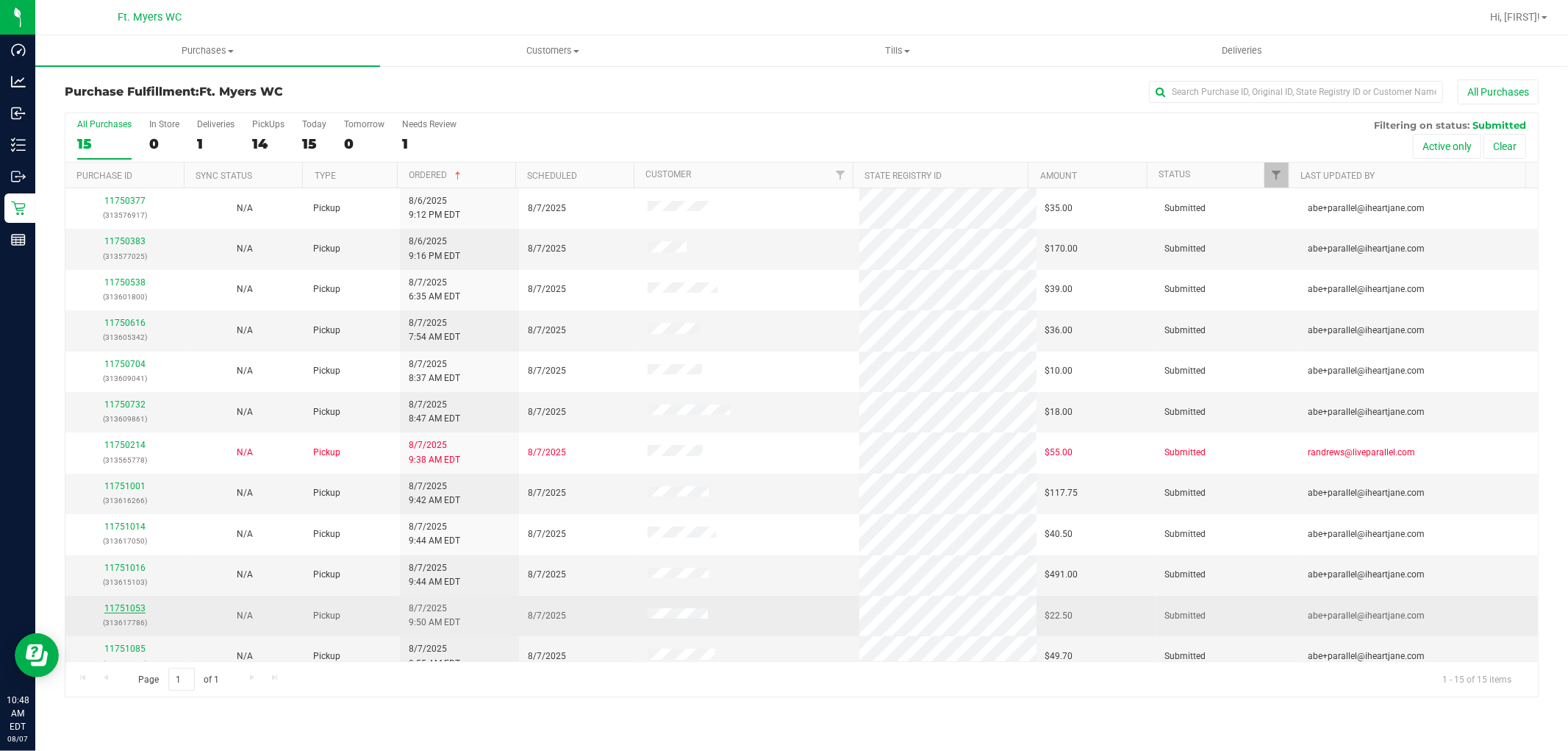 click on "11751053" at bounding box center (125, 608) 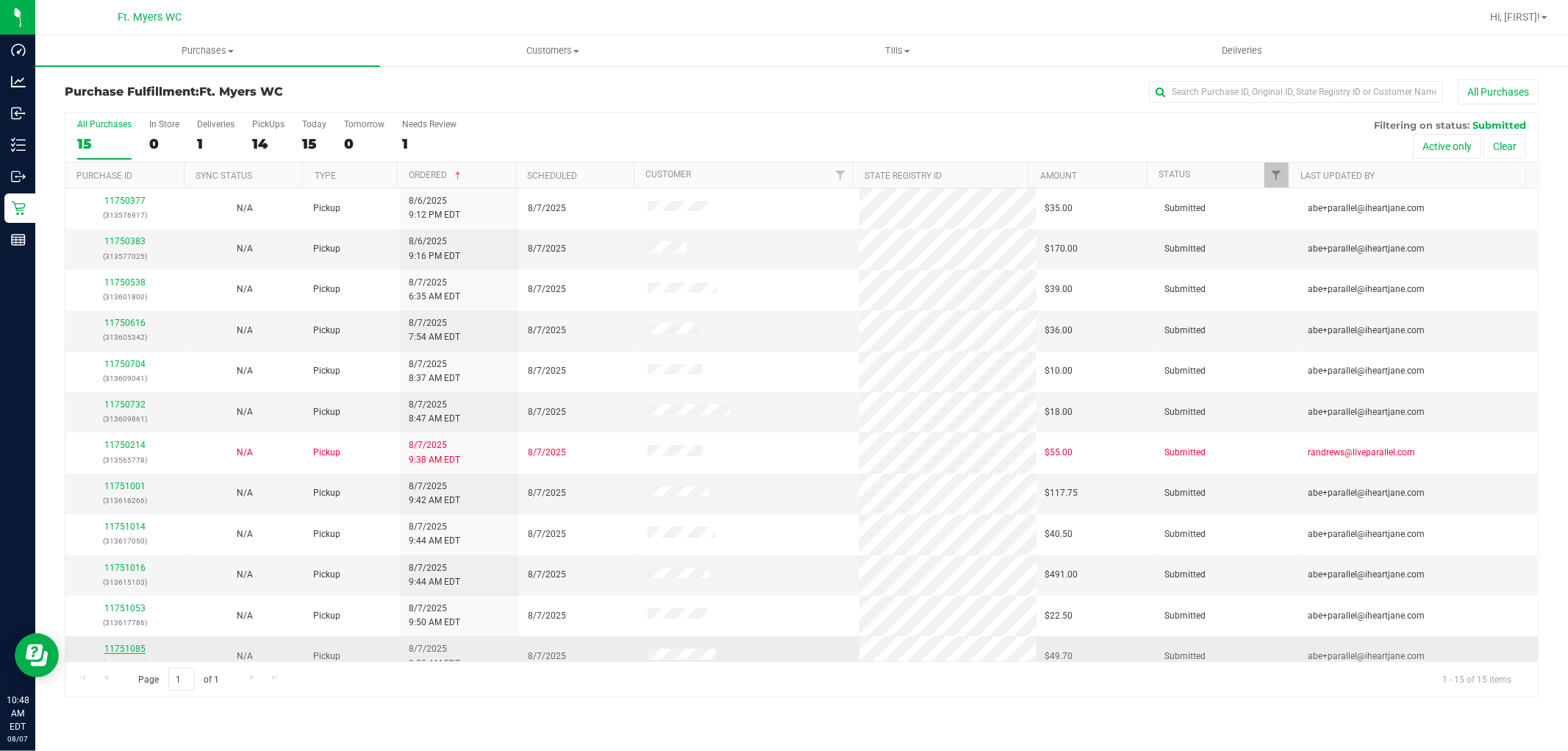 click on "11751085
(313477433)" at bounding box center (125, 656) 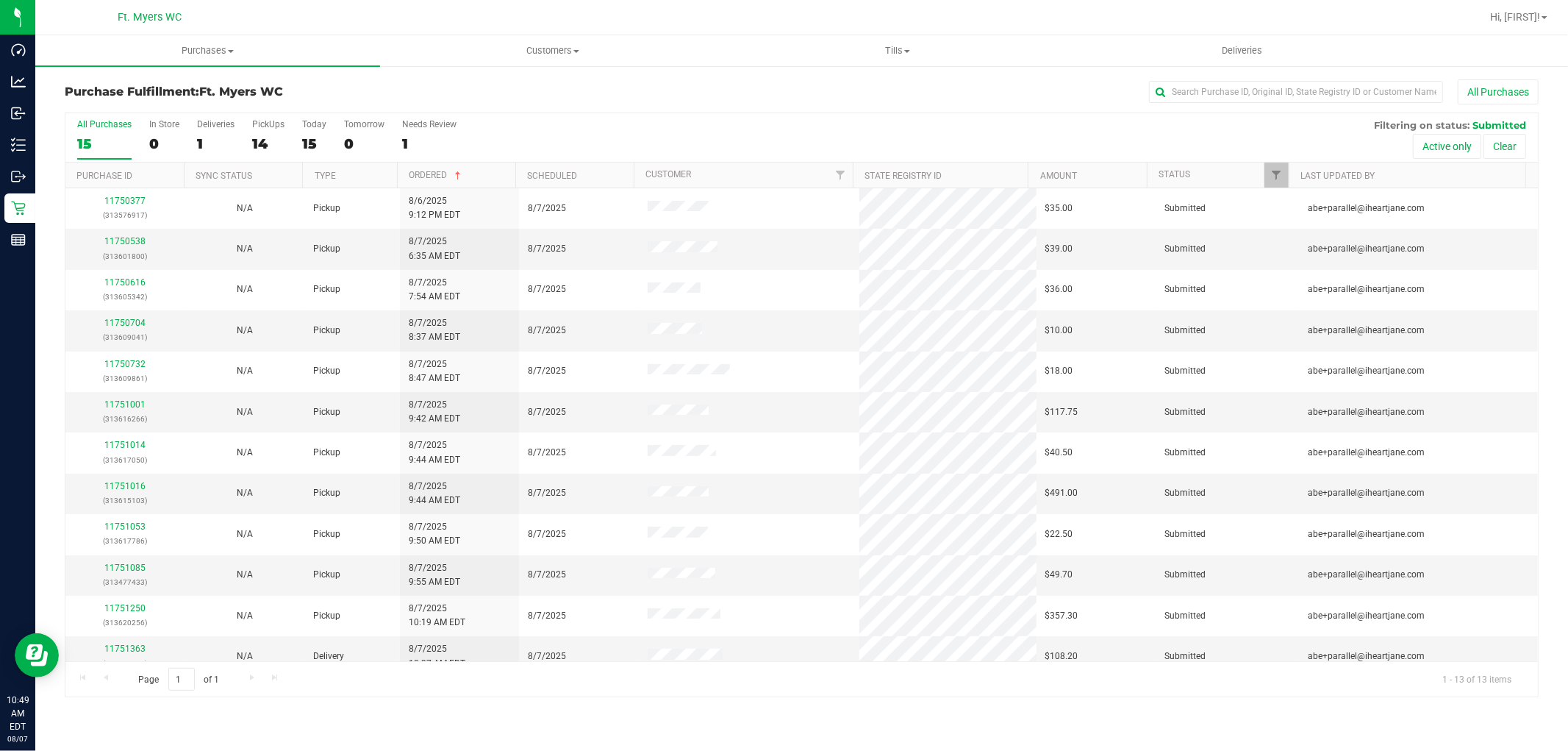 click on "15" at bounding box center [104, 143] 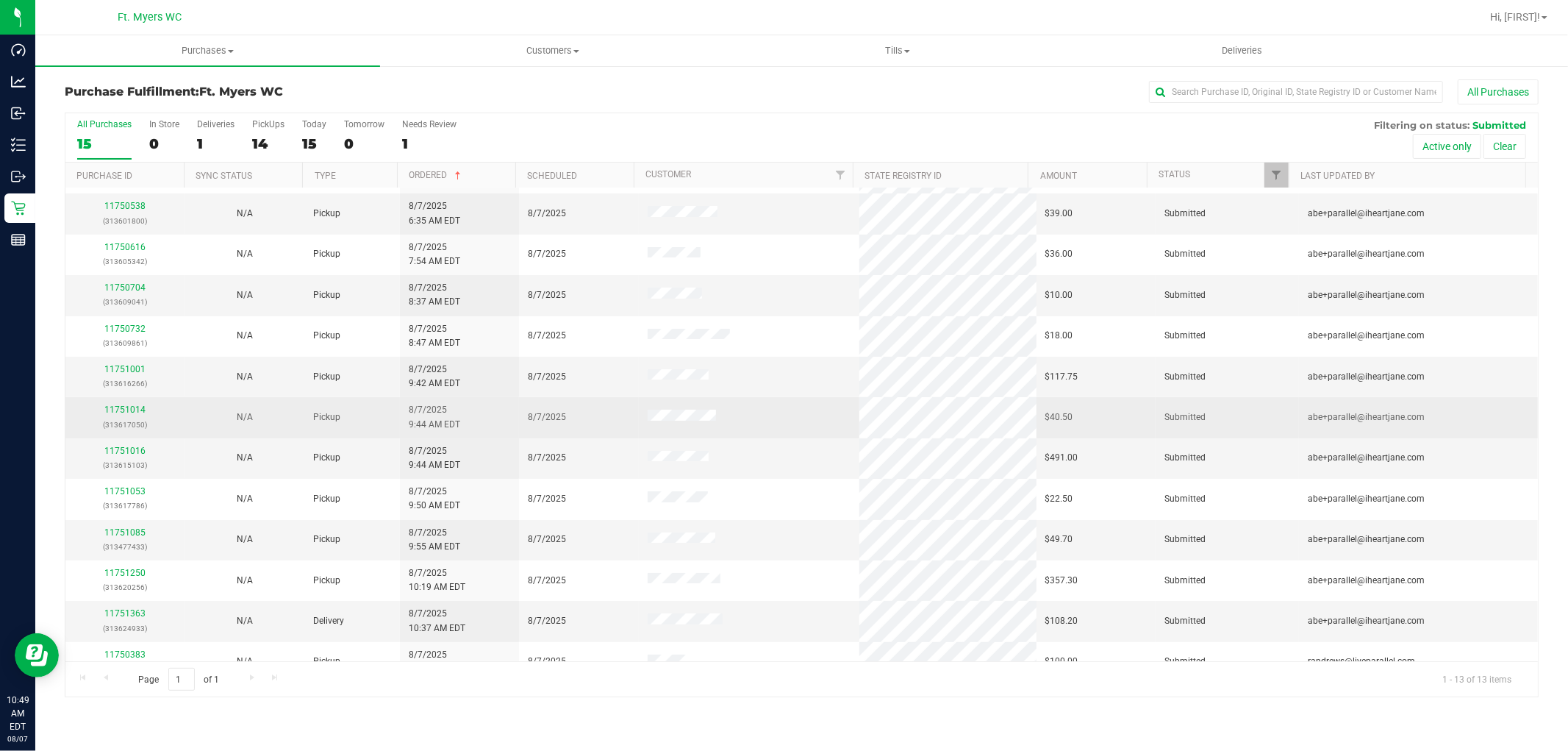 scroll, scrollTop: 56, scrollLeft: 0, axis: vertical 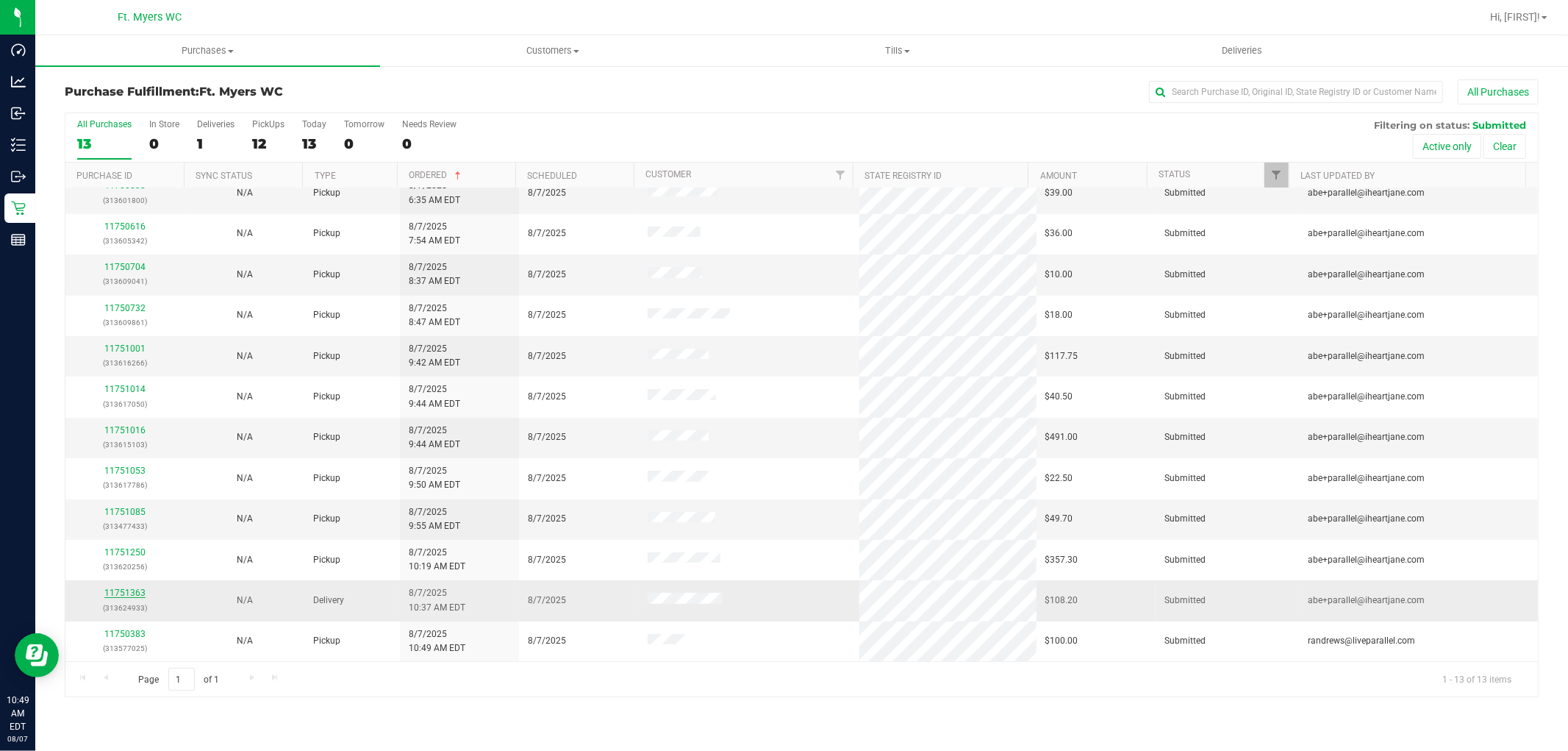 click on "11751363" at bounding box center [125, 593] 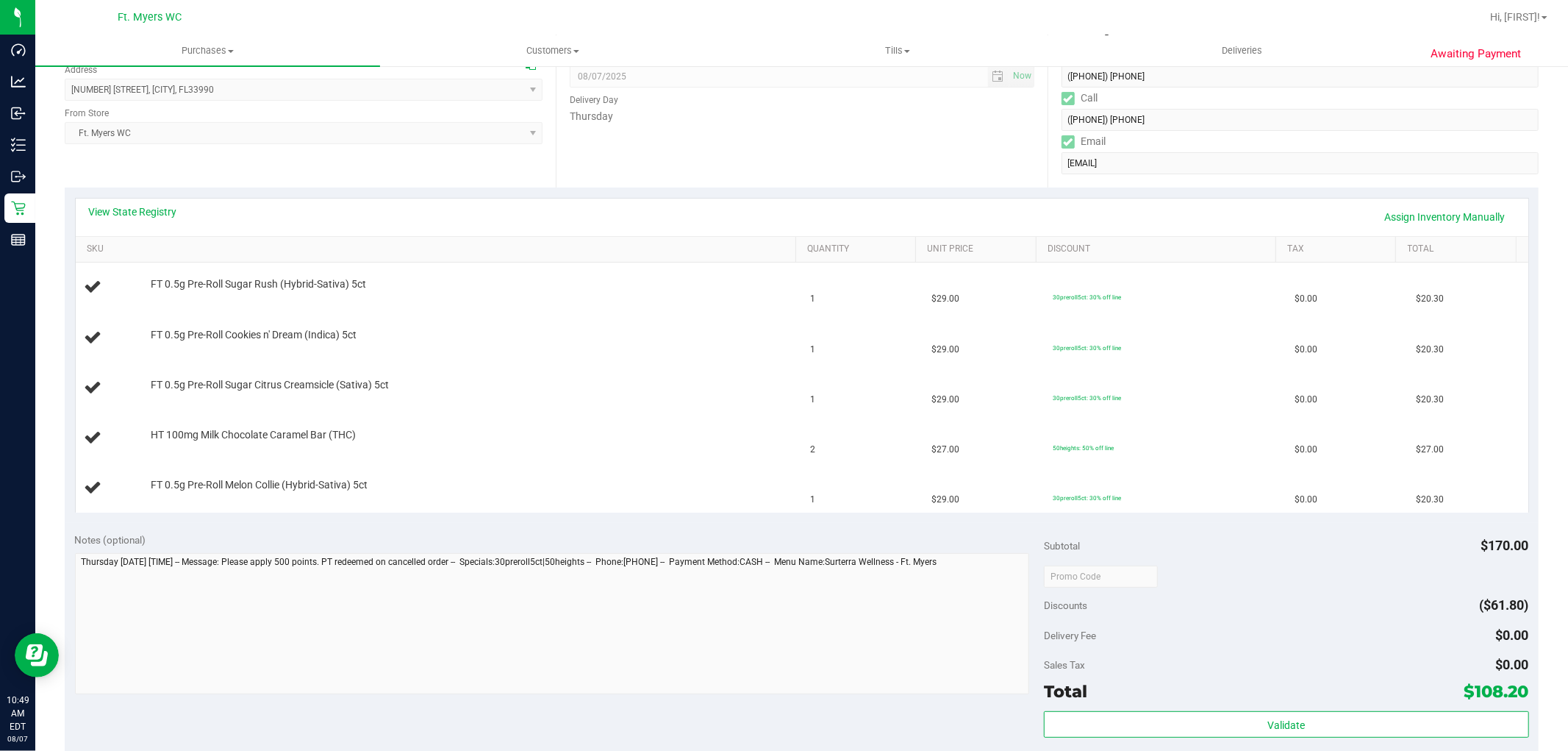 scroll, scrollTop: 408, scrollLeft: 0, axis: vertical 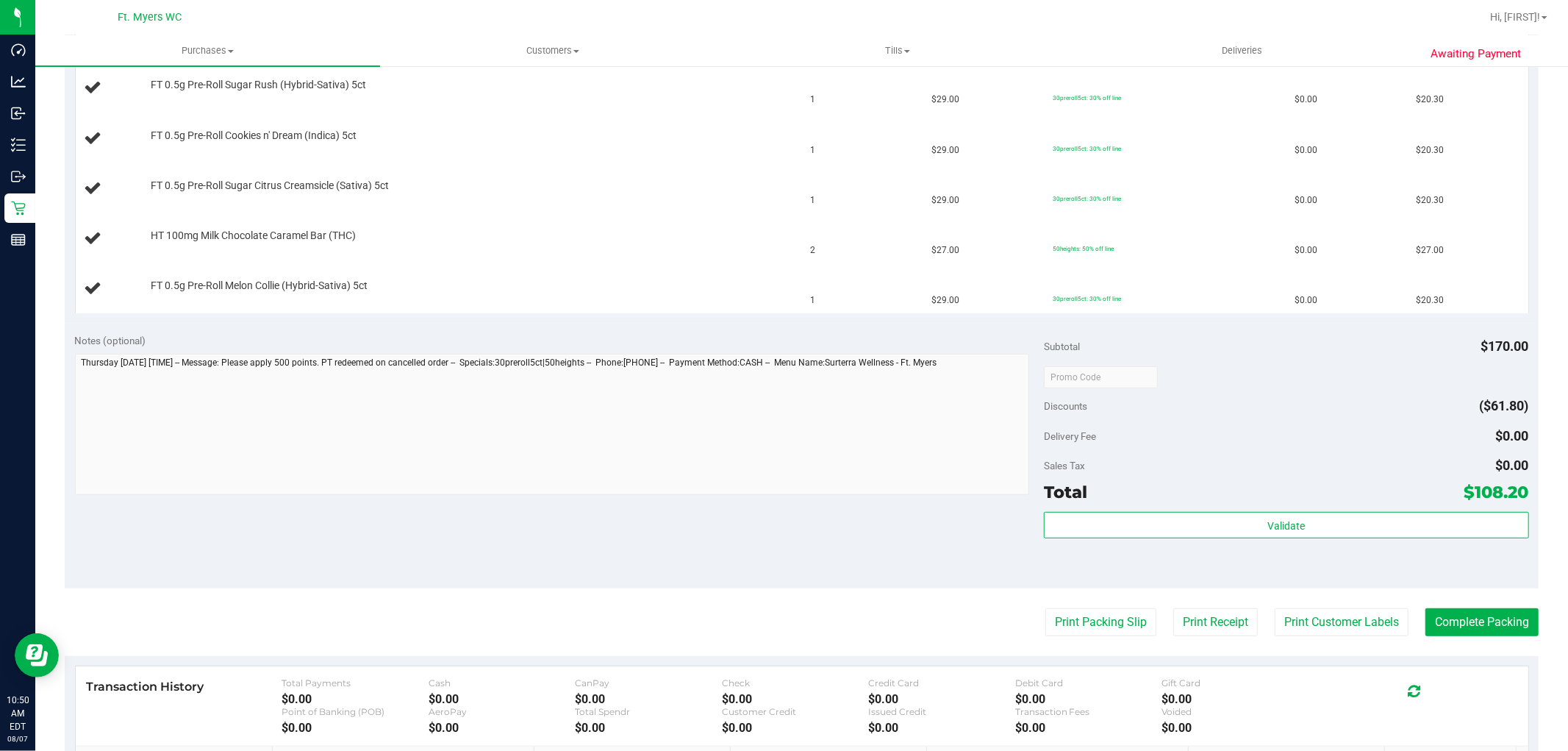 click on "Notes (optional)" at bounding box center [559, 341] 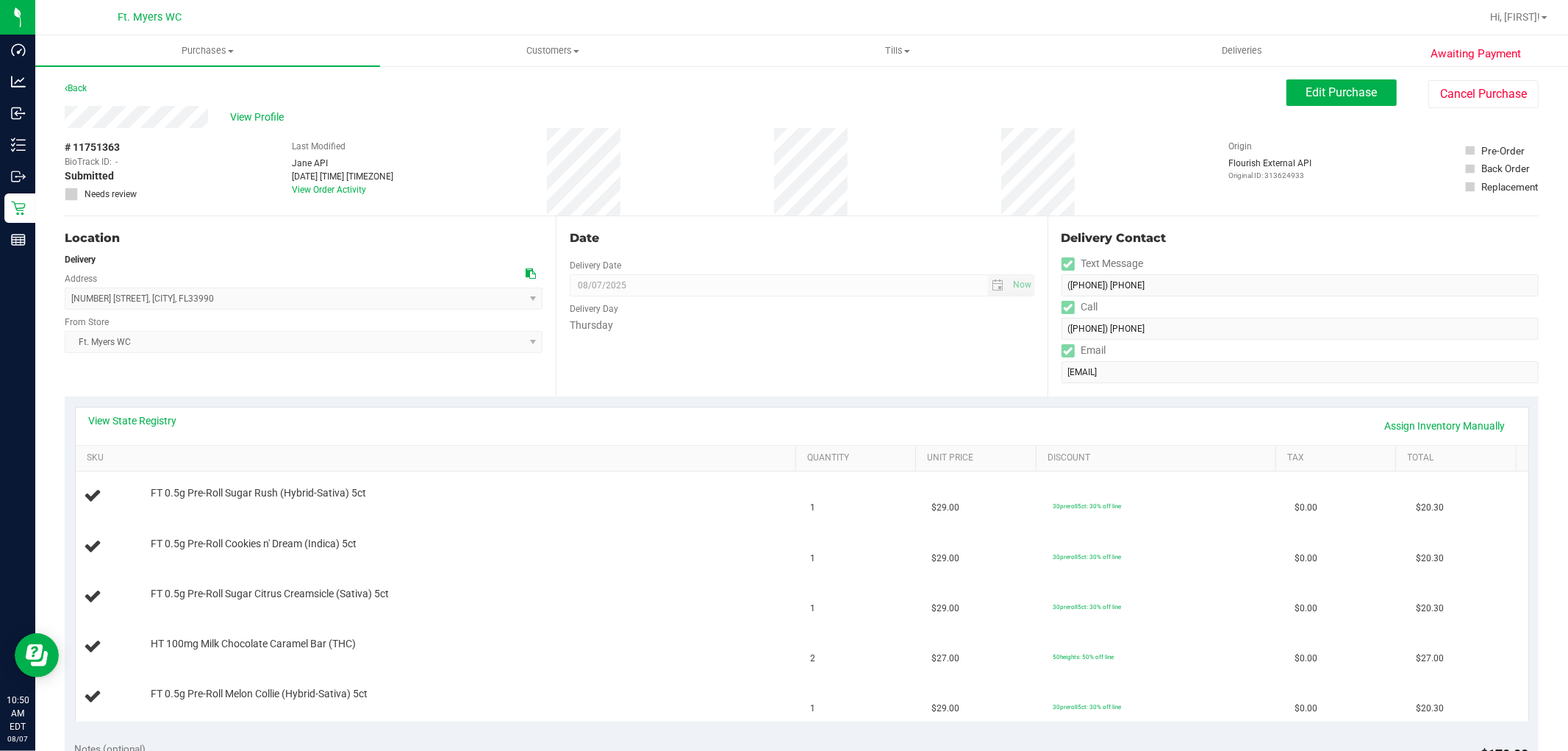 click on "Aug 7, 2025 10:37:54 AM EDT" at bounding box center (343, 177) 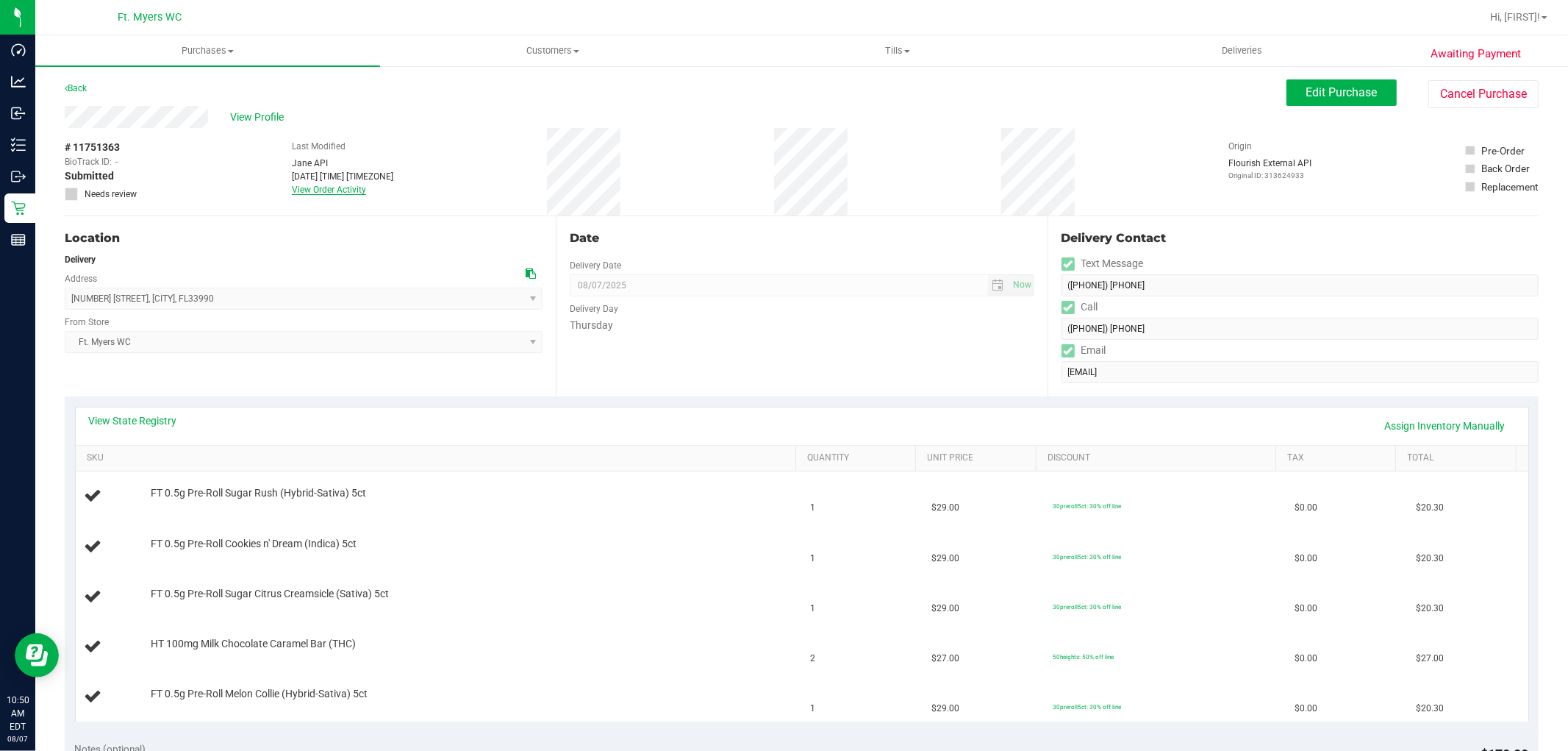 click on "View Order Activity" at bounding box center (329, 190) 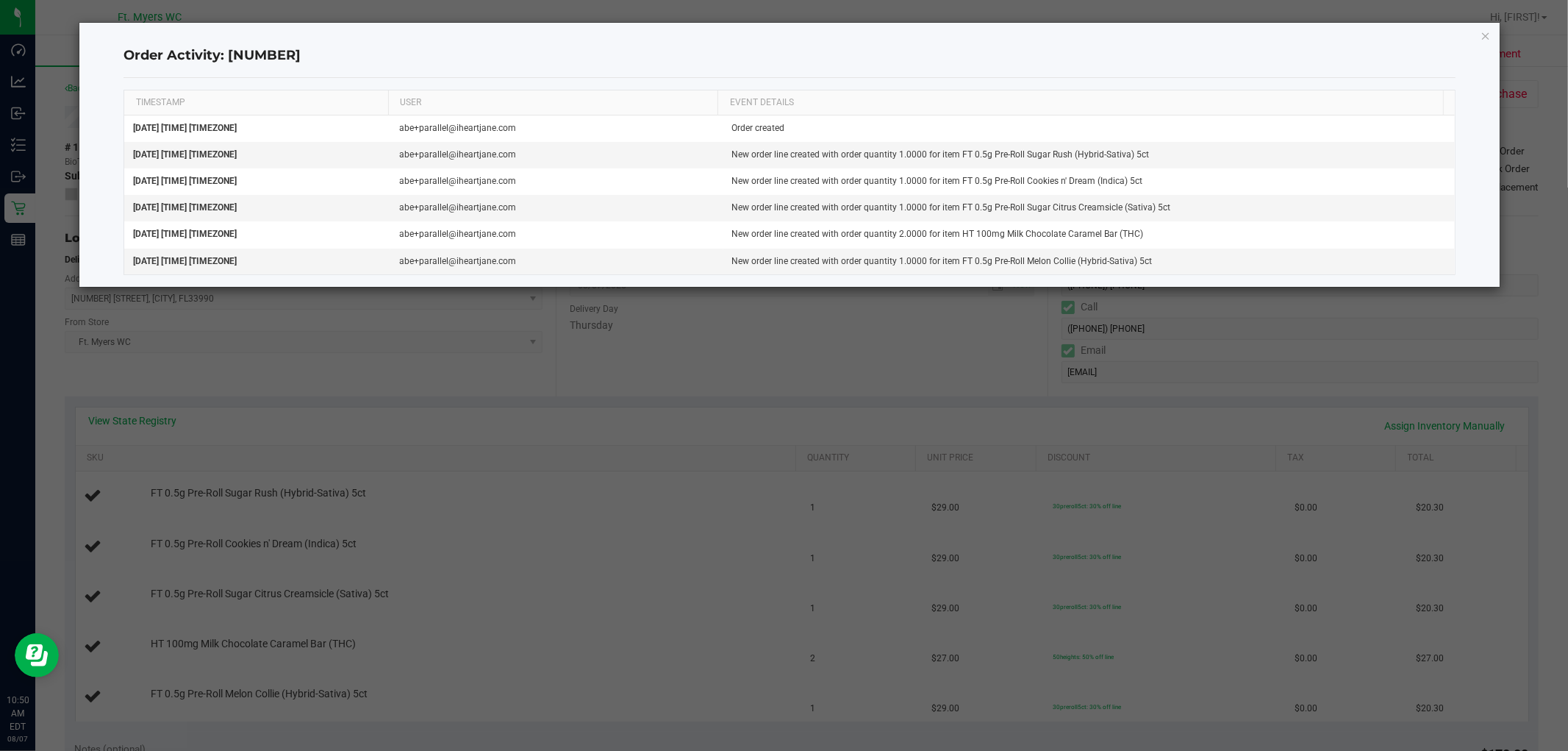 click on "Order Activity: 11751363  TIMESTAMP USER EVENT DETAILS  Aug 7, 2025 10:37:51 AM EDT   abe+parallel@iheartjane.com   Order created   Aug 7, 2025 10:37:52 AM EDT   abe+parallel@iheartjane.com   New order line created with order quantity 1.0000 for item FT 0.5g Pre-Roll Sugar Rush (Hybrid-Sativa) 5ct   Aug 7, 2025 10:37:52 AM EDT   abe+parallel@iheartjane.com   New order line created with order quantity 1.0000 for item FT 0.5g Pre-Roll Cookies n' Dream (Indica) 5ct   Aug 7, 2025 10:37:52 AM EDT   abe+parallel@iheartjane.com   New order line created with order quantity 1.0000 for item FT 0.5g Pre-Roll Sugar Citrus Creamsicle (Sativa) 5ct   Aug 7, 2025 10:37:52 AM EDT   abe+parallel@iheartjane.com   New order line created with order quantity 2.0000 for item HT 100mg Milk Chocolate Caramel Bar (THC)   Aug 7, 2025 10:37:52 AM EDT   abe+parallel@iheartjane.com   New order line created with order quantity 1.0000 for item FT 0.5g Pre-Roll Melon Collie (Hybrid-Sativa) 5ct" 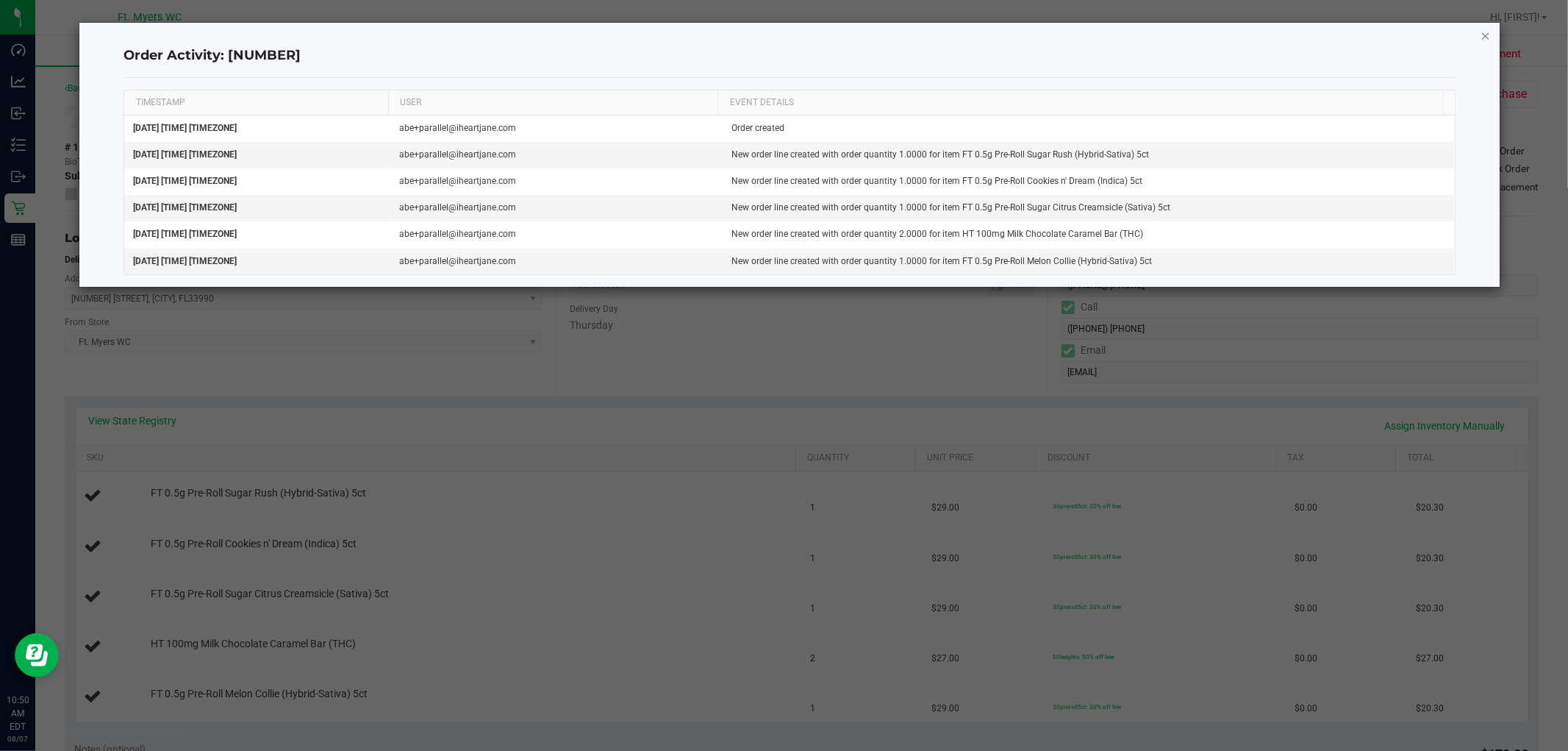 click 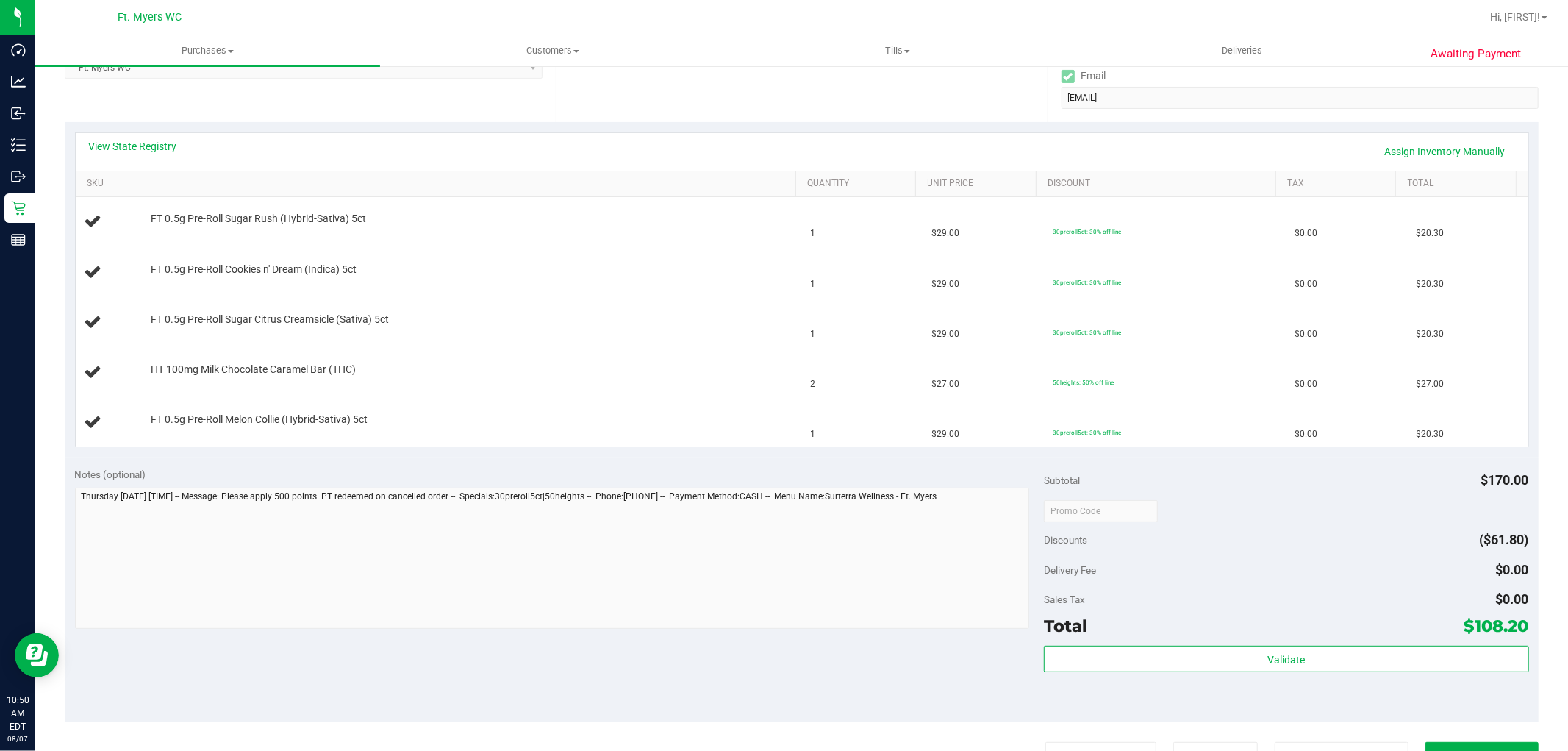 scroll, scrollTop: 245, scrollLeft: 0, axis: vertical 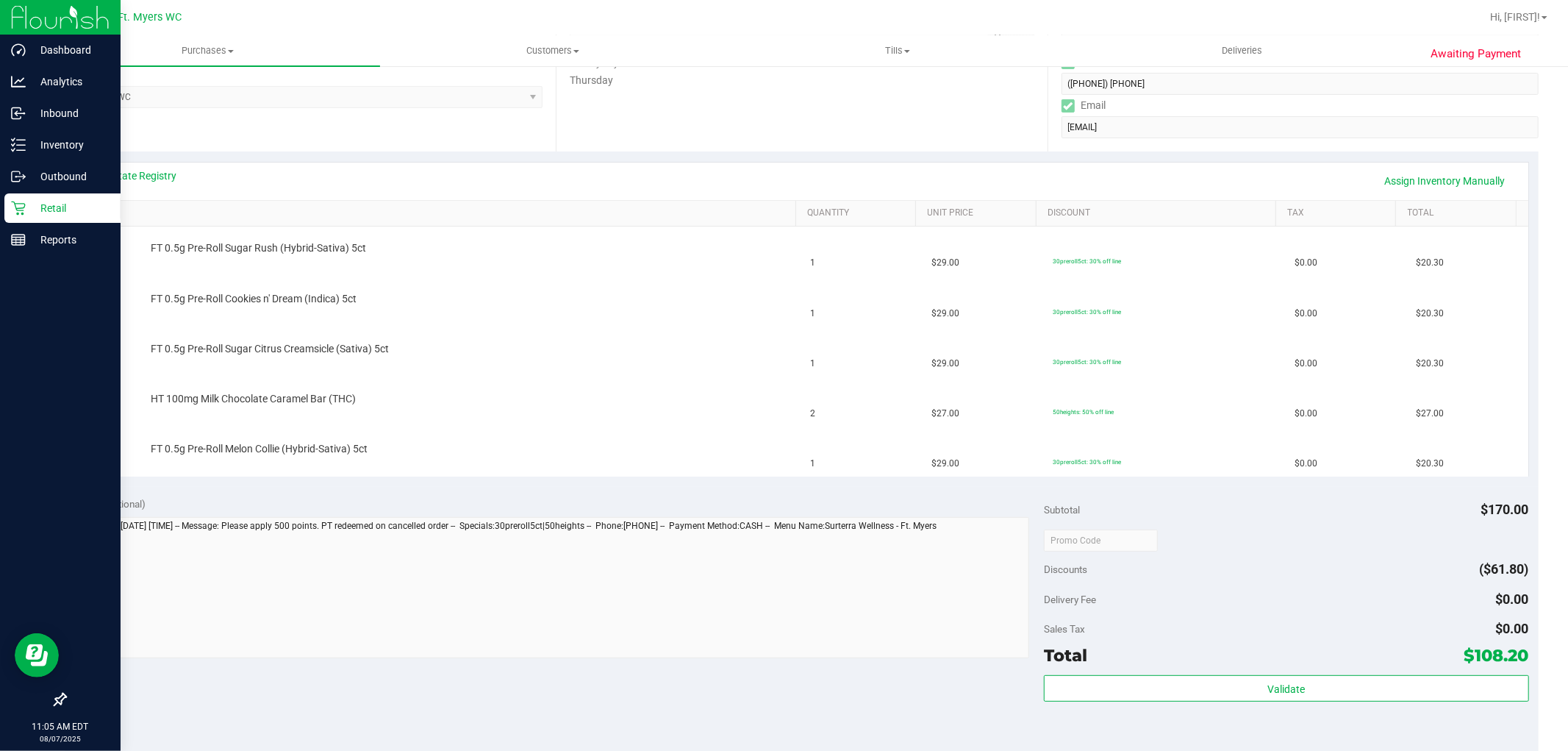 click on "Retail" at bounding box center [70, 208] 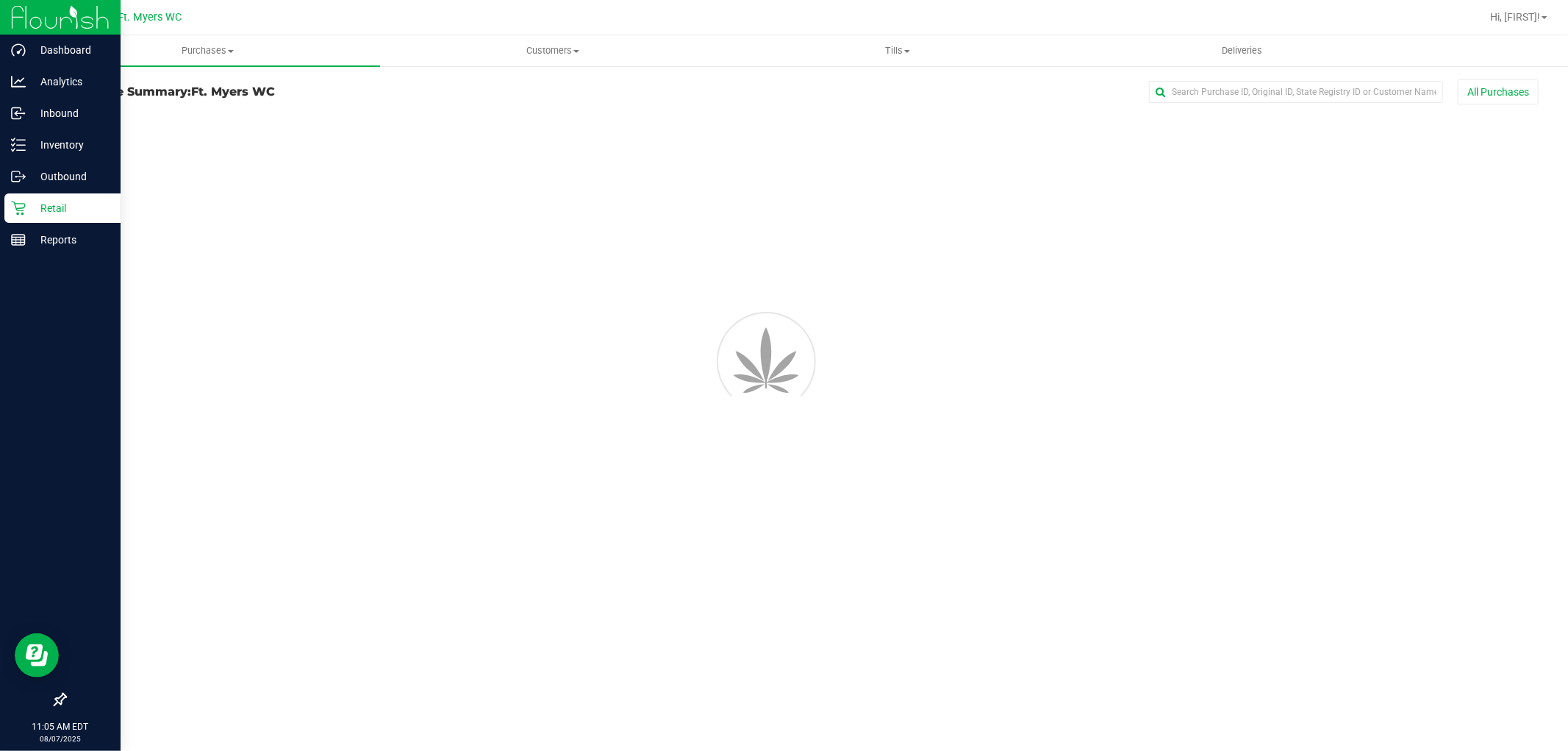 scroll, scrollTop: 0, scrollLeft: 0, axis: both 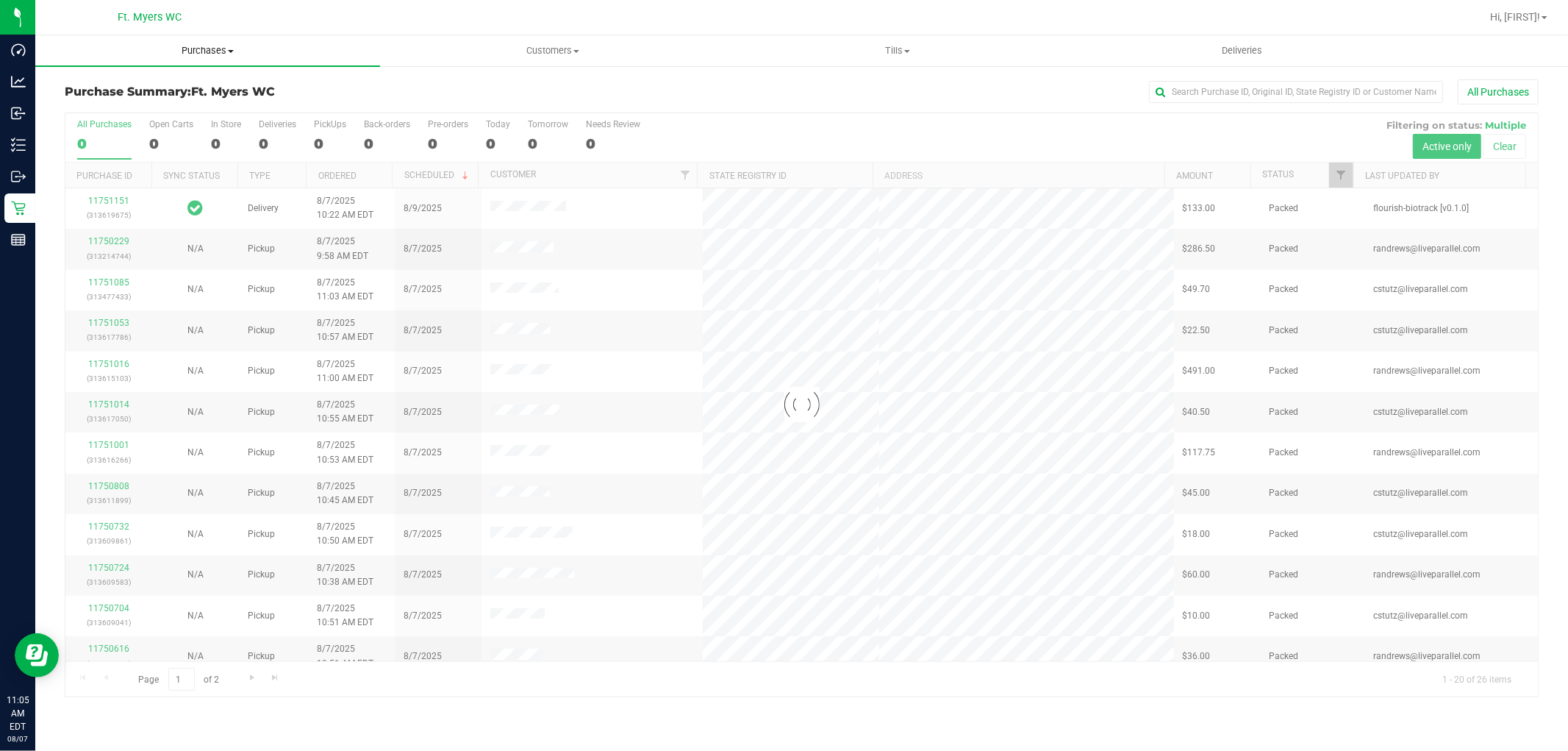 click on "Purchases" at bounding box center (207, 51) 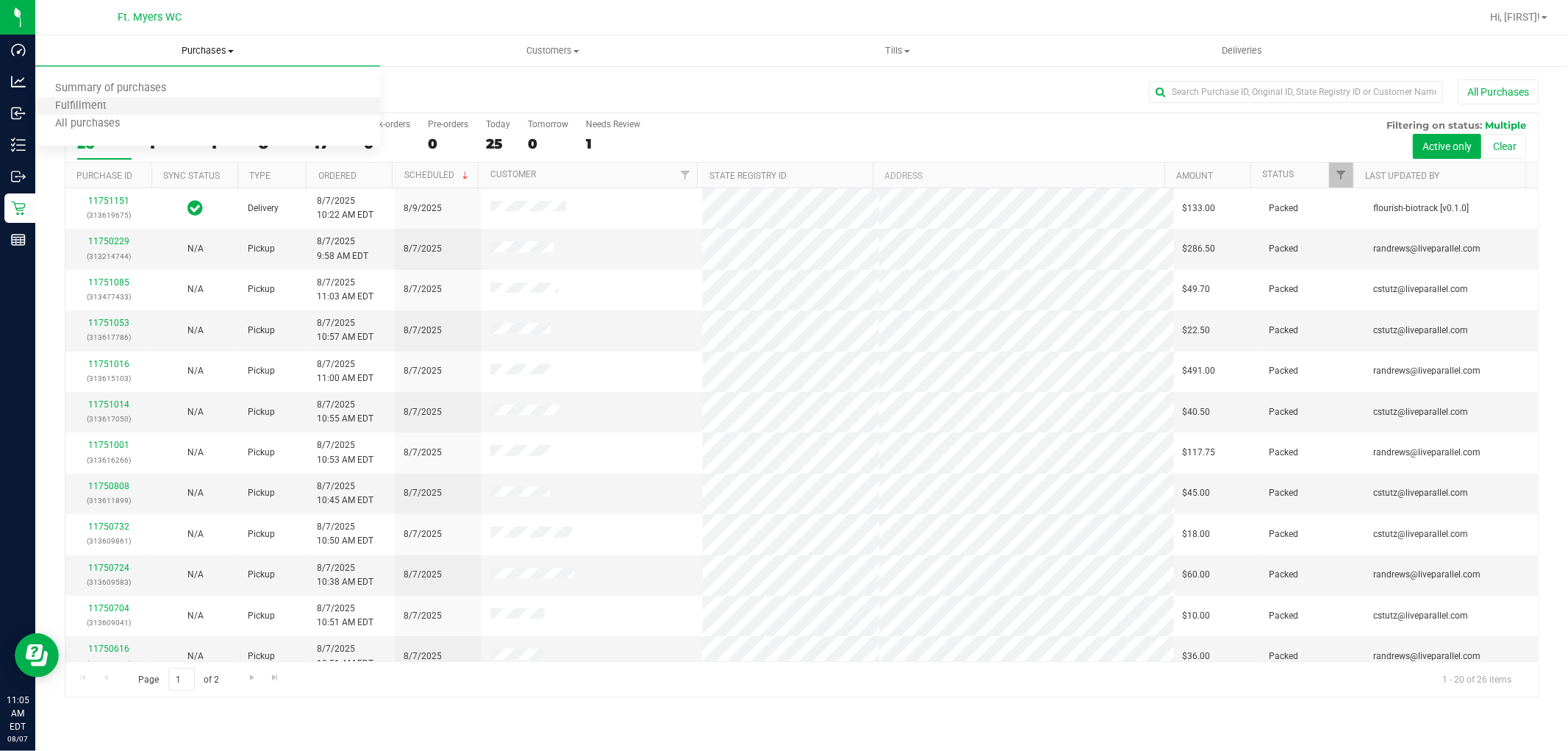 click on "Fulfillment" at bounding box center [207, 107] 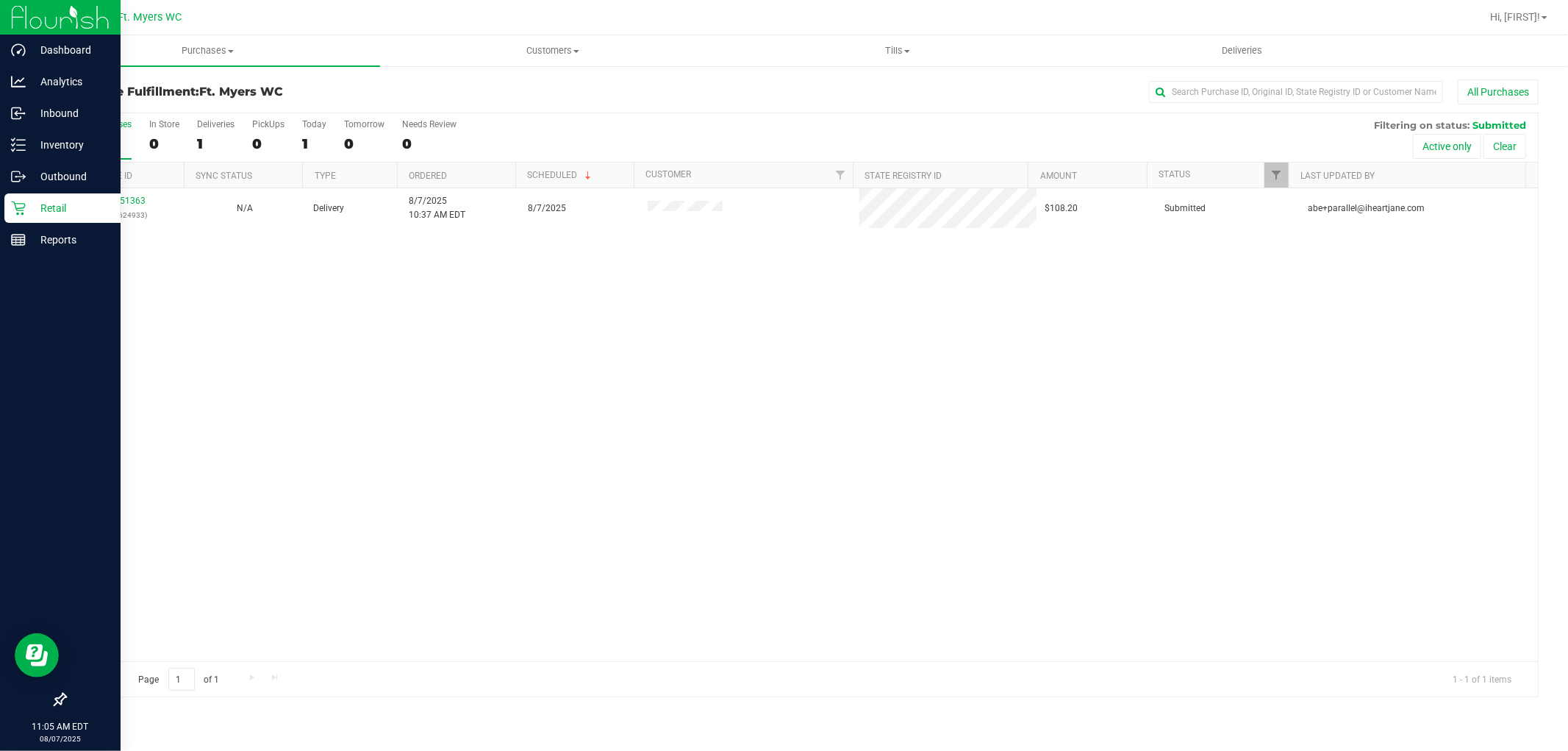 click on "Retail" at bounding box center [70, 208] 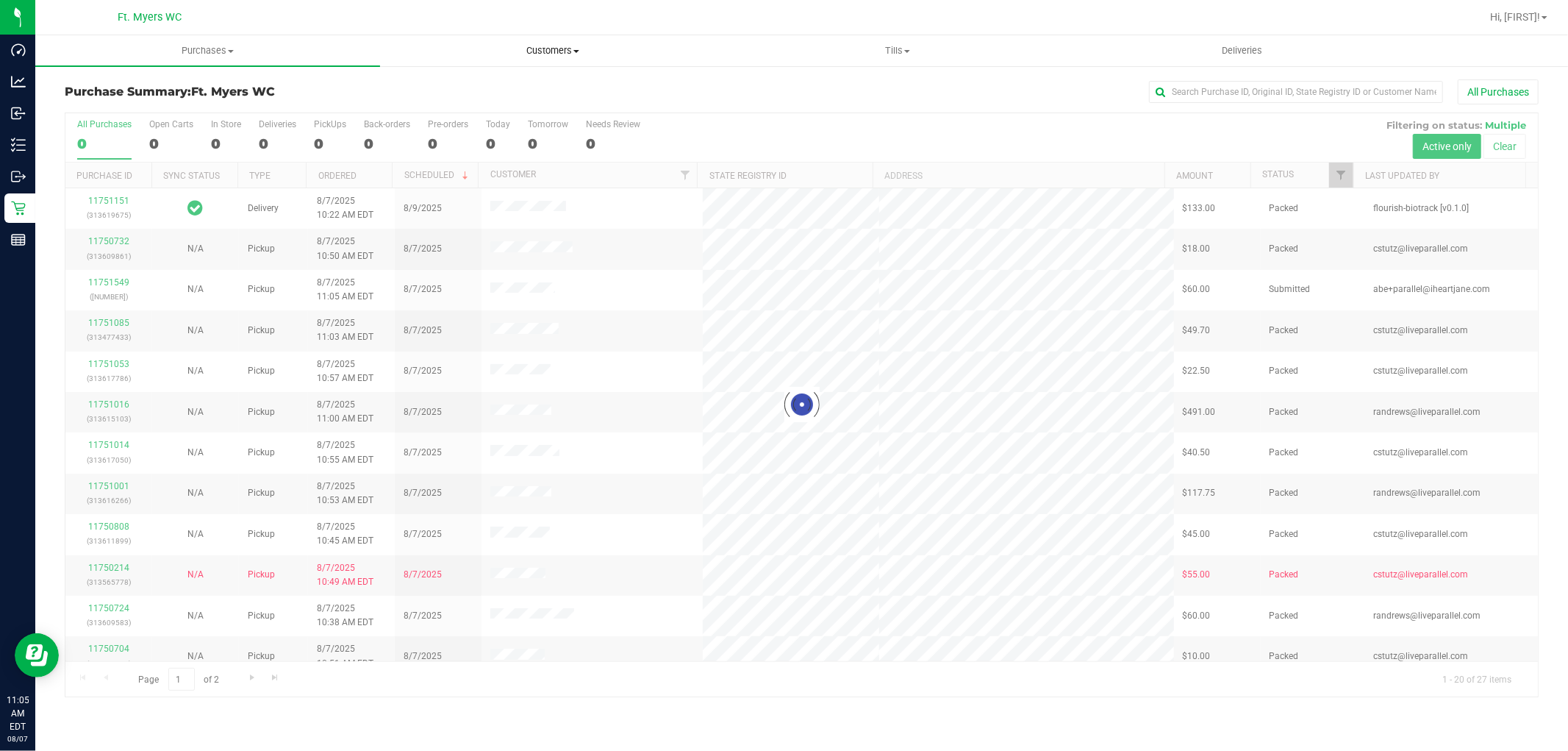 click on "Customers
All customers
Add a new customer
All physicians" at bounding box center [552, 51] 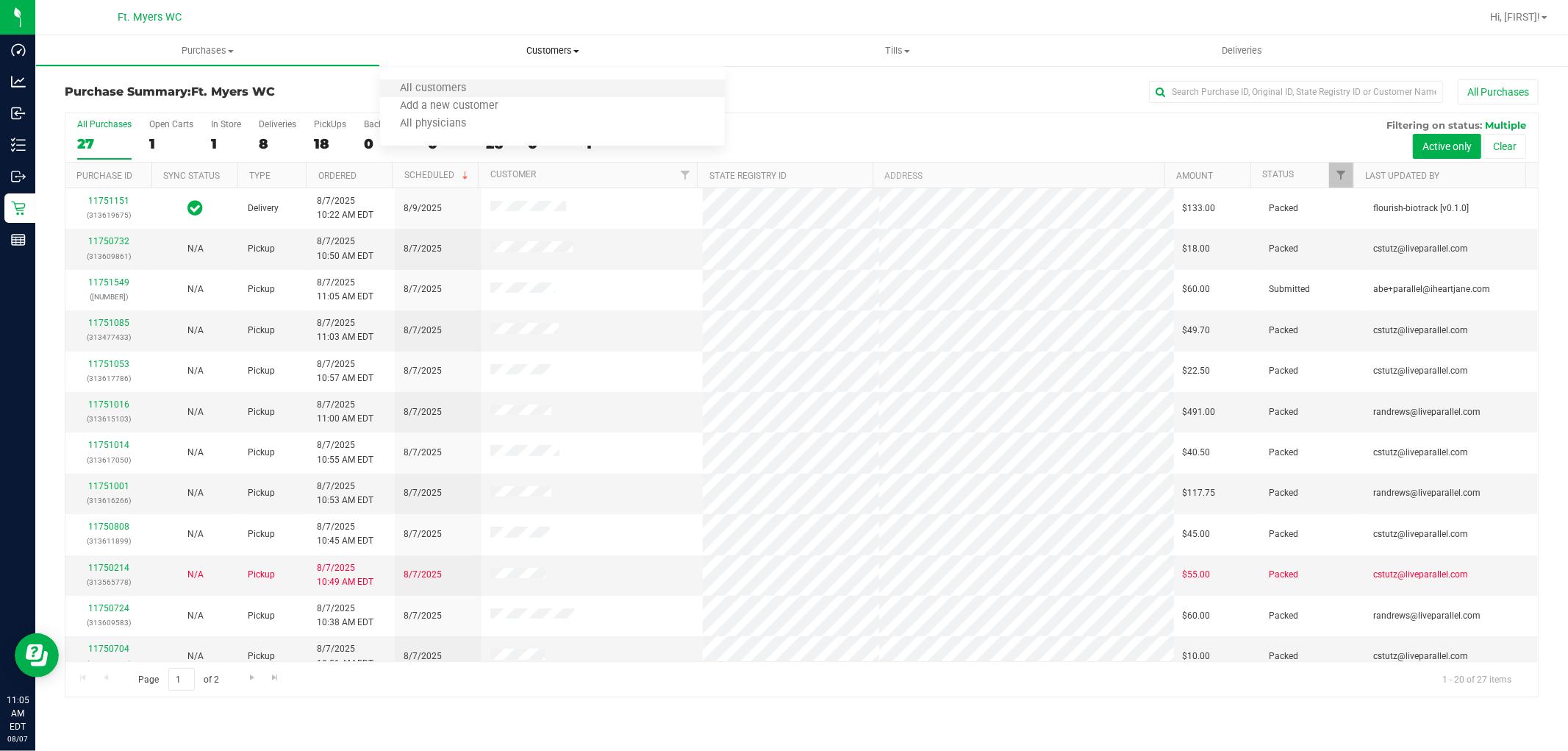click on "All customers" at bounding box center [552, 89] 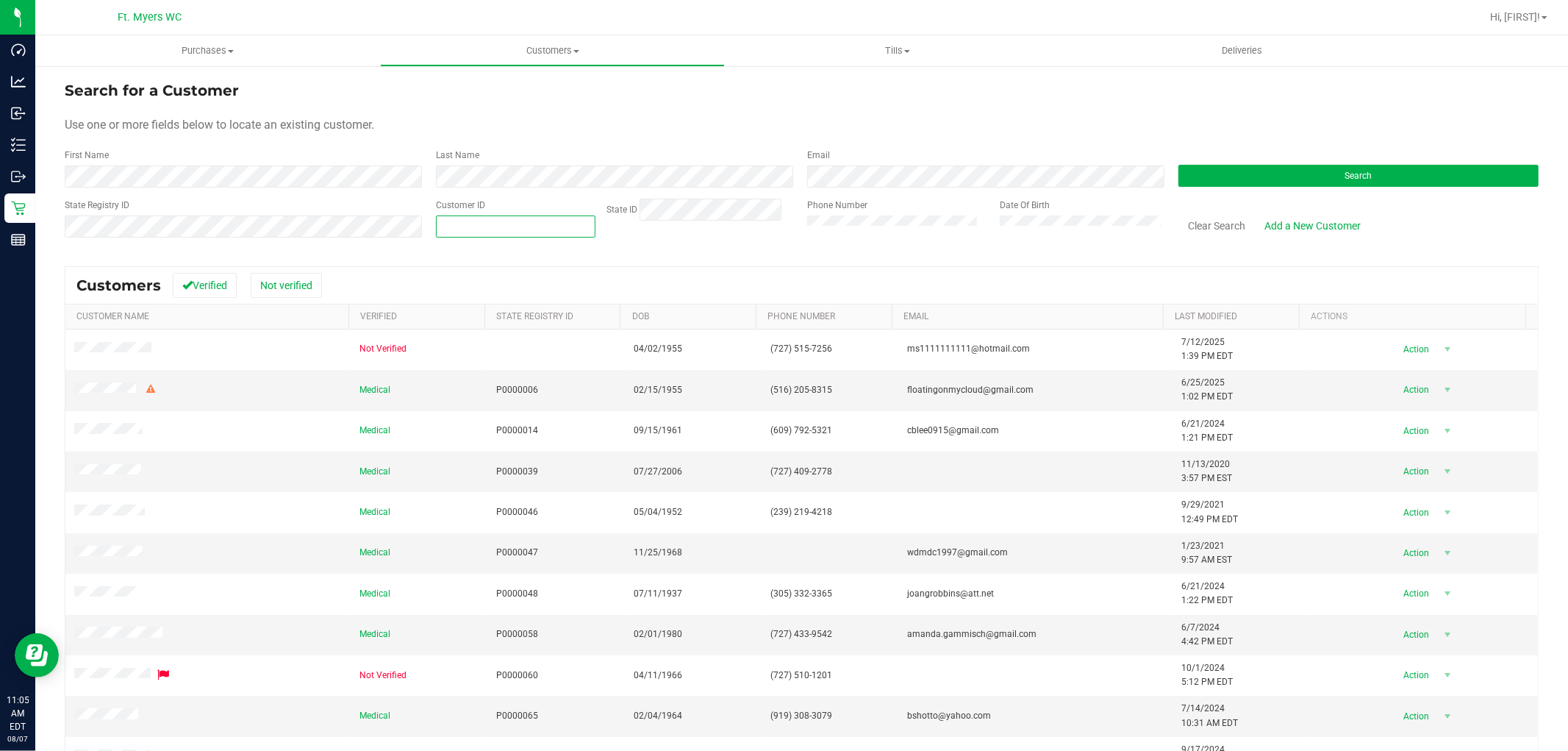click at bounding box center (515, 227) 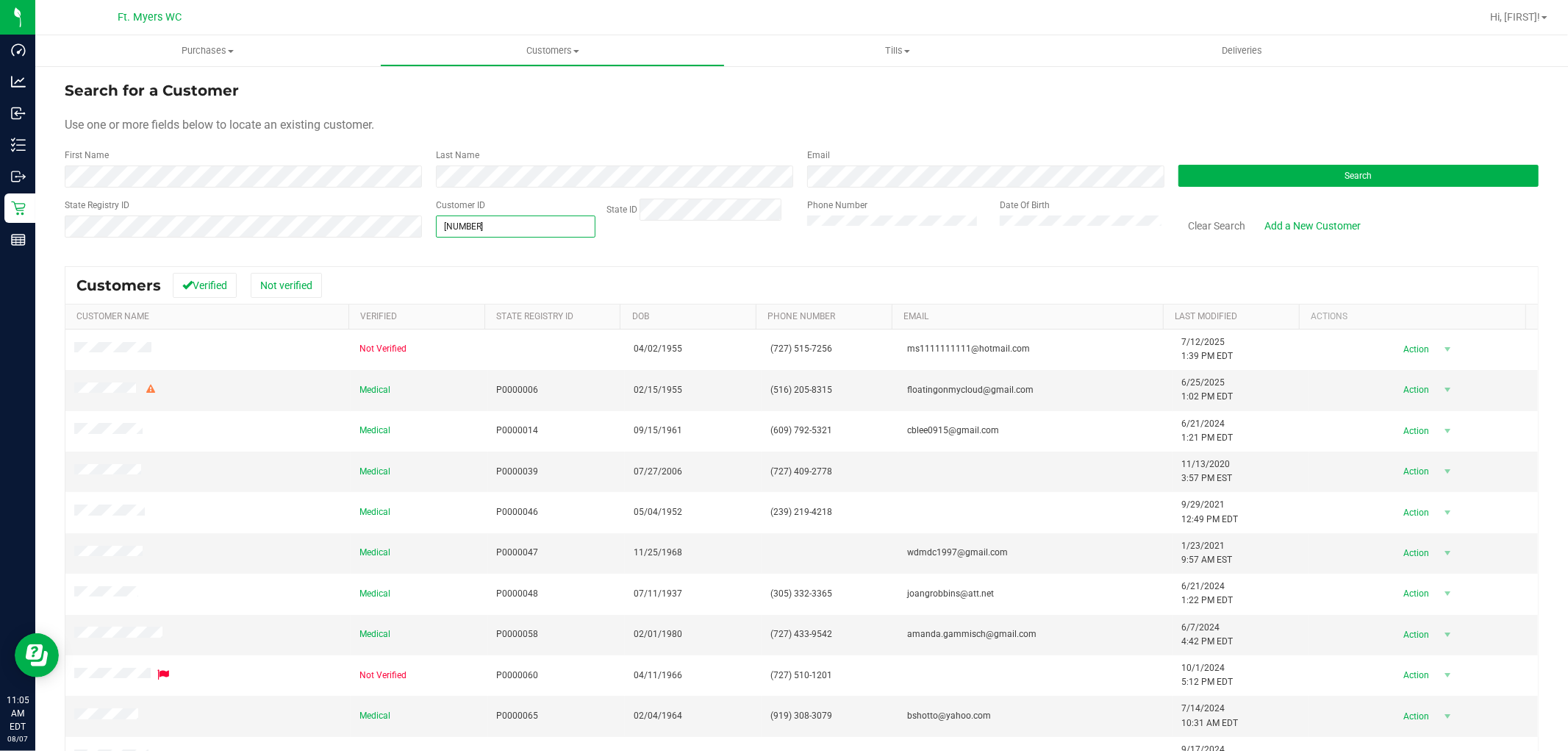 type on "558814" 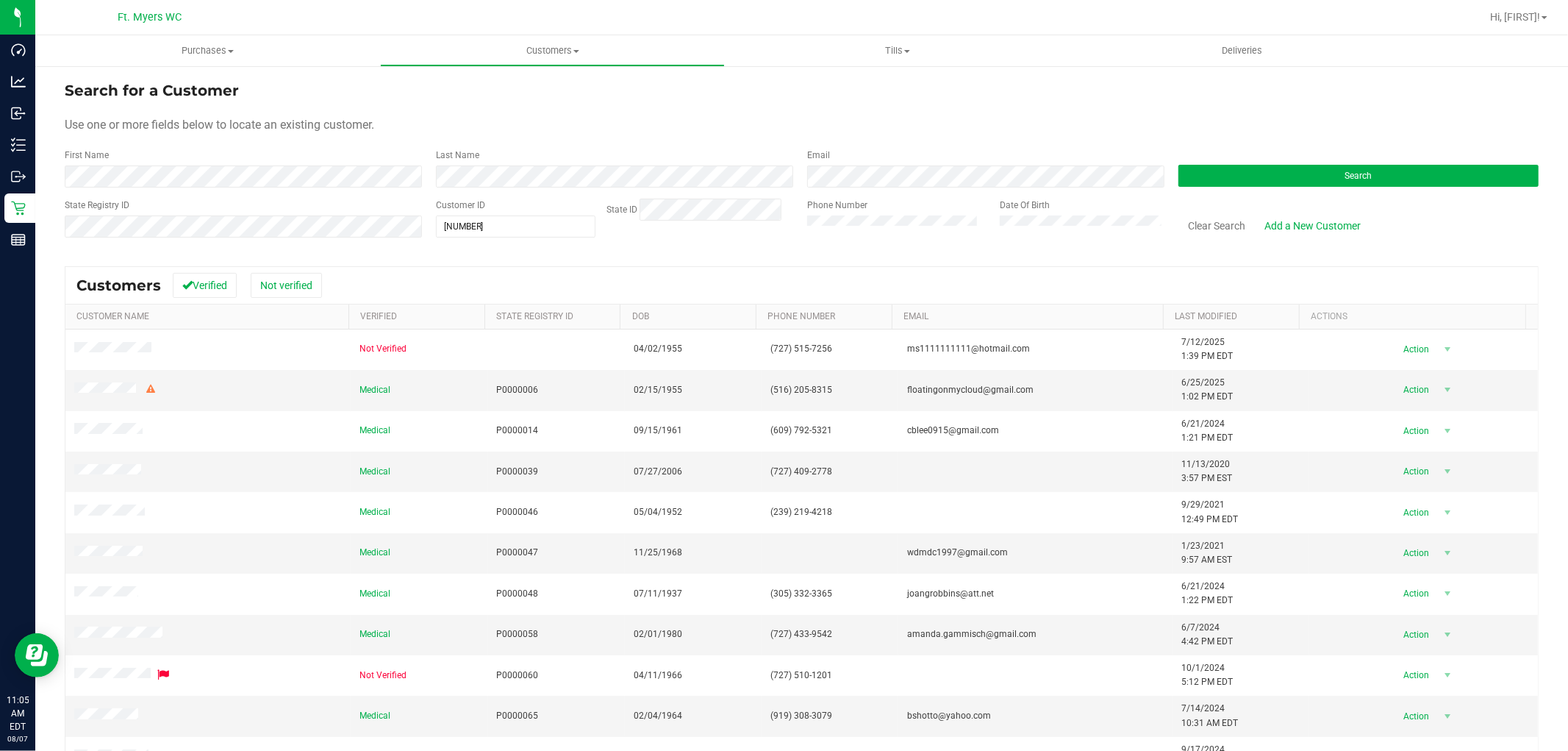 click on "Search for a Customer
Use one or more fields below to locate an existing customer.
First Name
Last Name
Email
Search
State Registry ID
Customer ID
558814 558814
State ID
Phone Number
Date Of Birth" at bounding box center (801, 459) 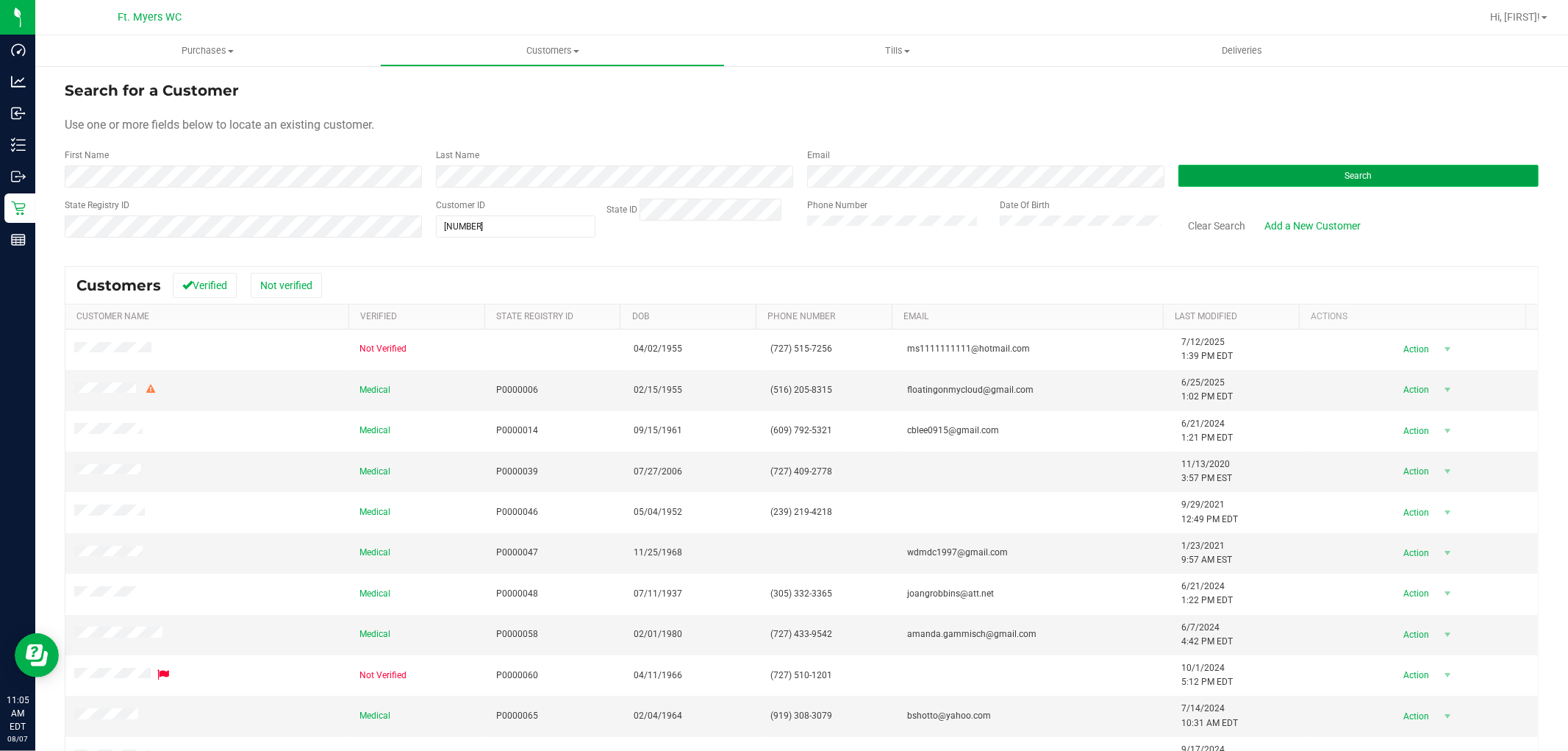 click on "Search" at bounding box center [1358, 176] 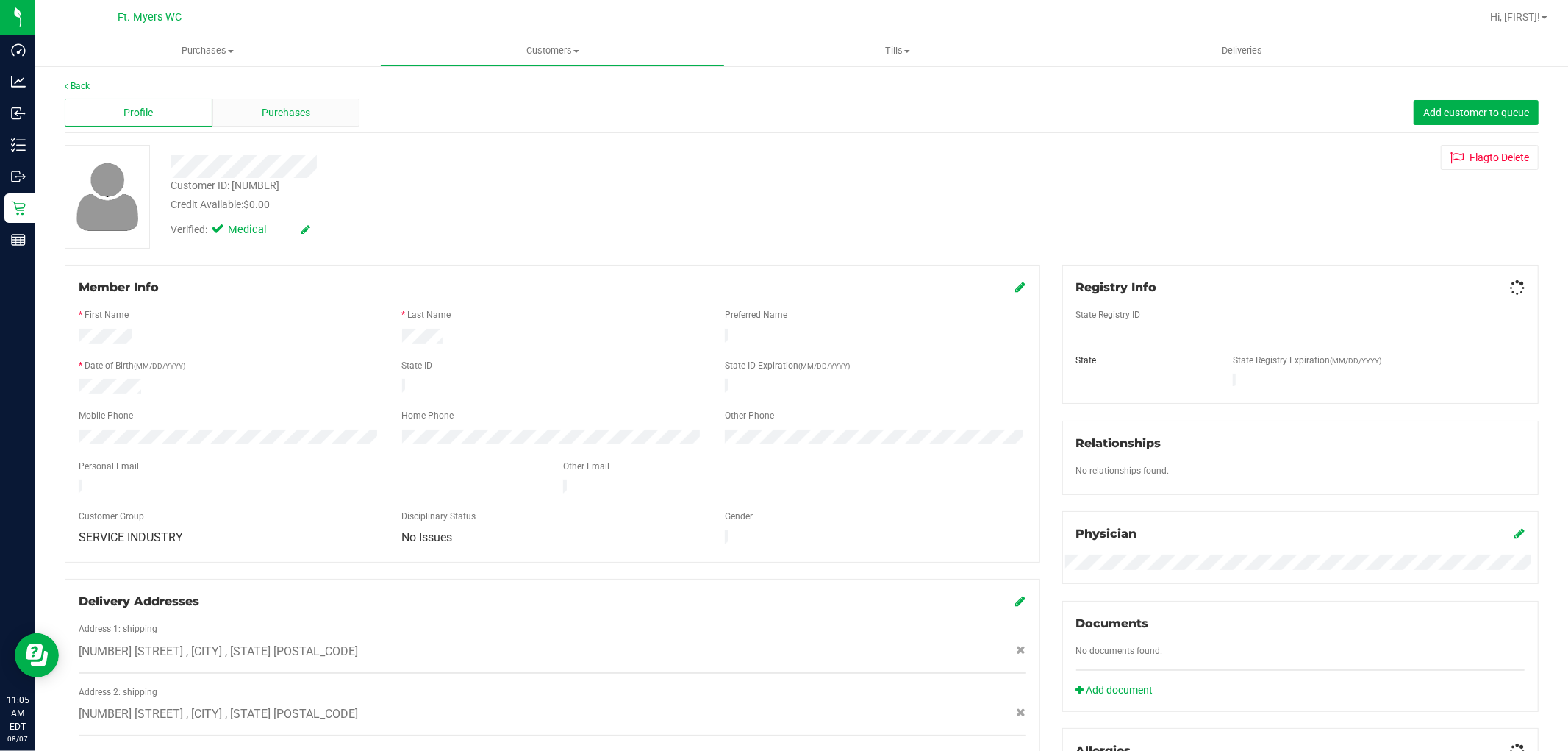 click on "Purchases" at bounding box center [286, 113] 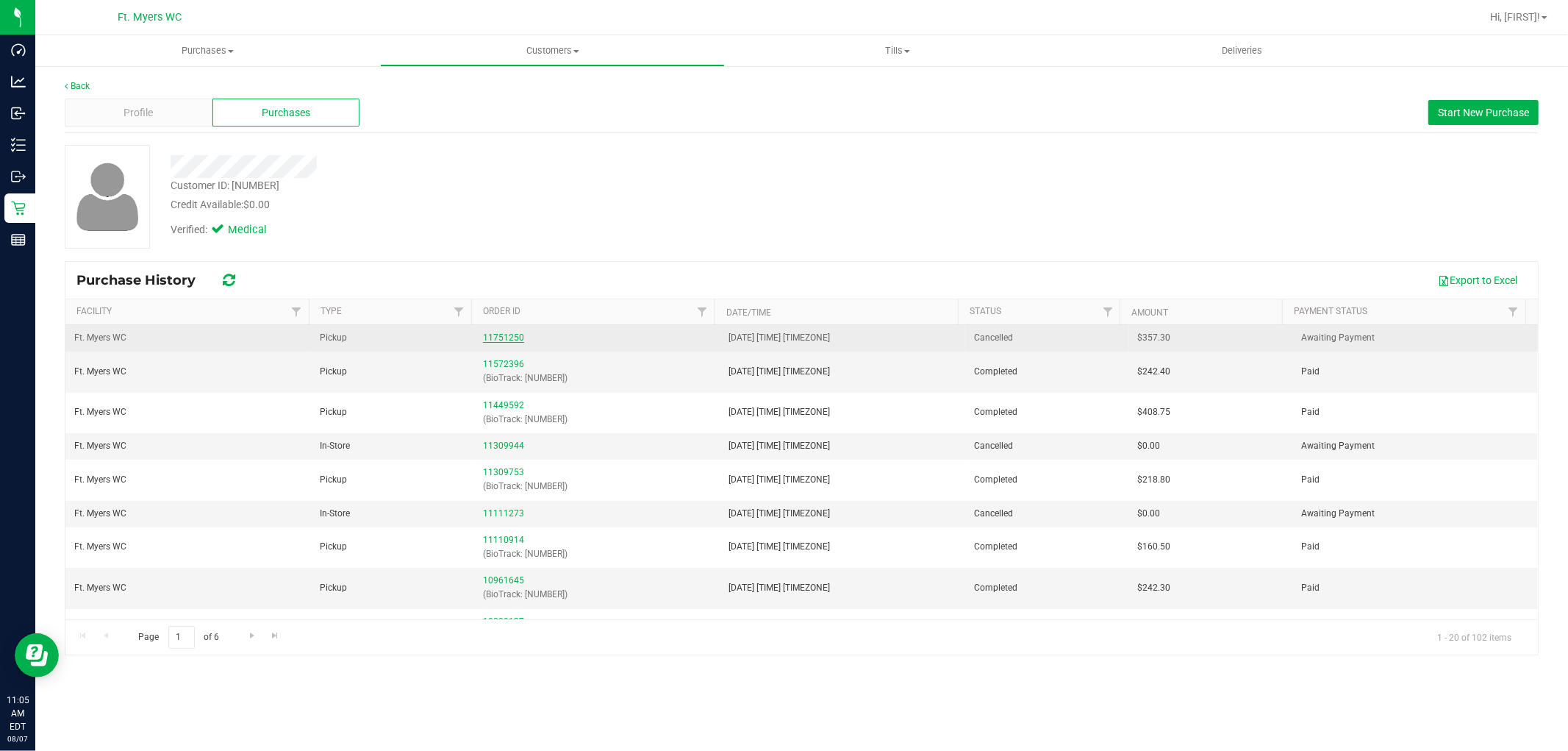 click on "11751250" at bounding box center [504, 338] 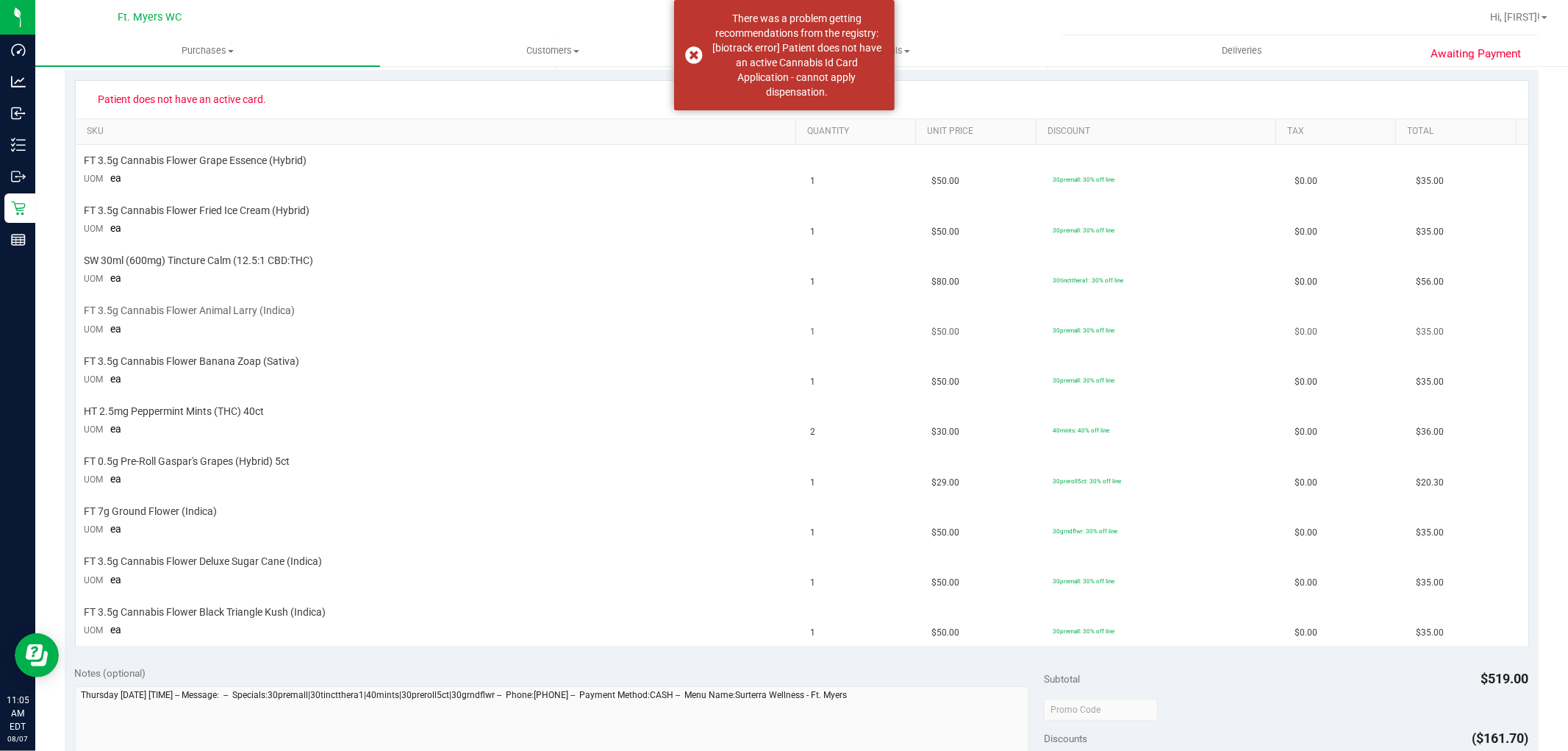 scroll, scrollTop: 0, scrollLeft: 0, axis: both 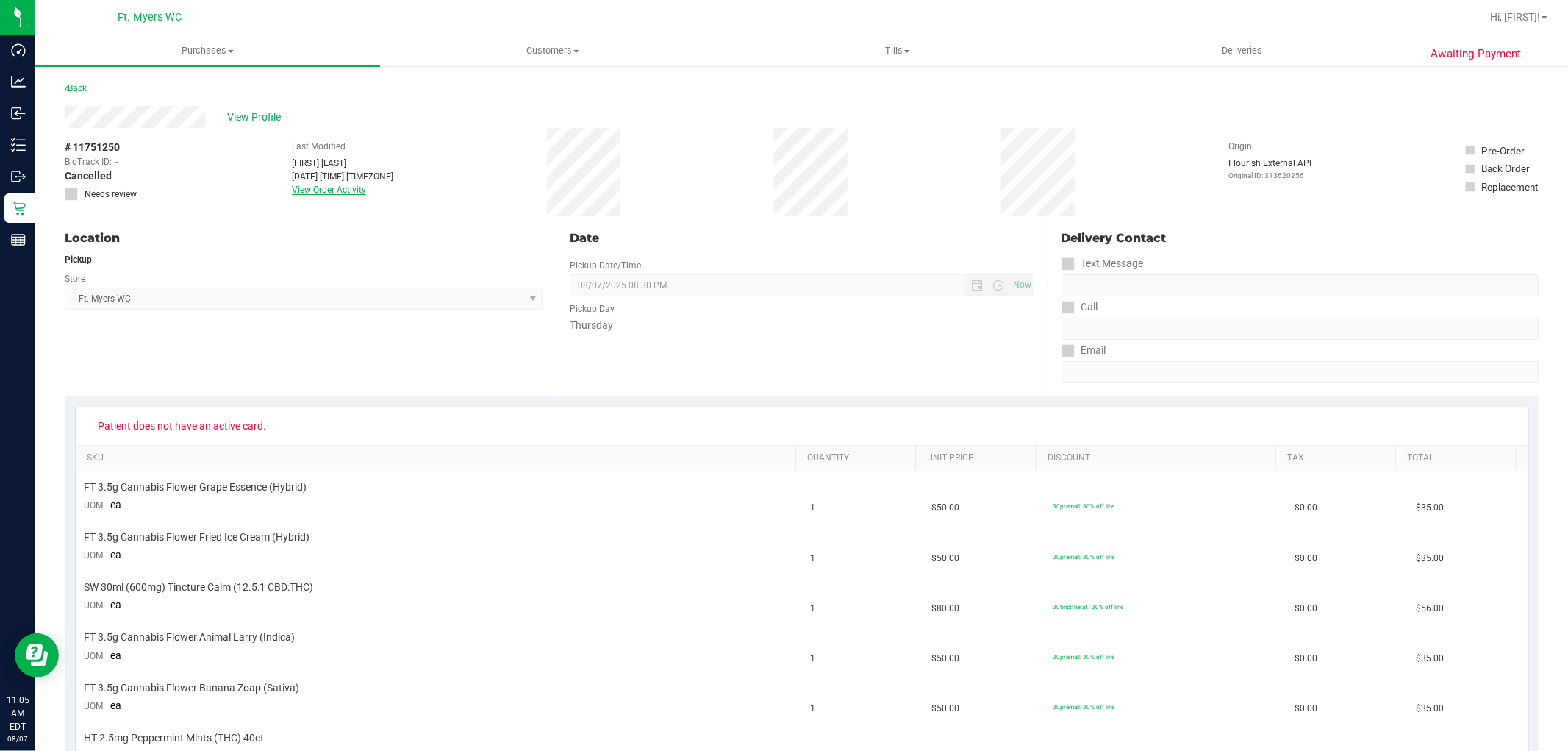 click on "View Order Activity" at bounding box center (329, 190) 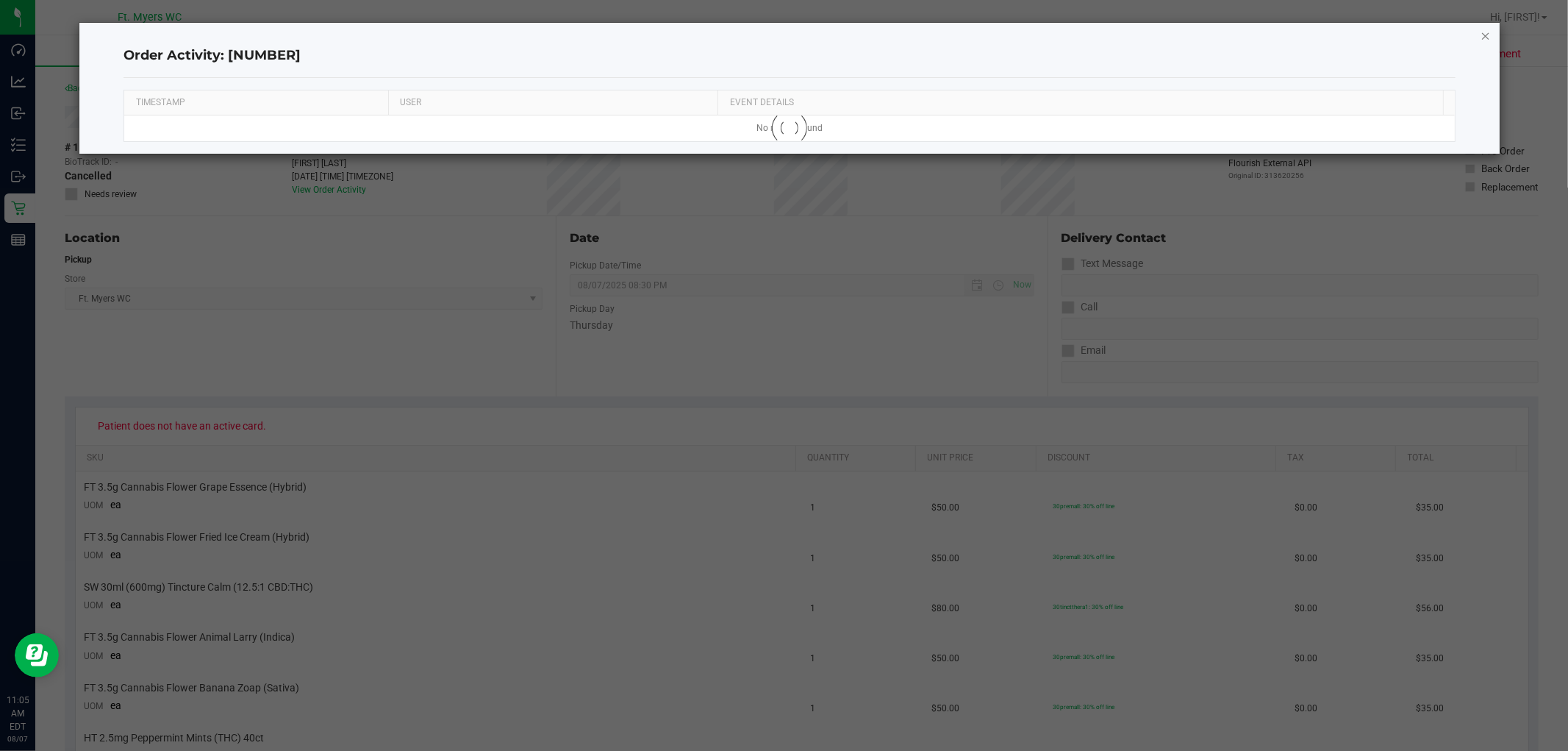 click 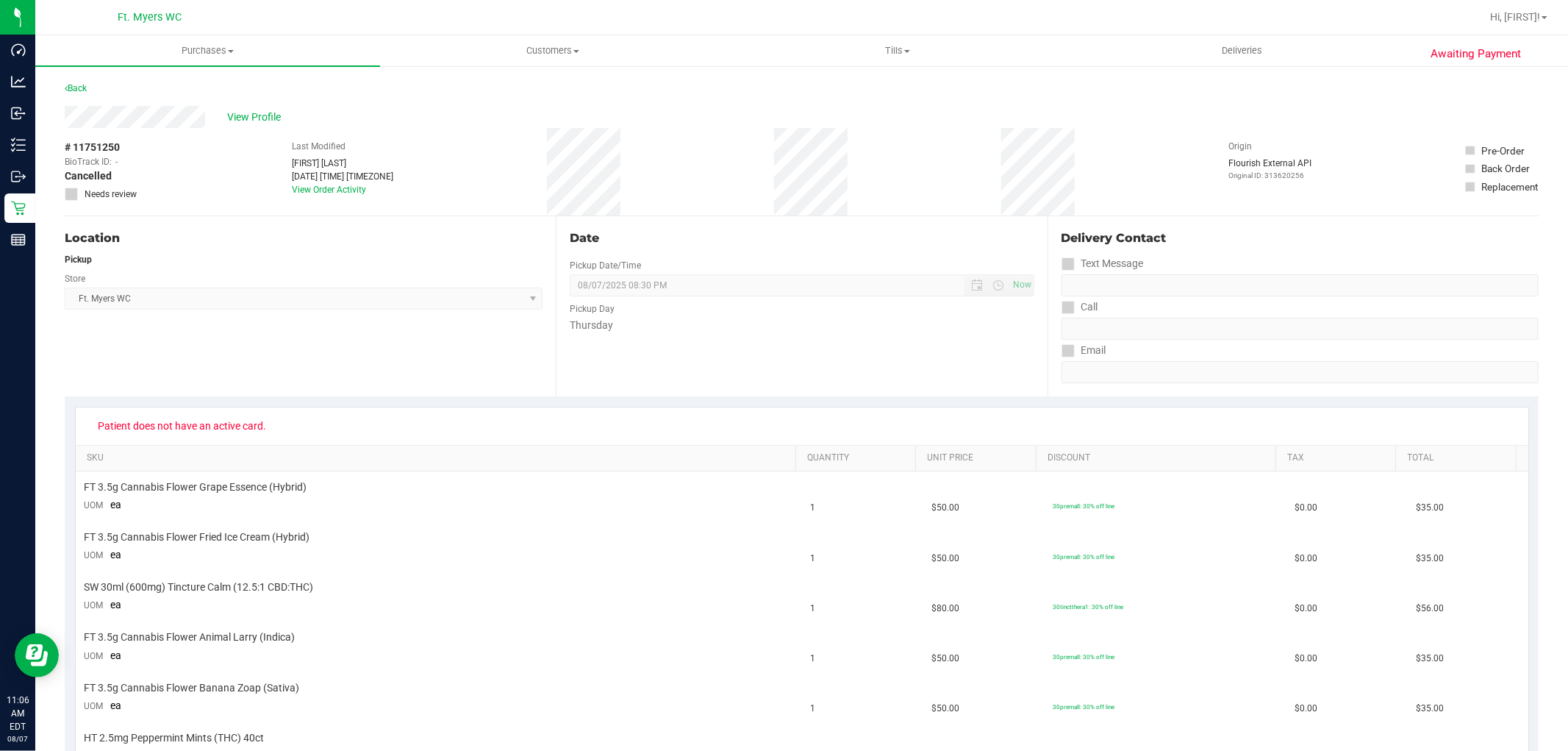click on "Location
Pickup
Store
Ft. Myers WC Select Store Bonita Springs WC Boynton Beach WC Bradenton WC Brandon WC Brooksville WC Call Center Clermont WC Crestview WC Deerfield Beach WC Delray Beach WC Deltona WC Ft Walton Beach WC Ft. Lauderdale WC Ft. Myers WC Gainesville WC Jax Atlantic WC JAX DC REP Jax WC Key West WC Lakeland WC Largo WC Lehigh Acres DC REP Merritt Island WC Miami 72nd WC Miami Beach WC Miami Dadeland WC Miramar DC REP New Port Richey WC North Palm Beach WC North Port WC Ocala WC Orange Park WC Orlando Colonial WC Orlando DC REP Orlando WC Oviedo WC Palm Bay WC Palm Coast WC Panama City WC Pensacola WC Port Orange WC Port St. Lucie WC Sebring WC South Tampa WC St. Pete WC Summerfield WC Tallahassee DC REP Tallahassee WC Tampa DC Testing Tampa Warehouse Tampa WC TX Austin DC TX Plano Retail WPB DC WPB WC" at bounding box center [310, 306] 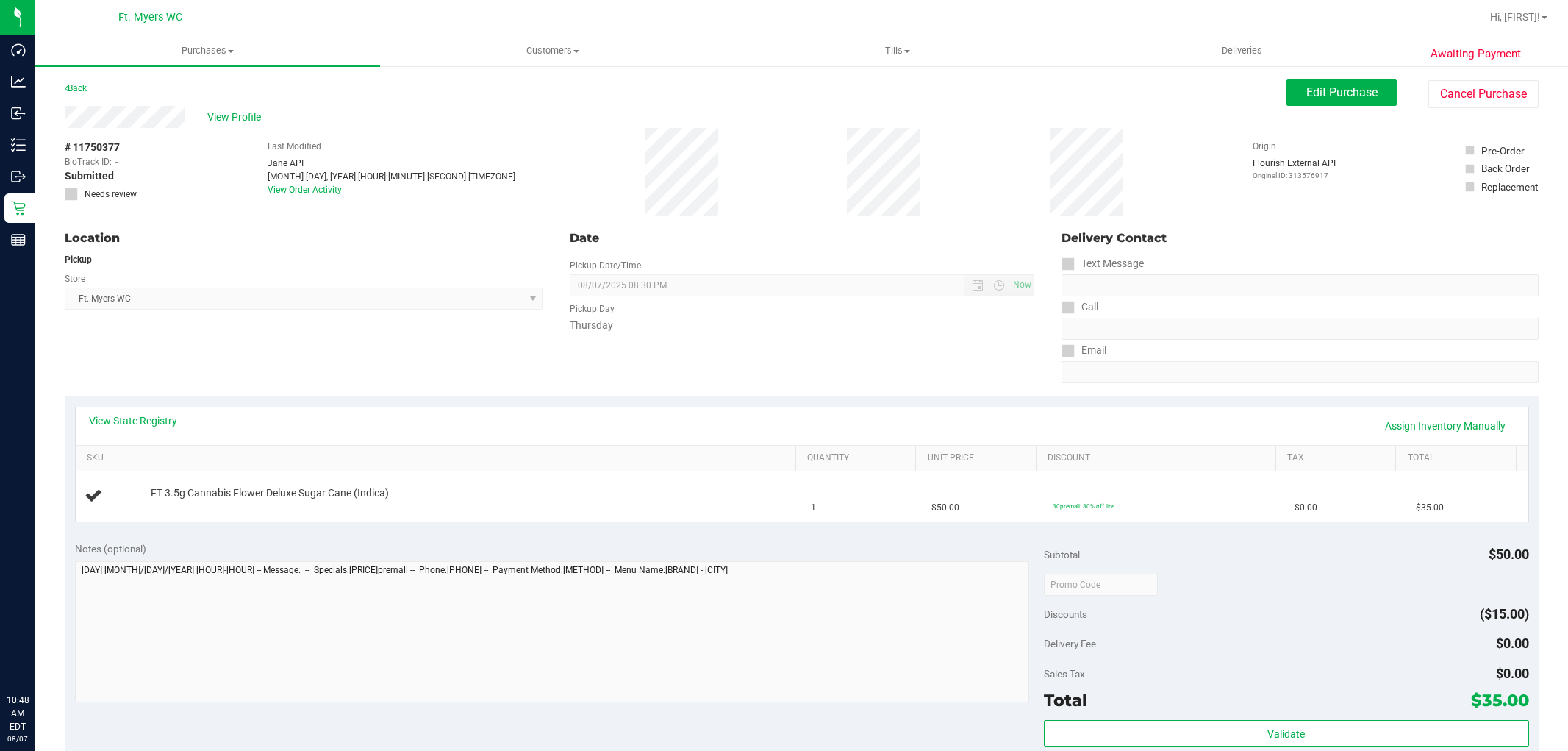 scroll, scrollTop: 0, scrollLeft: 0, axis: both 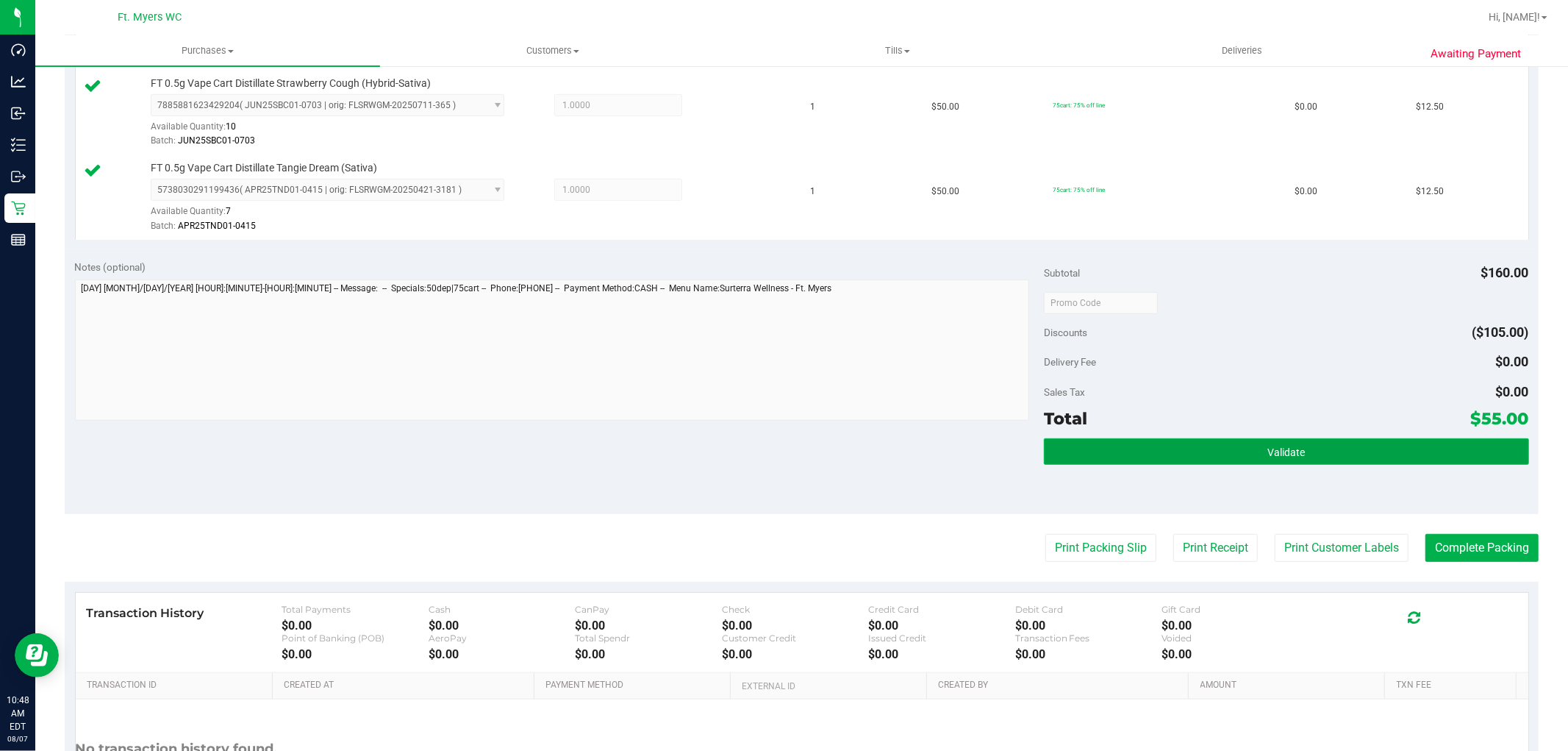 click on "Validate" at bounding box center (1286, 452) 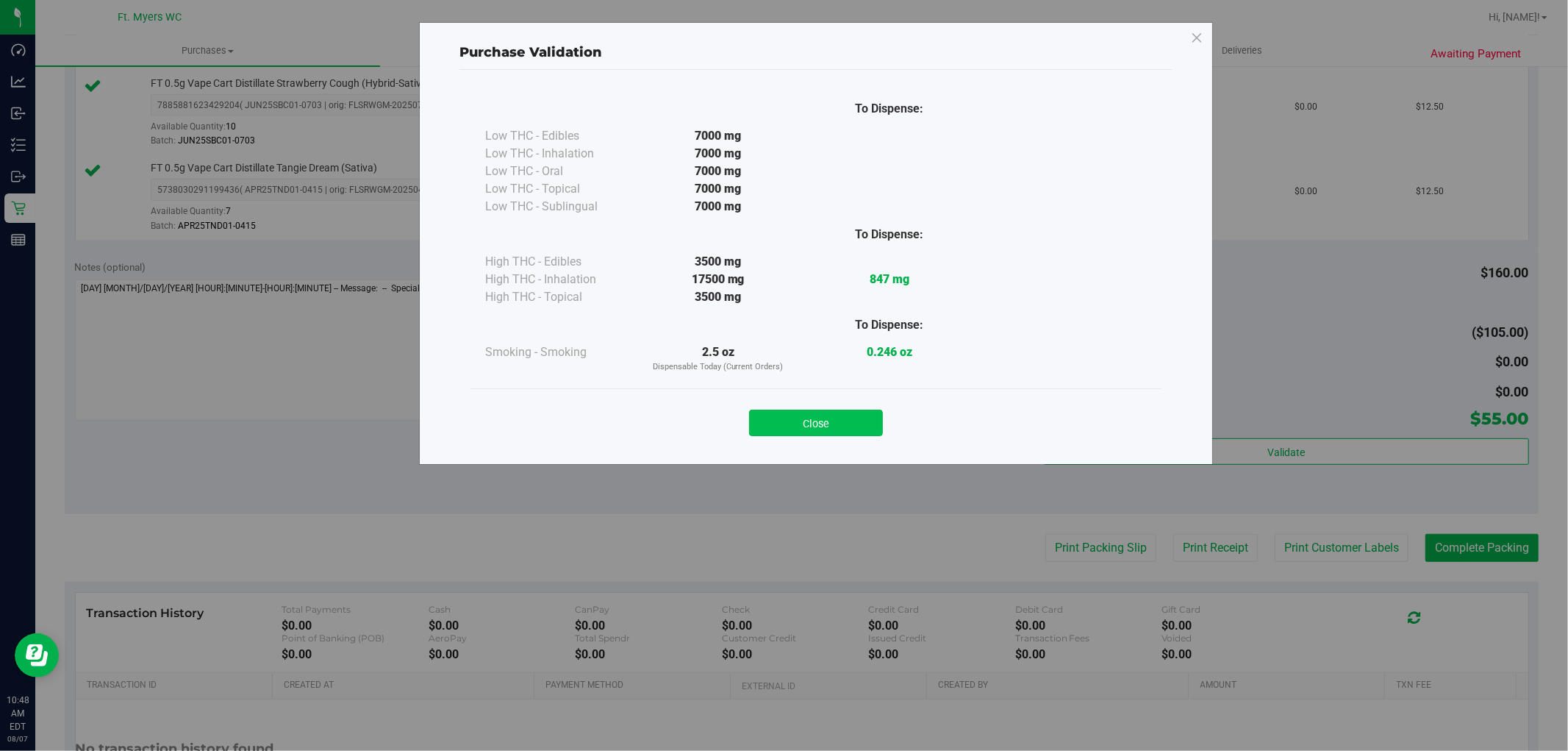 click on "Close" at bounding box center (816, 423) 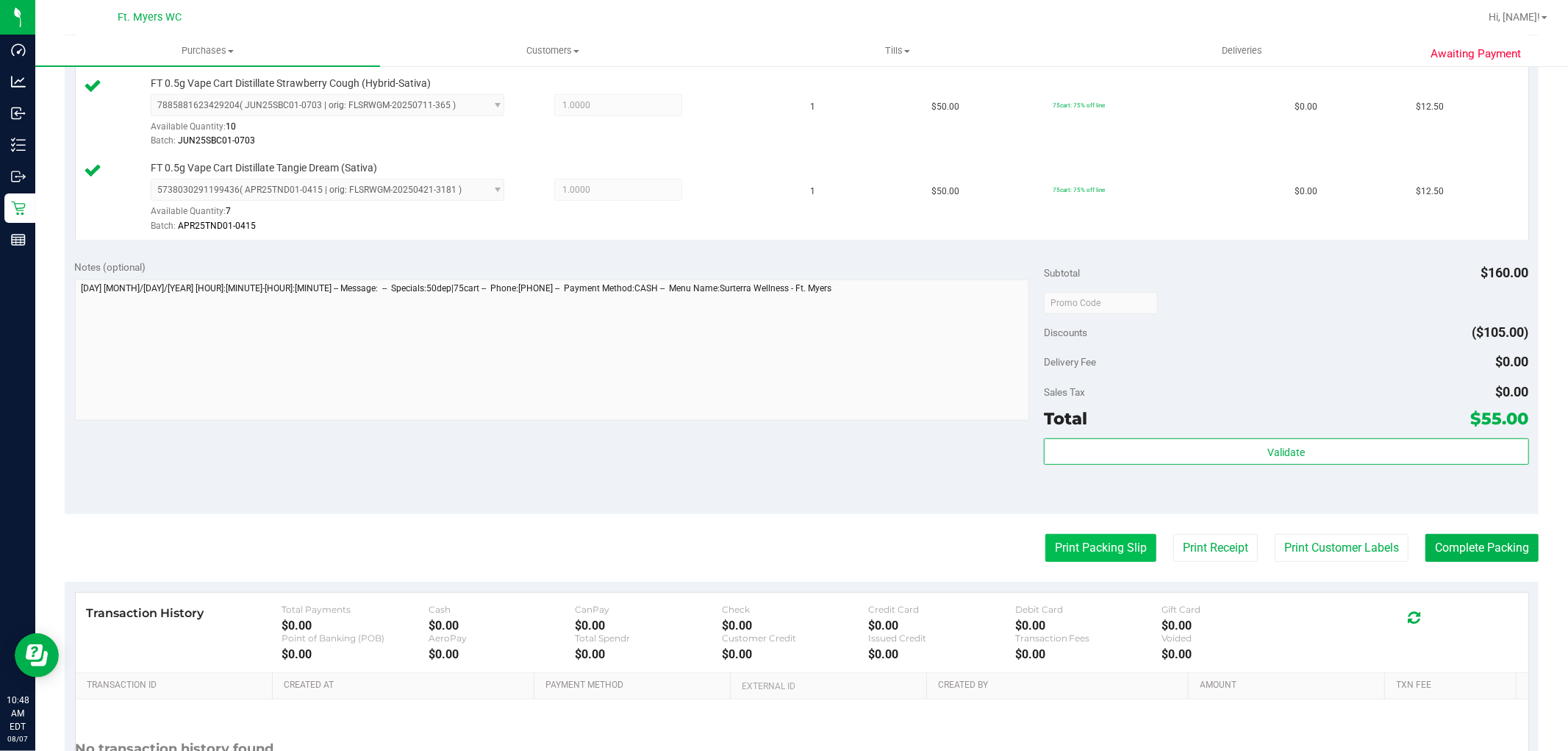 click on "Print Packing Slip" at bounding box center (1100, 548) 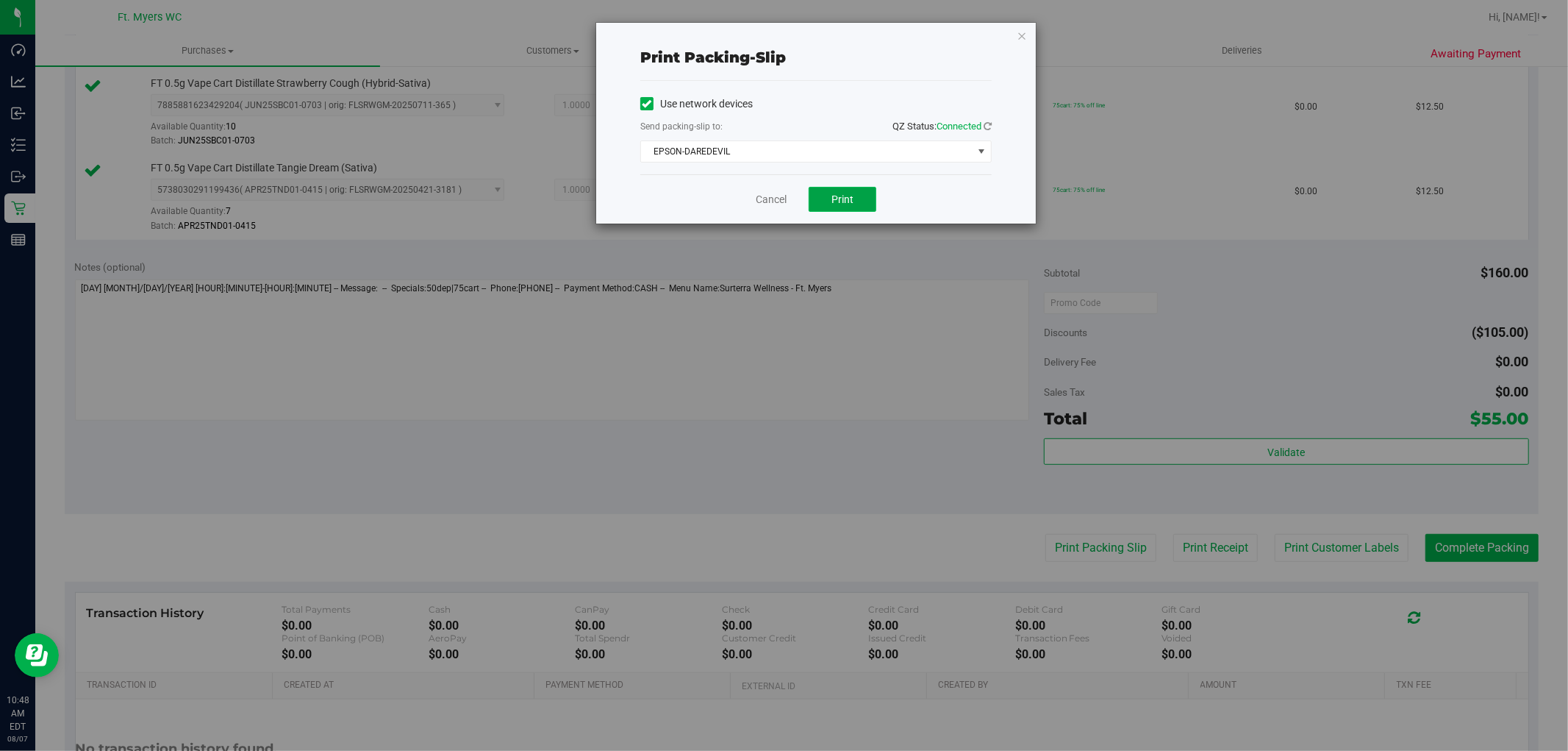 click on "Print" at bounding box center (842, 199) 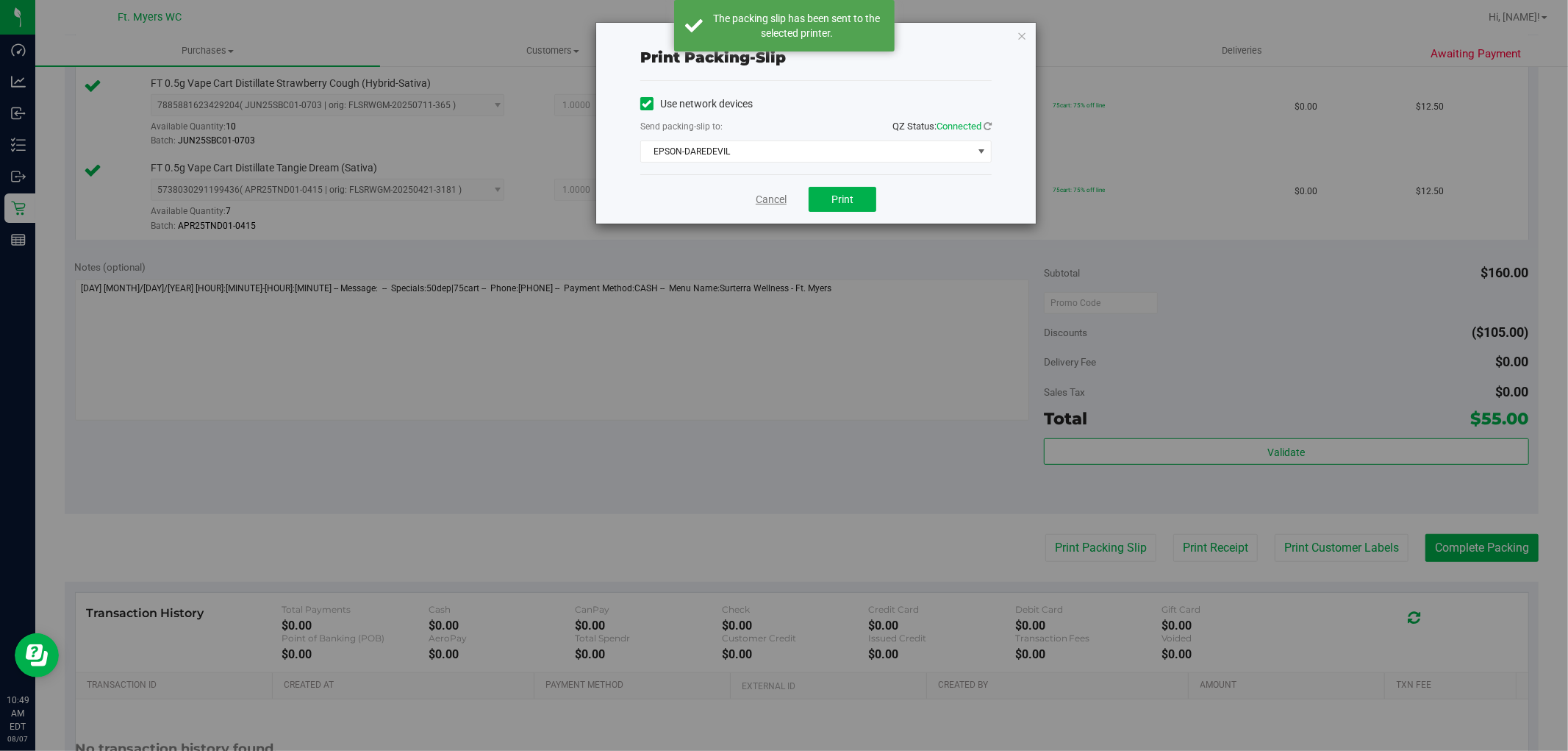 click on "Cancel" at bounding box center (771, 199) 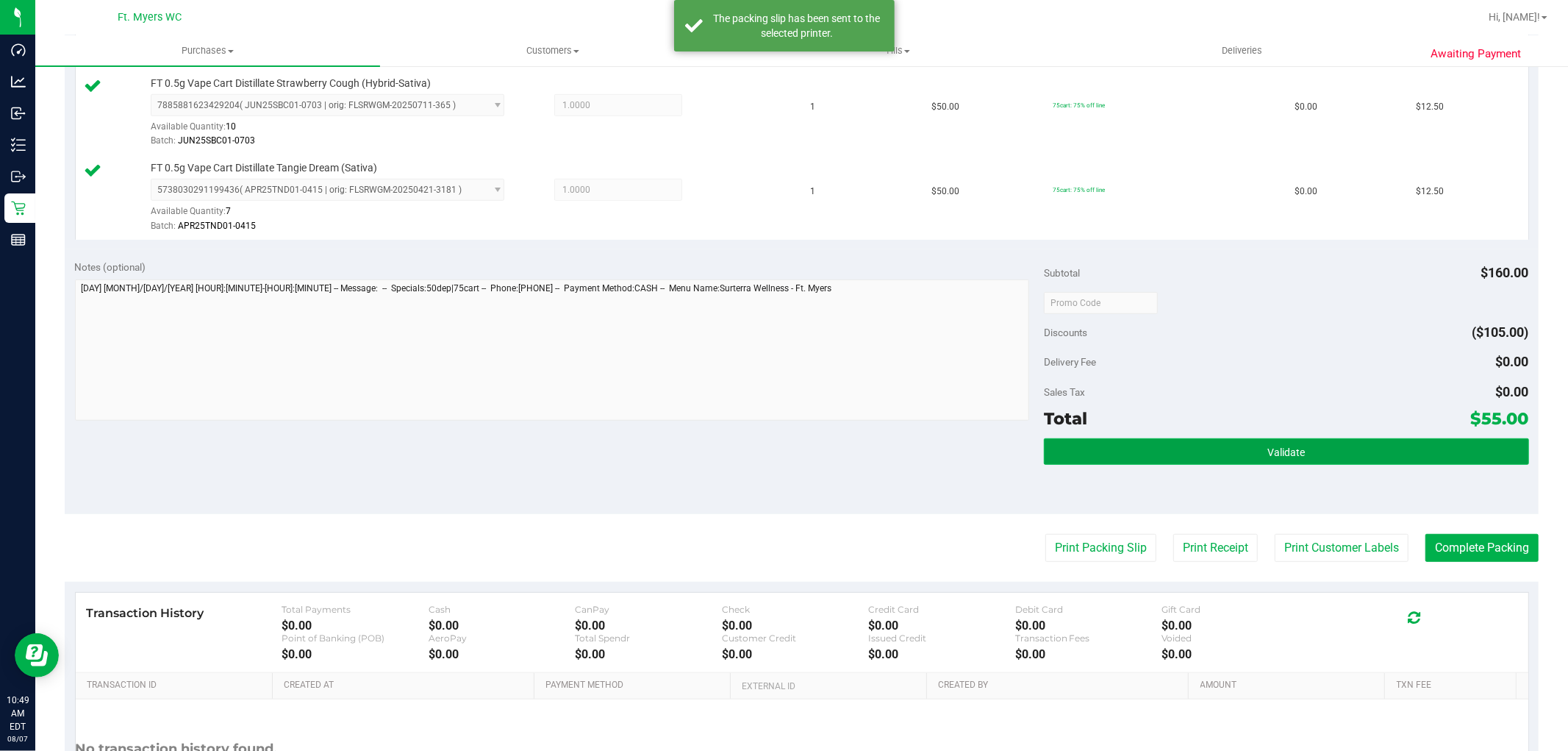 click on "Validate" at bounding box center [1286, 452] 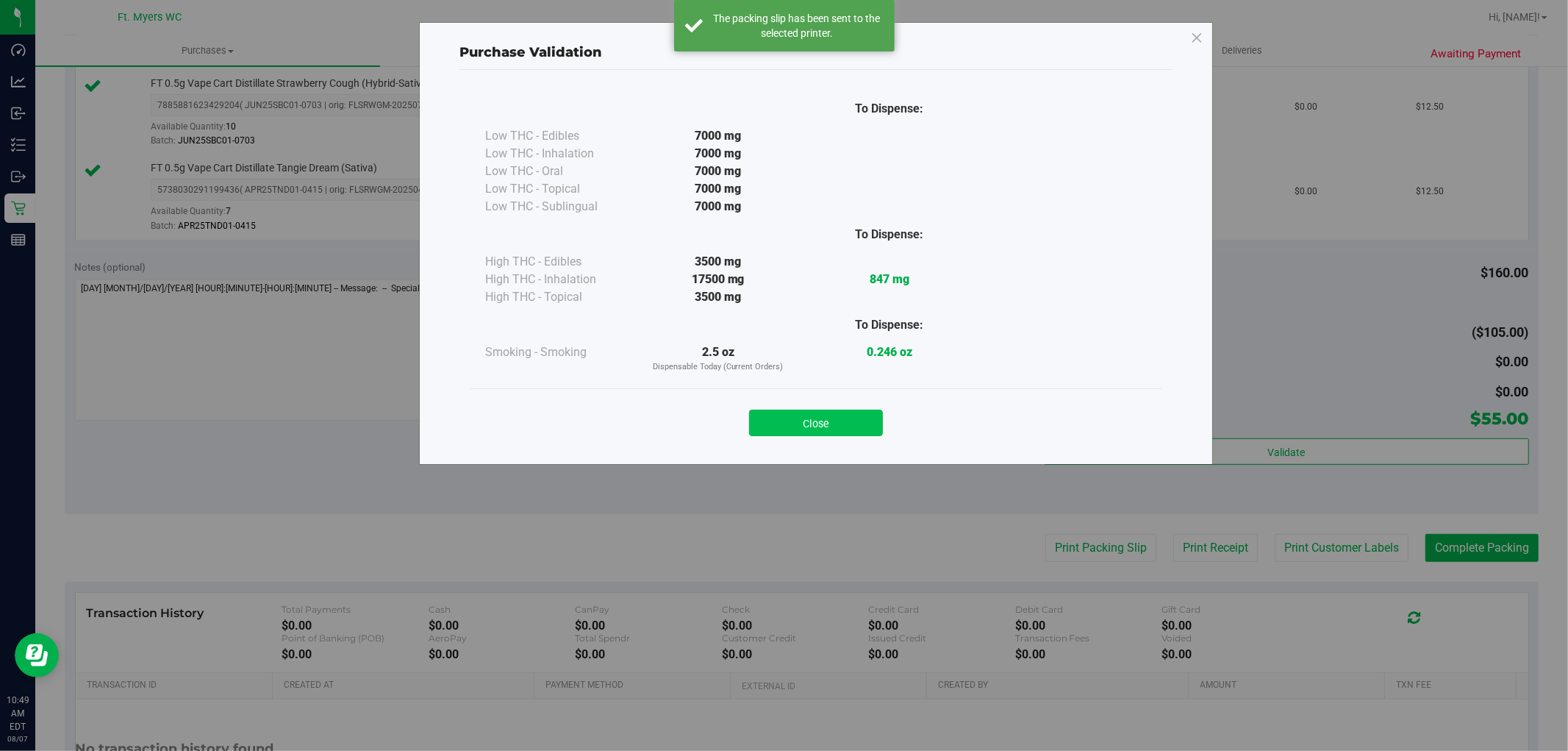 click on "Close" at bounding box center [816, 423] 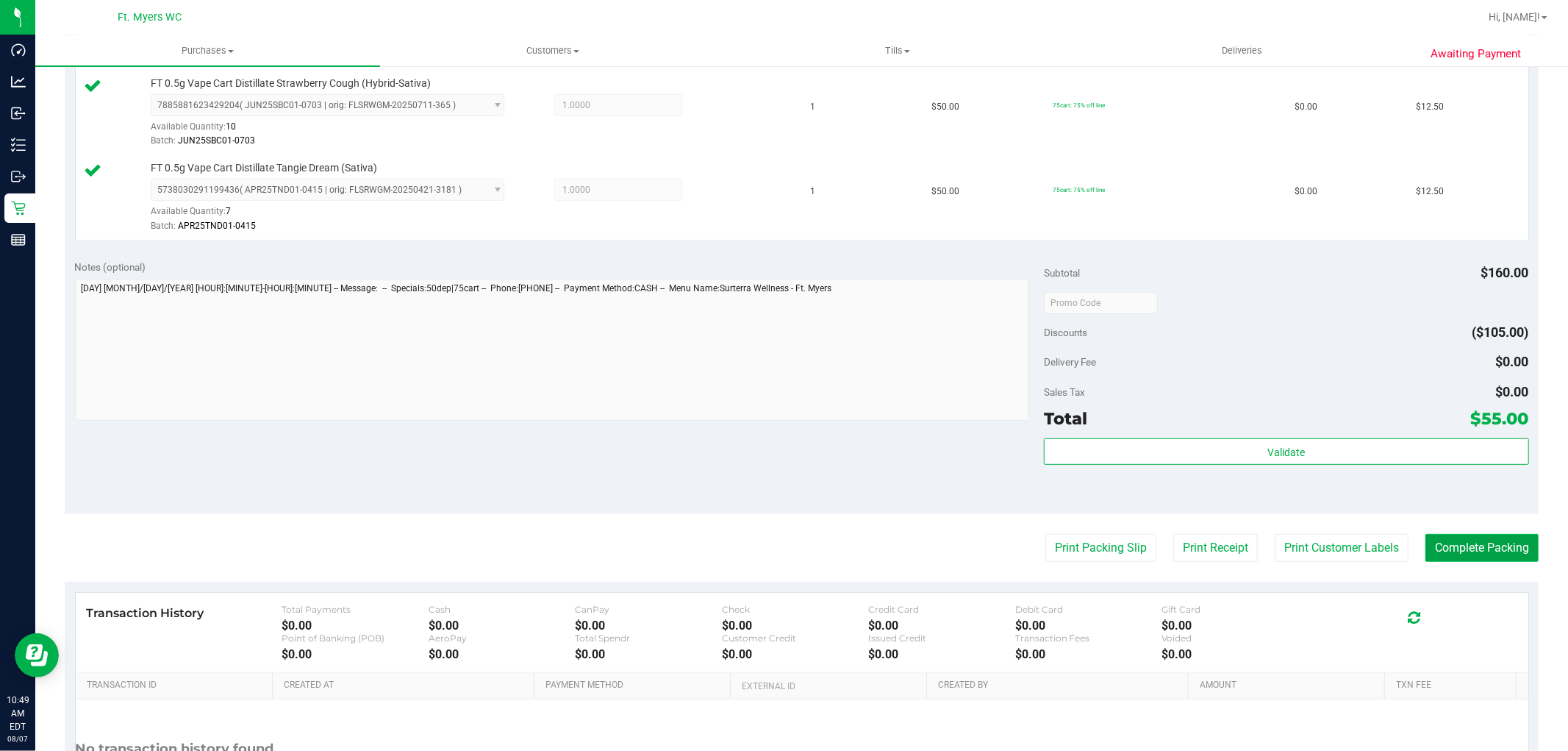 click on "Complete Packing" at bounding box center [1482, 548] 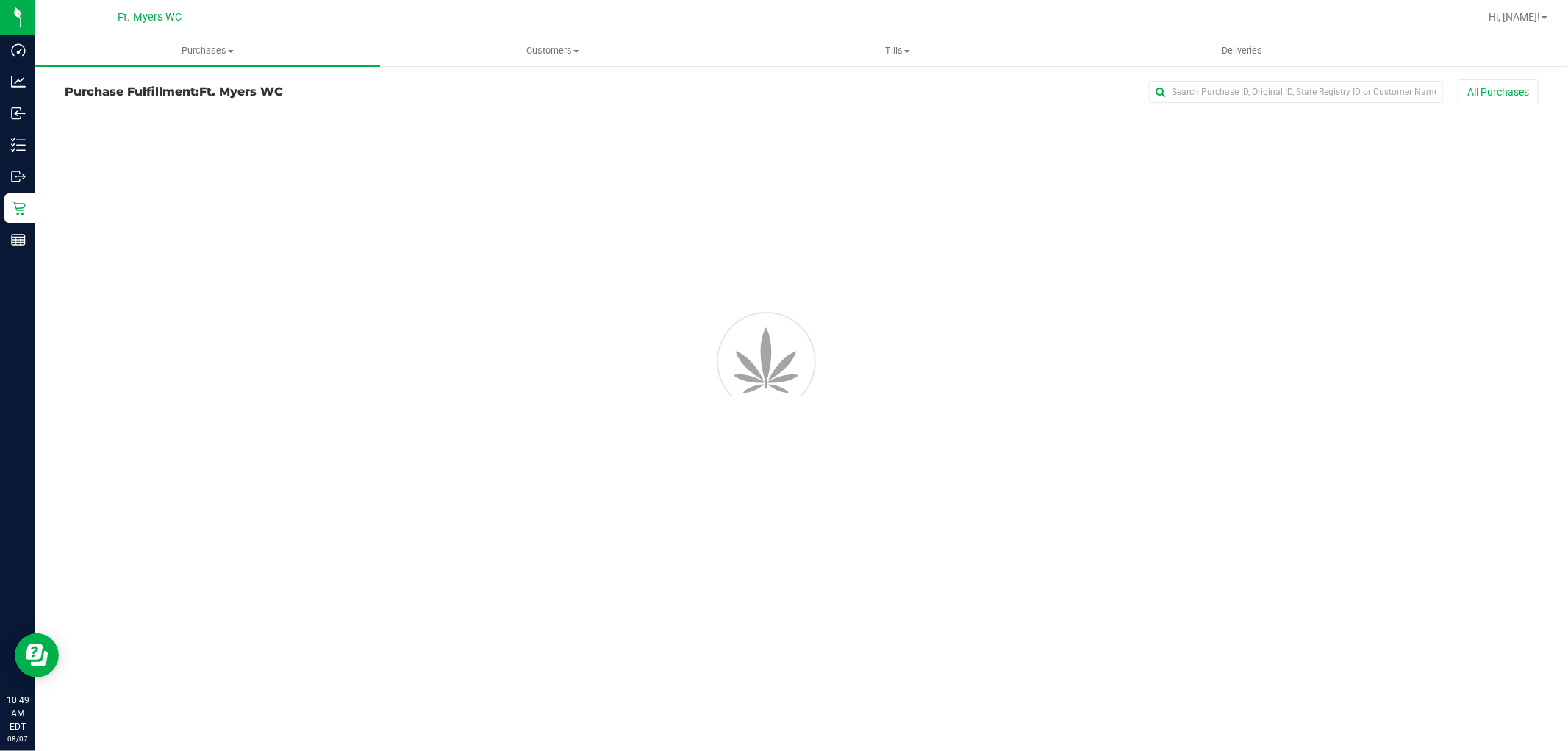 scroll, scrollTop: 0, scrollLeft: 0, axis: both 